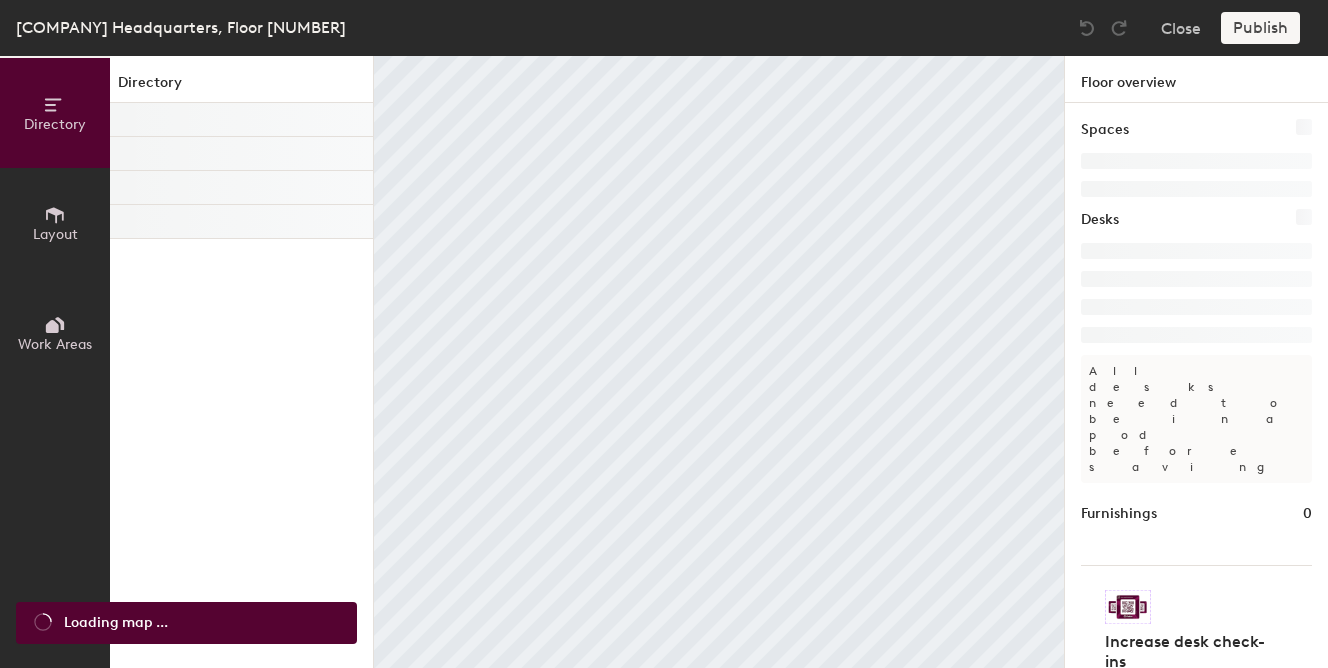 scroll, scrollTop: 0, scrollLeft: 0, axis: both 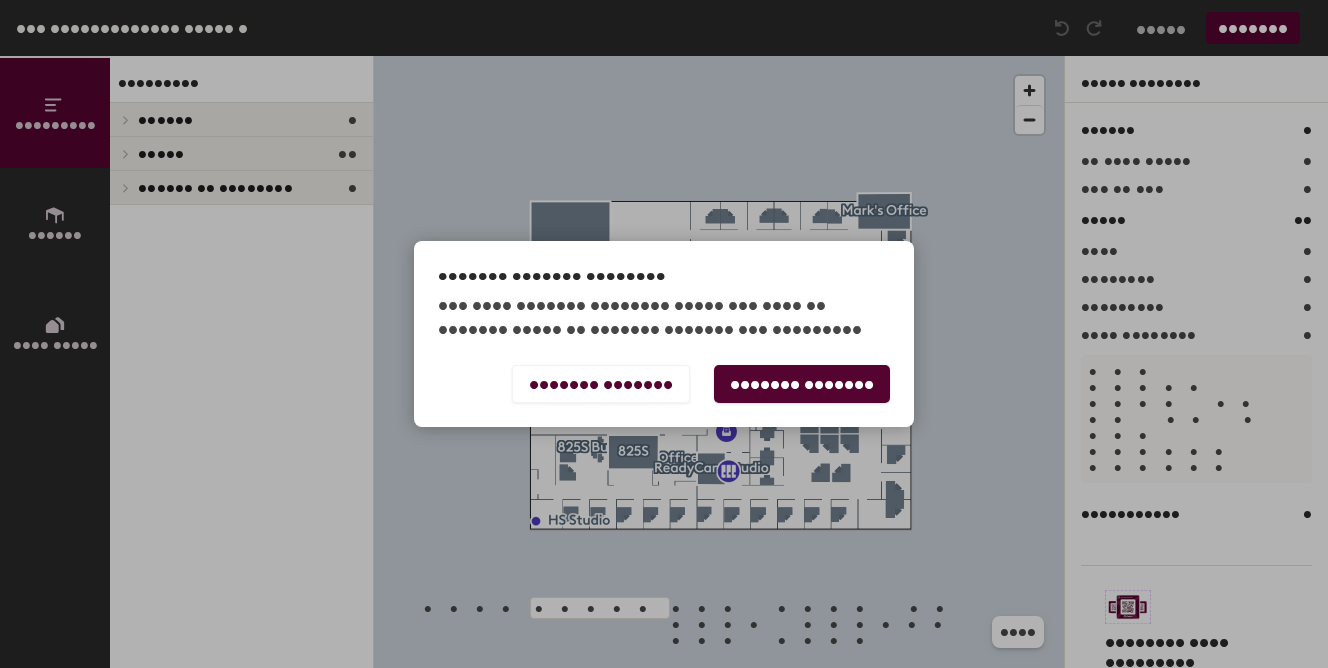 click on "••••••• •••••••" at bounding box center [802, 384] 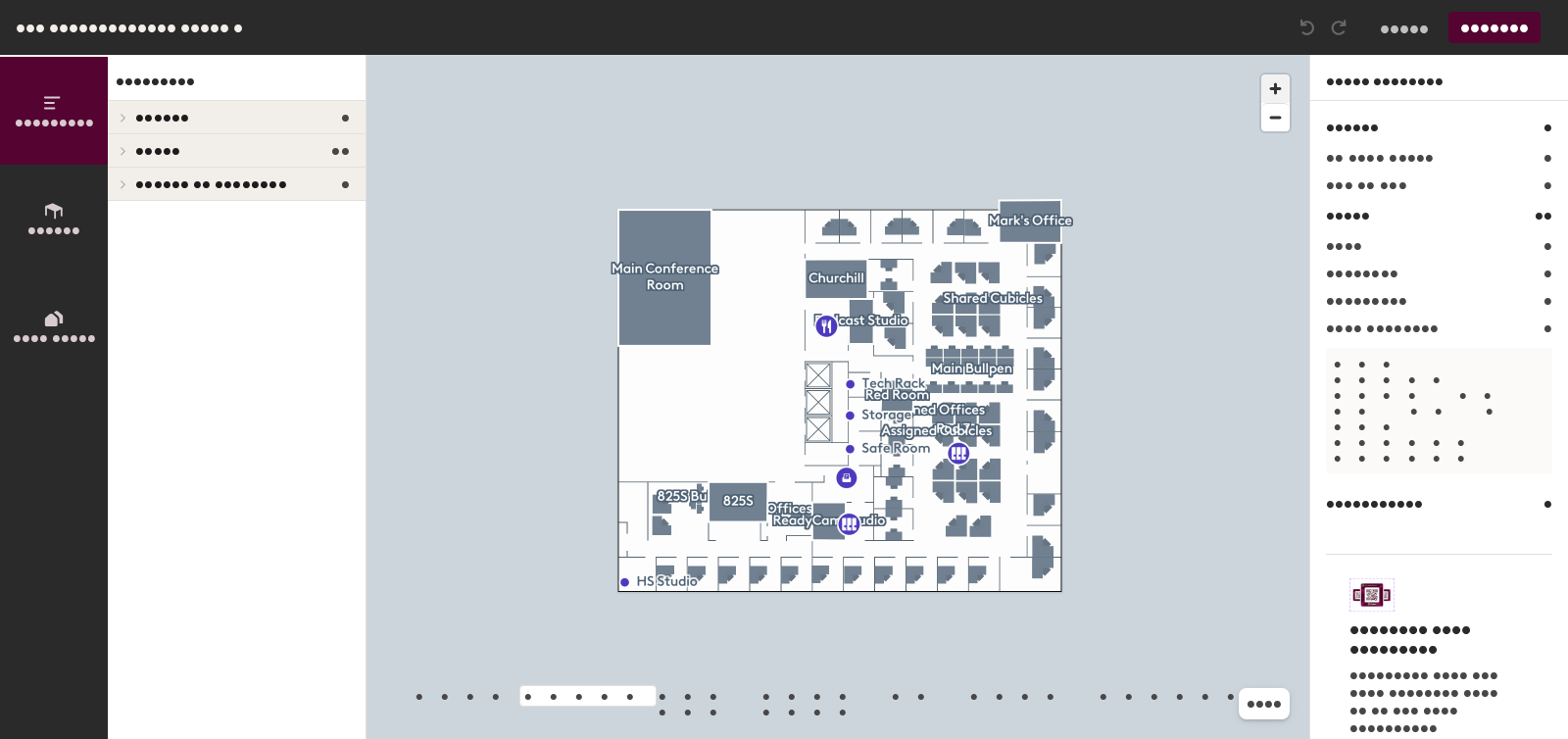click at bounding box center (1275, 88) 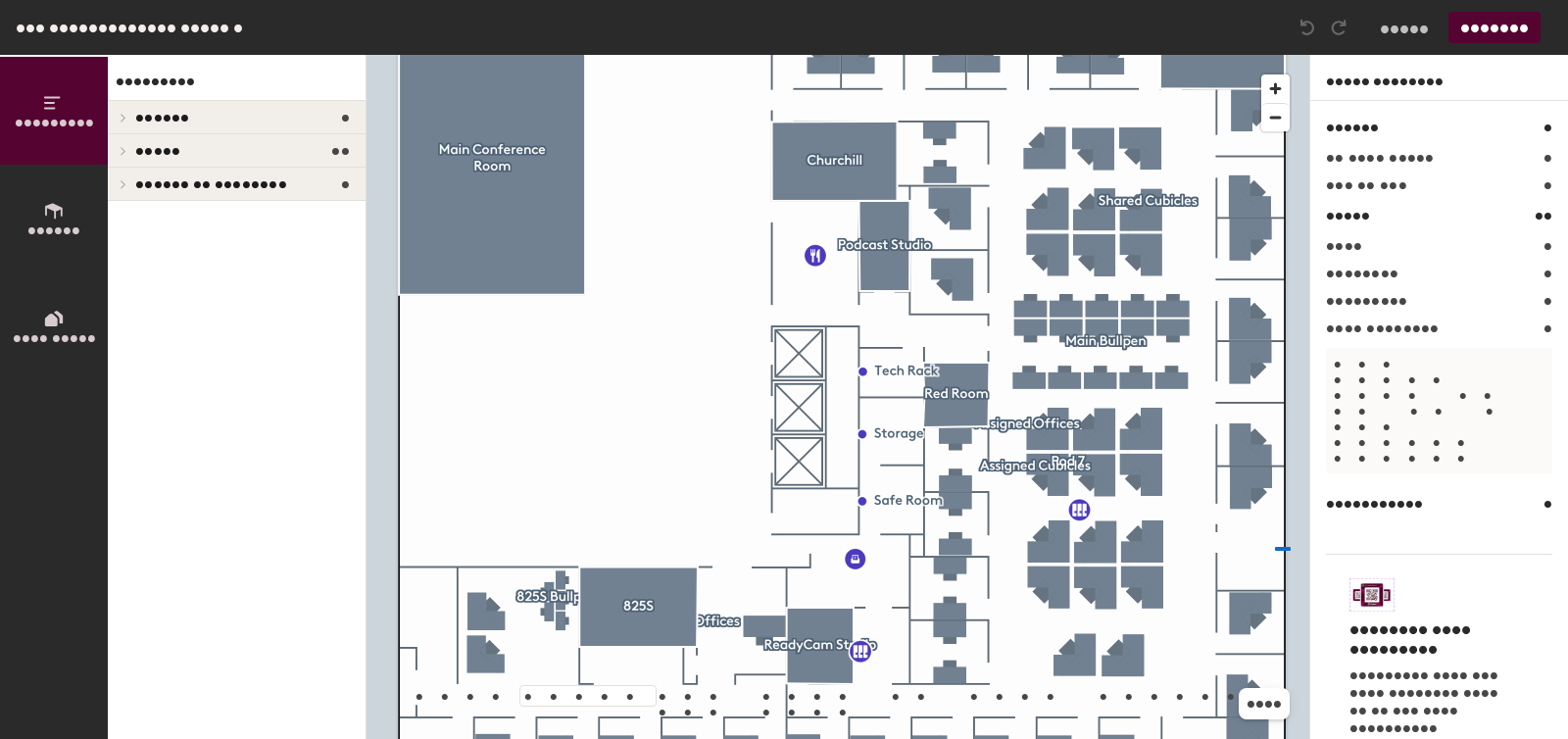 click at bounding box center (838, 55) 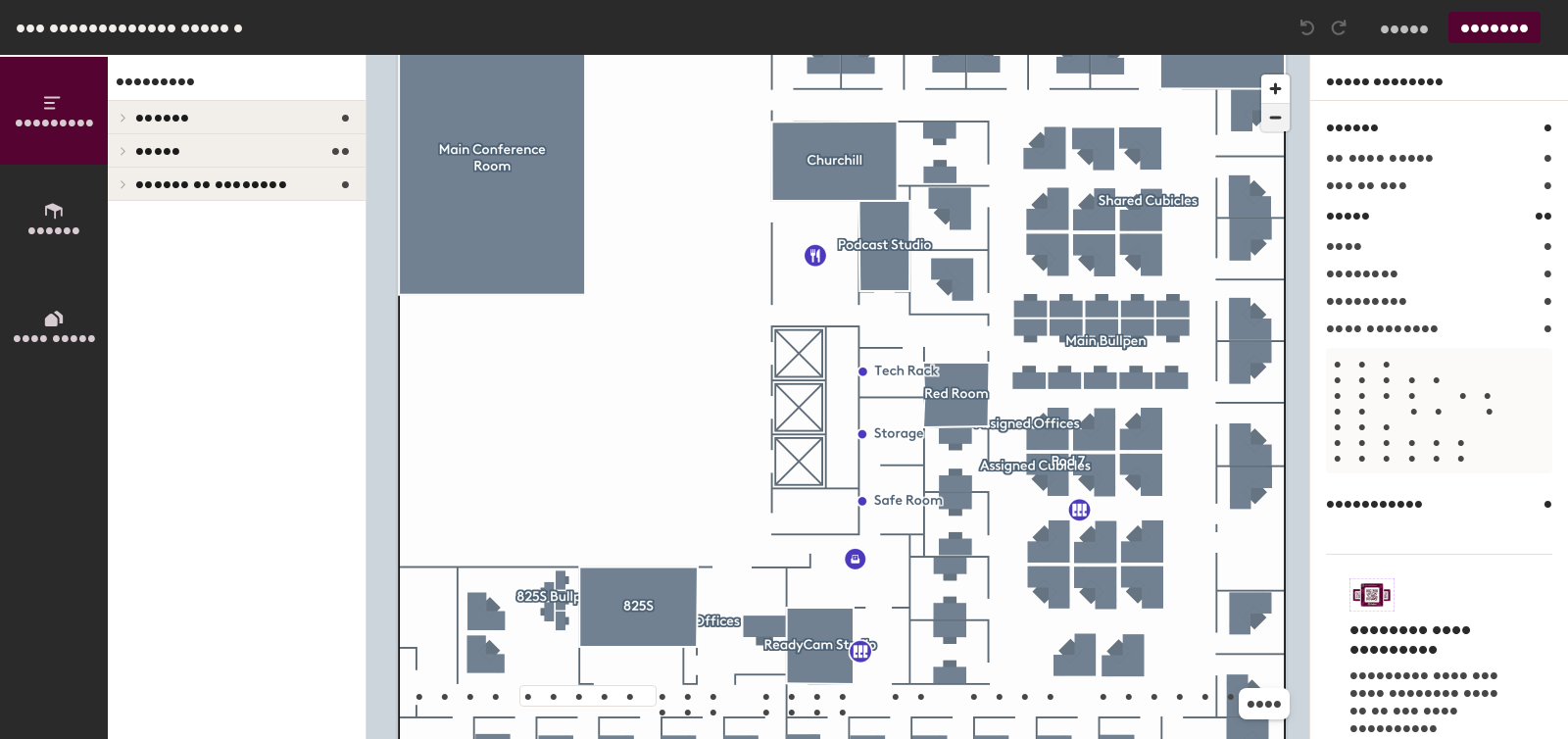 click at bounding box center (1275, 118) 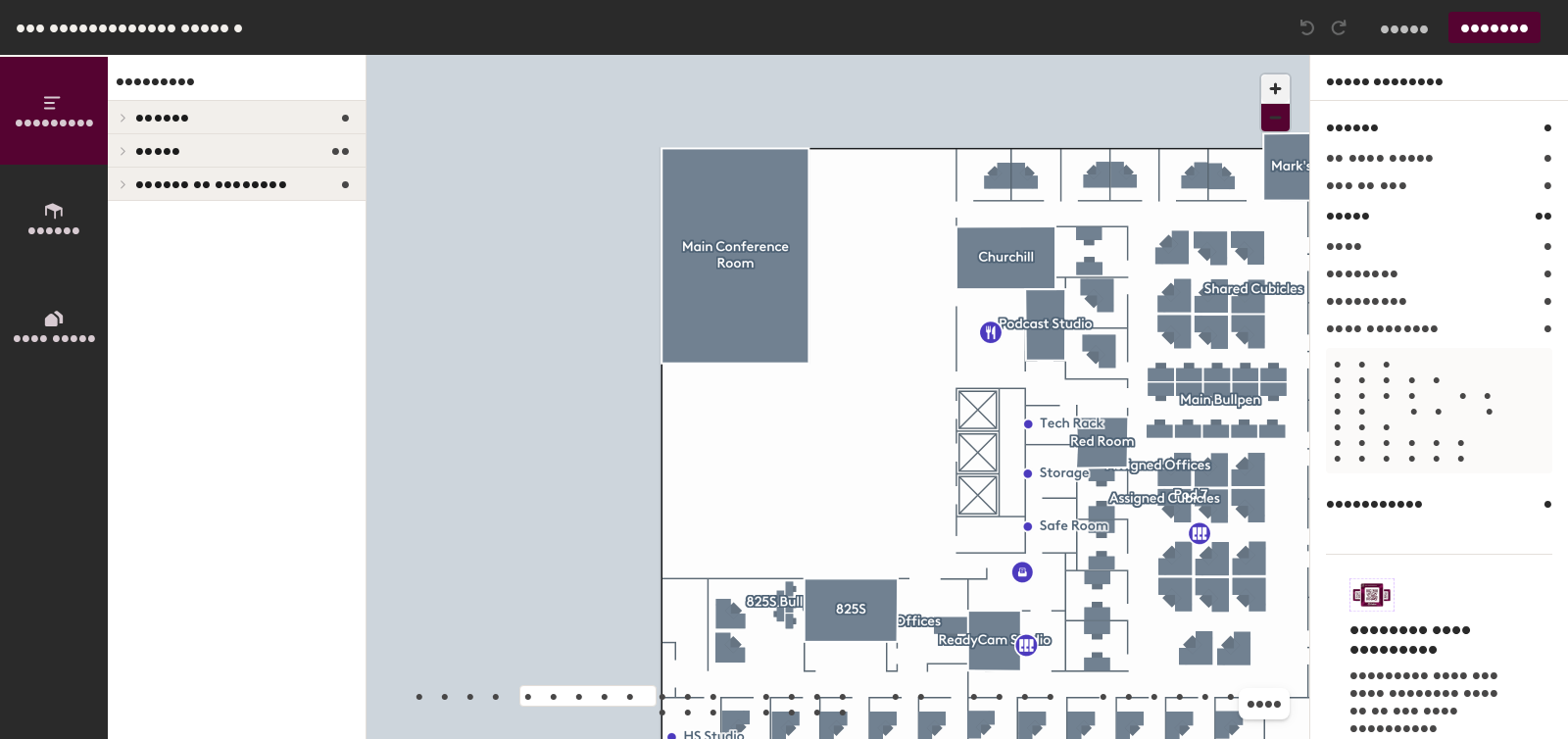 type 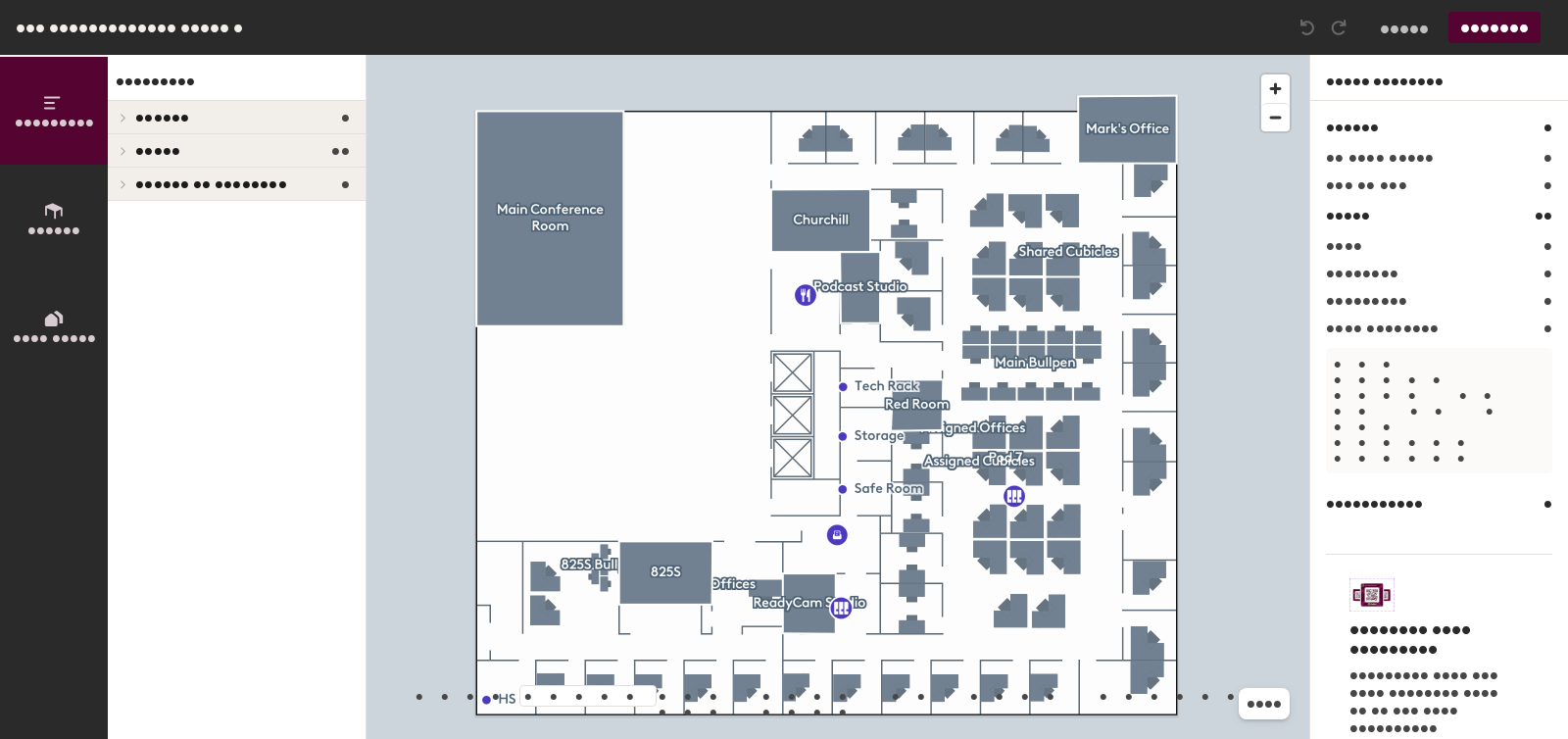 click on "•••••• •" at bounding box center [236, 118] 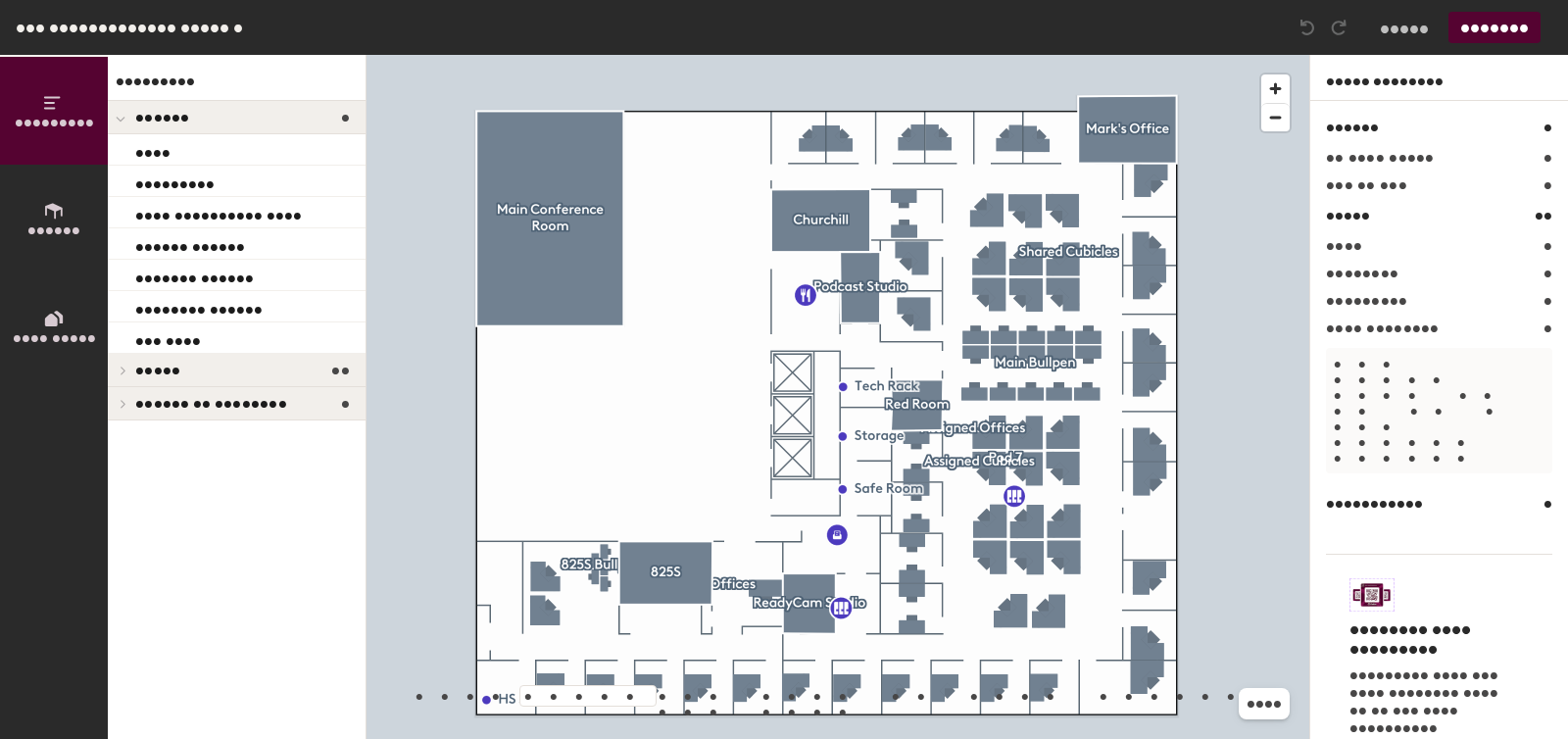 click at bounding box center [121, 117] 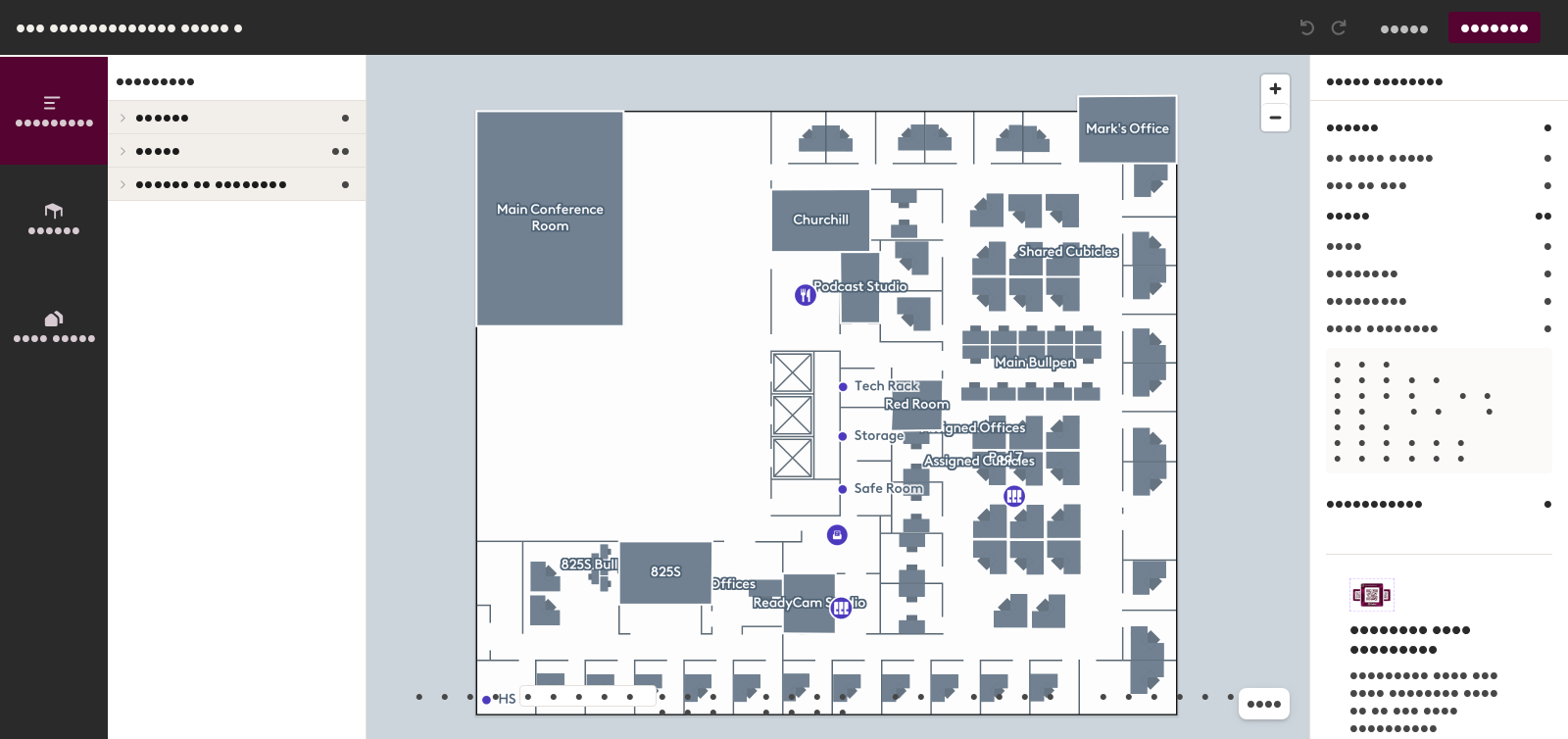 click on "••••• ••" at bounding box center (236, 151) 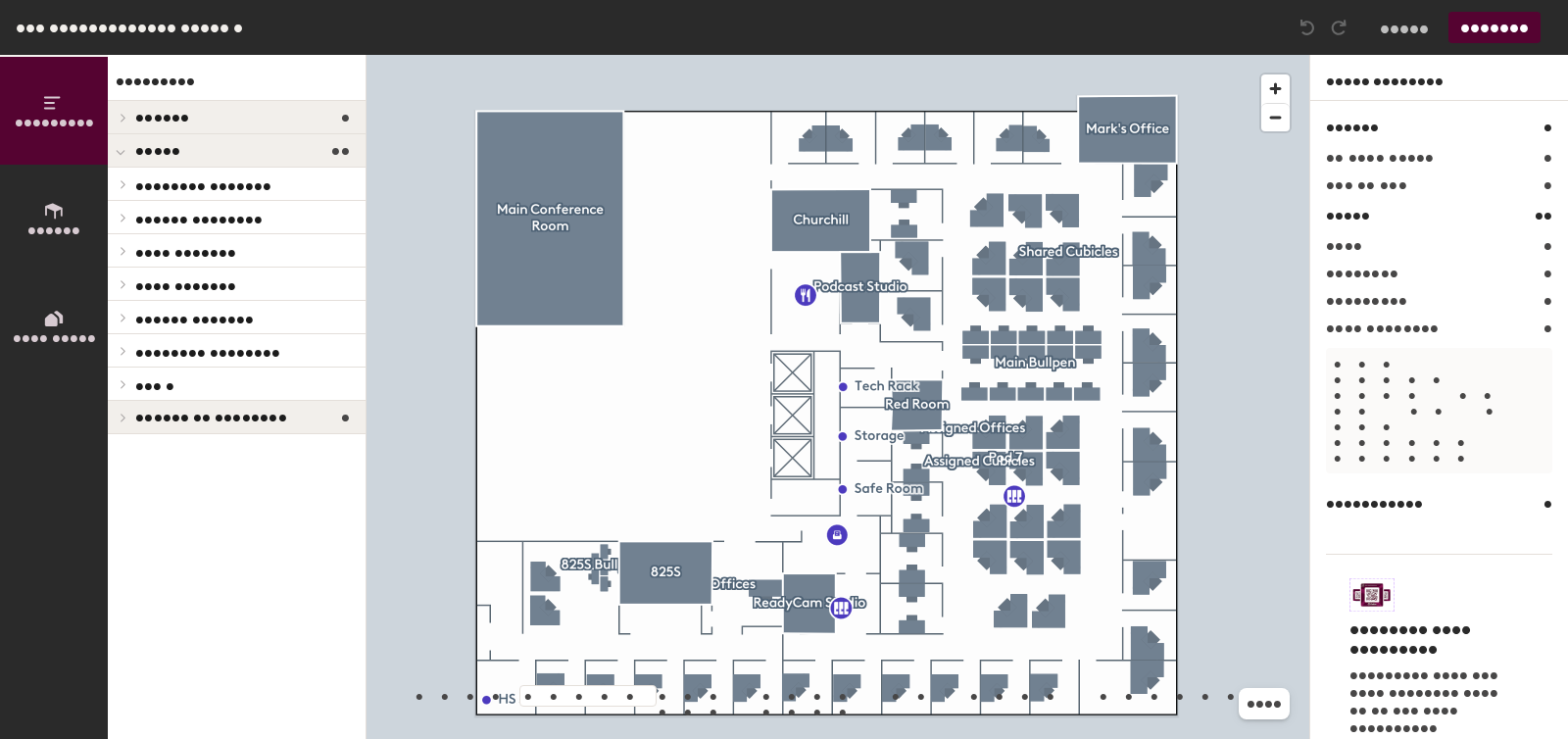 click on "•••••• ••••••••" at bounding box center [203, 185] 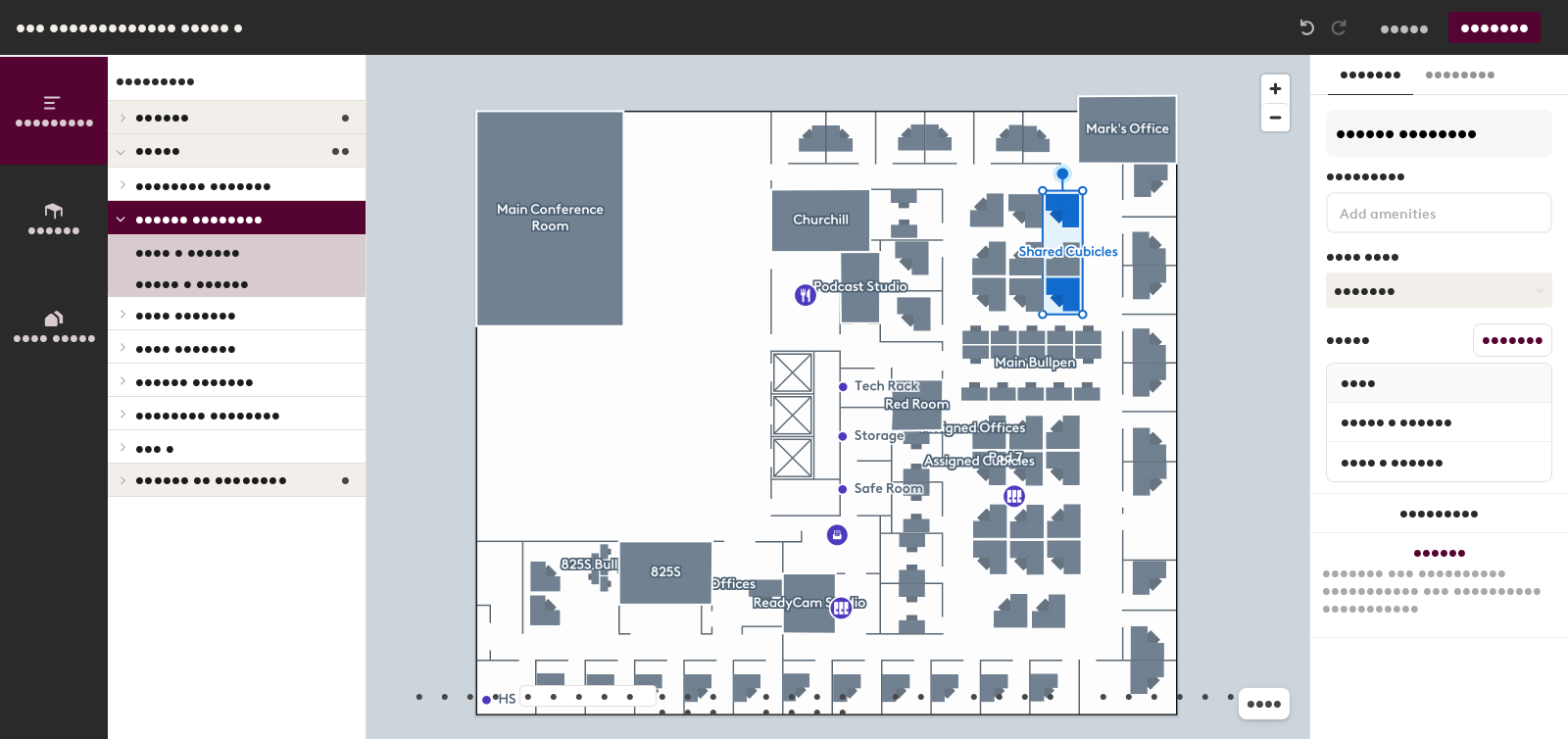 click on "•••••• ••••••••" at bounding box center (199, 219) 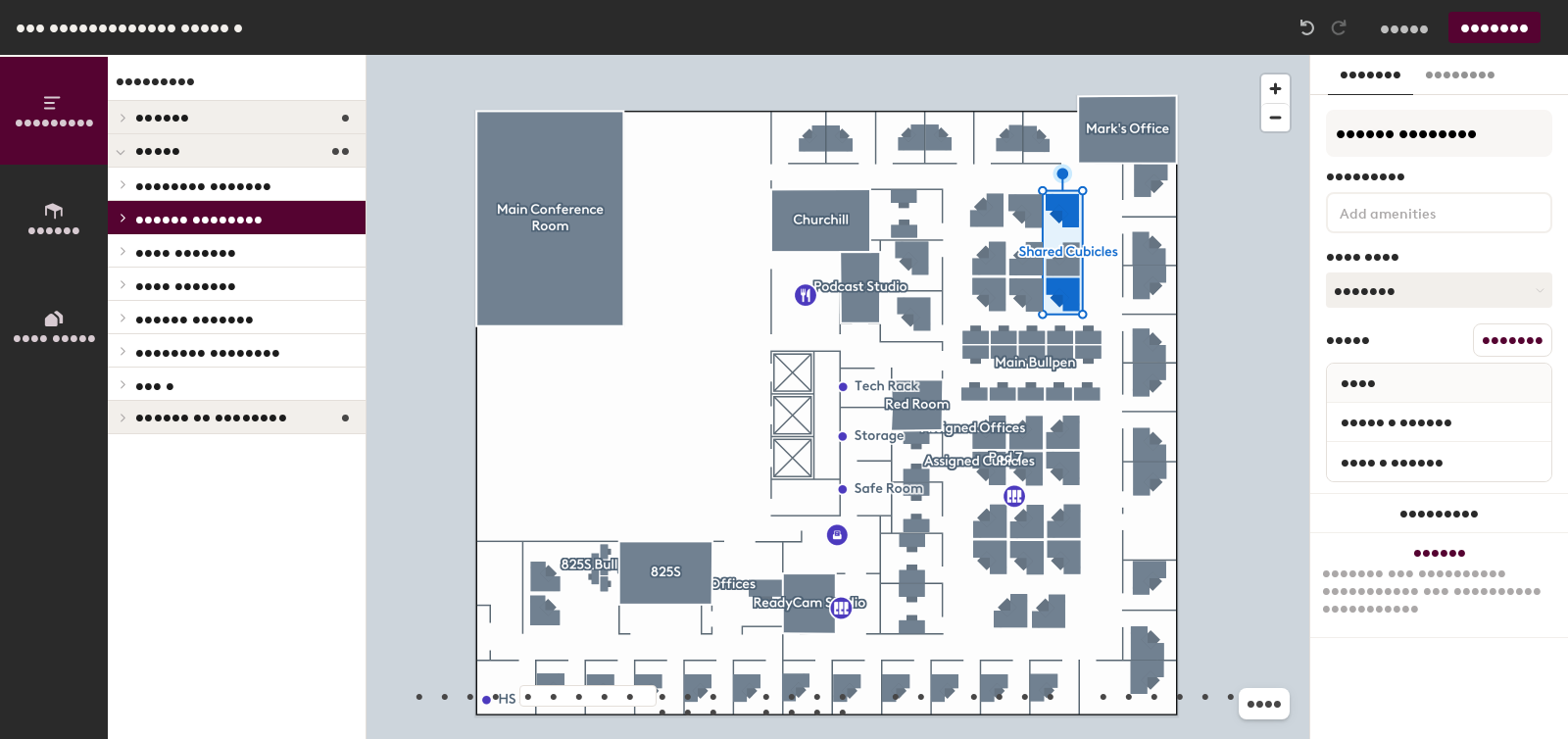 click on "Assigned Offices" at bounding box center [203, 185] 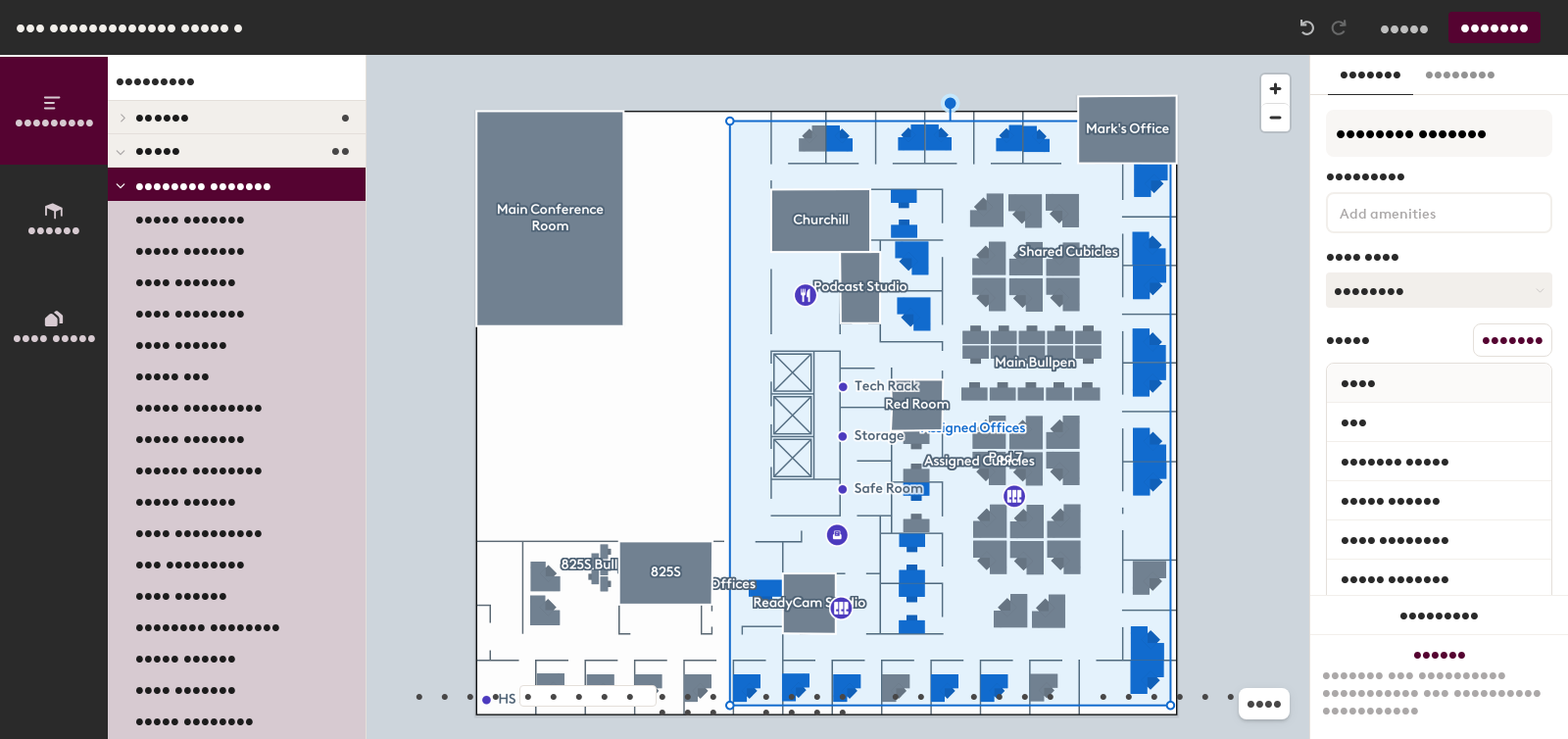 click on "Assigned Offices" at bounding box center [203, 185] 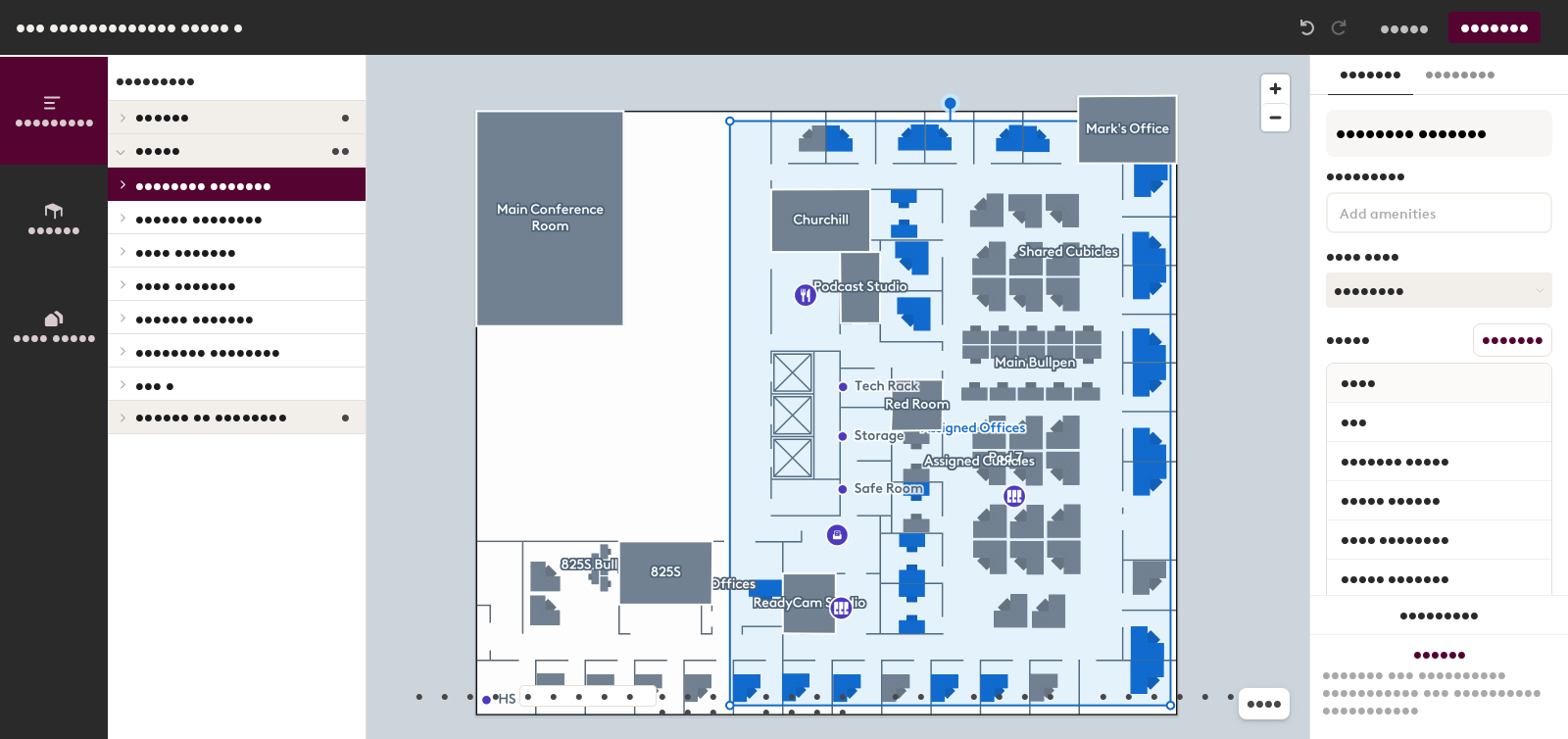click on "•••••• •••••••" at bounding box center [199, 219] 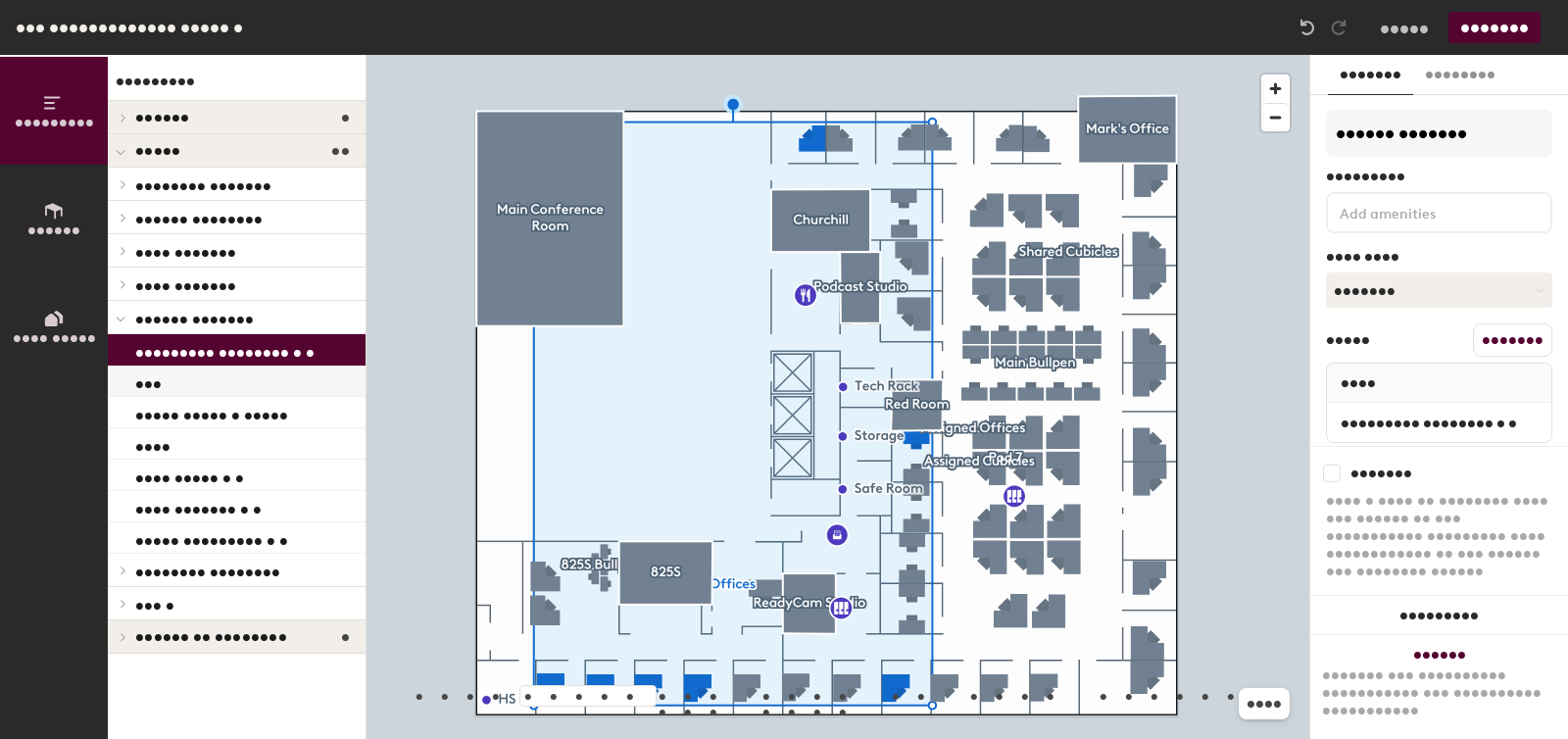 drag, startPoint x: 194, startPoint y: 351, endPoint x: 196, endPoint y: 377, distance: 26.07681 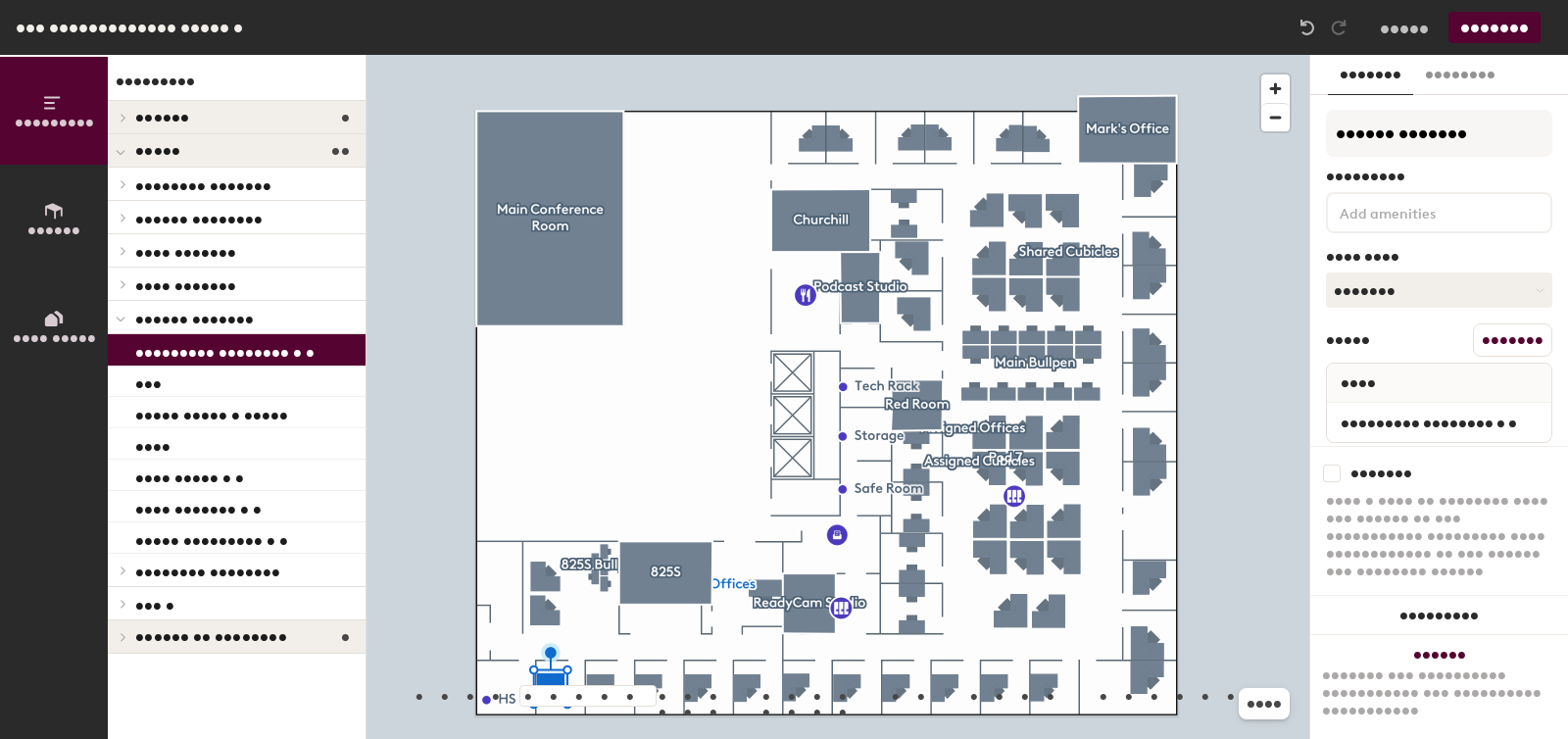 click on "•••••• •••••••" at bounding box center [203, 185] 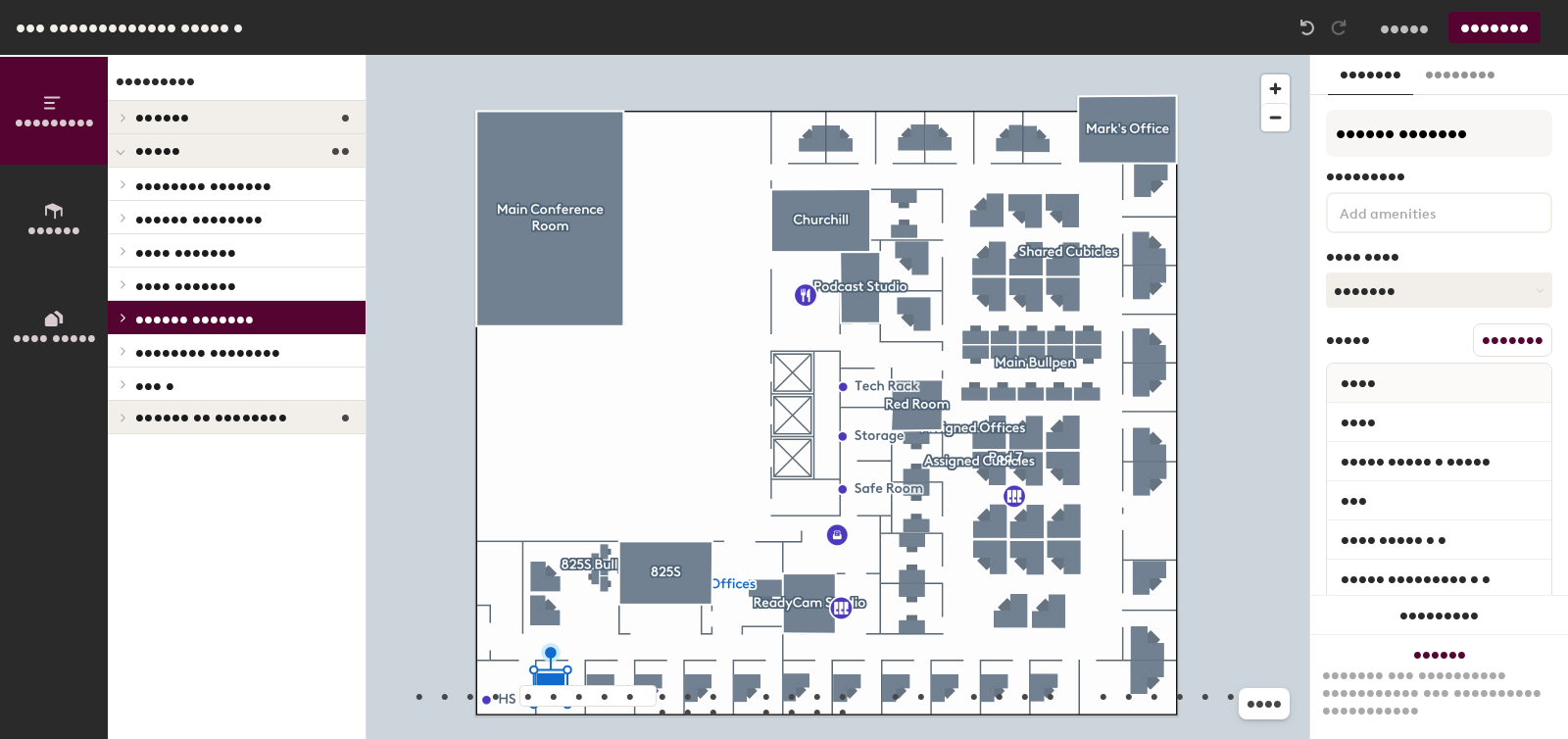 click on "•••••• •••••••" at bounding box center (194, 319) 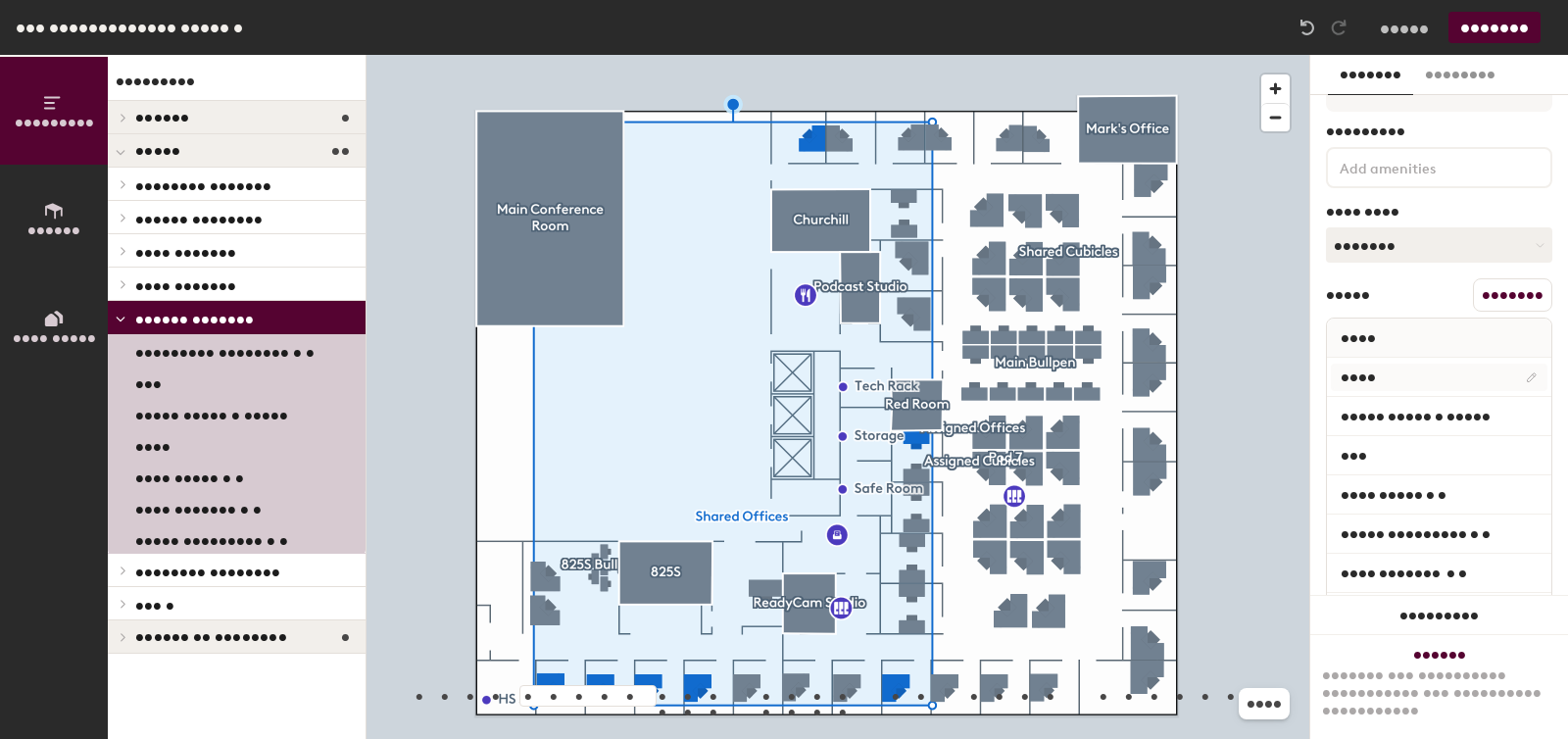 scroll, scrollTop: 110, scrollLeft: 0, axis: vertical 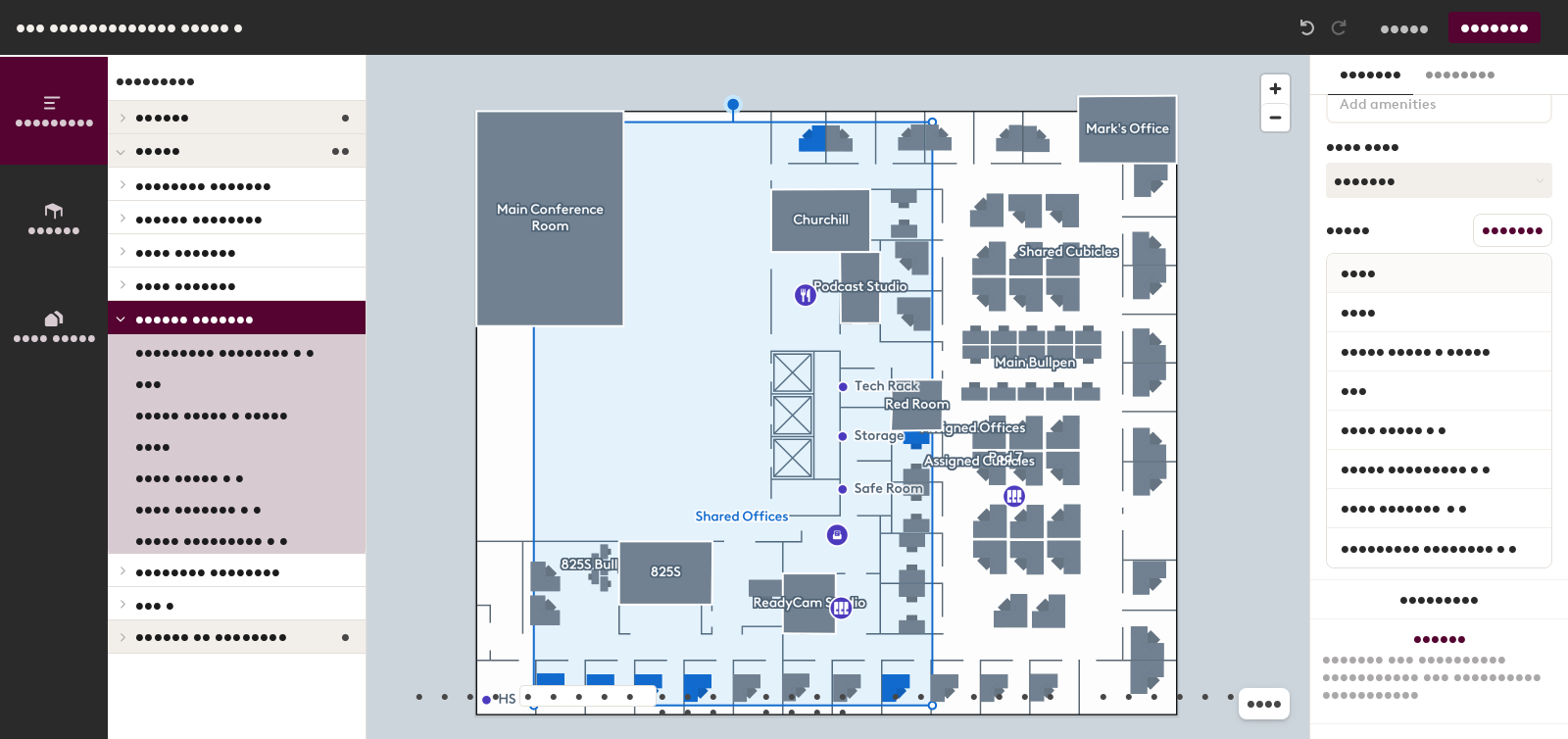 click on "•••••••• ••••••••" at bounding box center (203, 185) 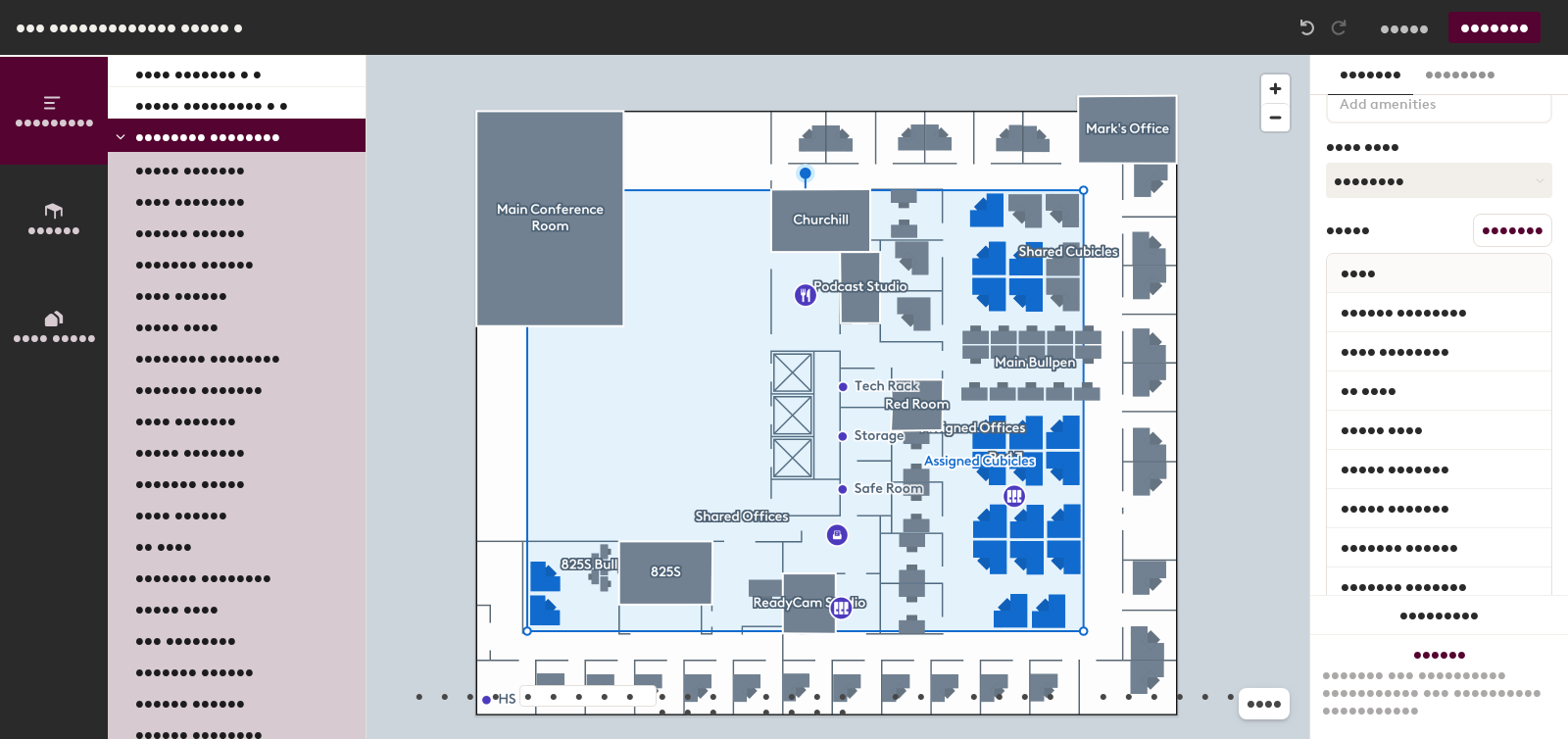scroll, scrollTop: 232, scrollLeft: 0, axis: vertical 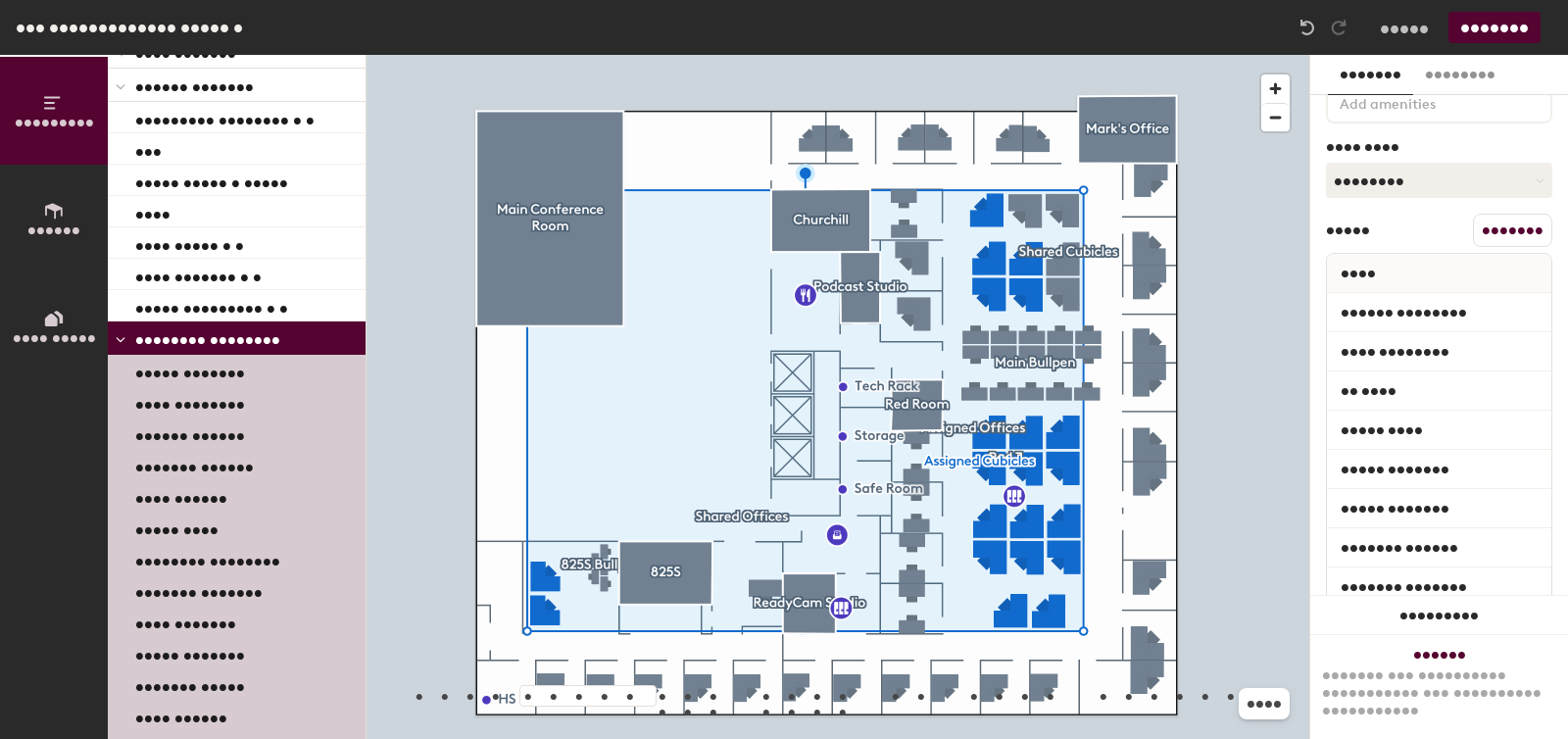 click on "•••••••• ••••••••" at bounding box center [208, 339] 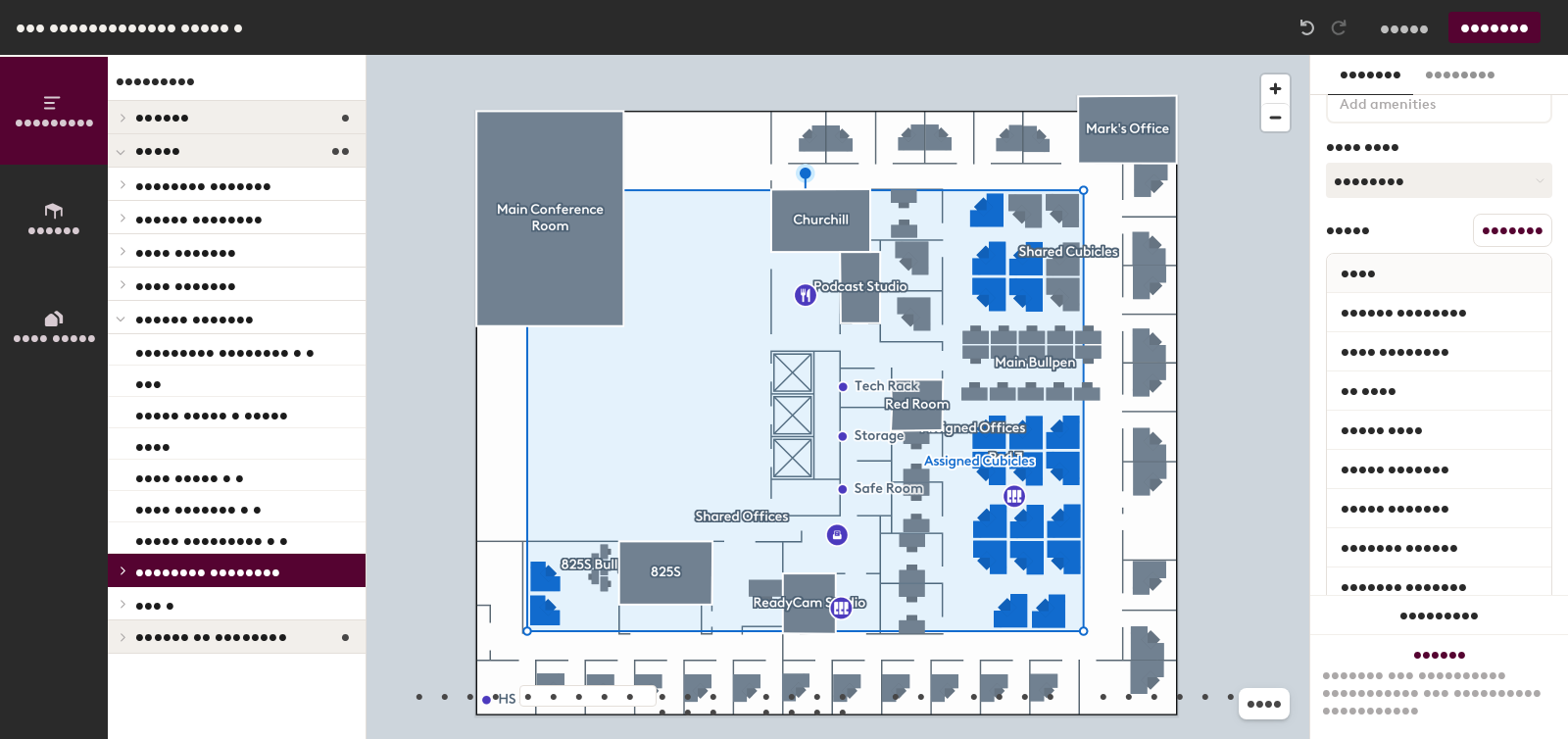 click on "•••••• •••••••" at bounding box center (203, 185) 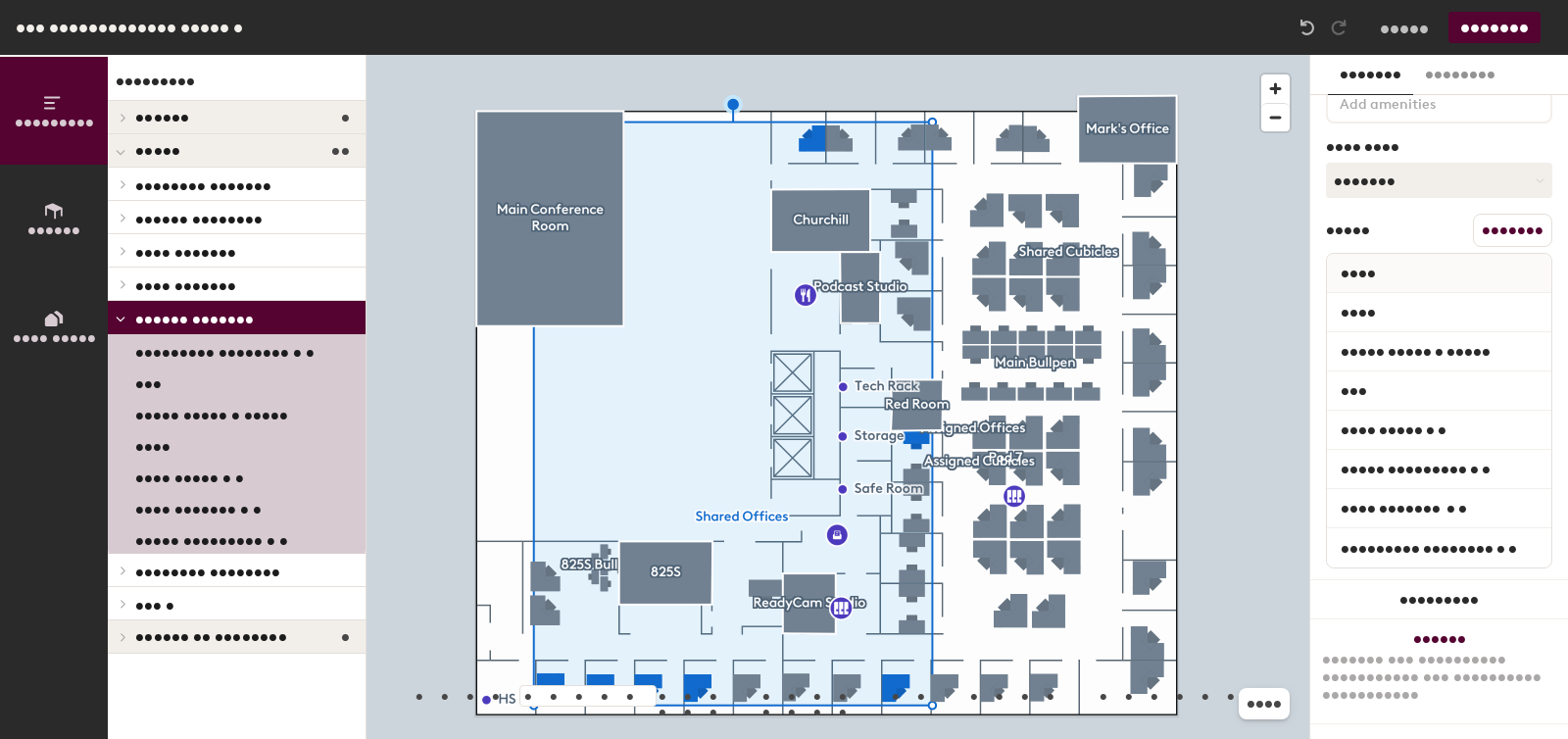 click on "•••••• •••••••" at bounding box center (194, 319) 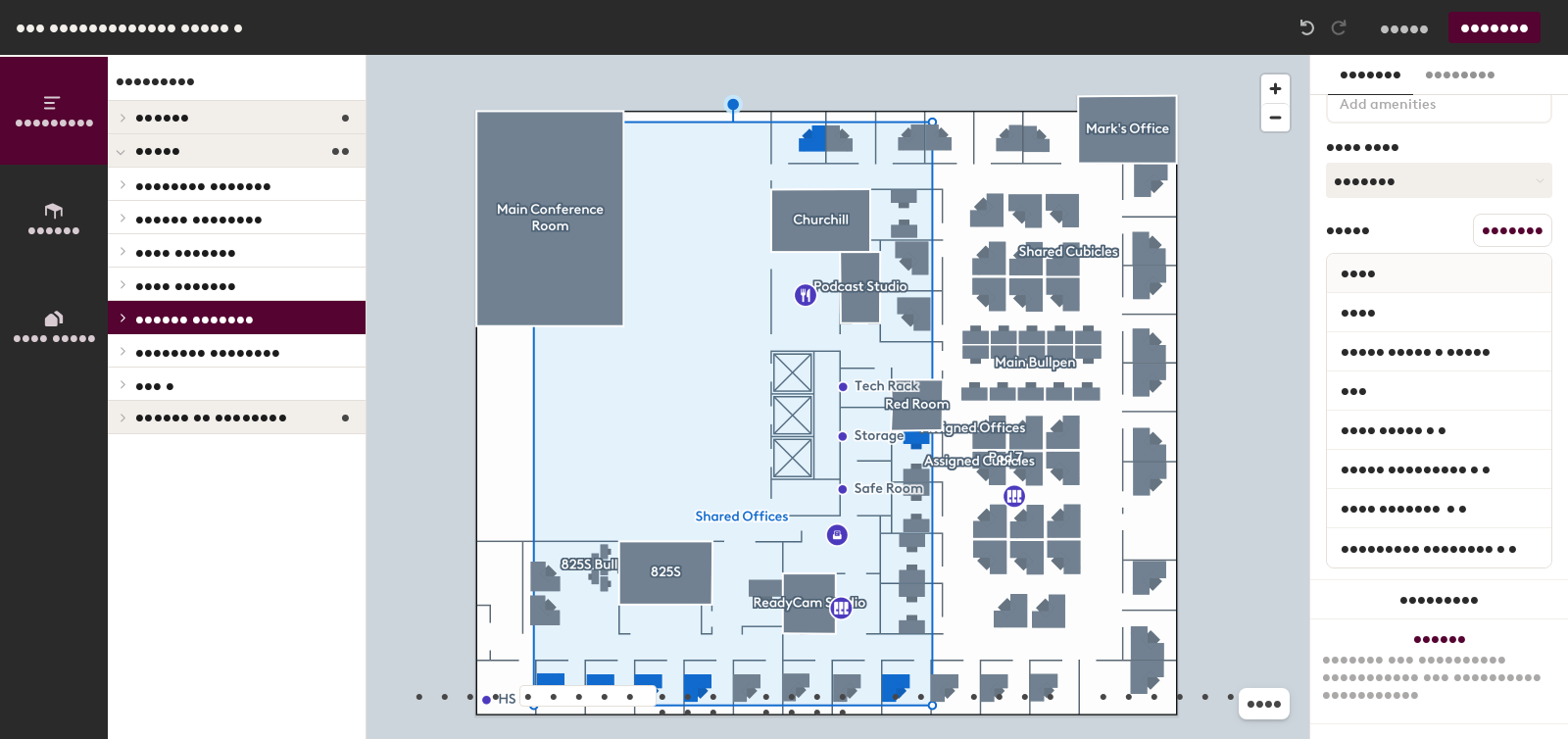 drag, startPoint x: 150, startPoint y: 318, endPoint x: 161, endPoint y: 223, distance: 95.63472 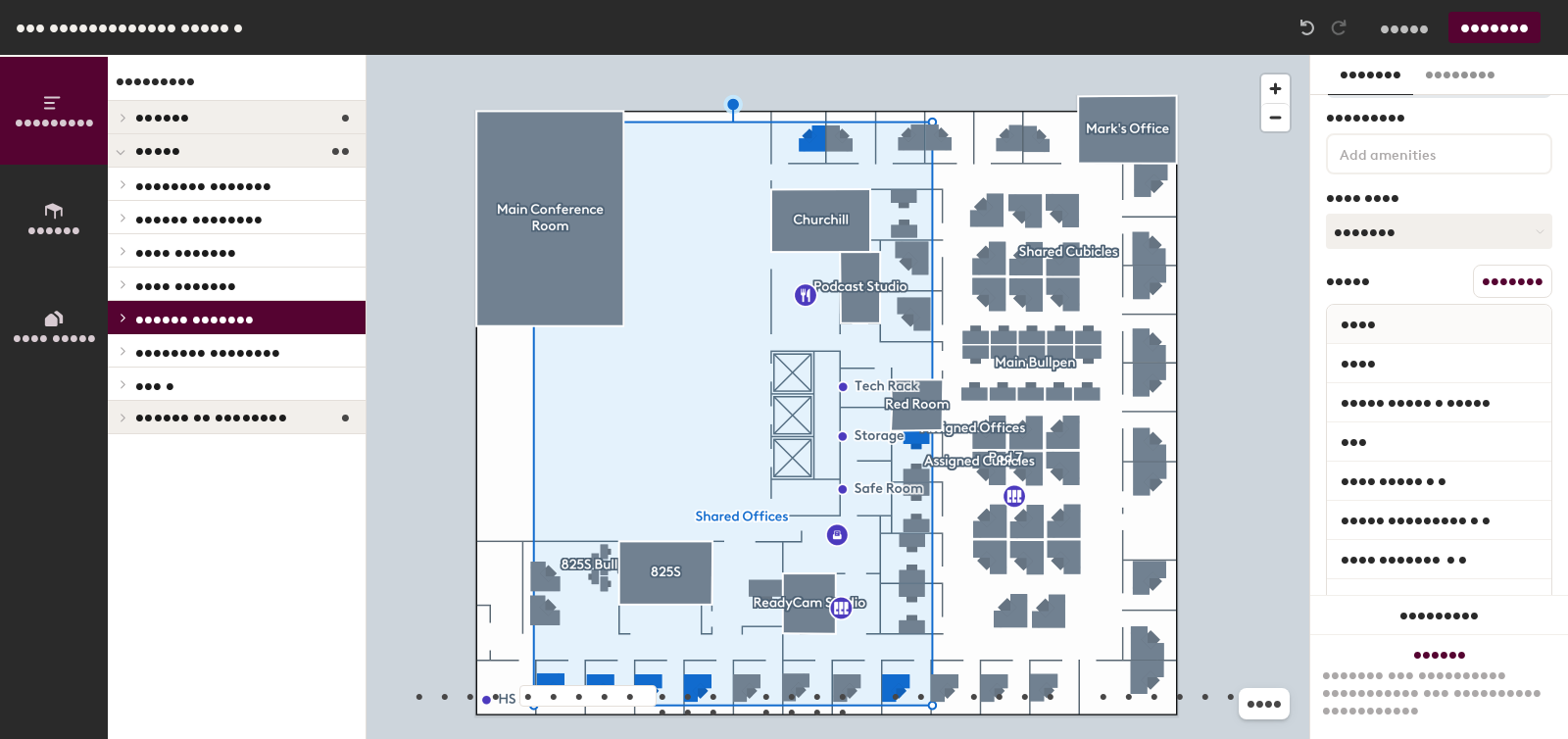 scroll, scrollTop: 0, scrollLeft: 0, axis: both 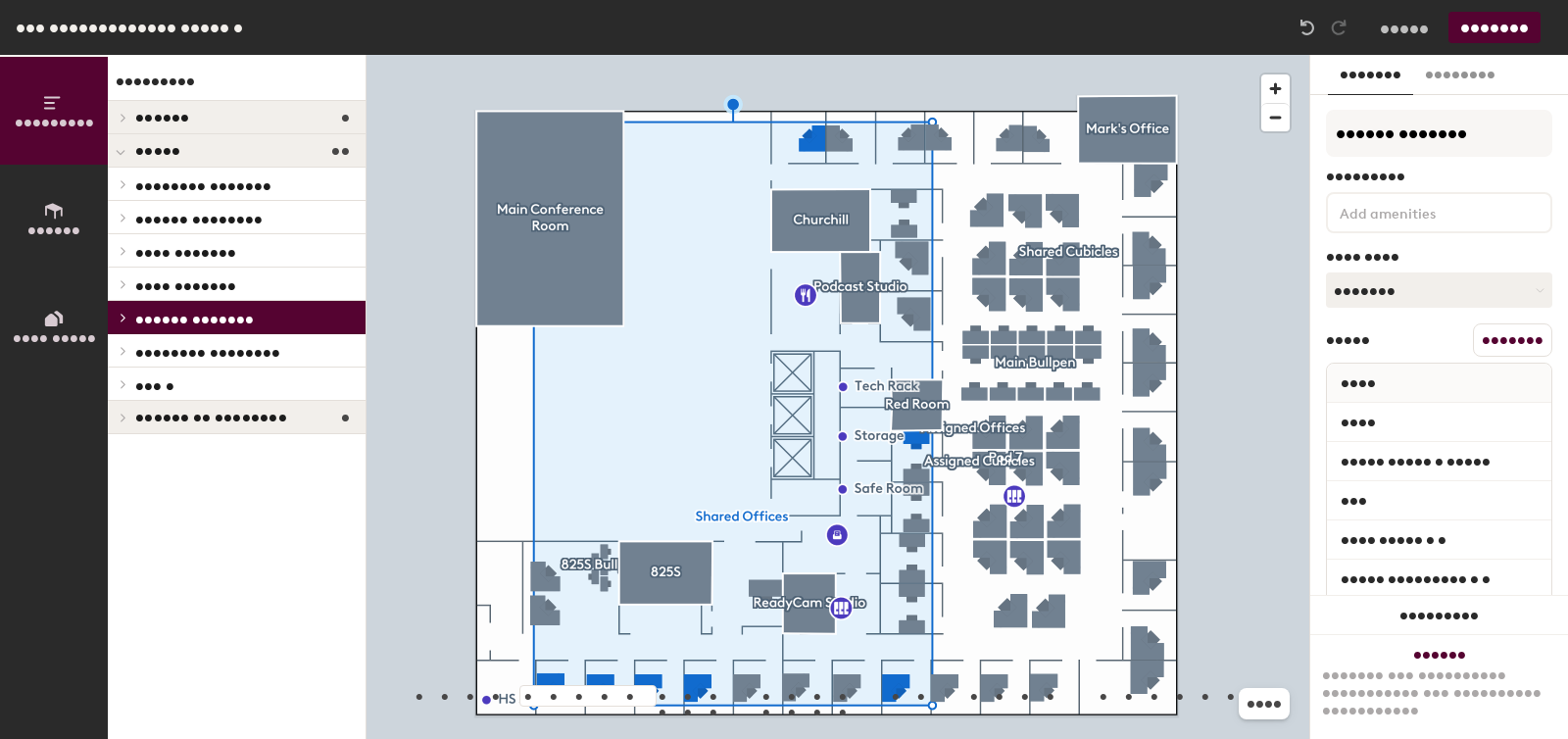 click on "••• •" at bounding box center [203, 185] 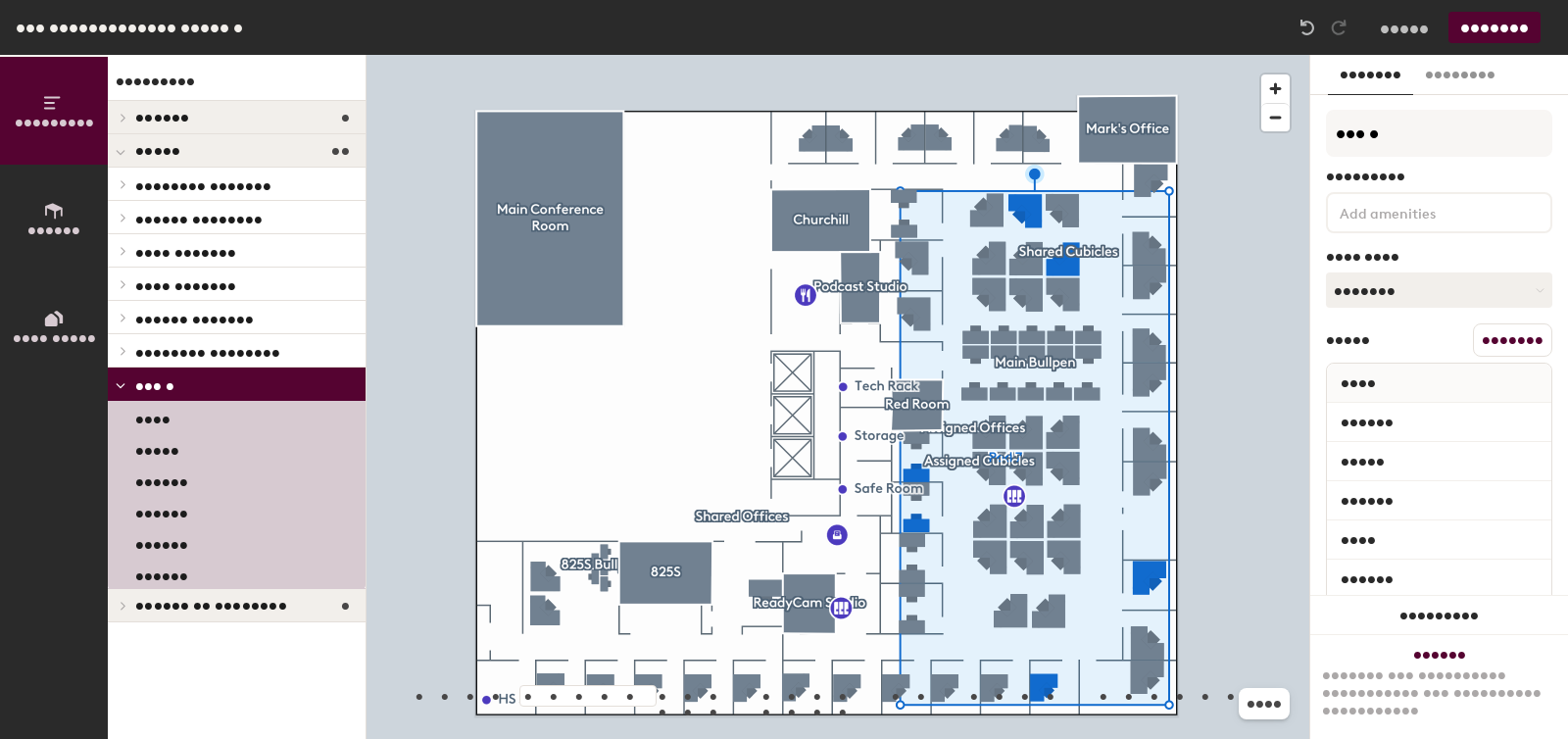 click on "••• •" at bounding box center [155, 385] 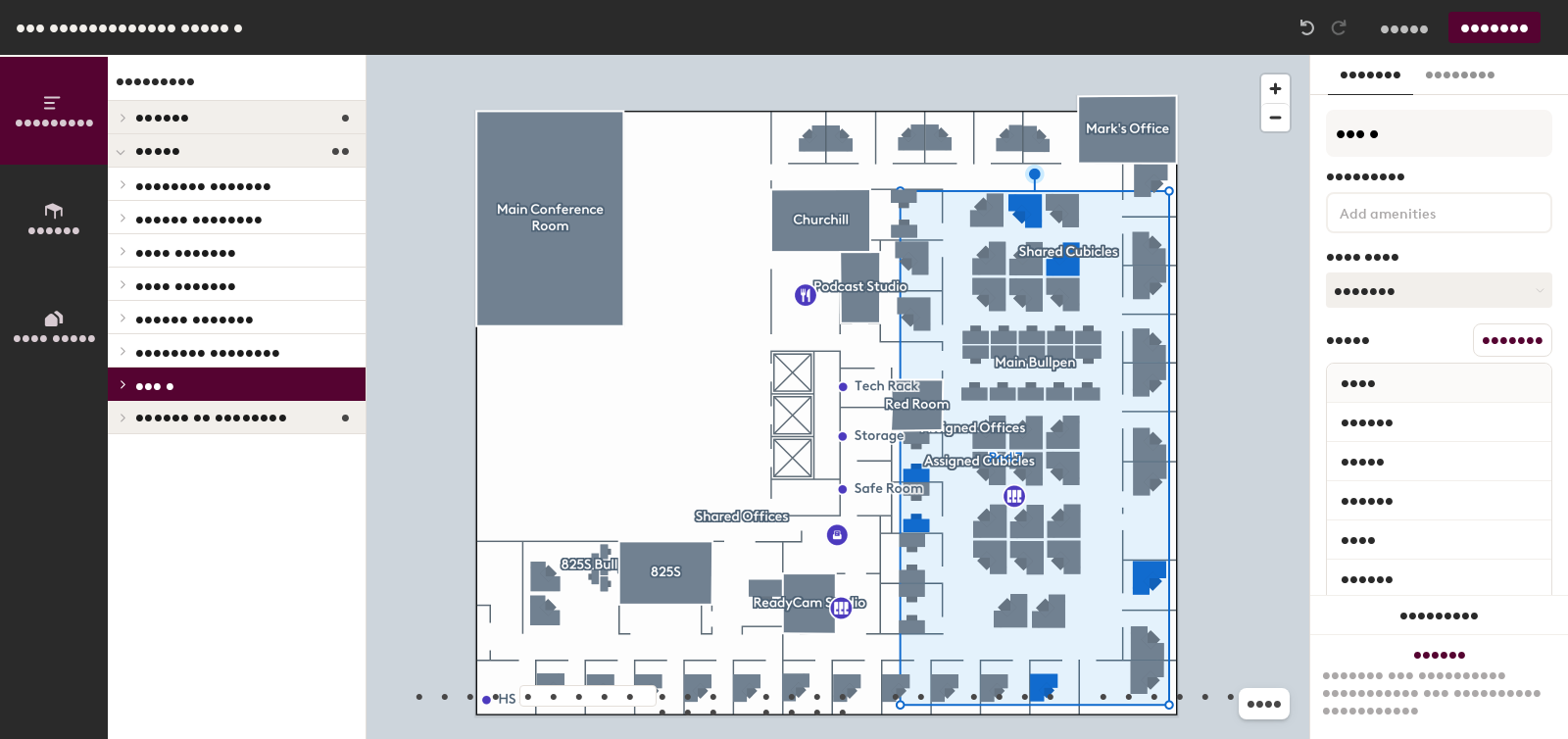 click on "Points of interest 8" at bounding box center [236, 418] 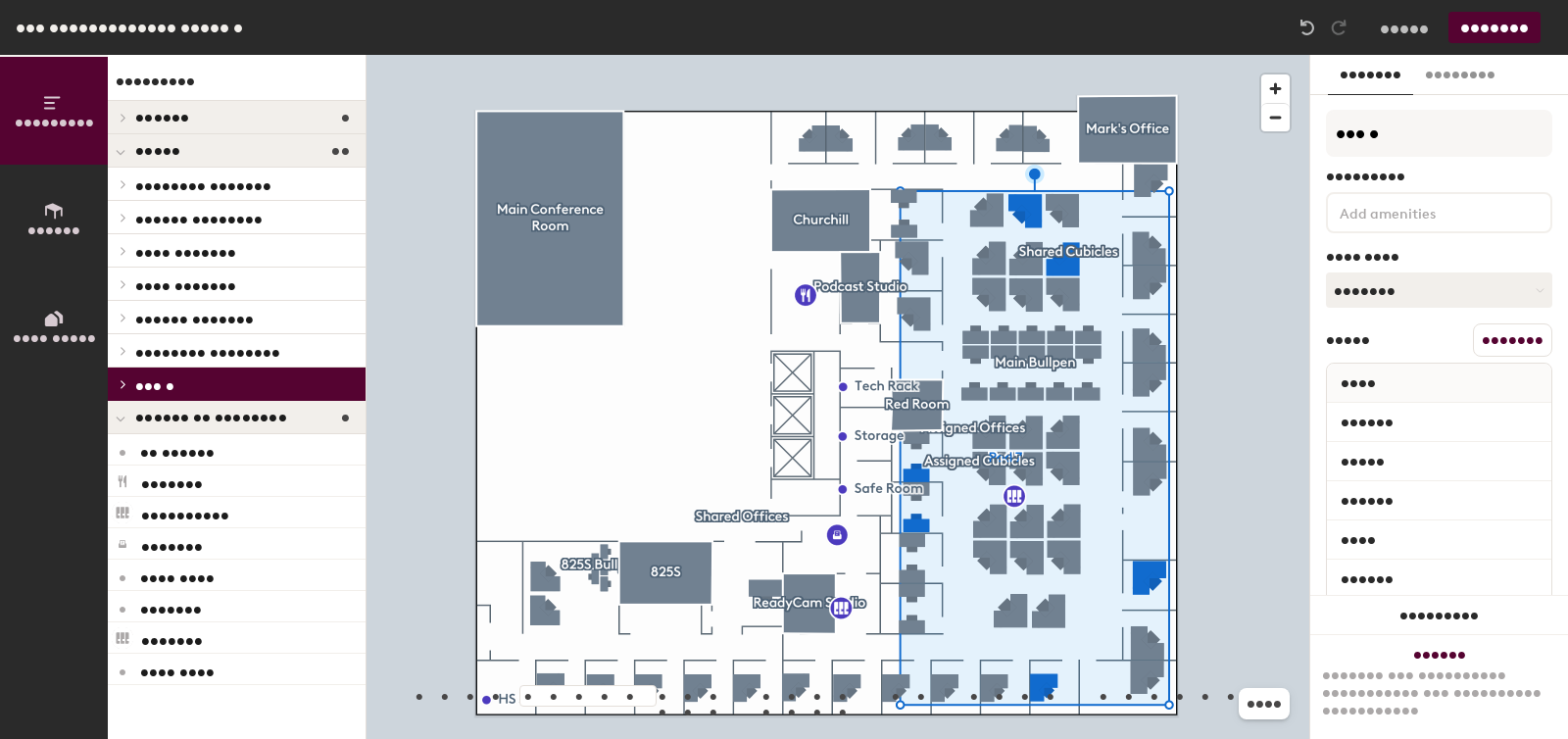 click on "Points of interest 8" at bounding box center (236, 418) 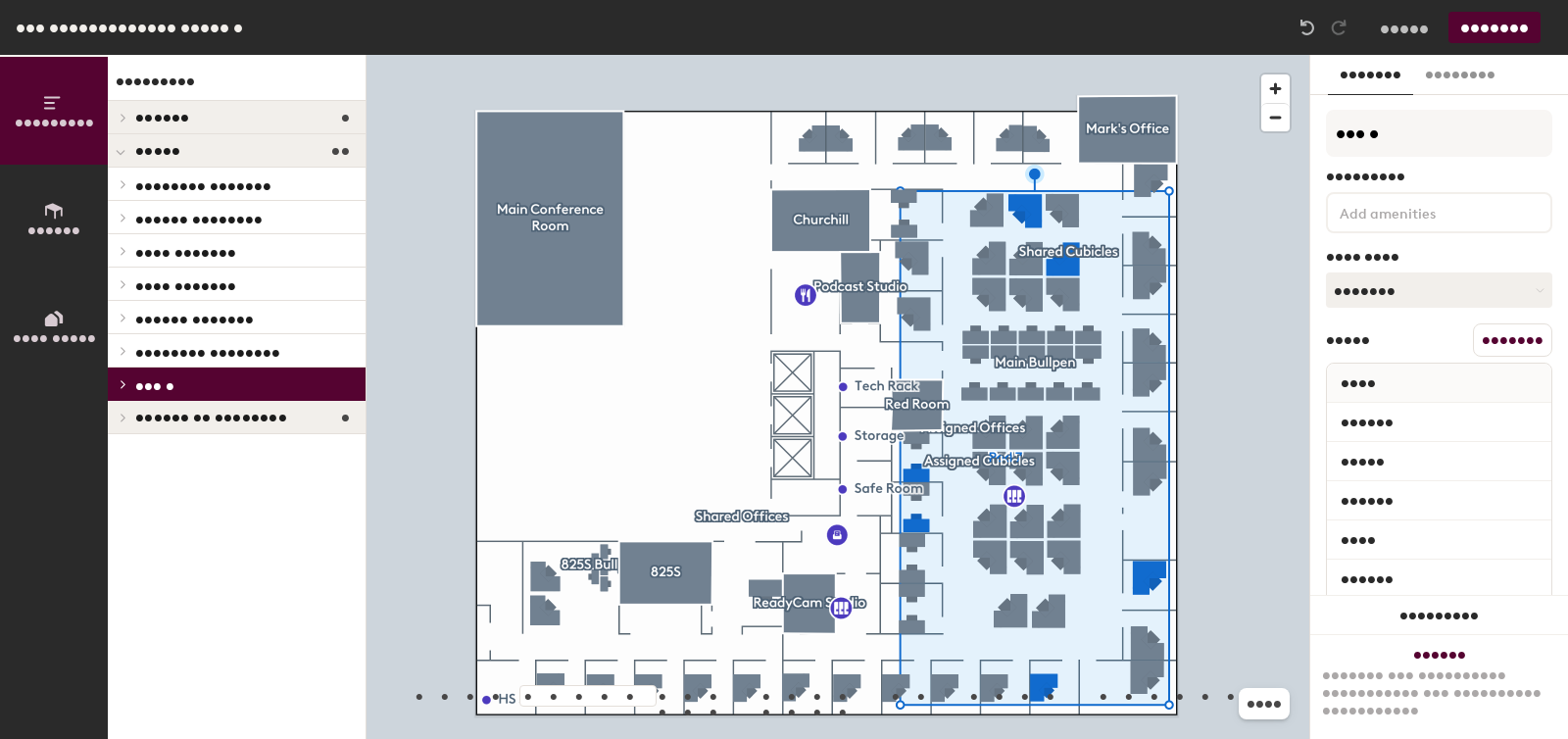 click on "•••• •••••••" at bounding box center [203, 185] 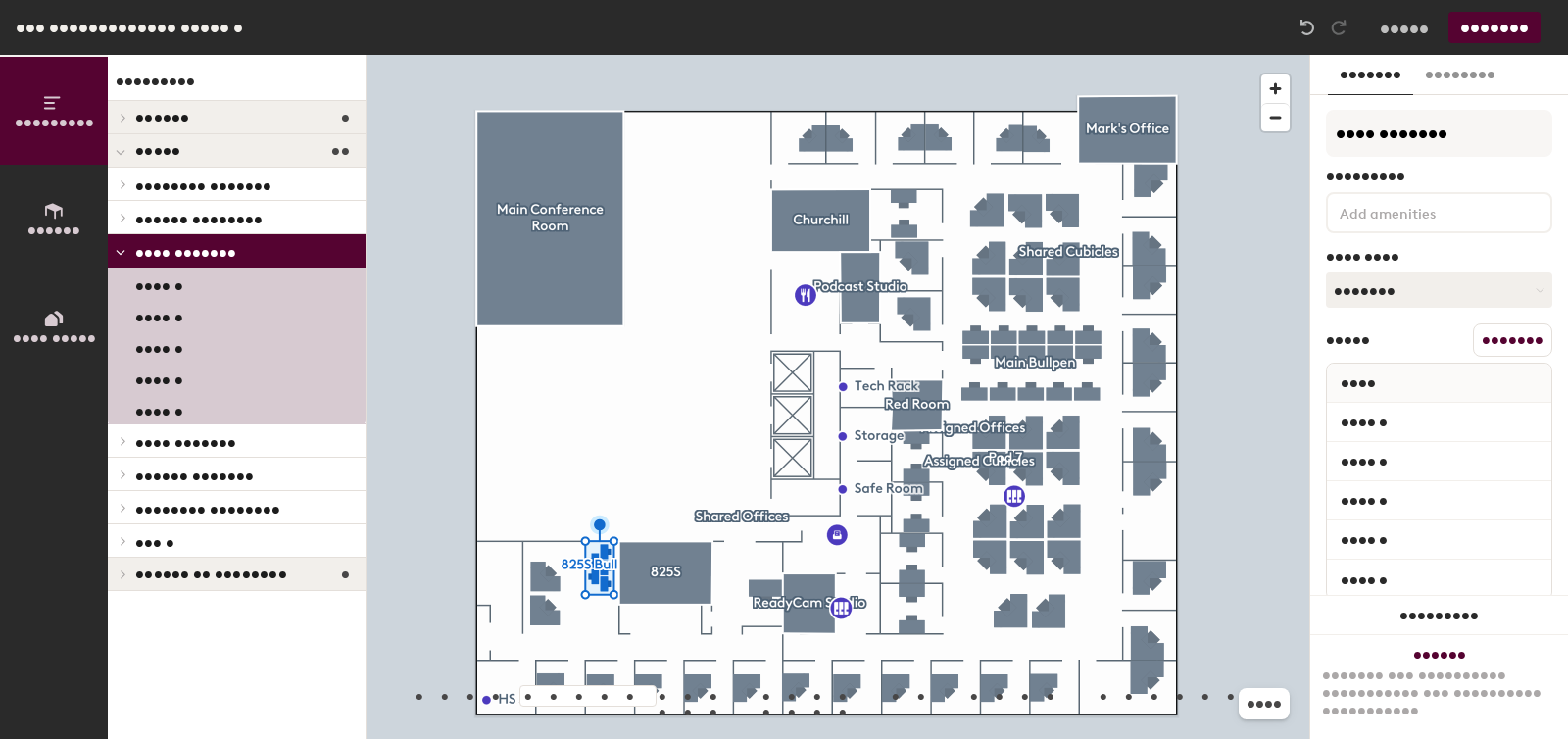 click on "•••• •••••••" at bounding box center (185, 252) 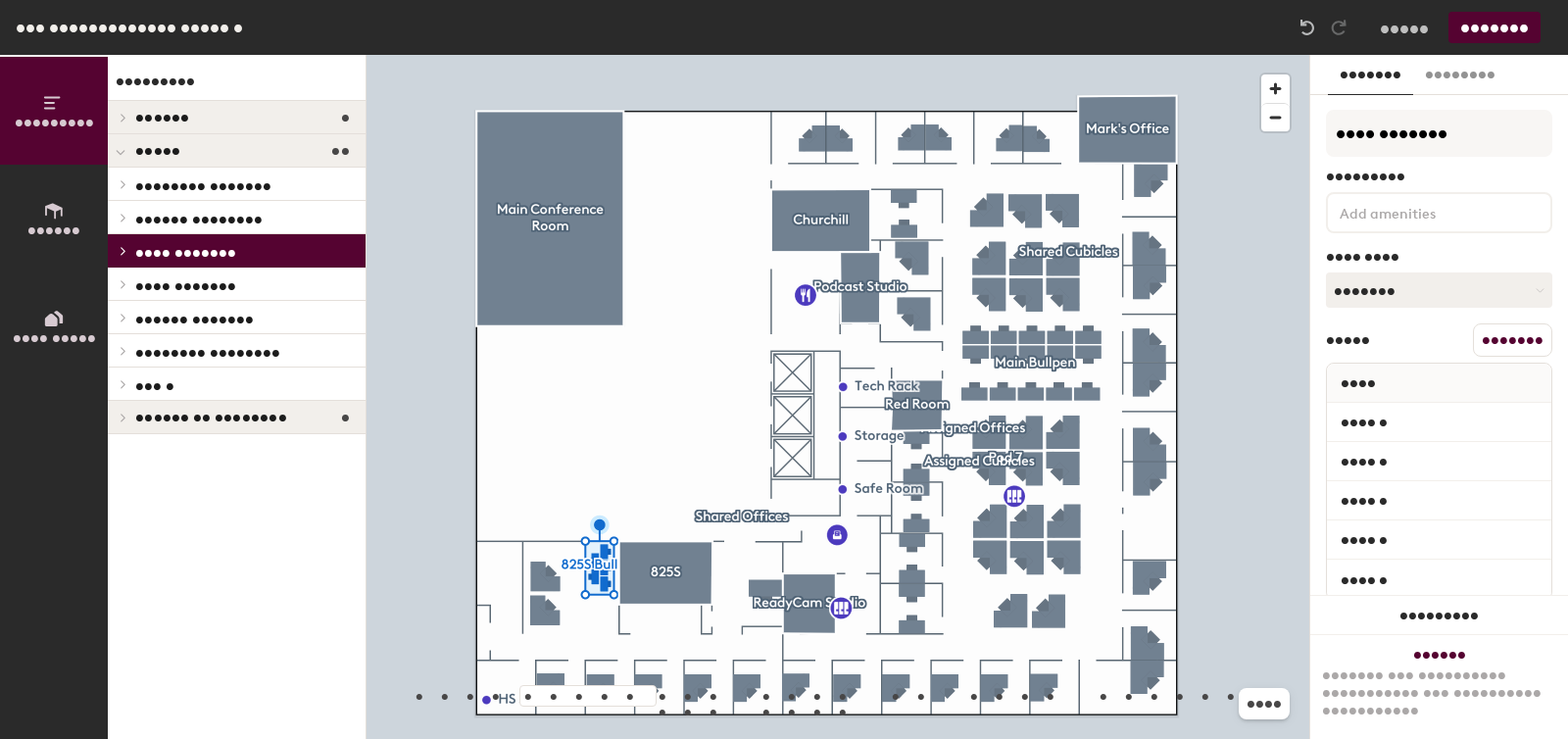click on "Directory Spaces 7 825S Churchill Main Conference Room Mark's Office Podcast Studio ReadyCam Studio Red Room  Desks 85 Assigned Offices Aaron Whilock Allie Shisgal Beth Robbins Bill McCarthy Brad Bowman Cliff May Craig Singleton David Adesnik Elaine Dezenski Ellie Bufkin Erin Blumenthal Joe Dourghety John Leavey Jonathan Schanzer Kathy Helman Leah Siskind Lesli Gillette Lilia Gaufberg Lisa LeBourgeois Lydia LaFavor Maira Alvelo Mark Montgomery Mark Perozich Michael Abonyi OSI Pariesa Brody Scooter Libby Shannon Walsh Toby Dershowitz Shared Cubicles Katy - Shared Pavak - Shared 825S Bullpen Desk 1 Desk 2 Desk 3 Desk 4 Desk 5 Main Bullpen Desk 1 Desk 2 Desk 3 Desk 4 Desk 5 Desk 6 Desk 7 Desk 8 Desk 9 Desk 10 Desk 11 Desk 12 Desk 13 Desk 14 Desk 15 Shared Offices Alexandra Paolozzi - D BBT David Daoud - Green Jean Matt Zweig - A Nick Stewart  - C Tyler Stapleton - B Assigned Cubicles Ahmad Shawari Alex Weinberg Brdley Howell Bridget Toomey Brie O'Neil Chloe Sahn Danielle Kleinman Dmitriy Shapiro Jack Burnham 8" at bounding box center [236, 397] 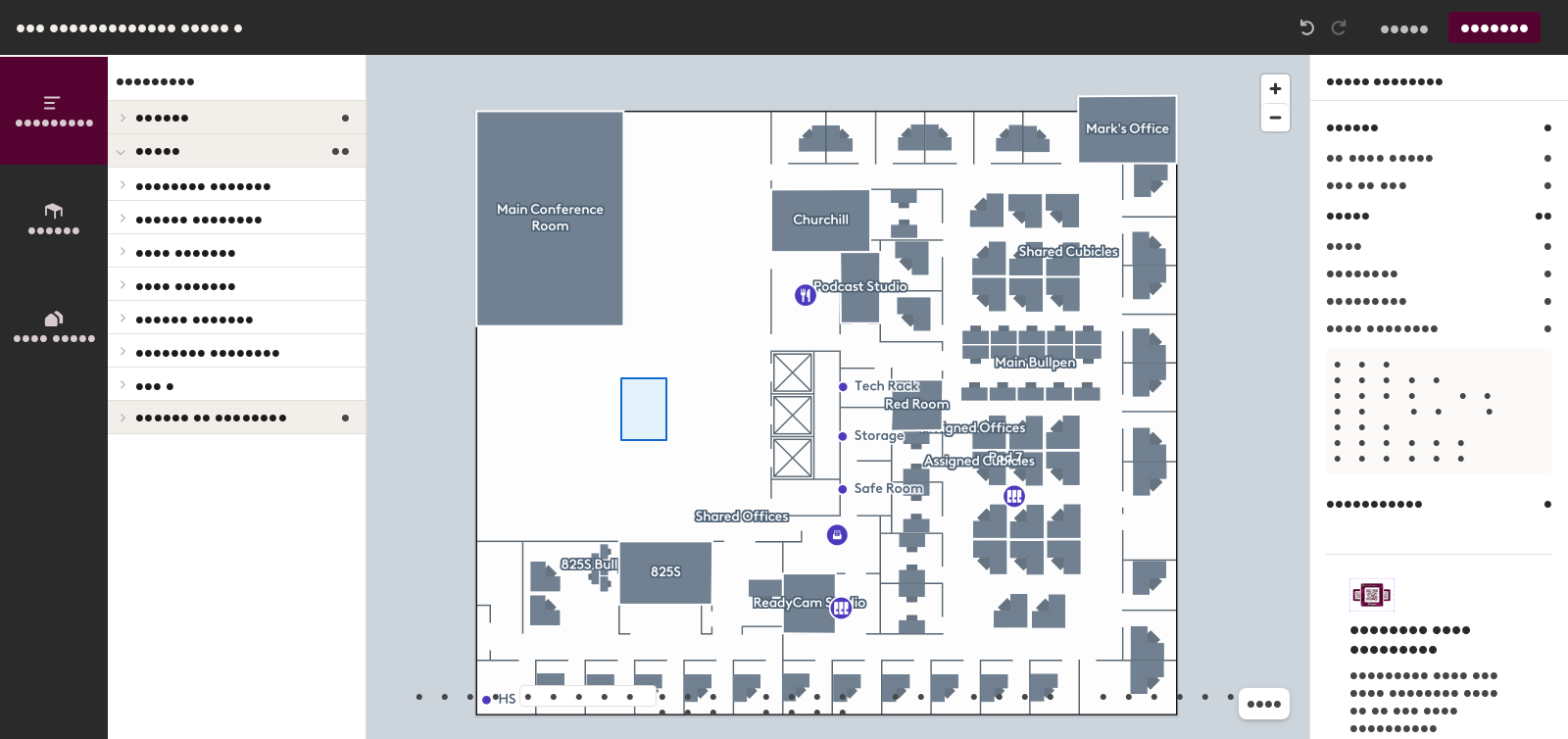 click at bounding box center (838, 55) 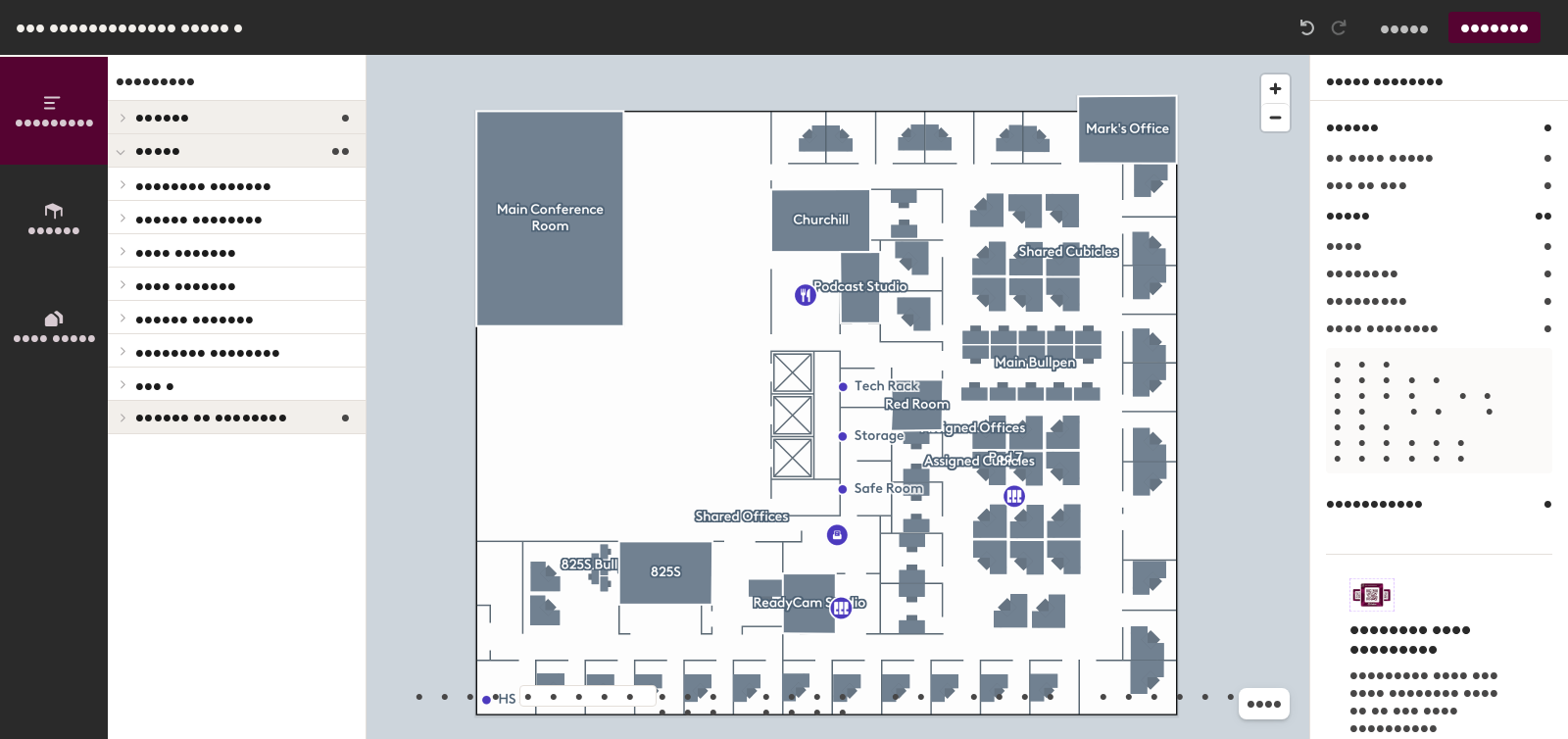click at bounding box center (838, 55) 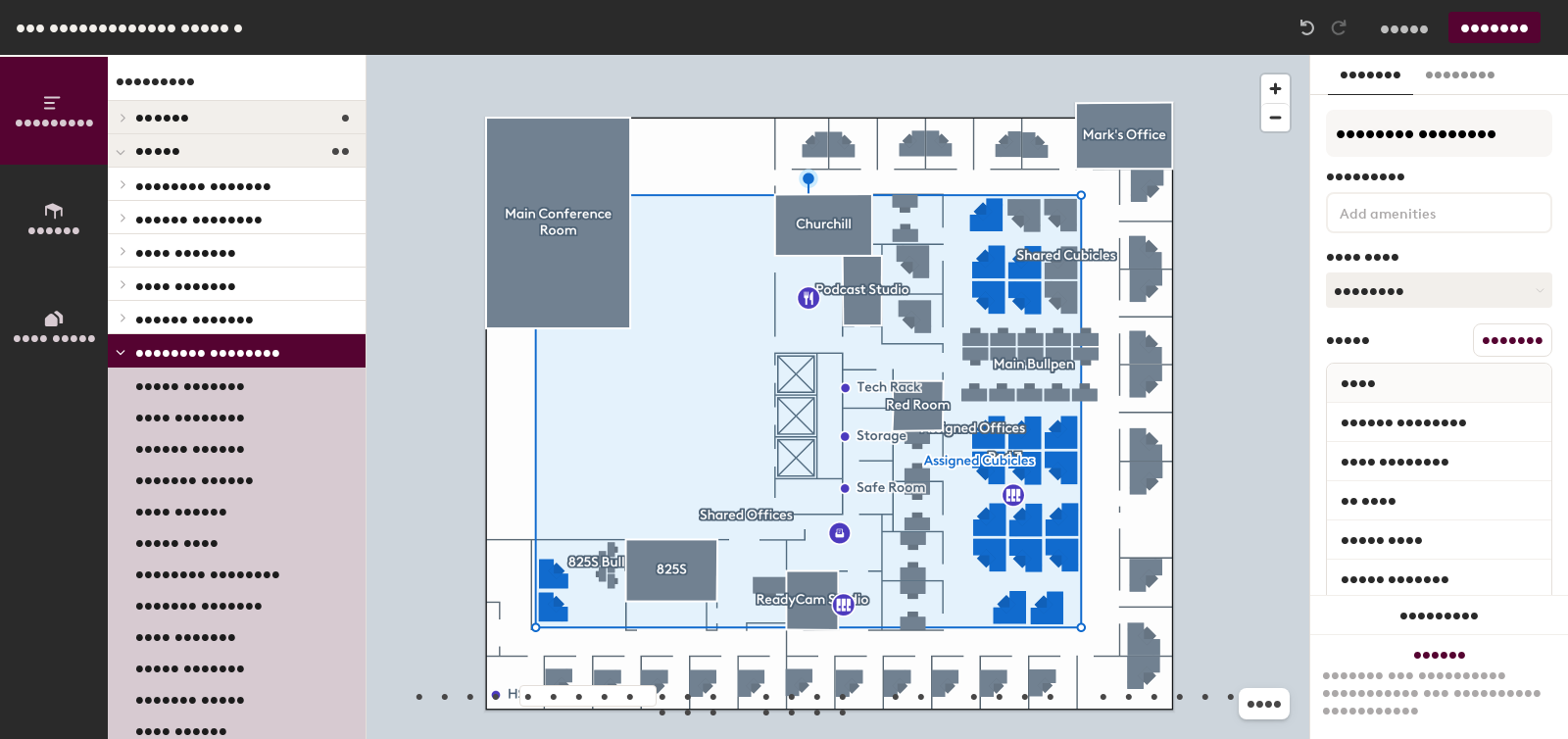 click on "•••••••• ••••••••" at bounding box center (208, 352) 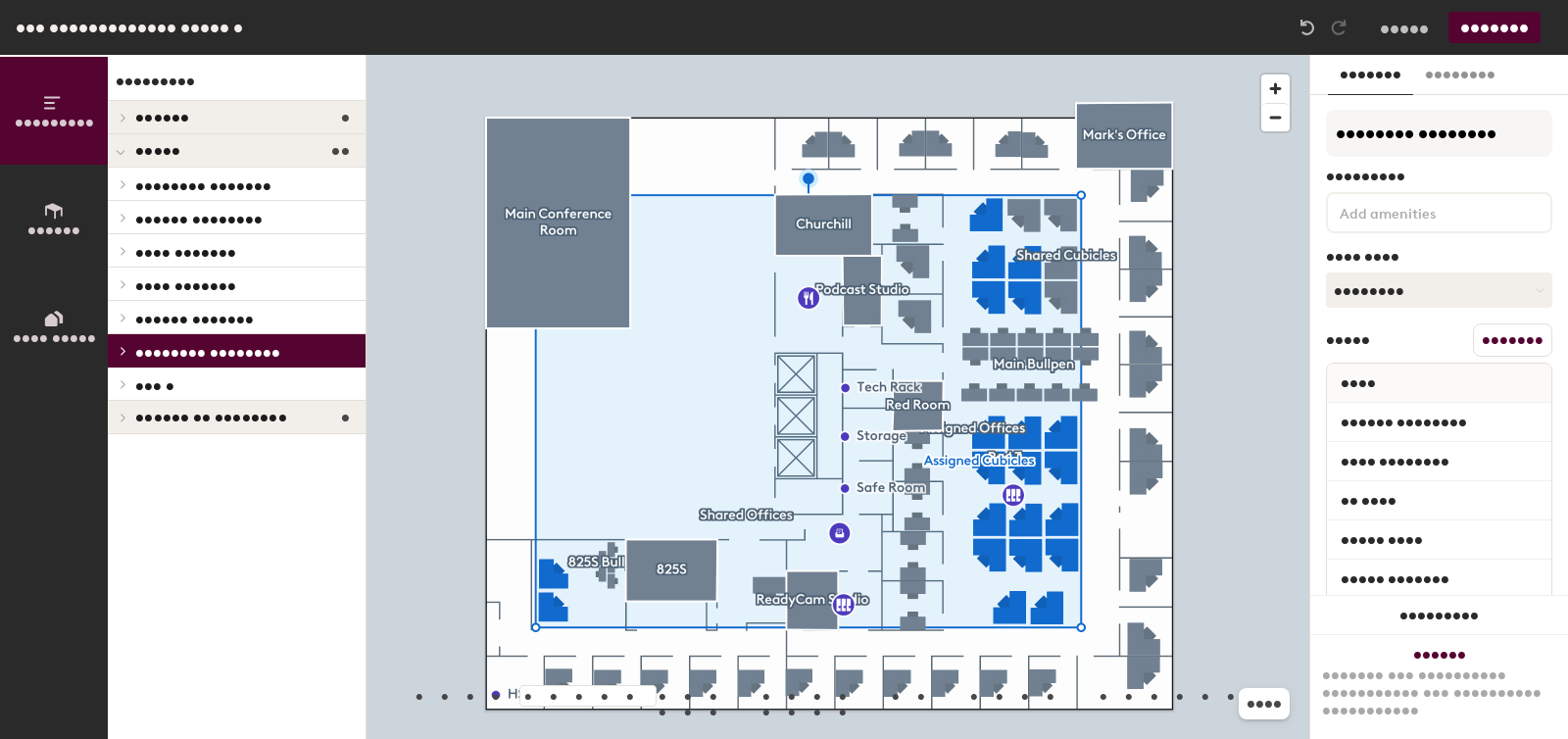 click on "•••••• ••••••••" at bounding box center (203, 185) 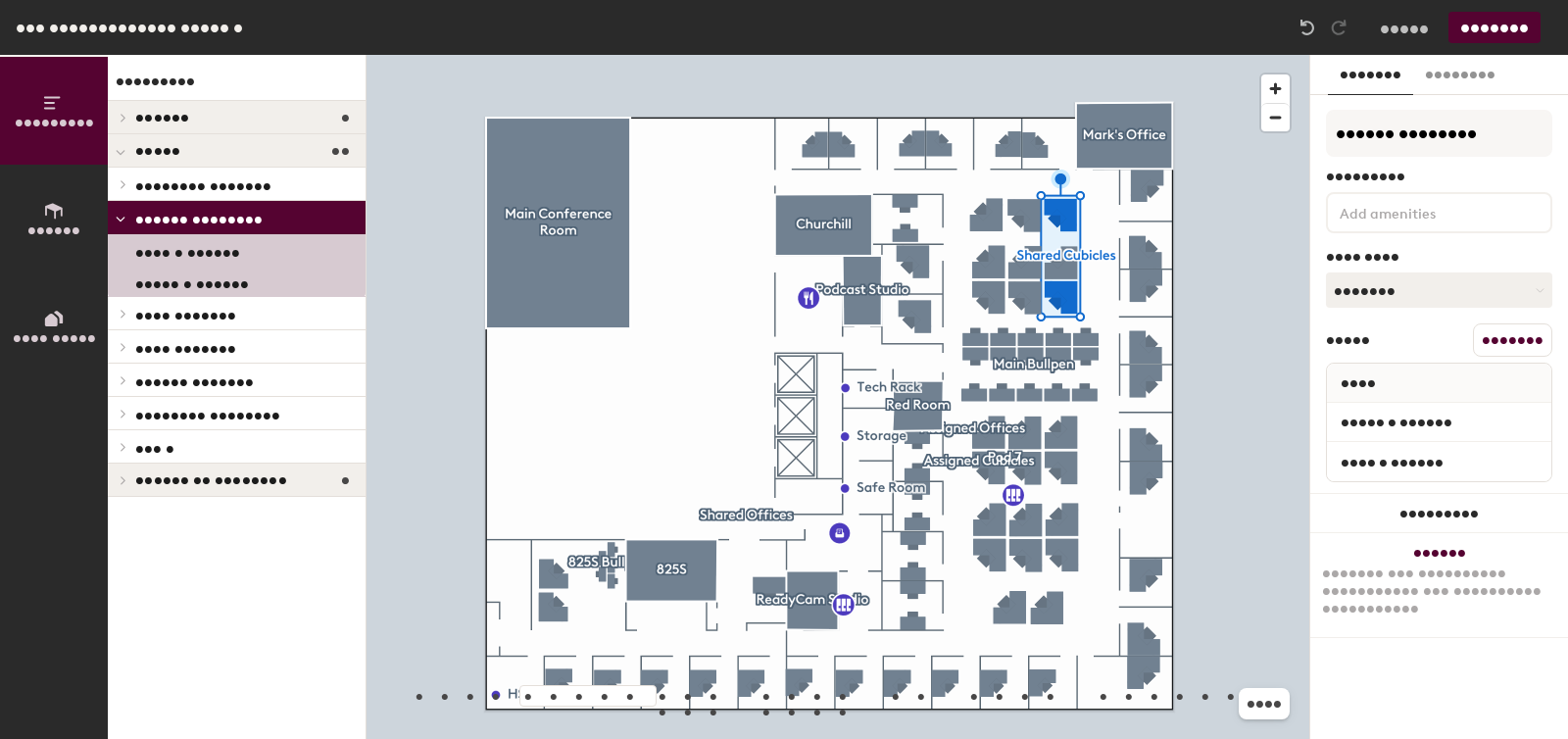 click on "•••••• ••••••••" at bounding box center (199, 219) 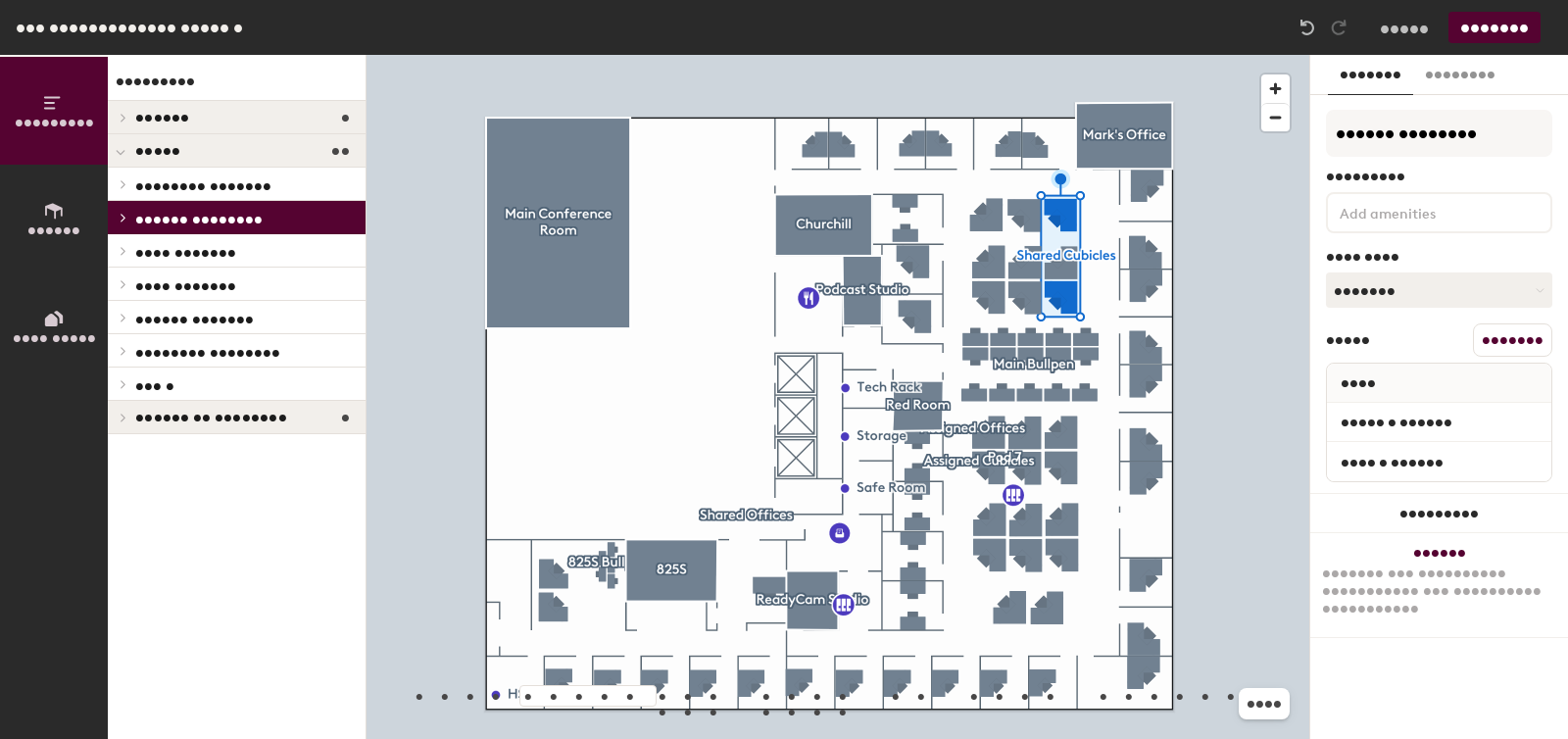 click on "•••••• •••••••" at bounding box center [203, 185] 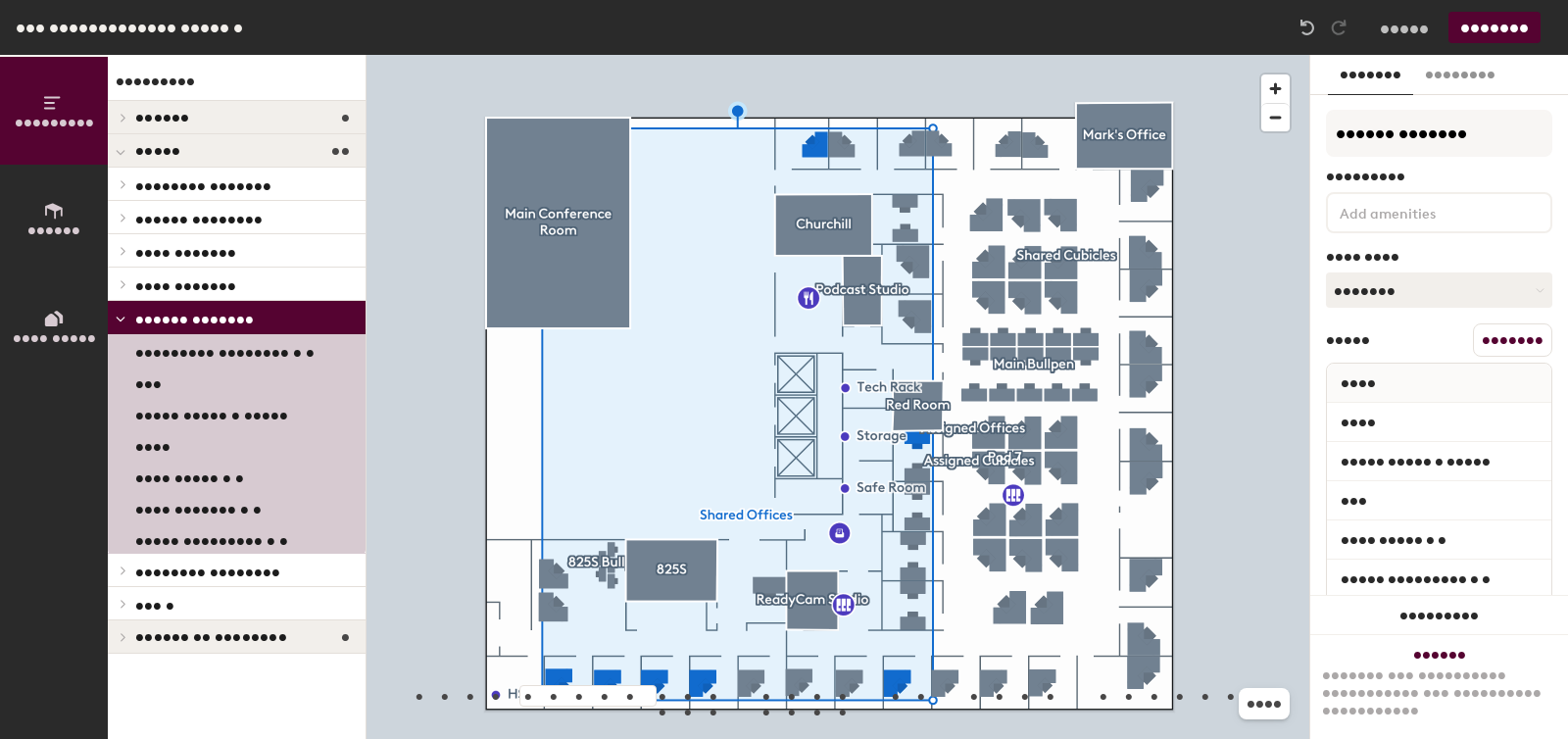 click on "•••••• •••••••" at bounding box center [194, 319] 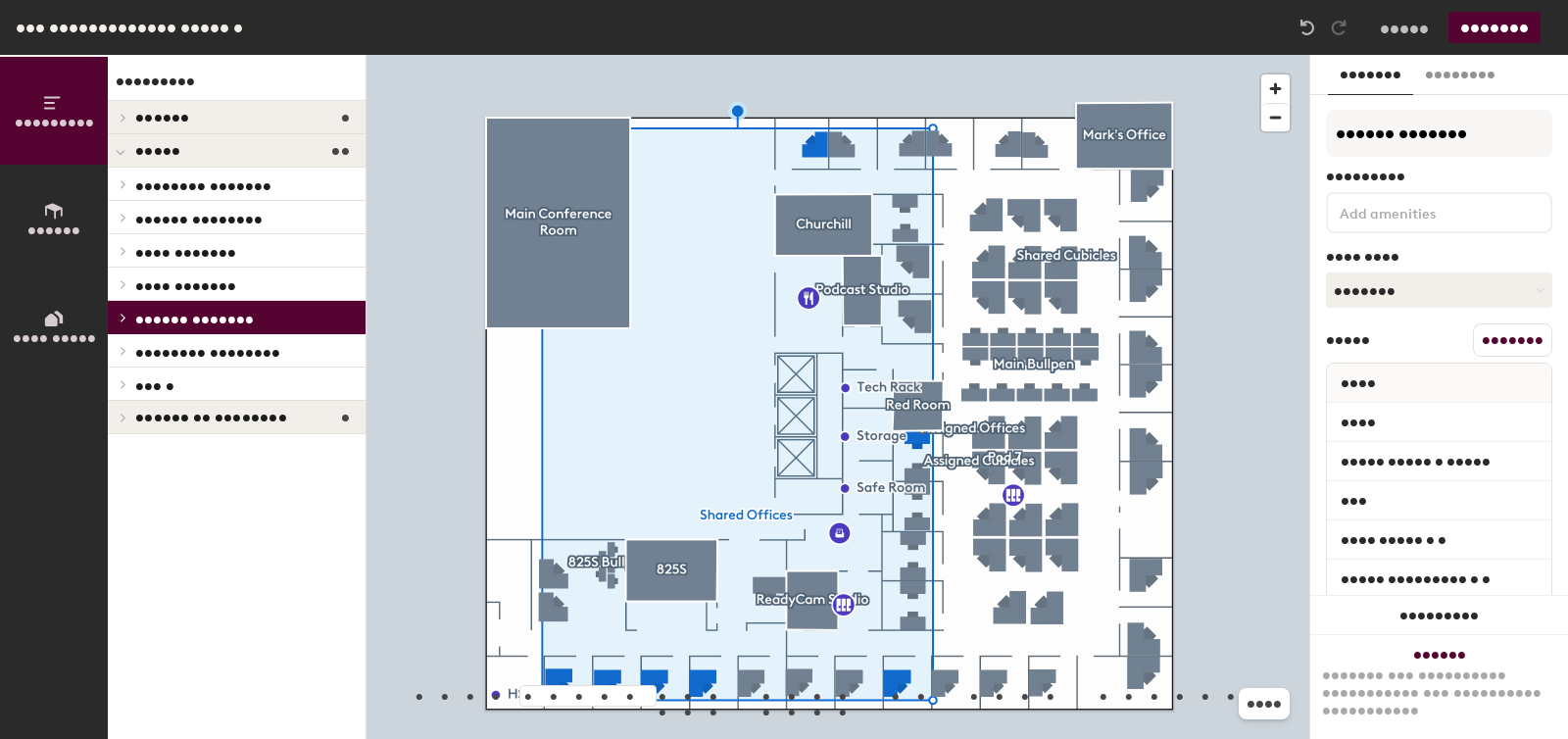 click on "•••••• •••••••" at bounding box center (194, 319) 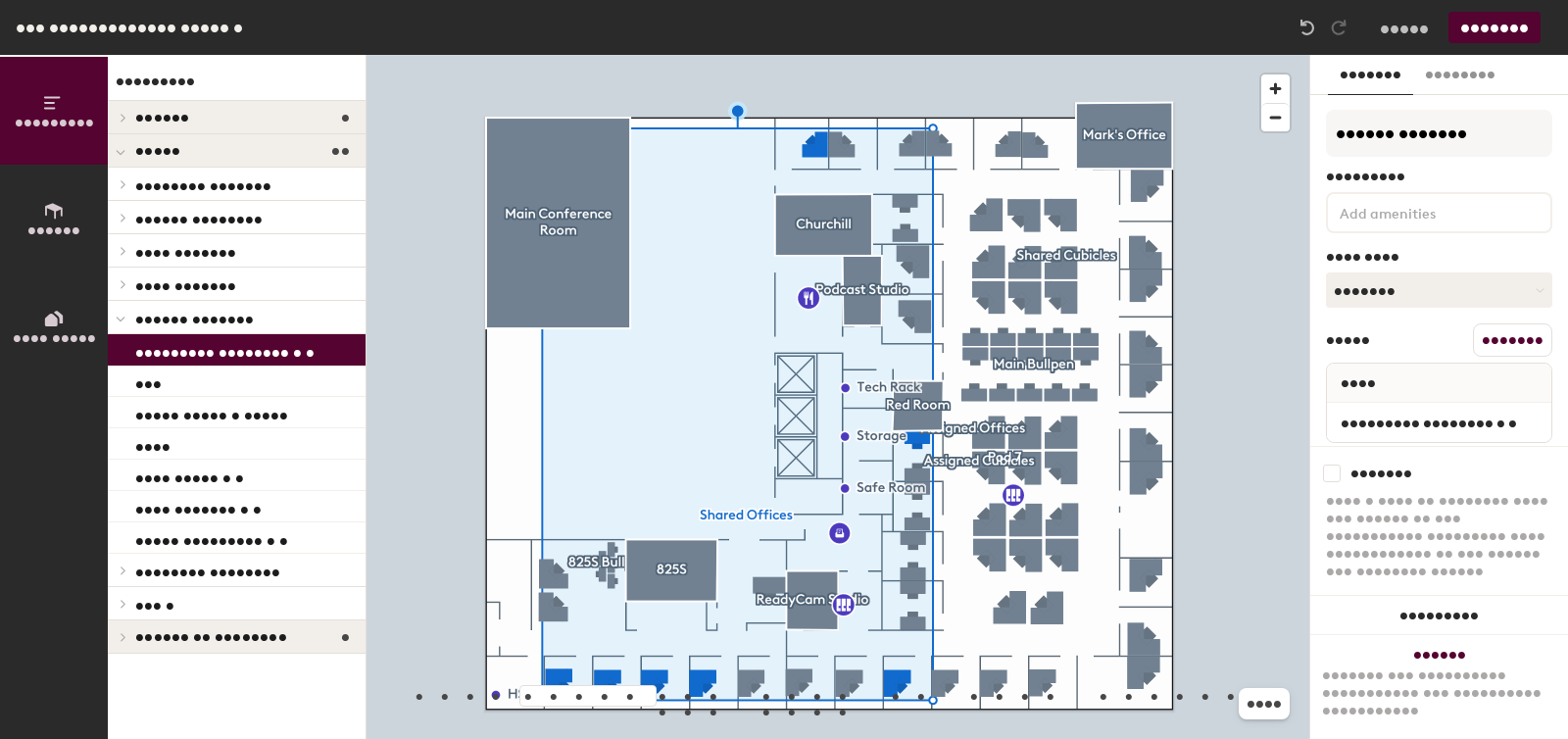 click on "••••••••• •••••••• • •" at bounding box center [224, 349] 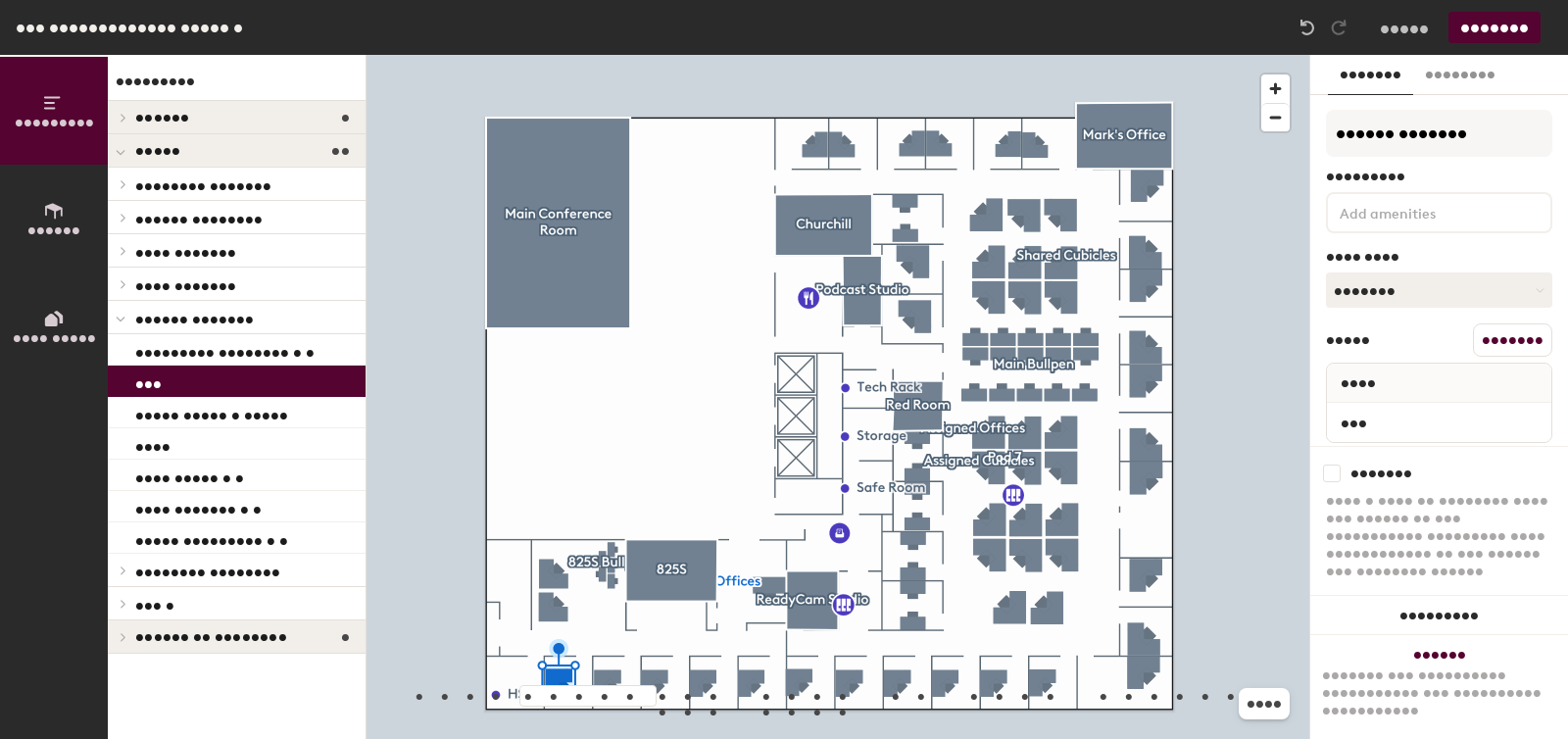 click on "•••" at bounding box center [236, 381] 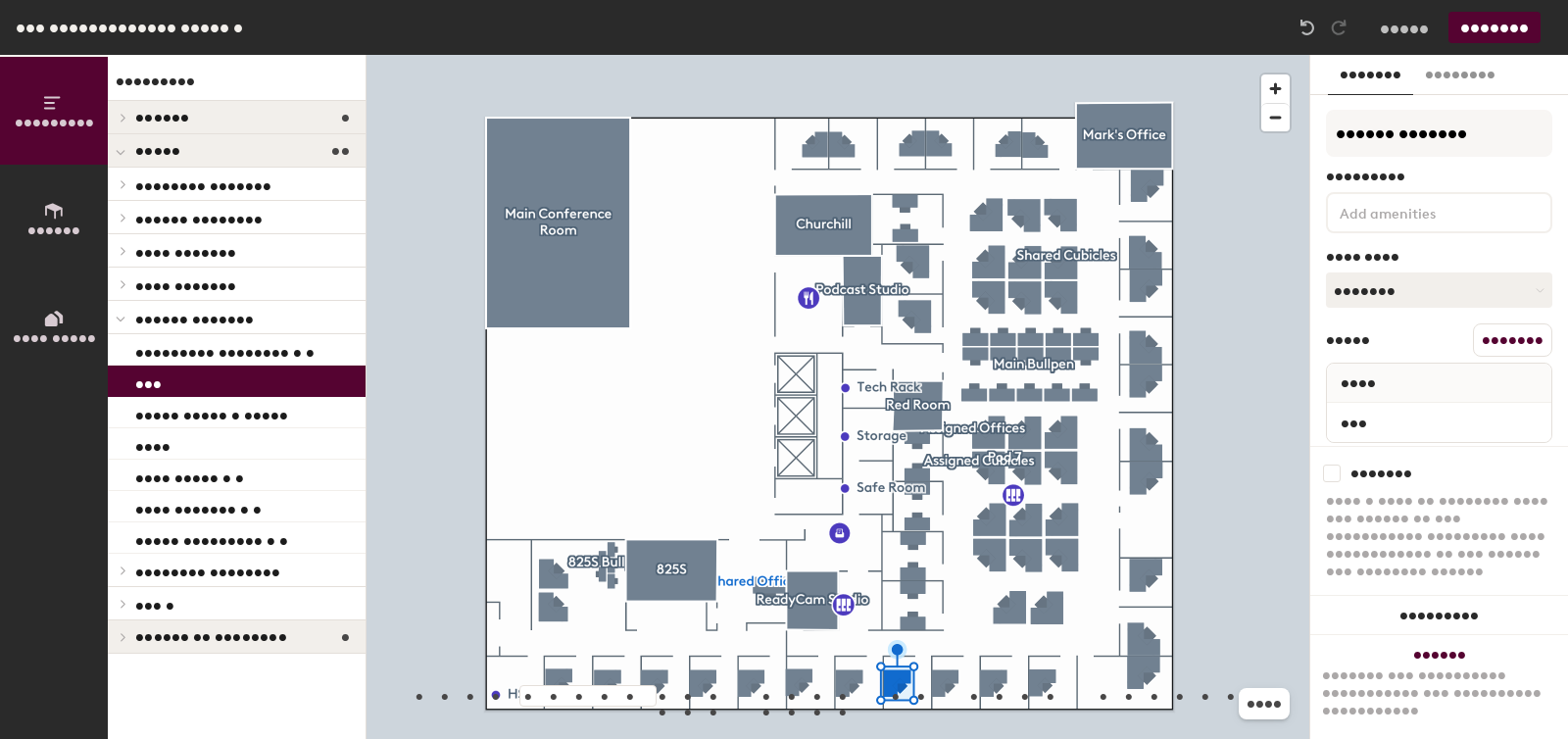 click on "•••••• •••••••" at bounding box center (203, 185) 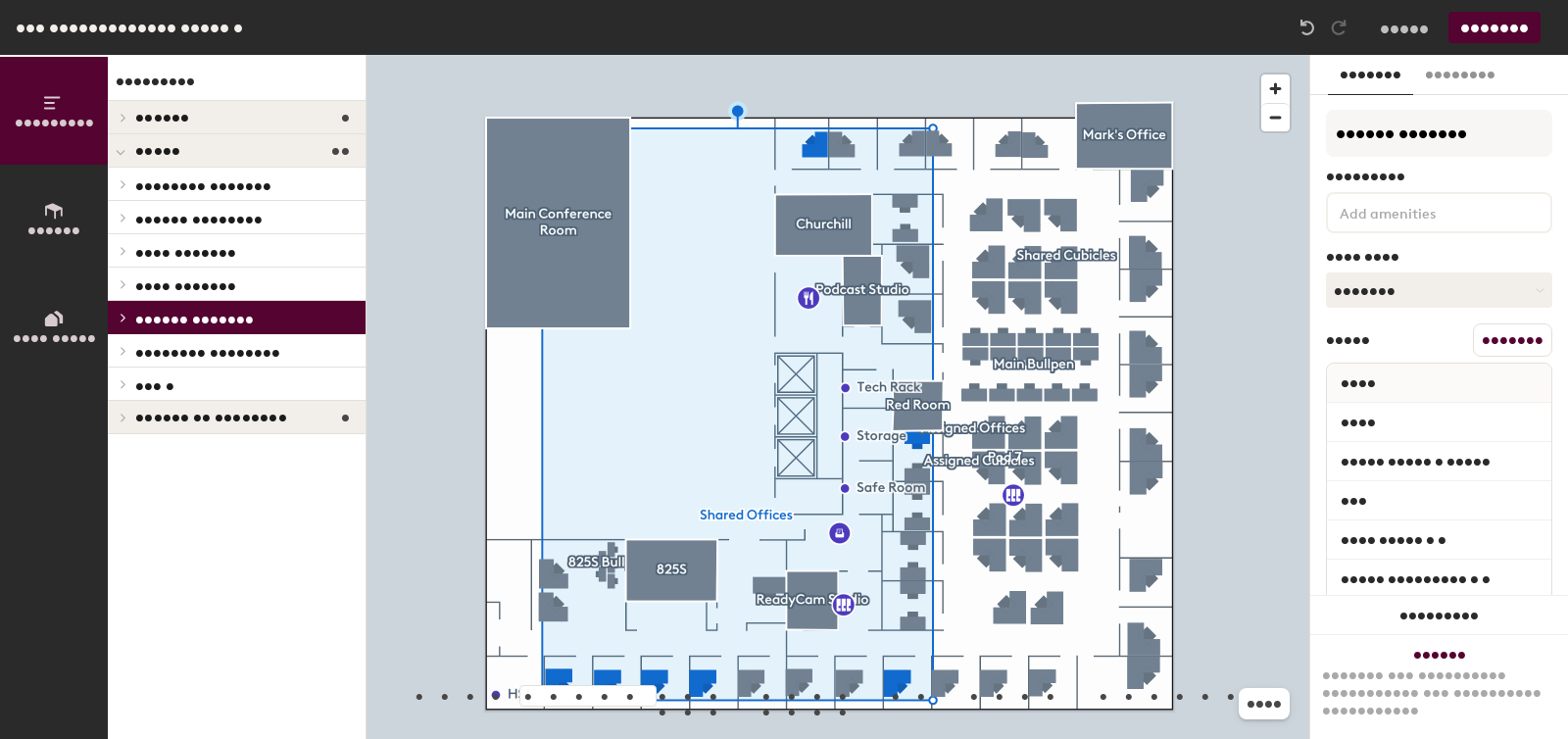 click on "Assigned Offices" at bounding box center (203, 185) 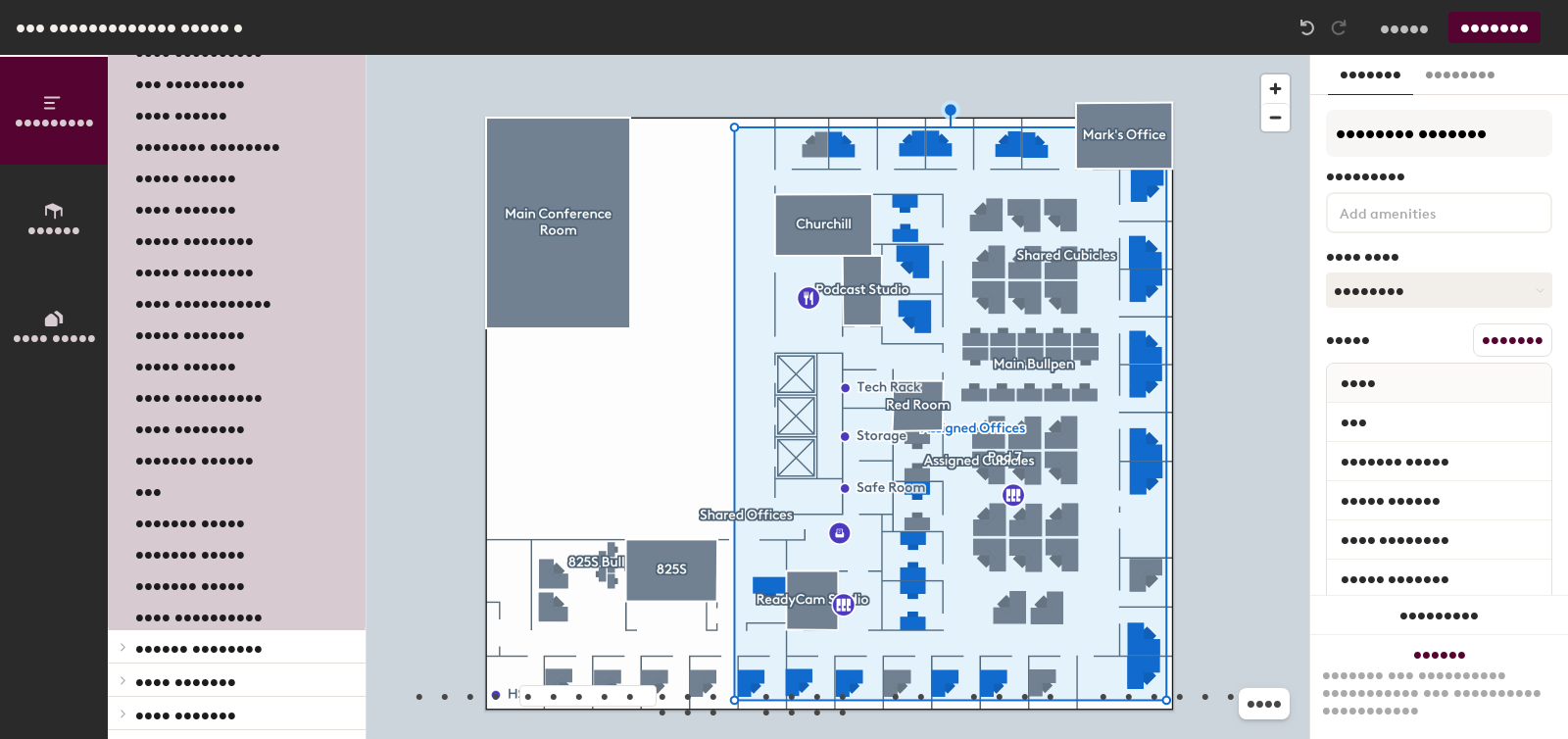 scroll, scrollTop: 493, scrollLeft: 0, axis: vertical 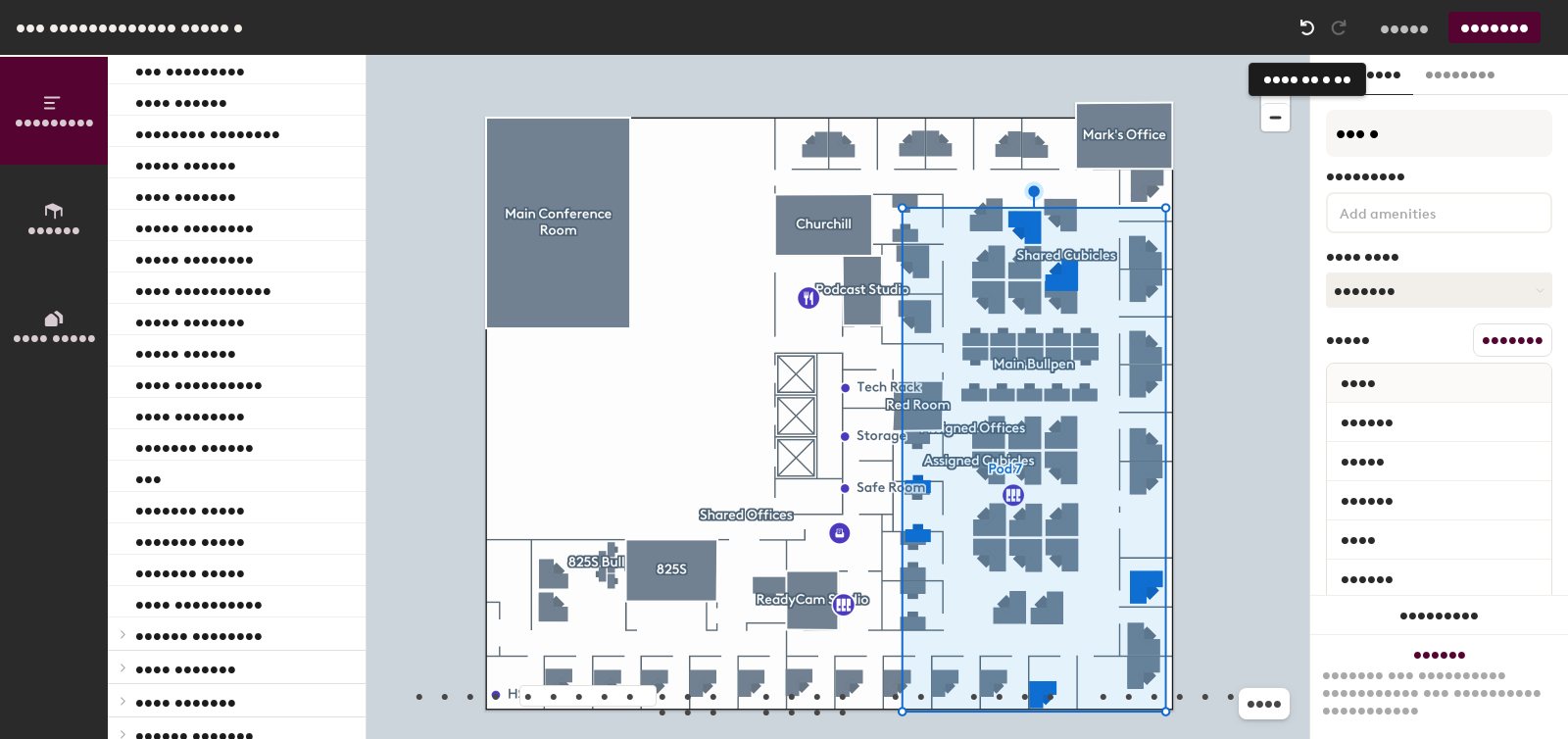 click at bounding box center (1307, 27) 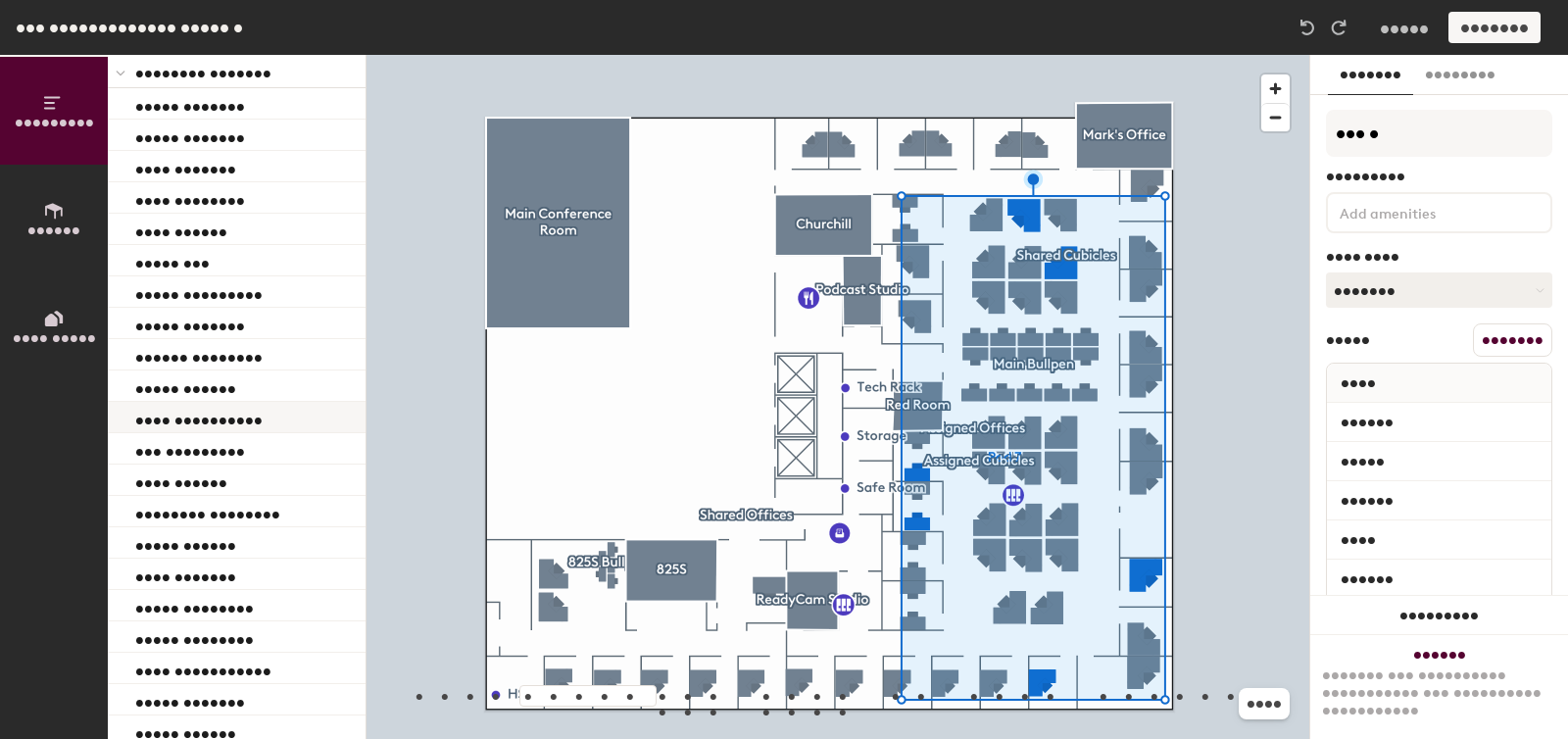 scroll, scrollTop: 0, scrollLeft: 0, axis: both 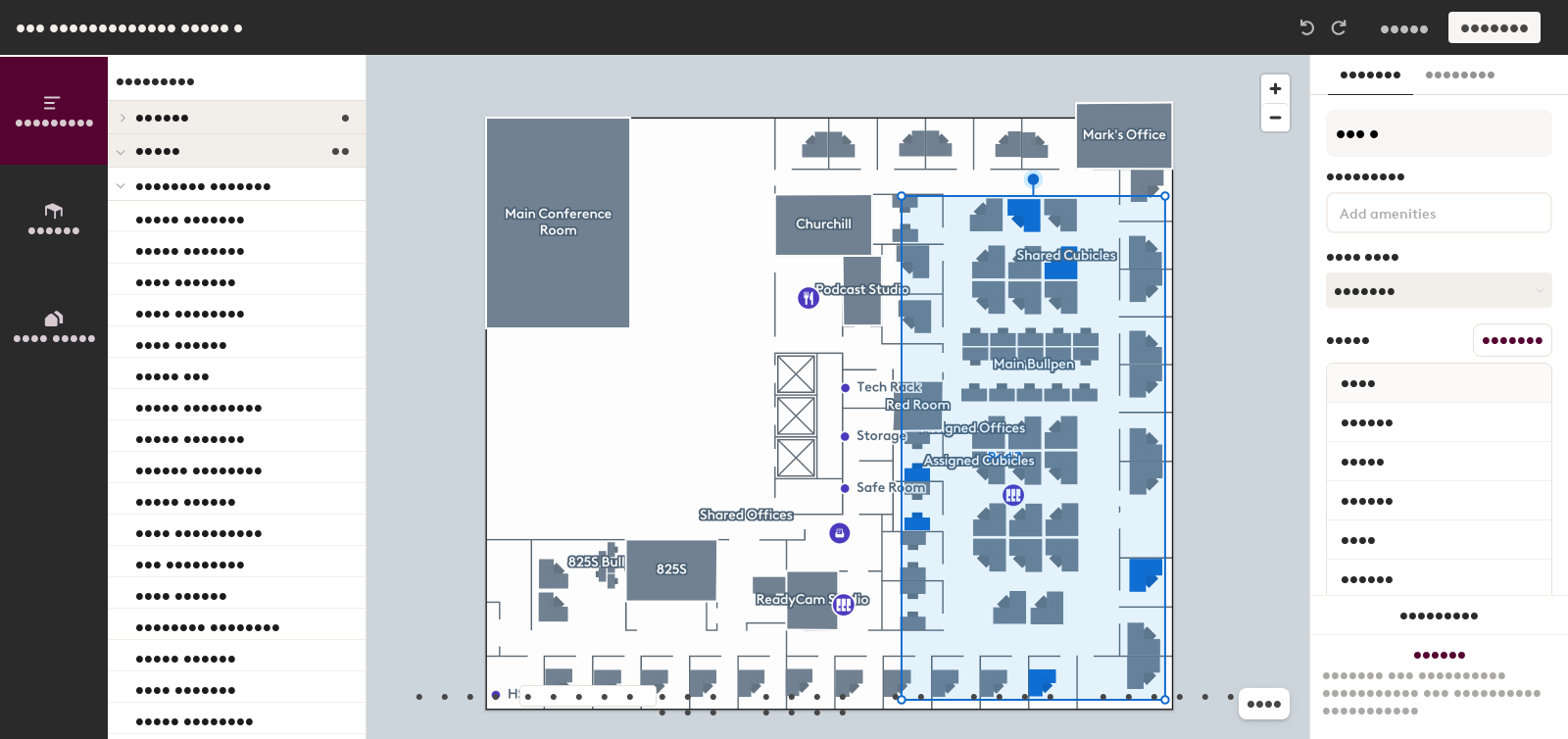 click at bounding box center [121, 185] 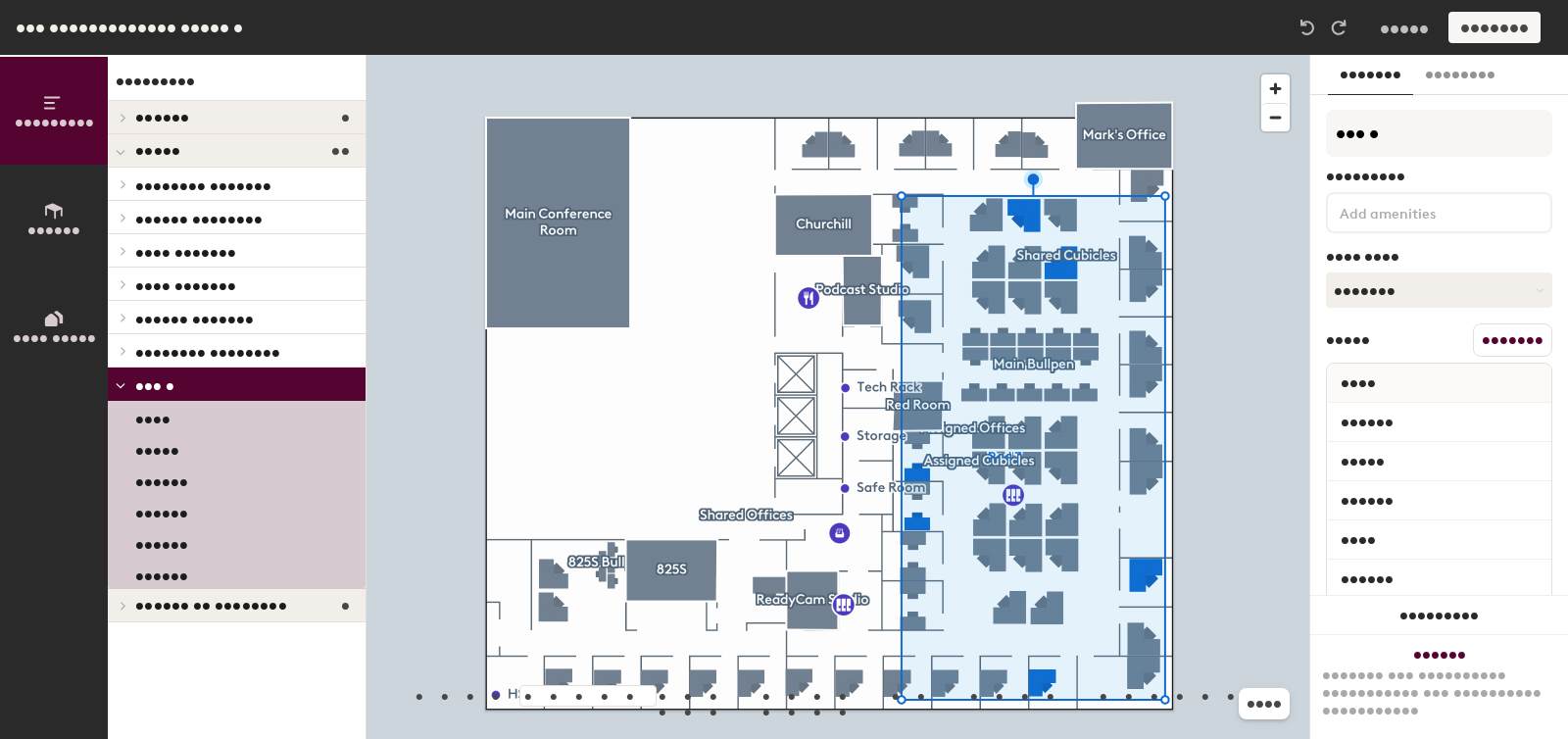 click at bounding box center [121, 386] 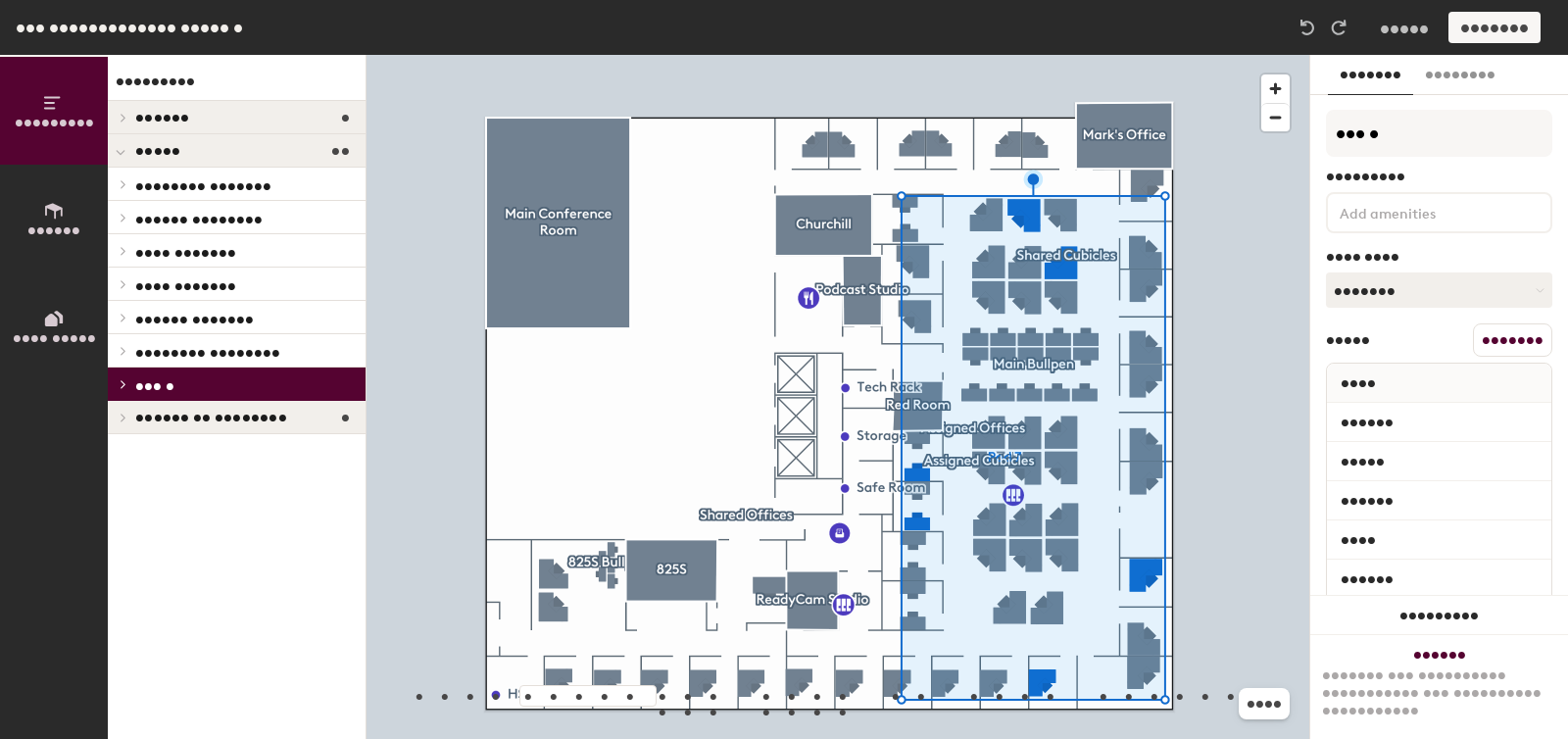 click on "••• •" at bounding box center (155, 385) 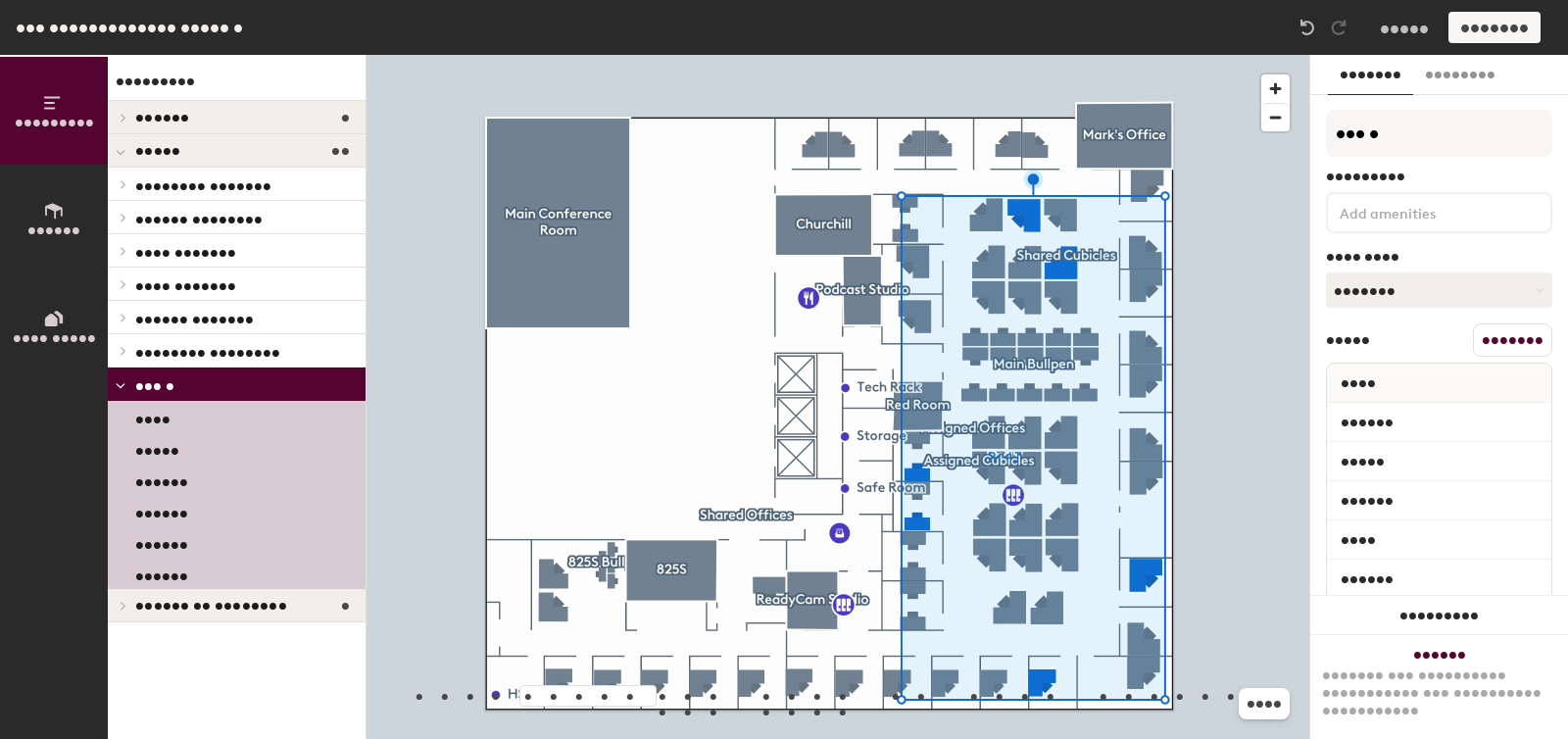 click on "•••••" at bounding box center (153, 416) 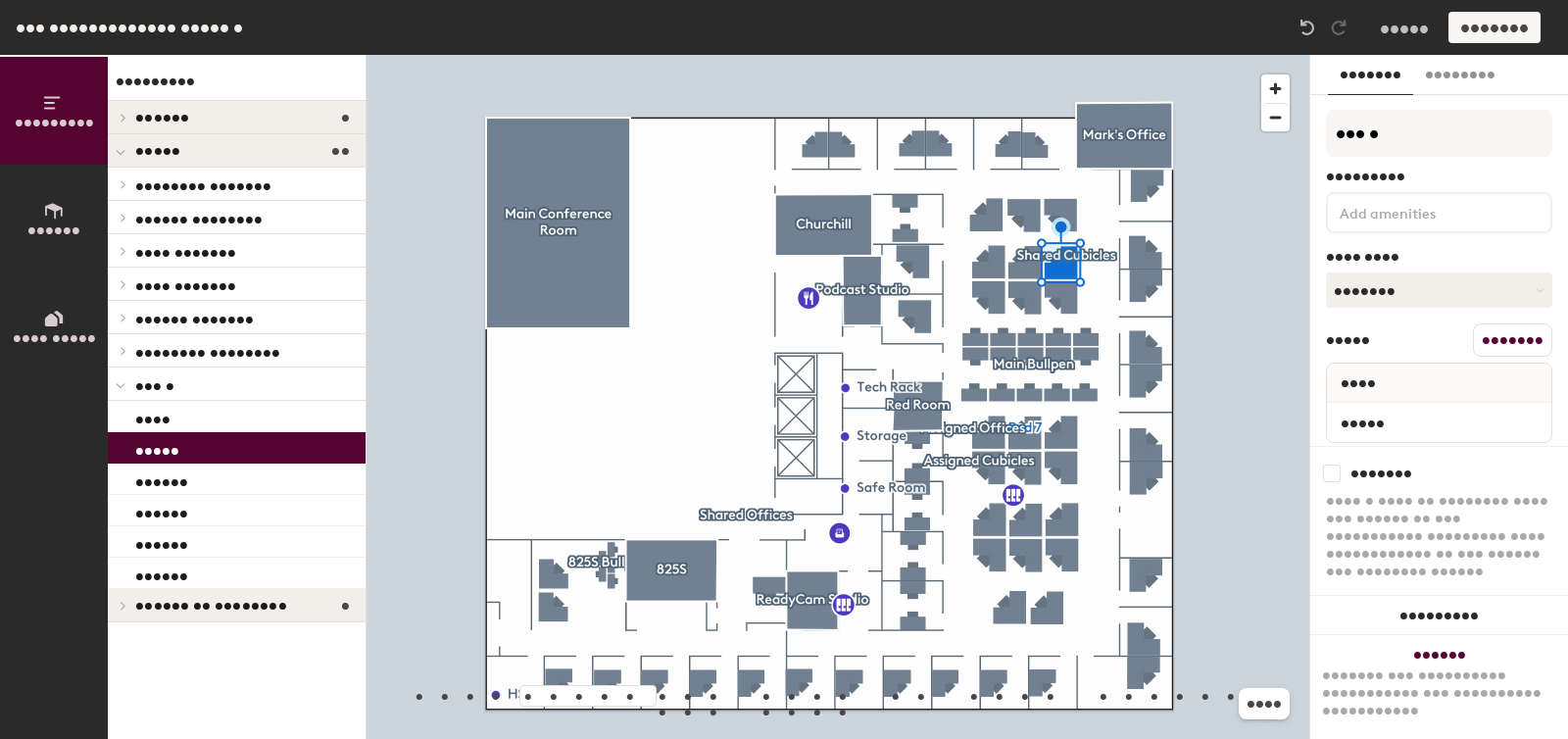 click on "••• •" at bounding box center [236, 384] 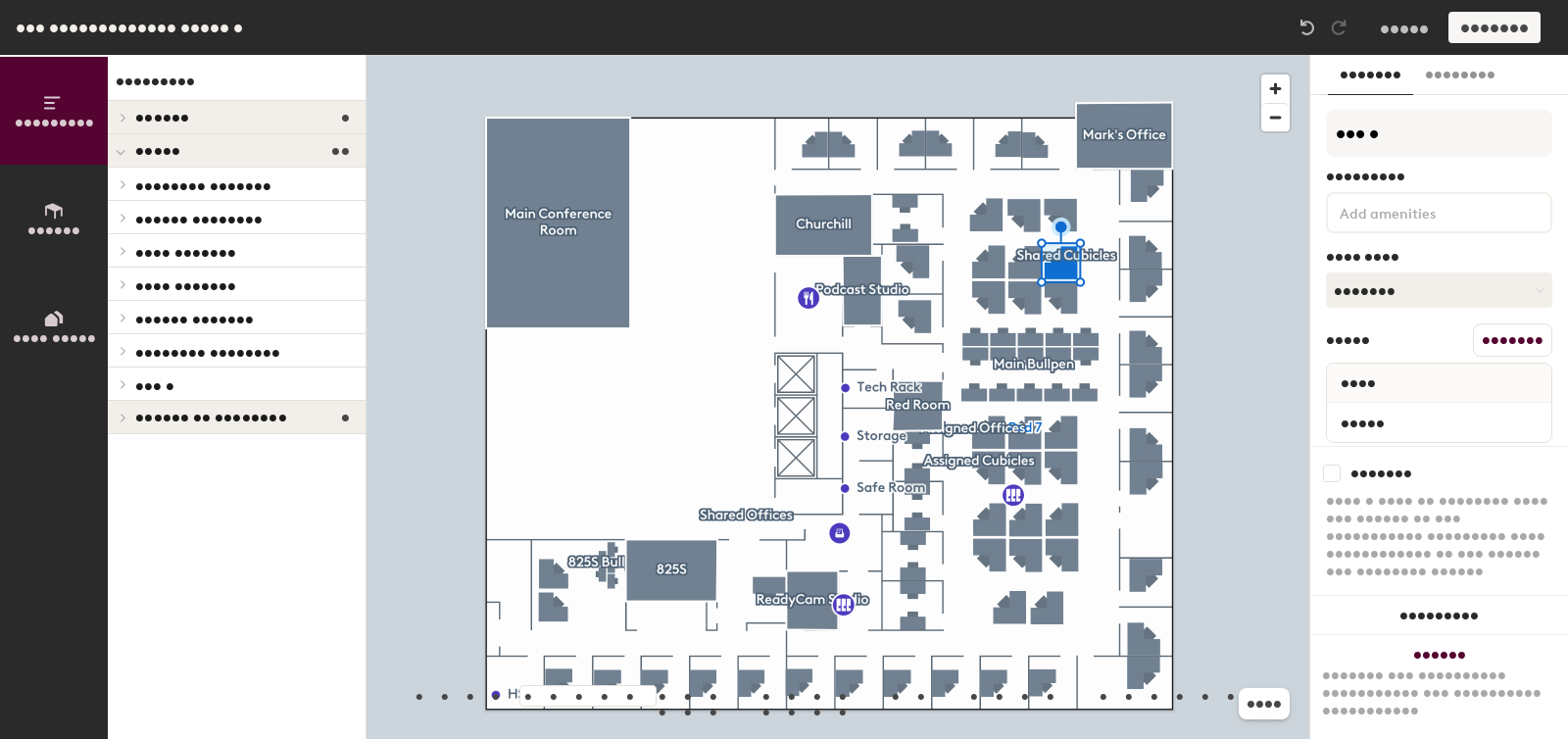 click on "••• •" at bounding box center [203, 185] 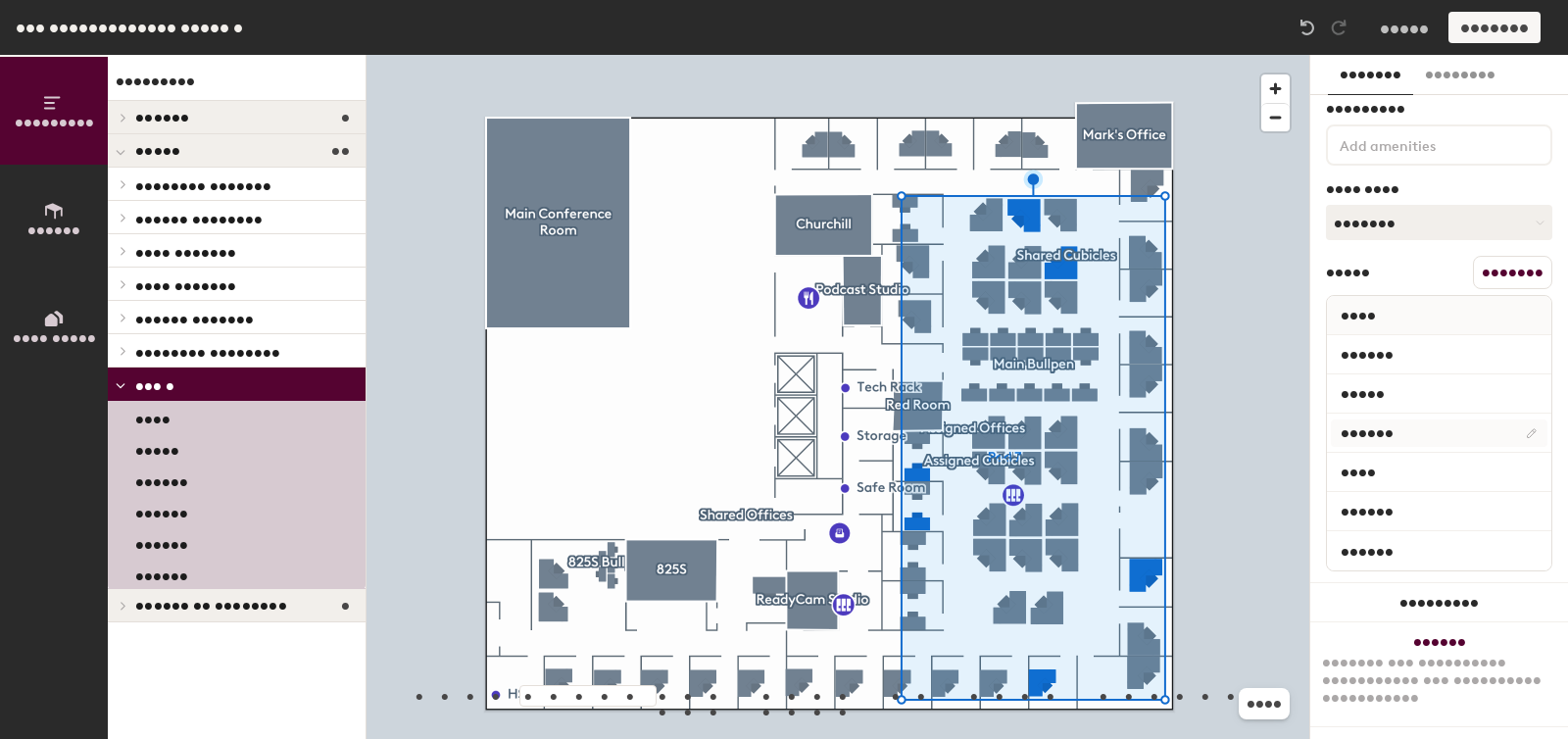 scroll, scrollTop: 71, scrollLeft: 0, axis: vertical 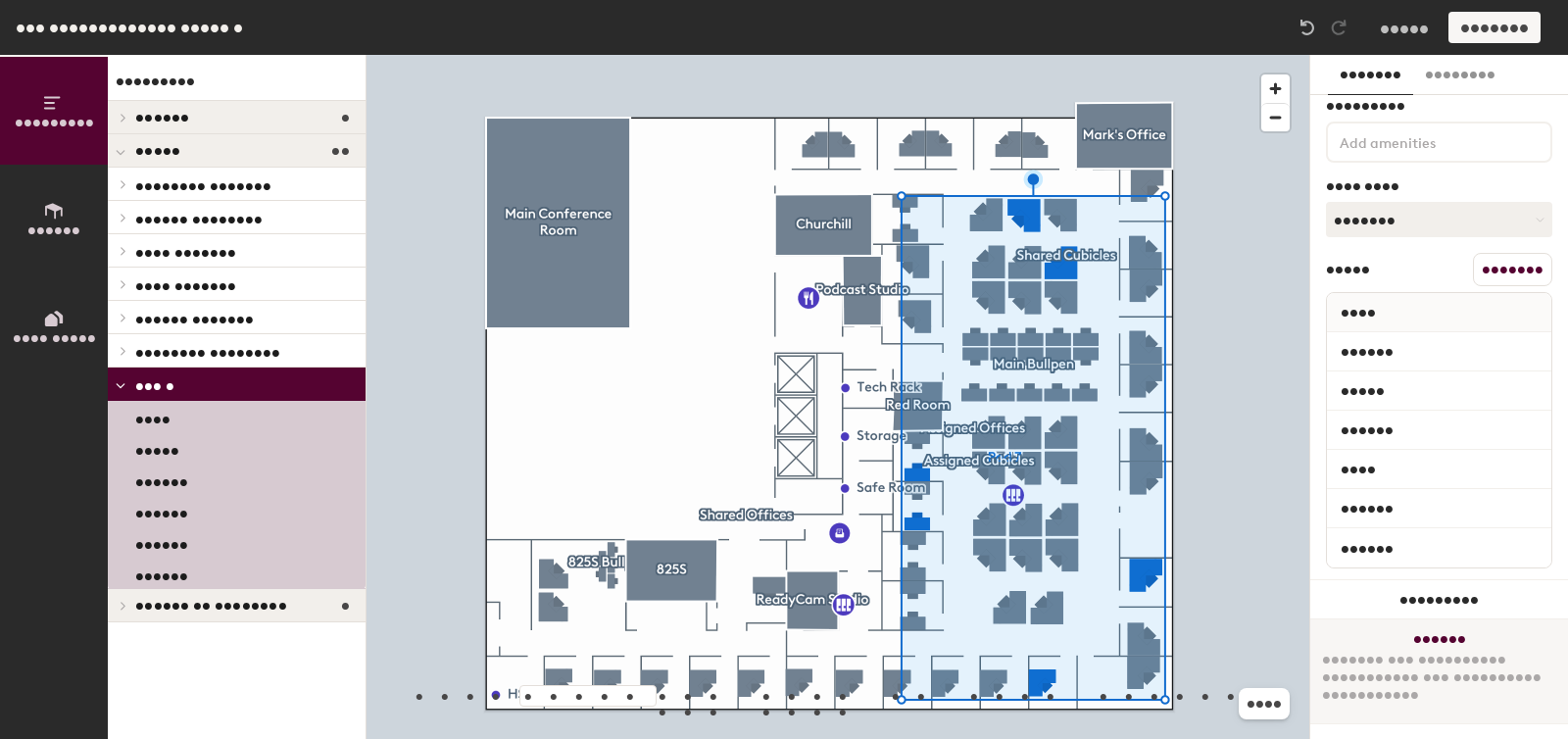 click on "•••••• ••••••• ••• •••••••••• ••••••••••• ••• •••••••••• •••••••••••" at bounding box center (1439, 671) 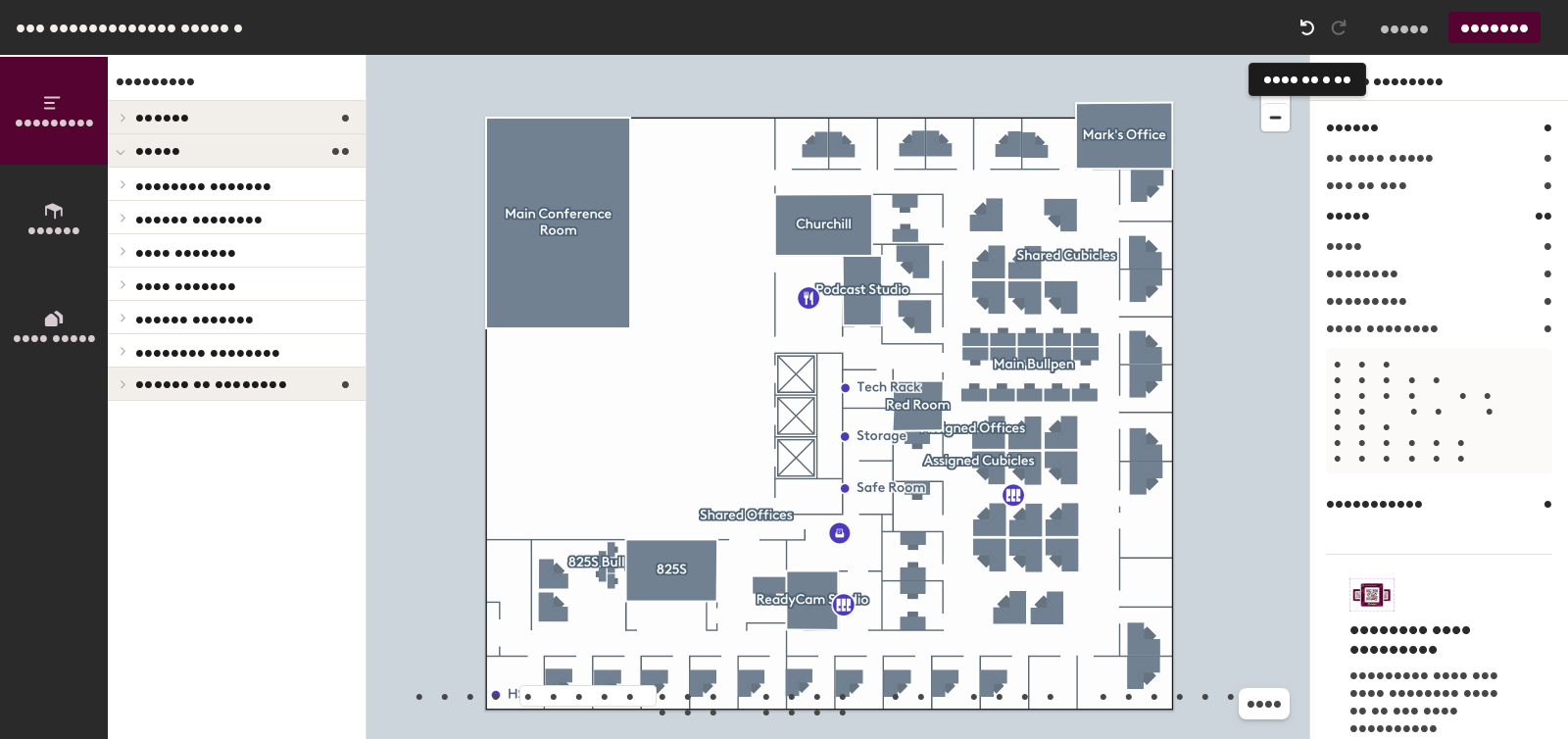 click at bounding box center [1307, 27] 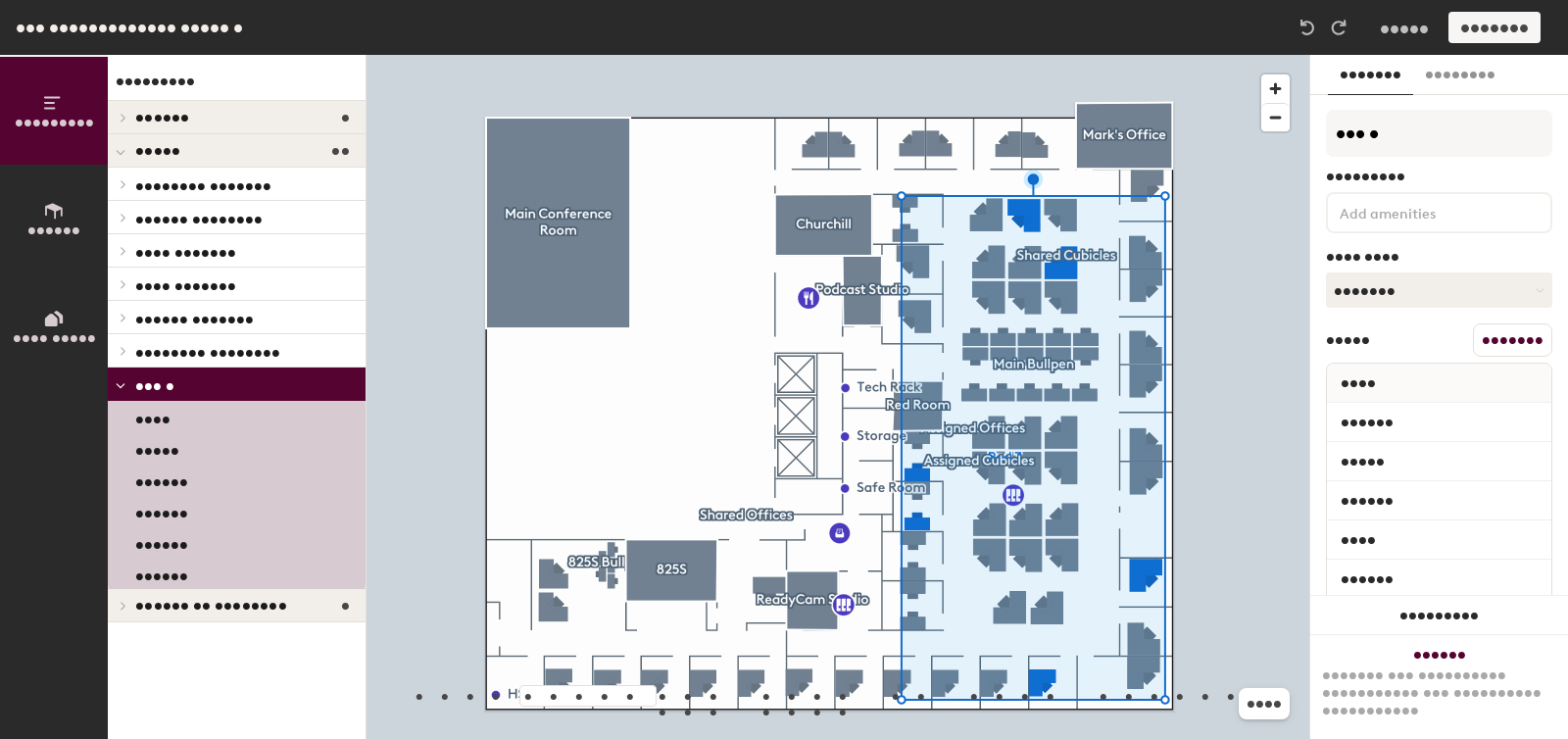 click on "•••••••" at bounding box center [1512, 340] 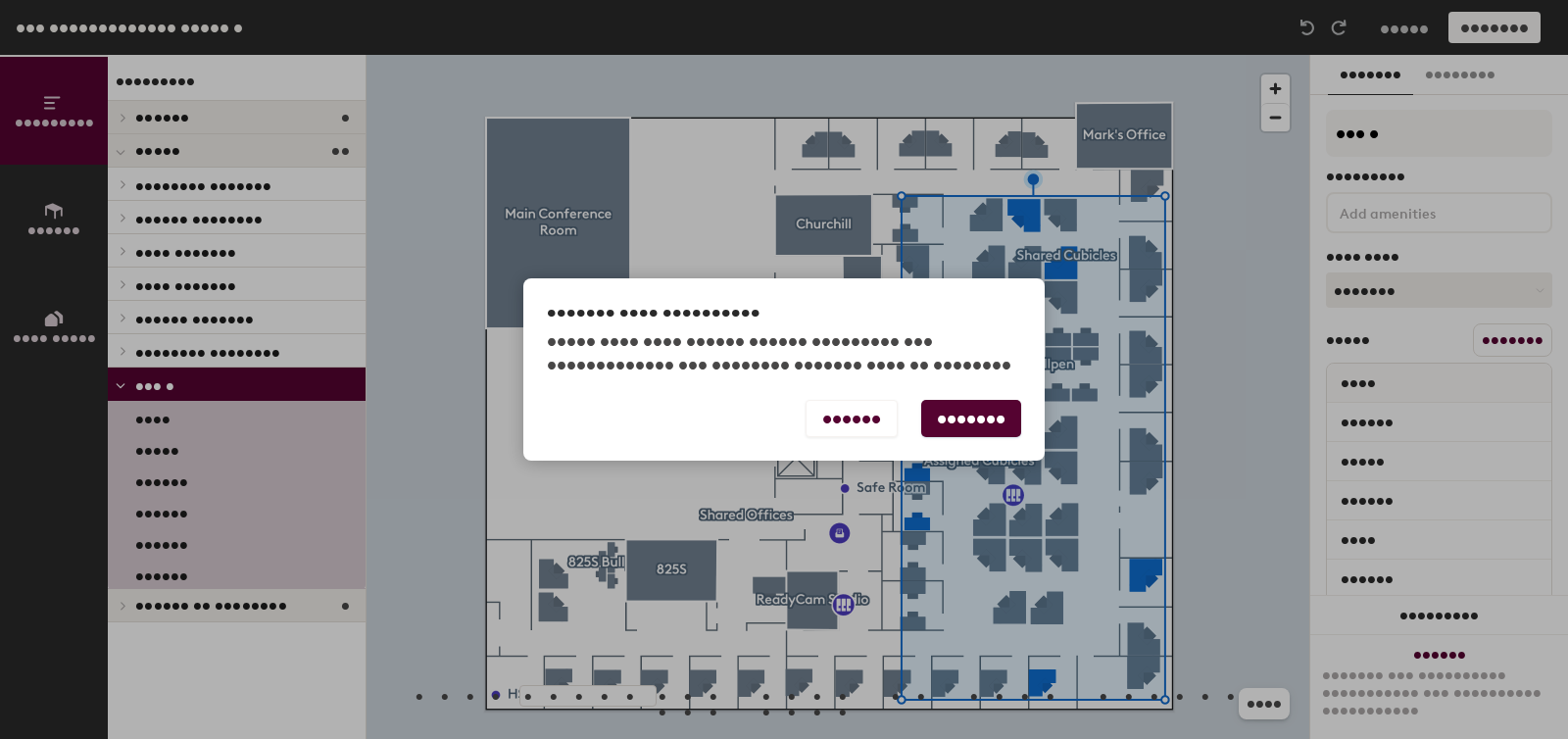 click on "•••••••" at bounding box center (971, 419) 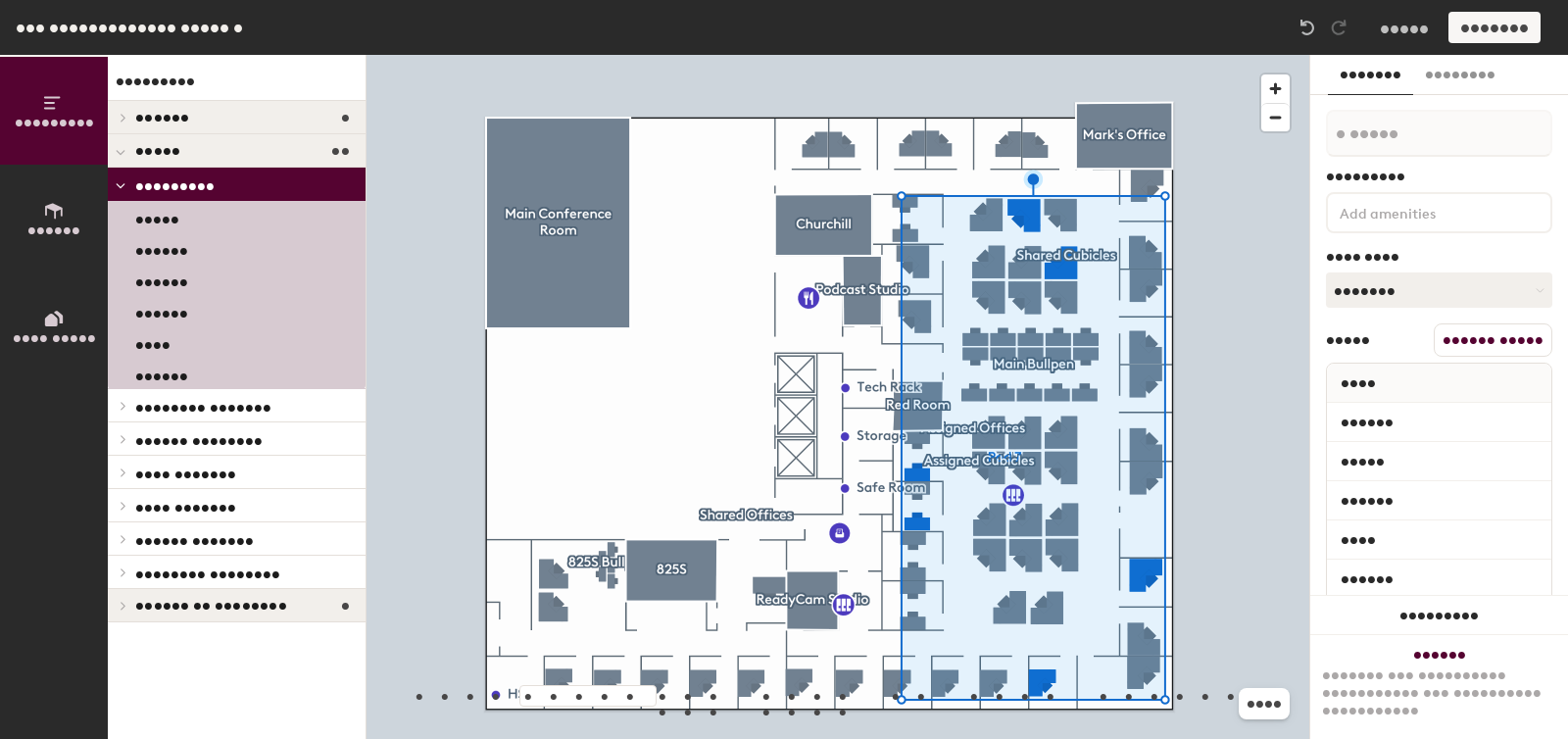 click at bounding box center (838, 55) 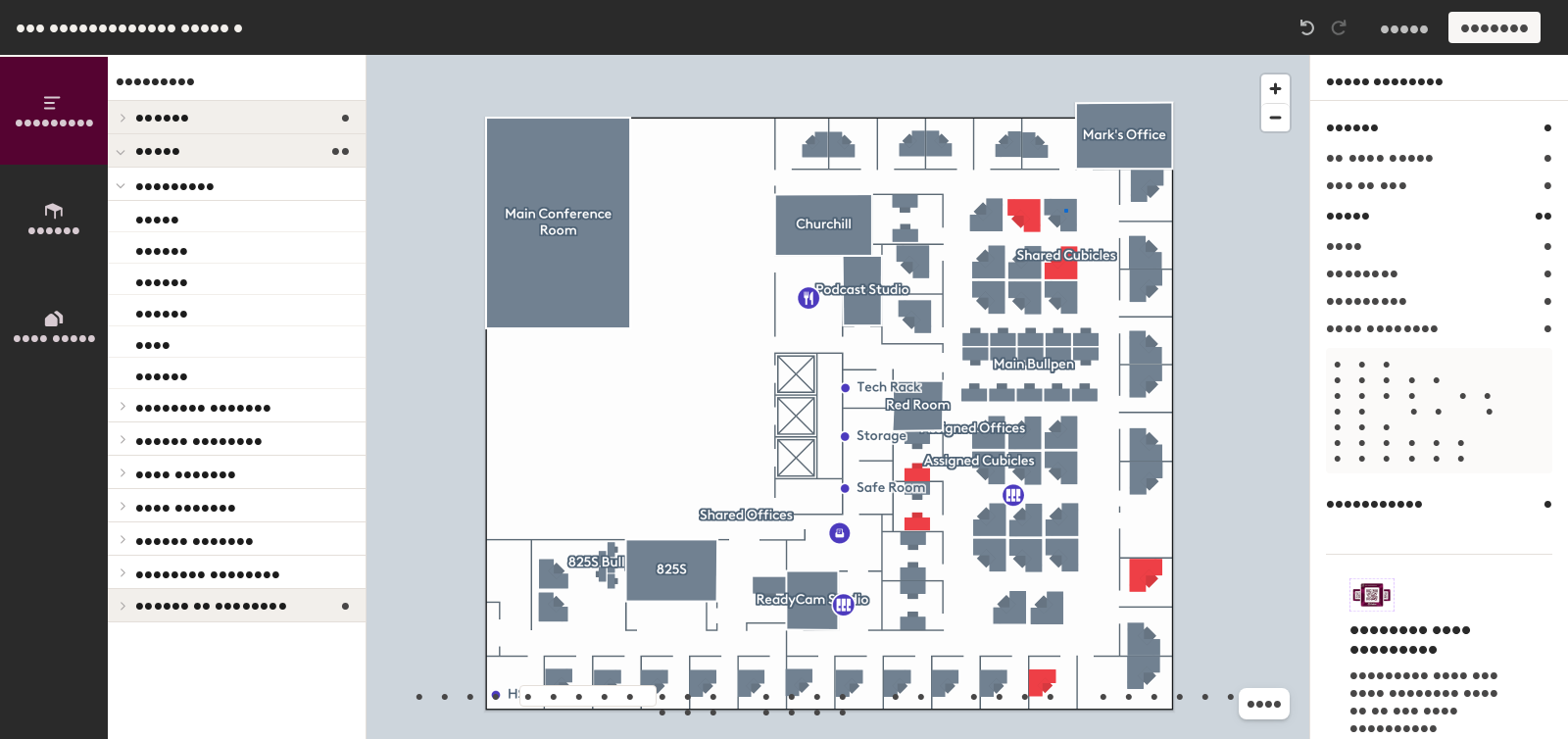 click at bounding box center (838, 55) 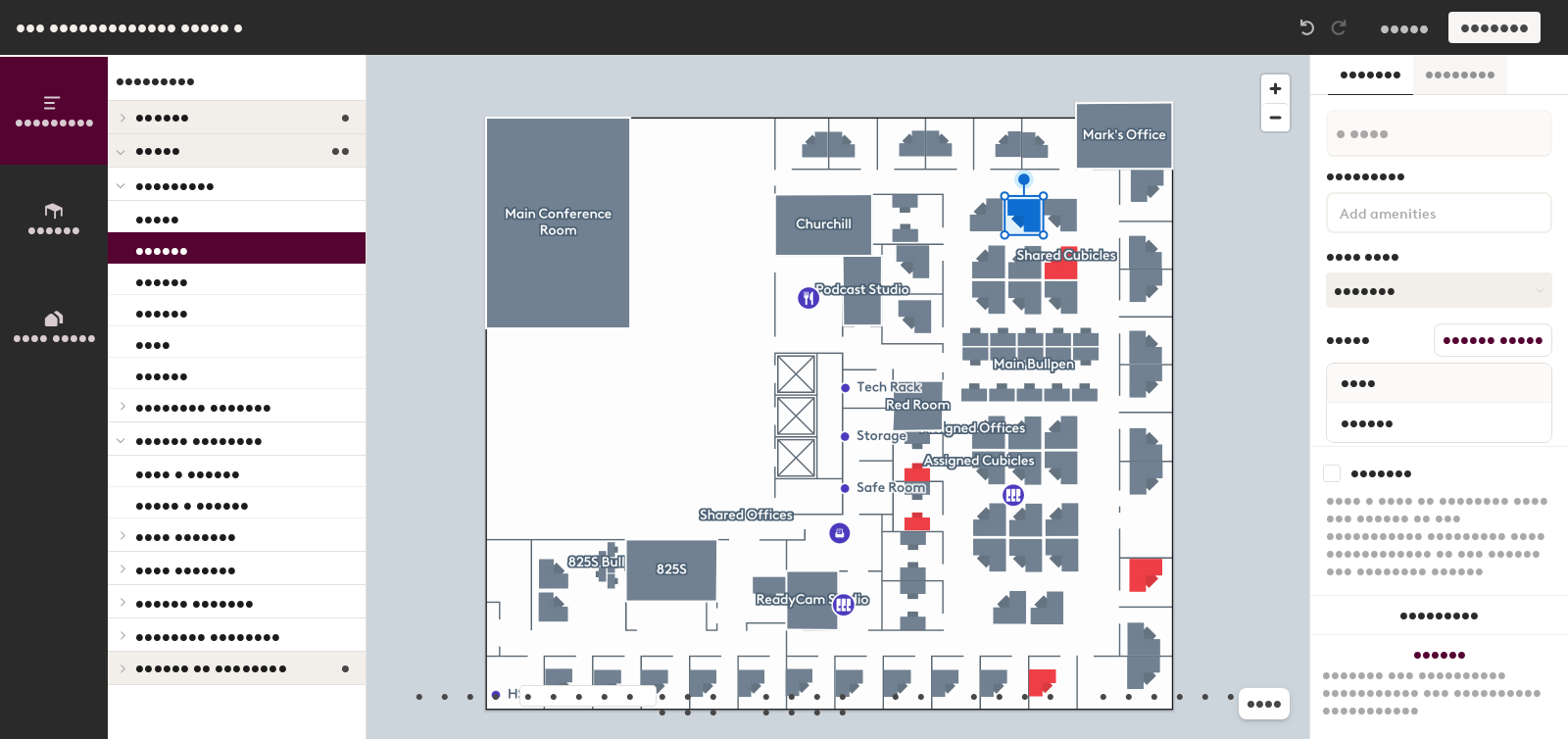 click on "••••••••" at bounding box center [1460, 74] 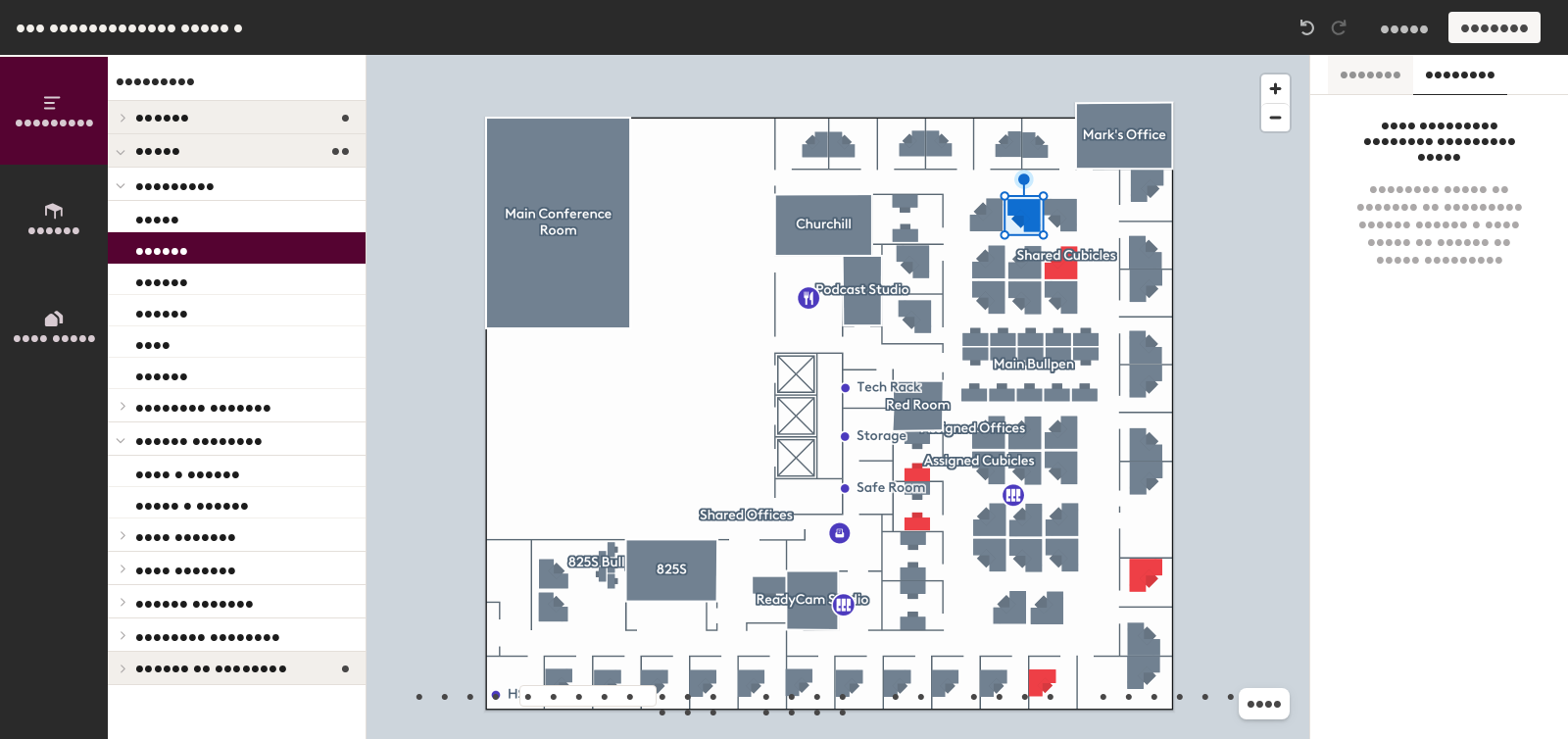 click on "•••••••" at bounding box center (1370, 74) 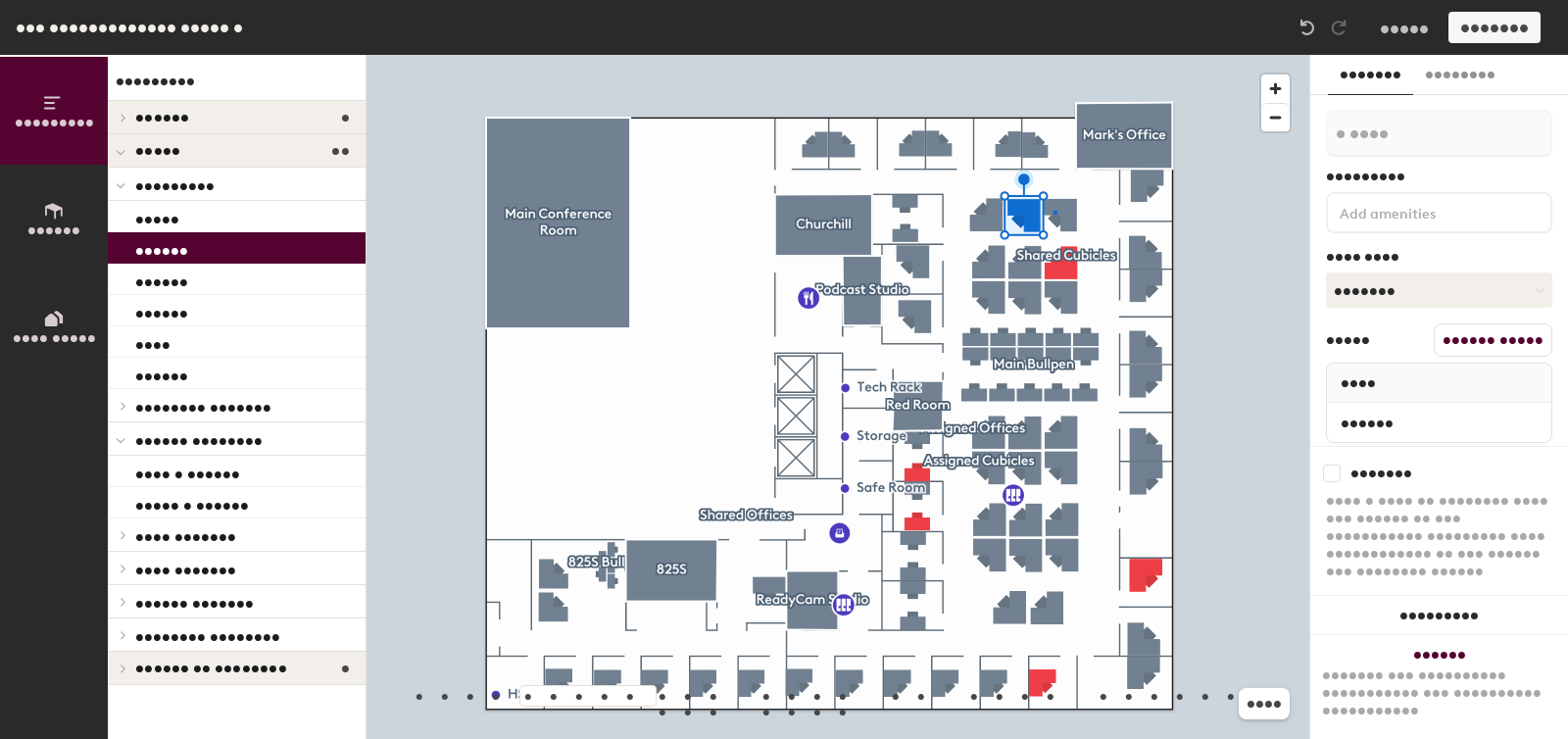 click at bounding box center (838, 55) 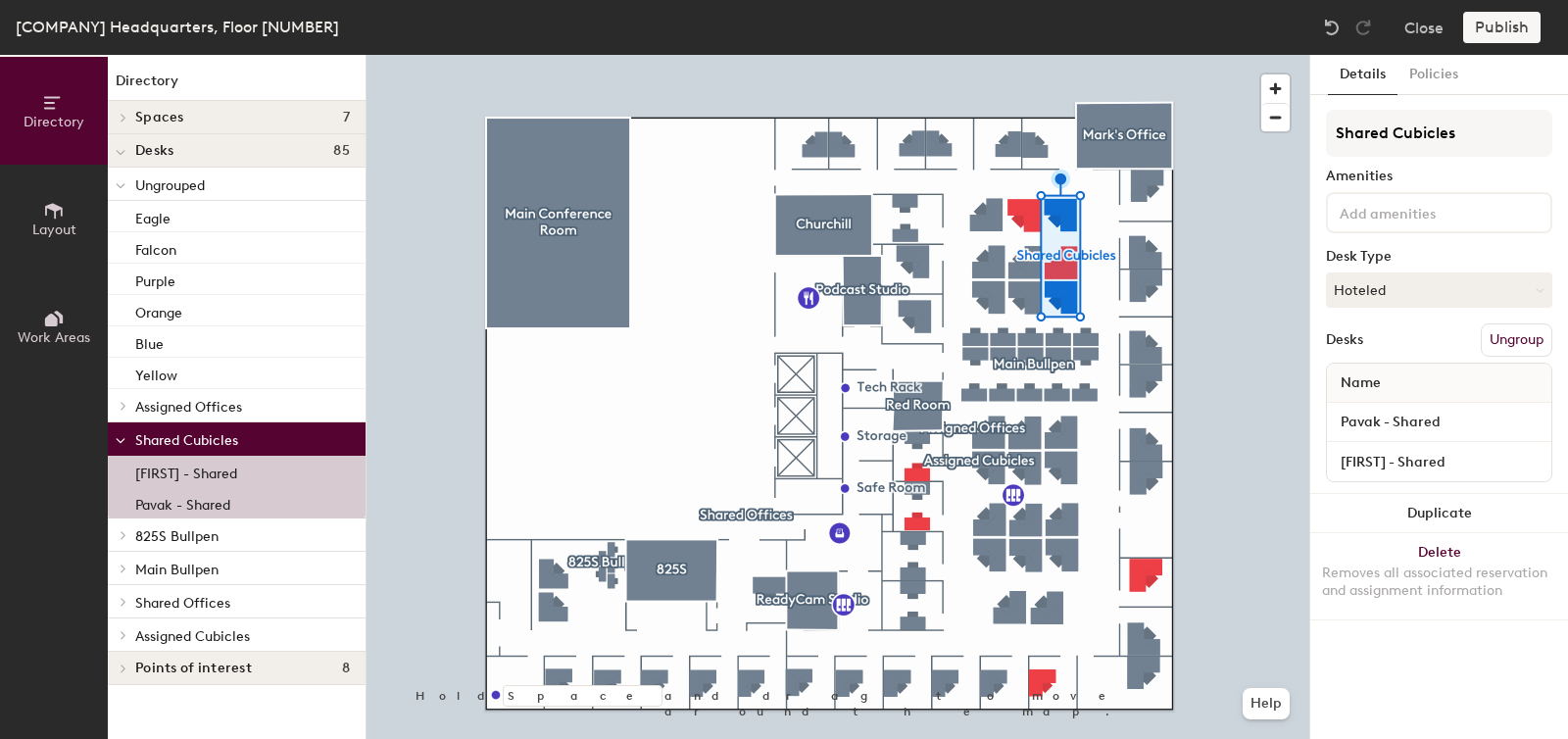 scroll, scrollTop: 0, scrollLeft: 0, axis: both 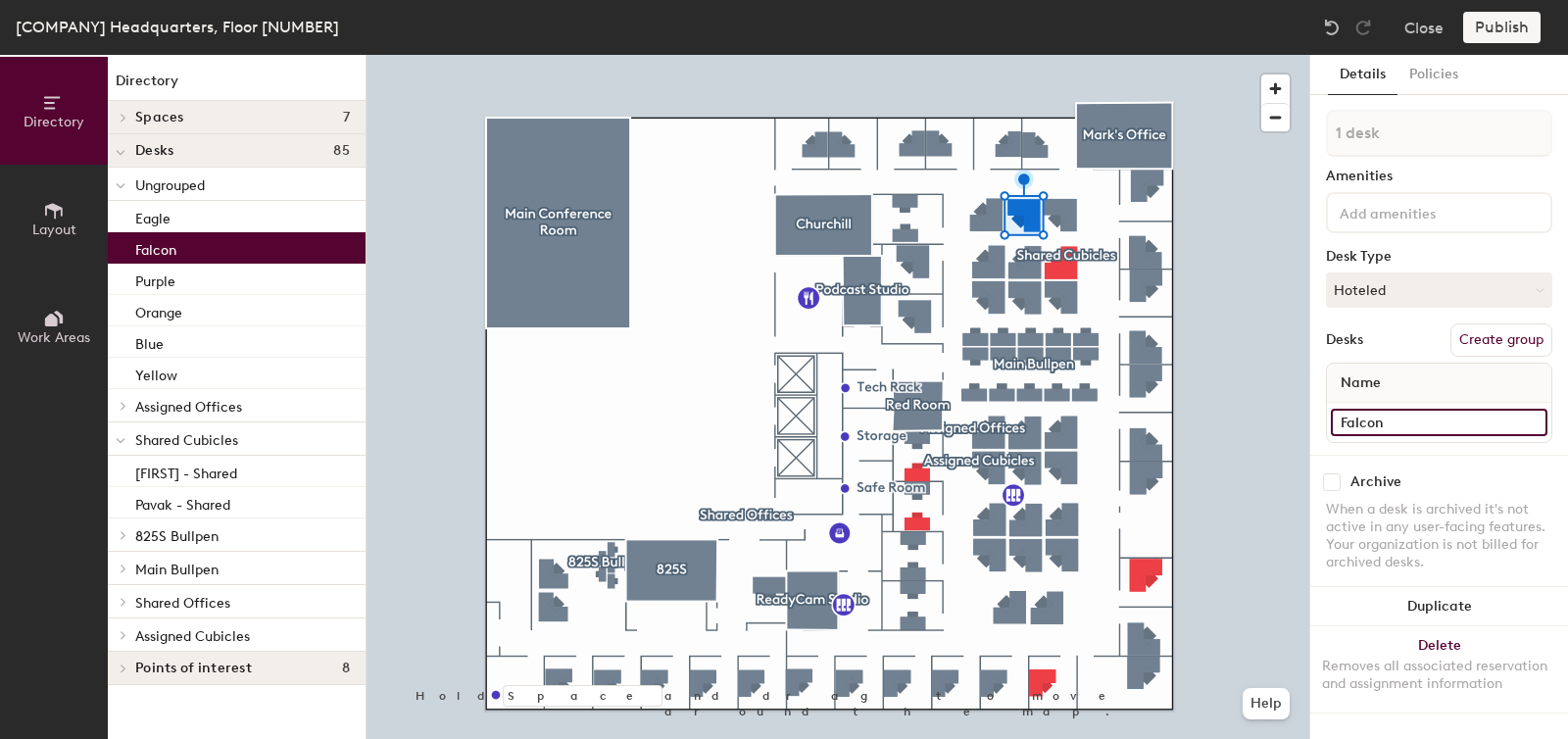 click on "Falcon" at bounding box center [1439, 422] 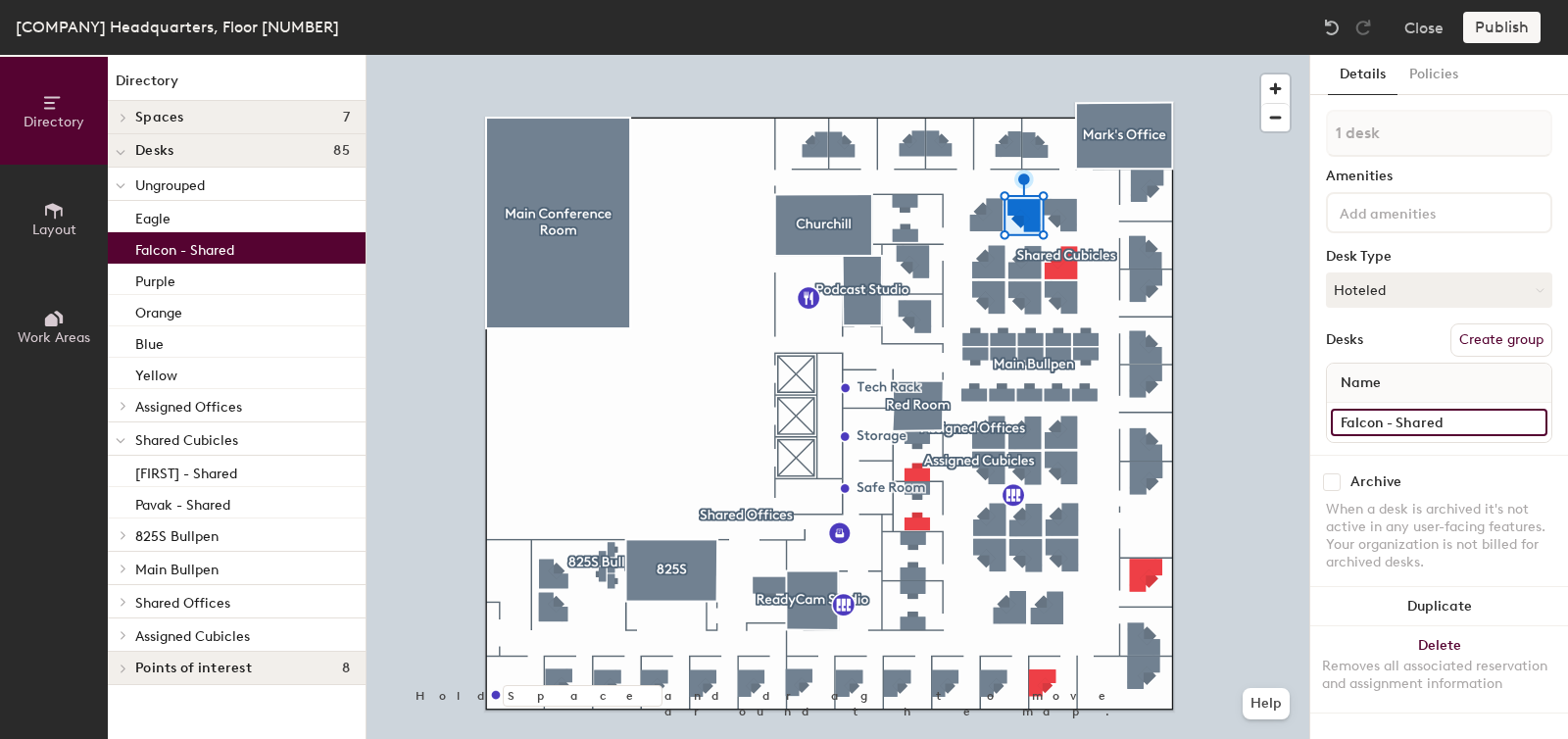 type on "Falcon - Shared" 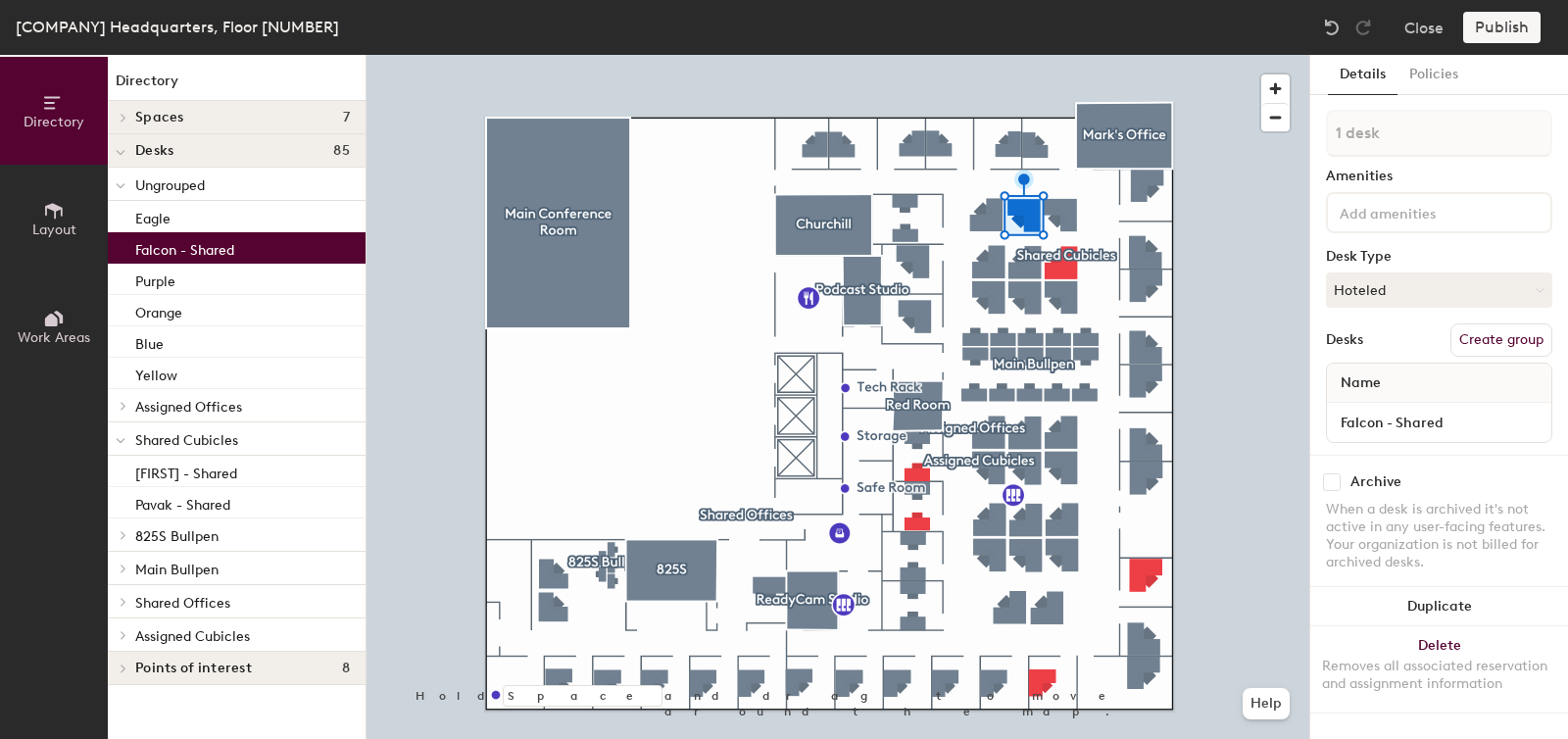 click on "Desks Create group" at bounding box center (1439, 340) 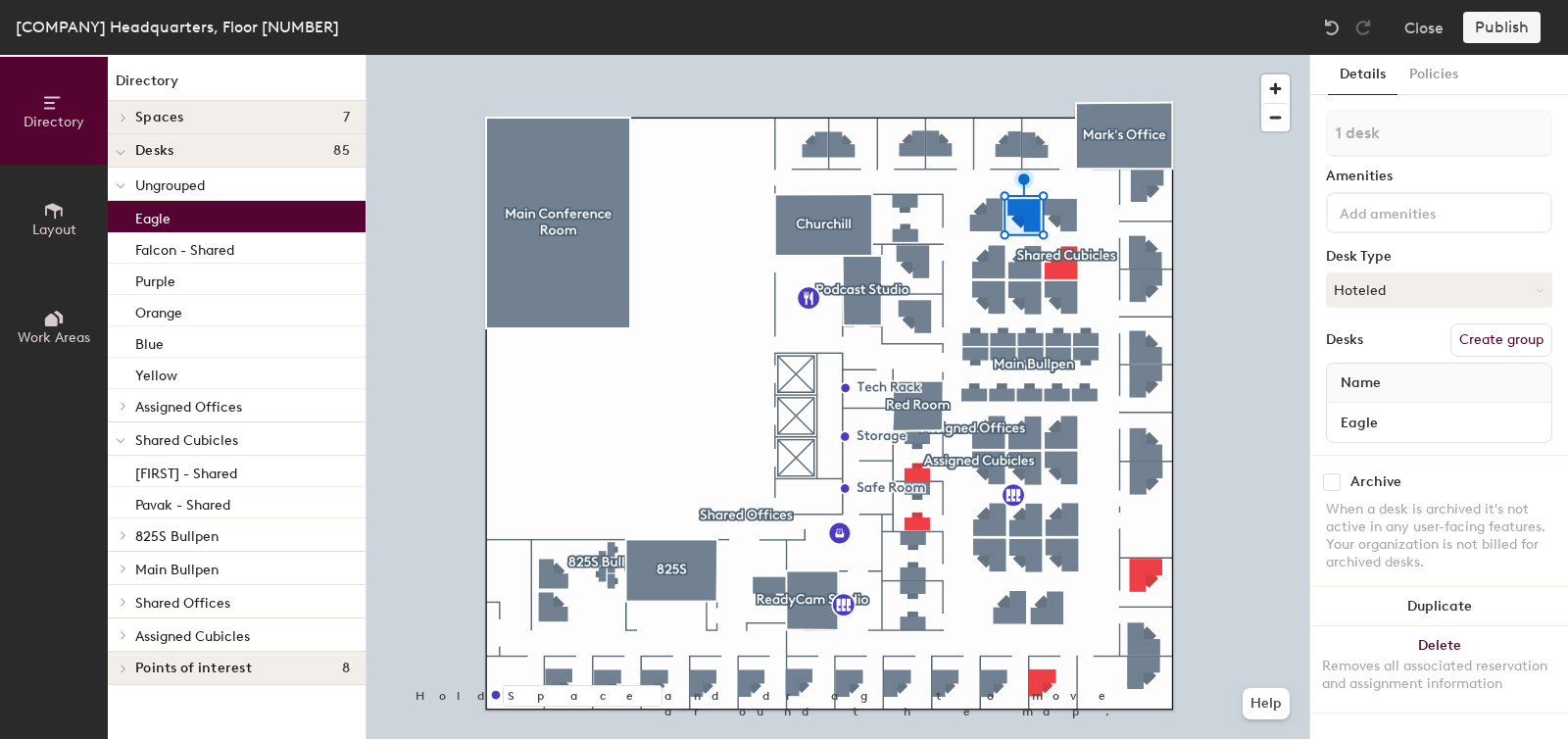 click on "Eagle" at bounding box center (153, 216) 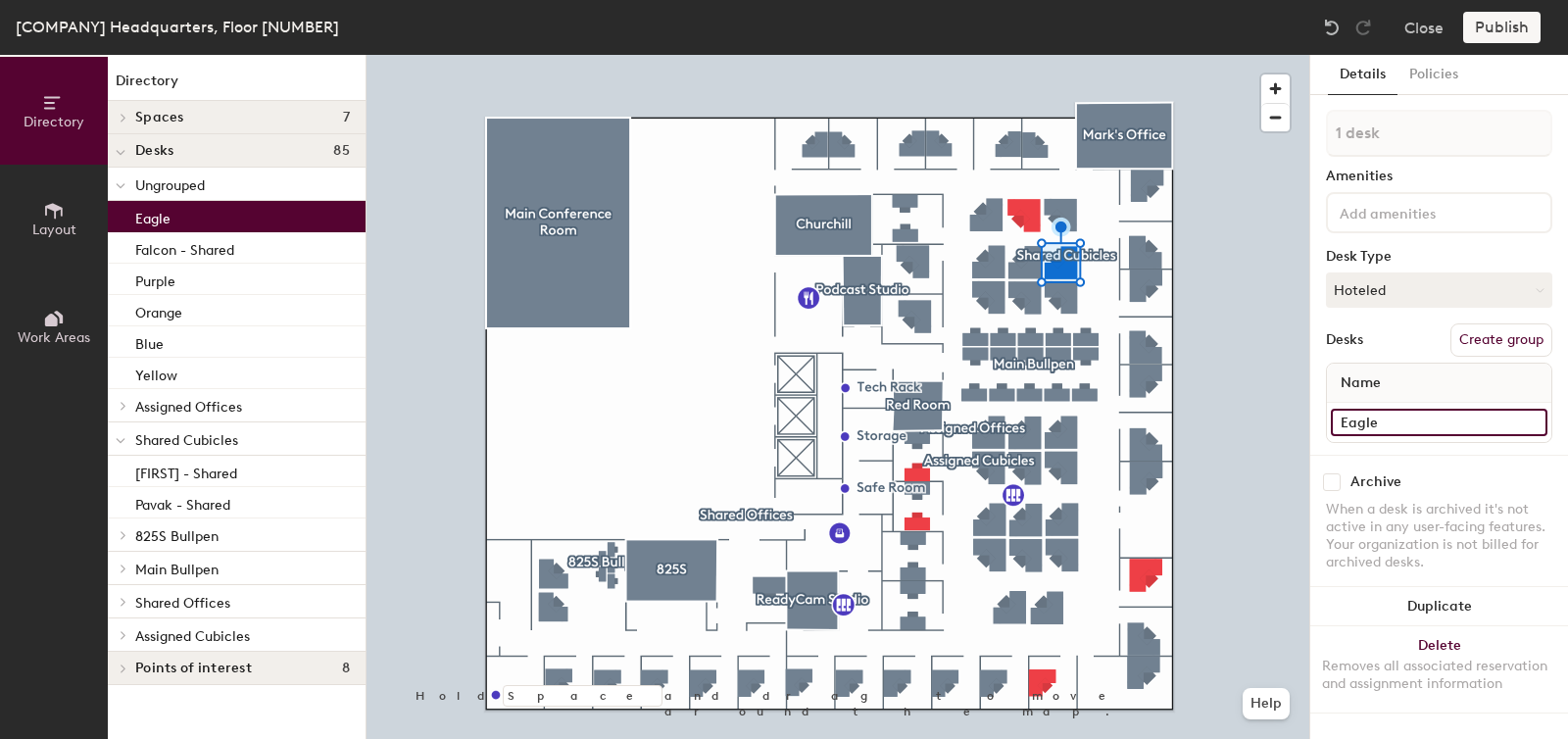 click on "Eagle" at bounding box center [1439, 422] 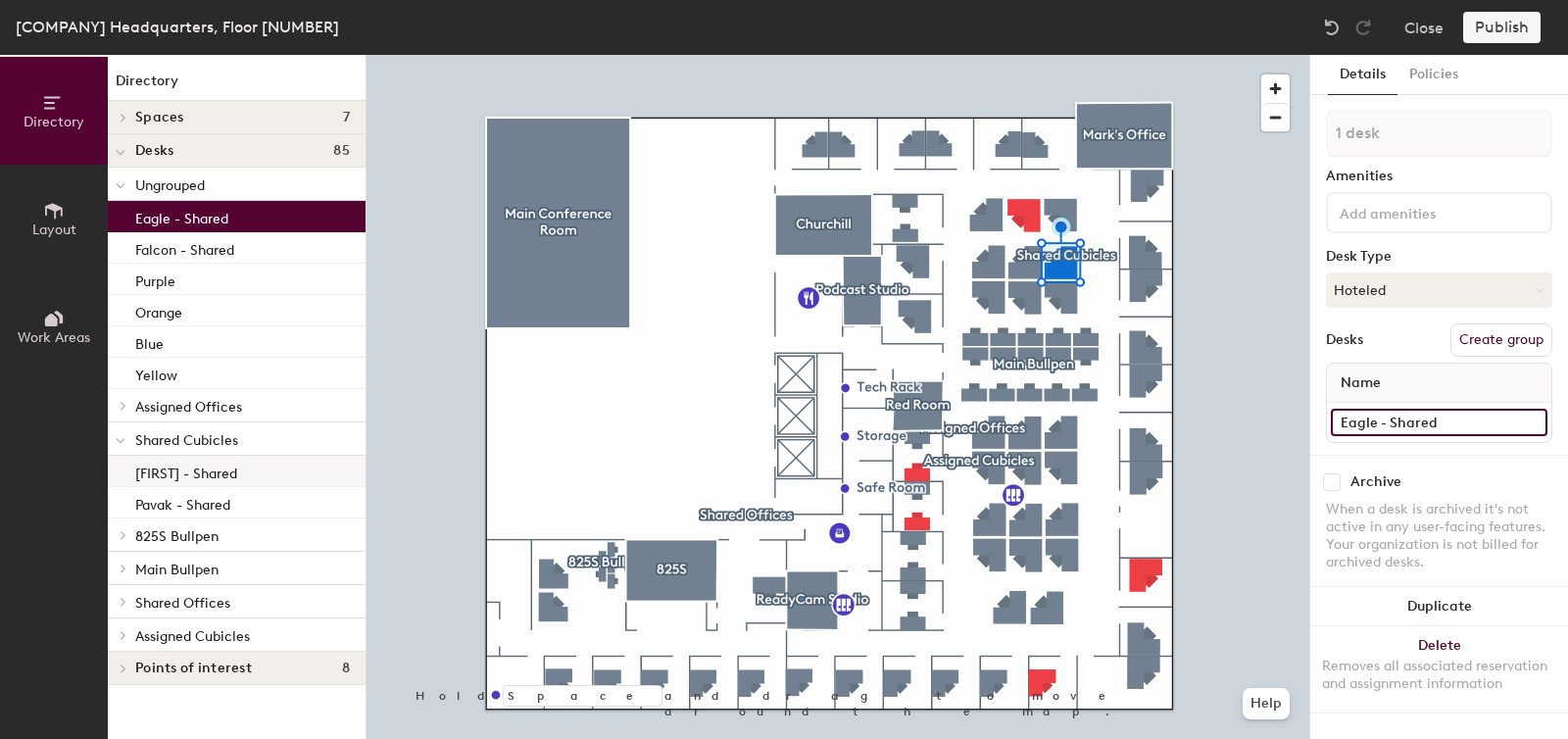 type on "Eagle - Shared" 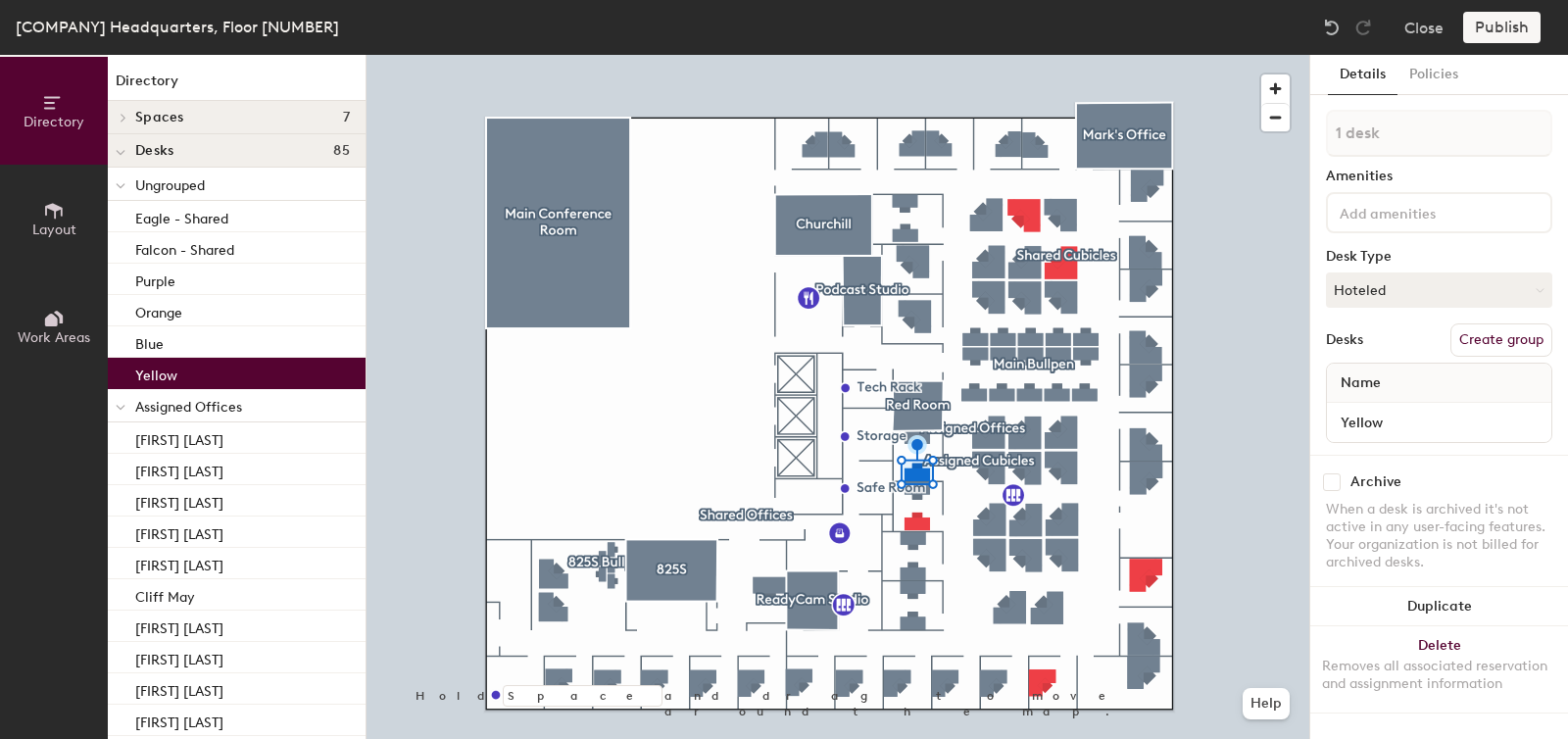 click at bounding box center (121, 185) 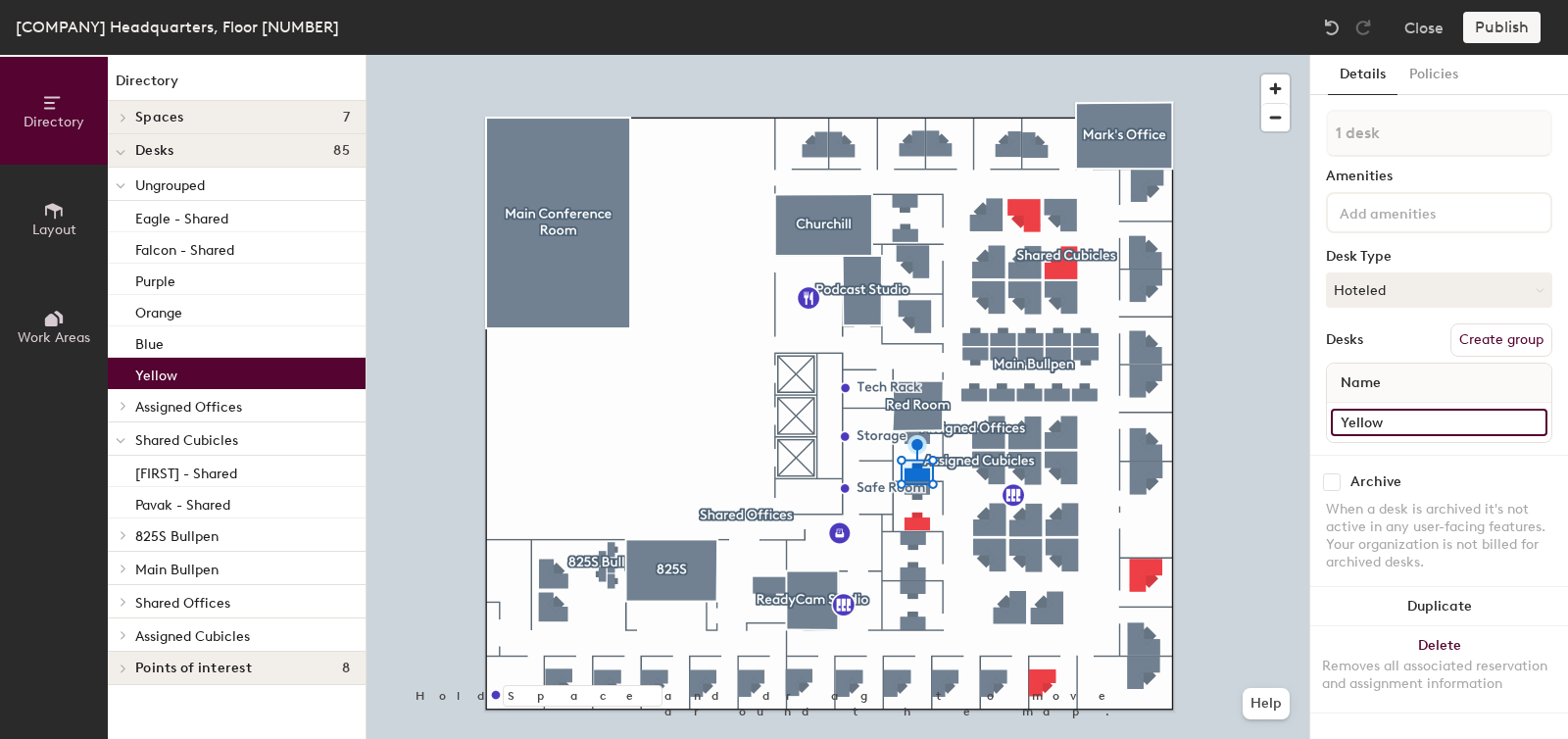 click on "Yellow" at bounding box center (1439, 422) 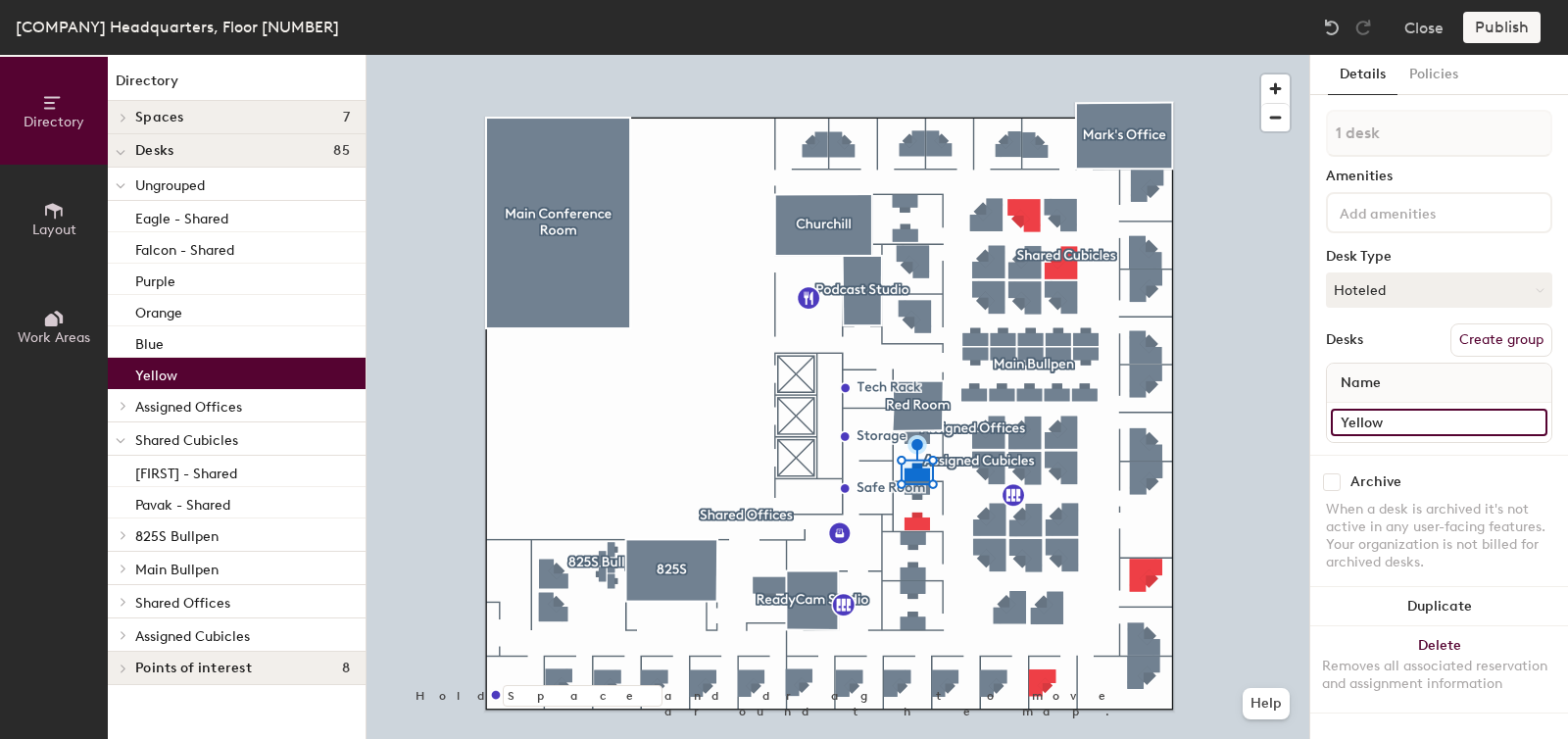 click on "••••••" at bounding box center [1439, 422] 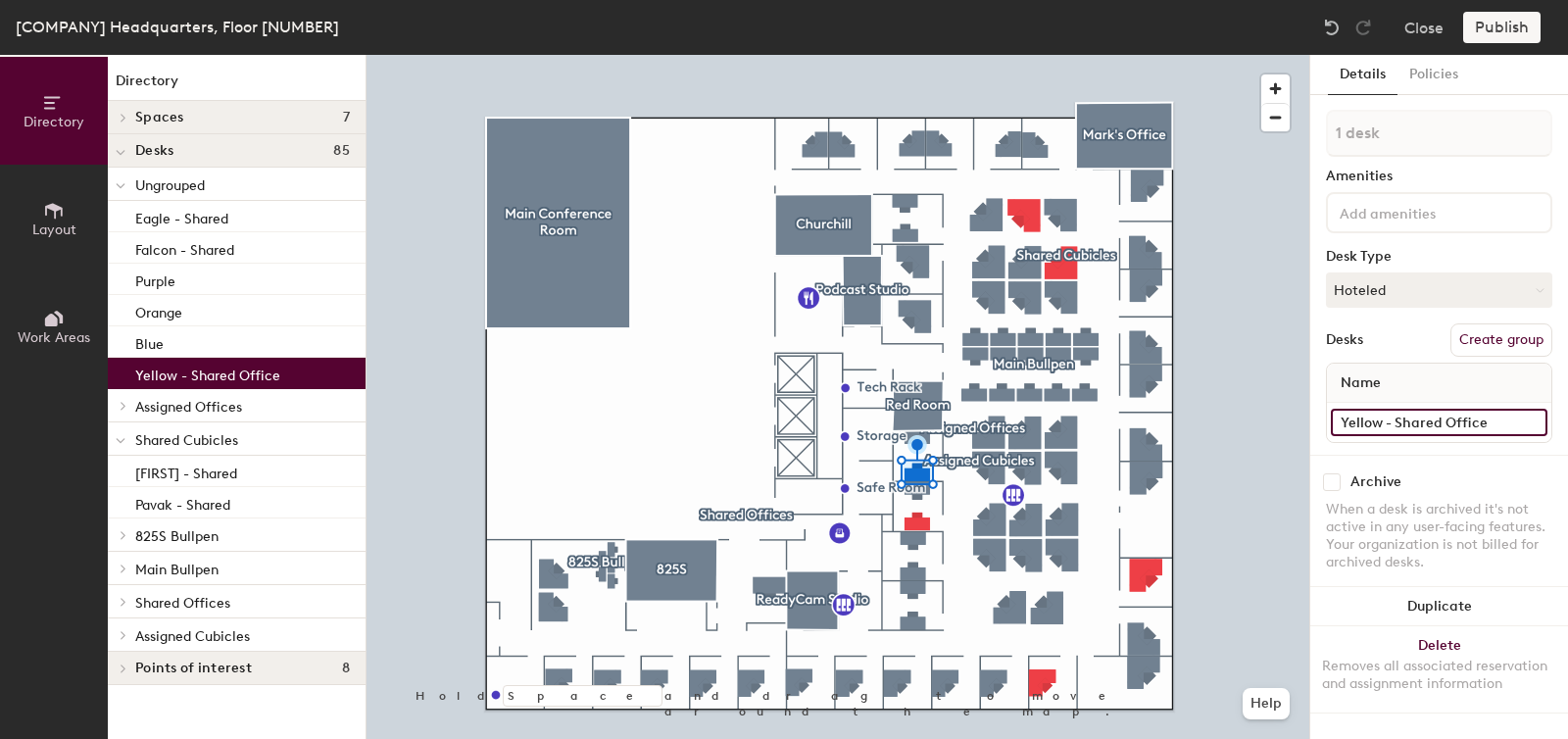 type on "Yellow - Shared Office" 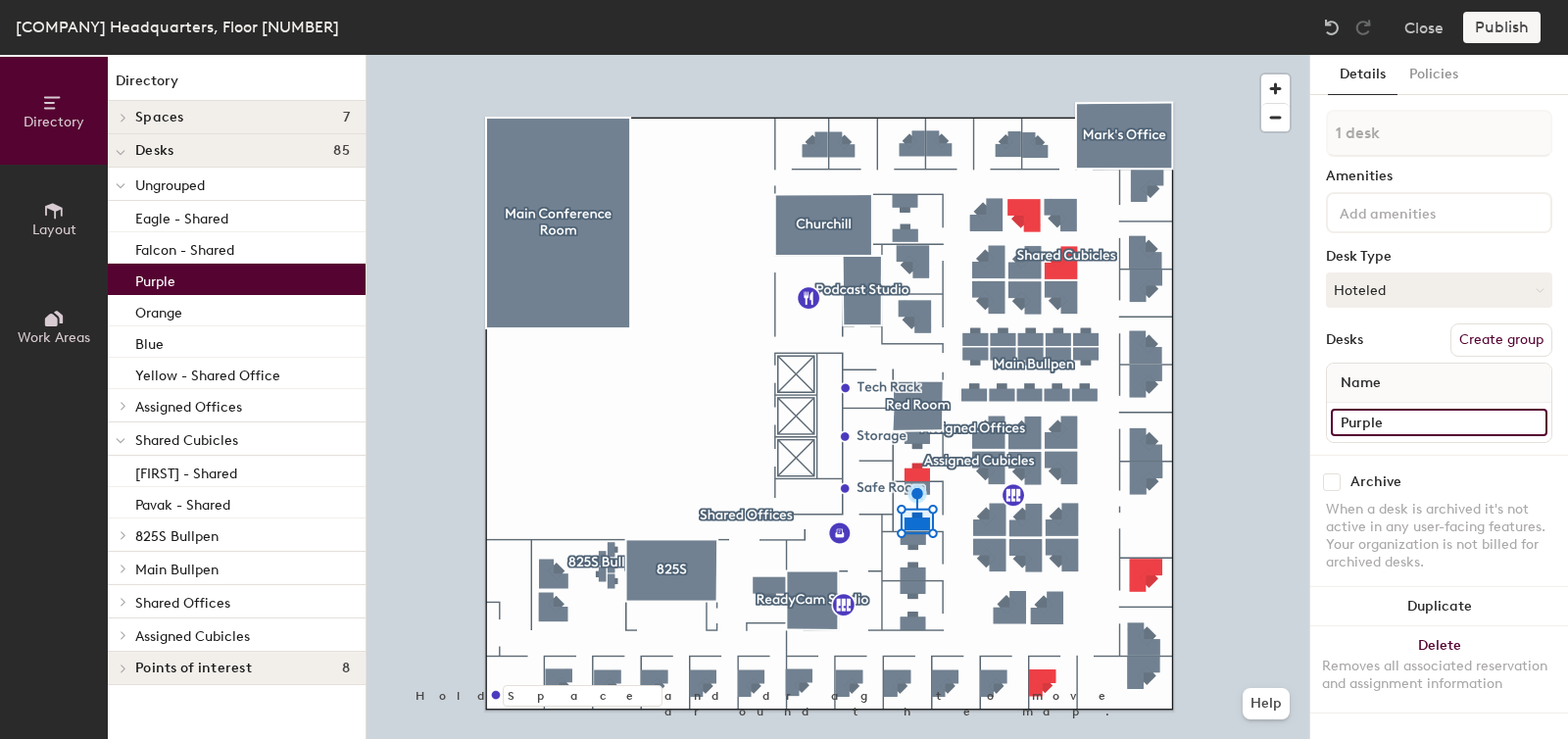 click on "••••••" at bounding box center [1439, 422] 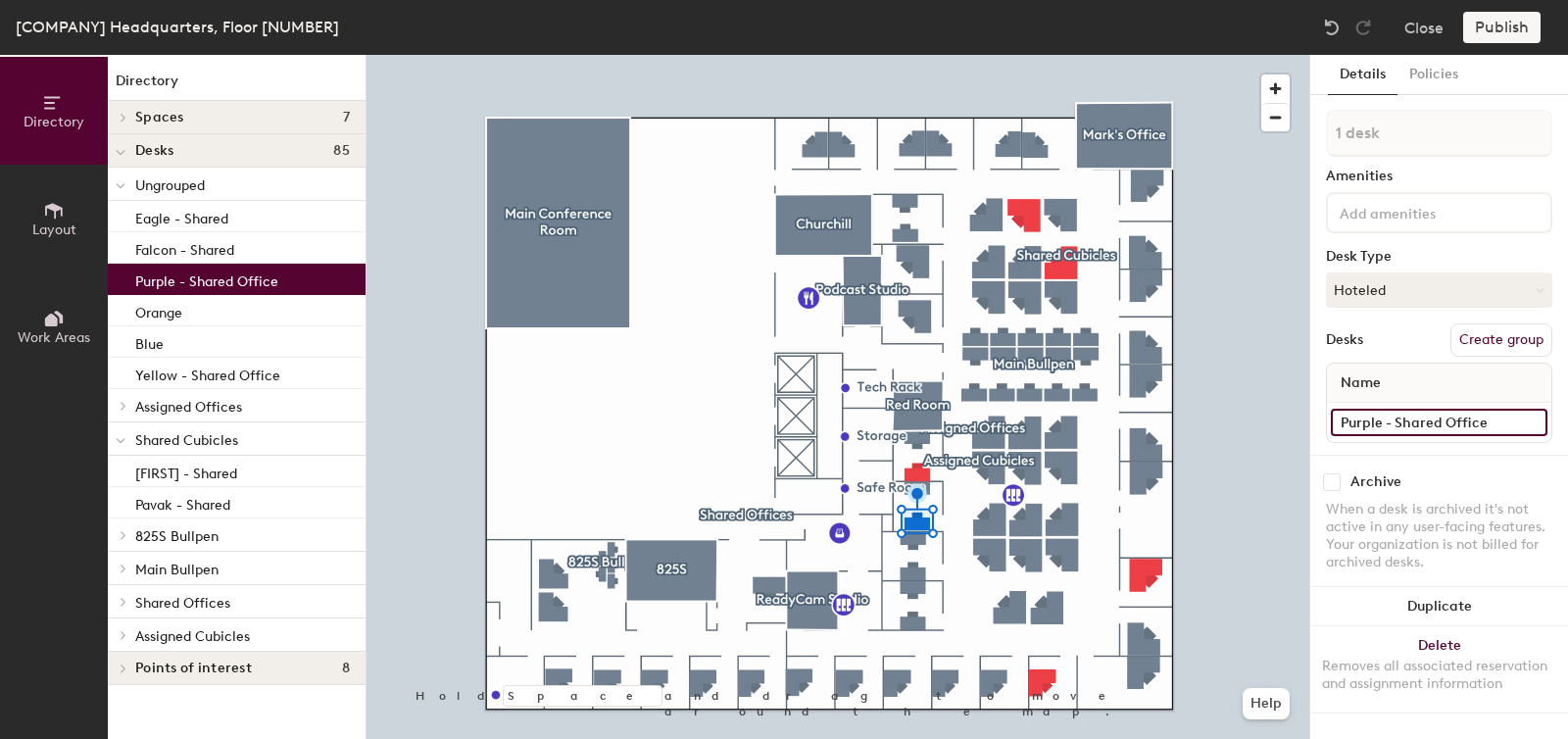 type on "Purple - Shared Office" 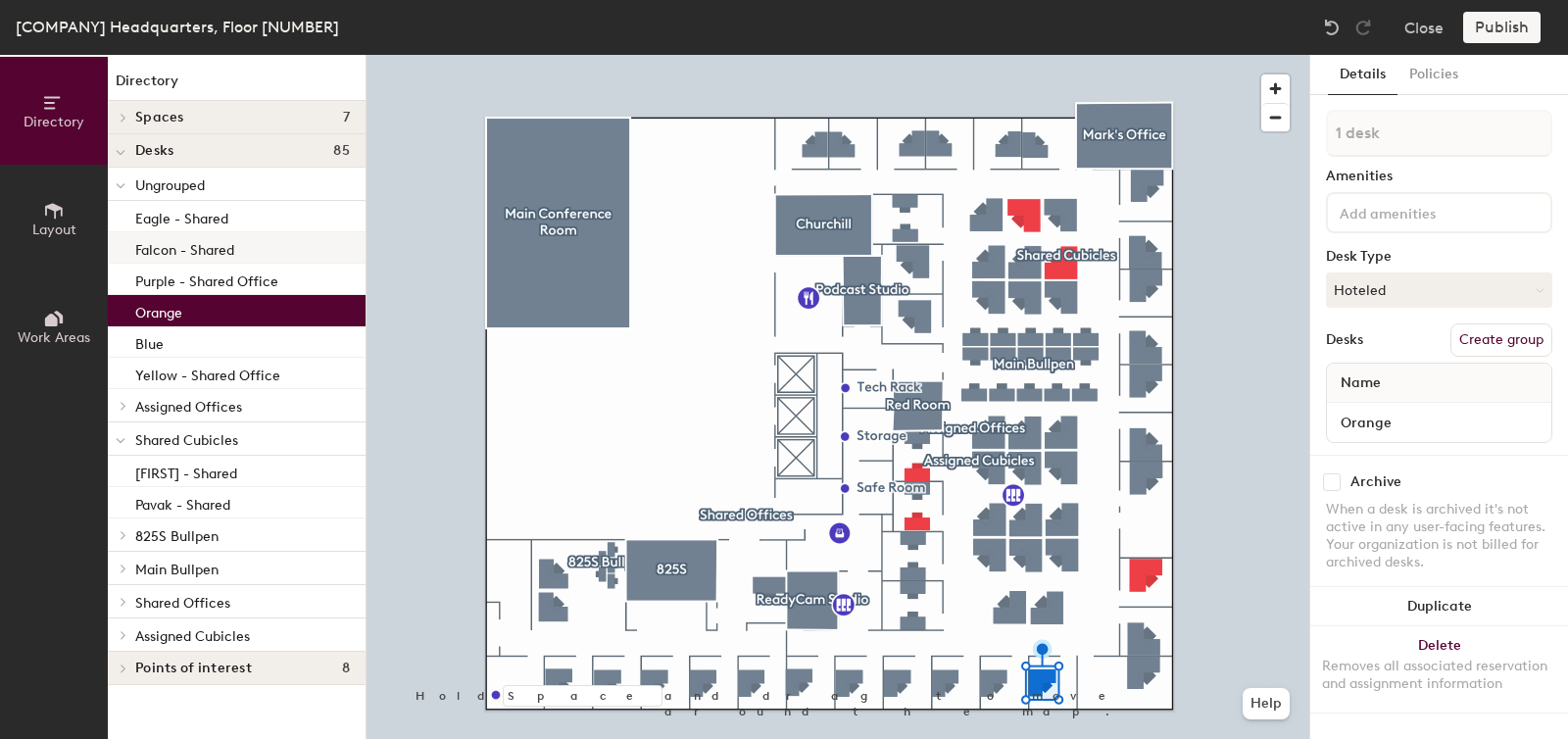 click on "Falcon - Shared" at bounding box center [181, 216] 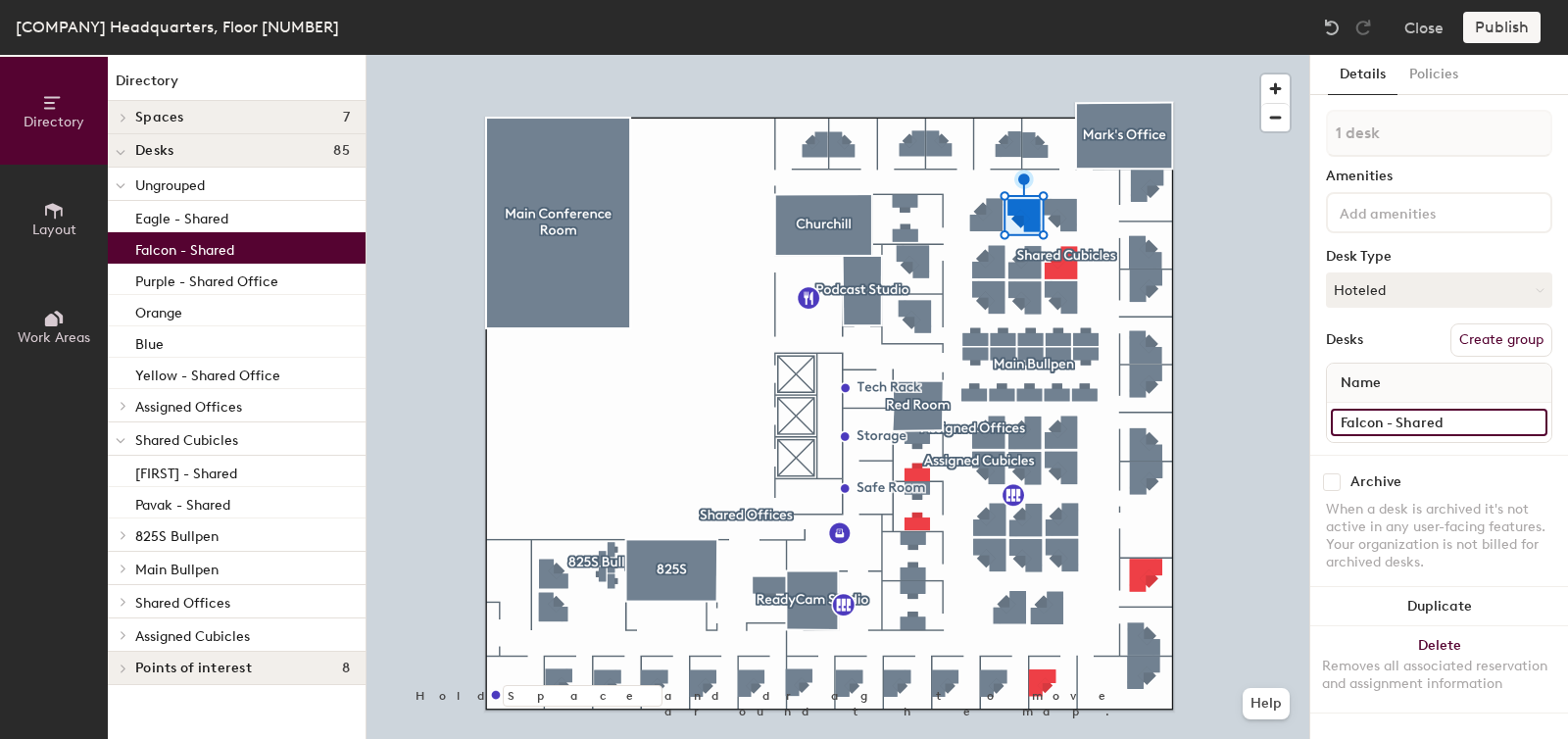 click on "Falcon - Shared" at bounding box center [1439, 422] 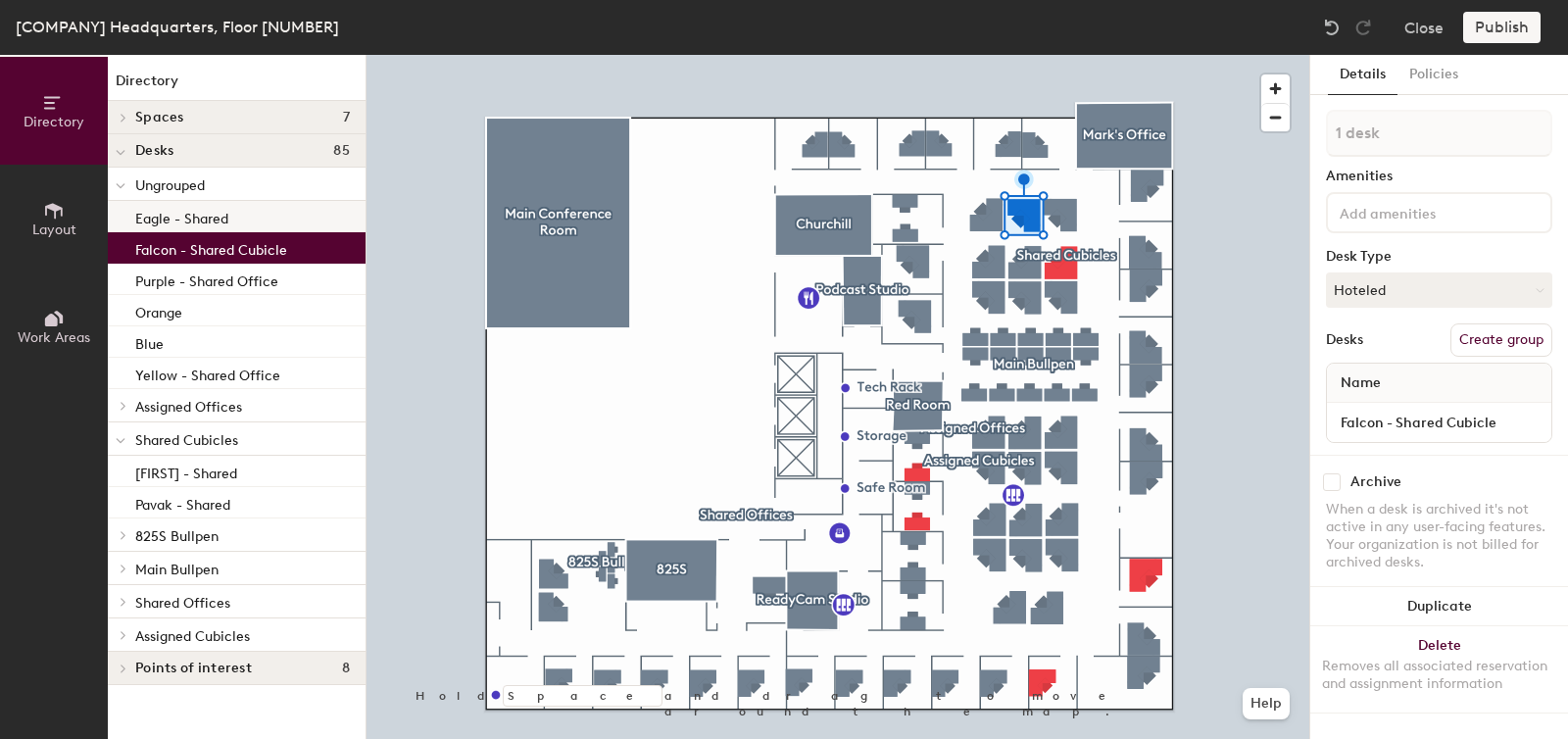 click on "Eagle - Shared" at bounding box center (181, 216) 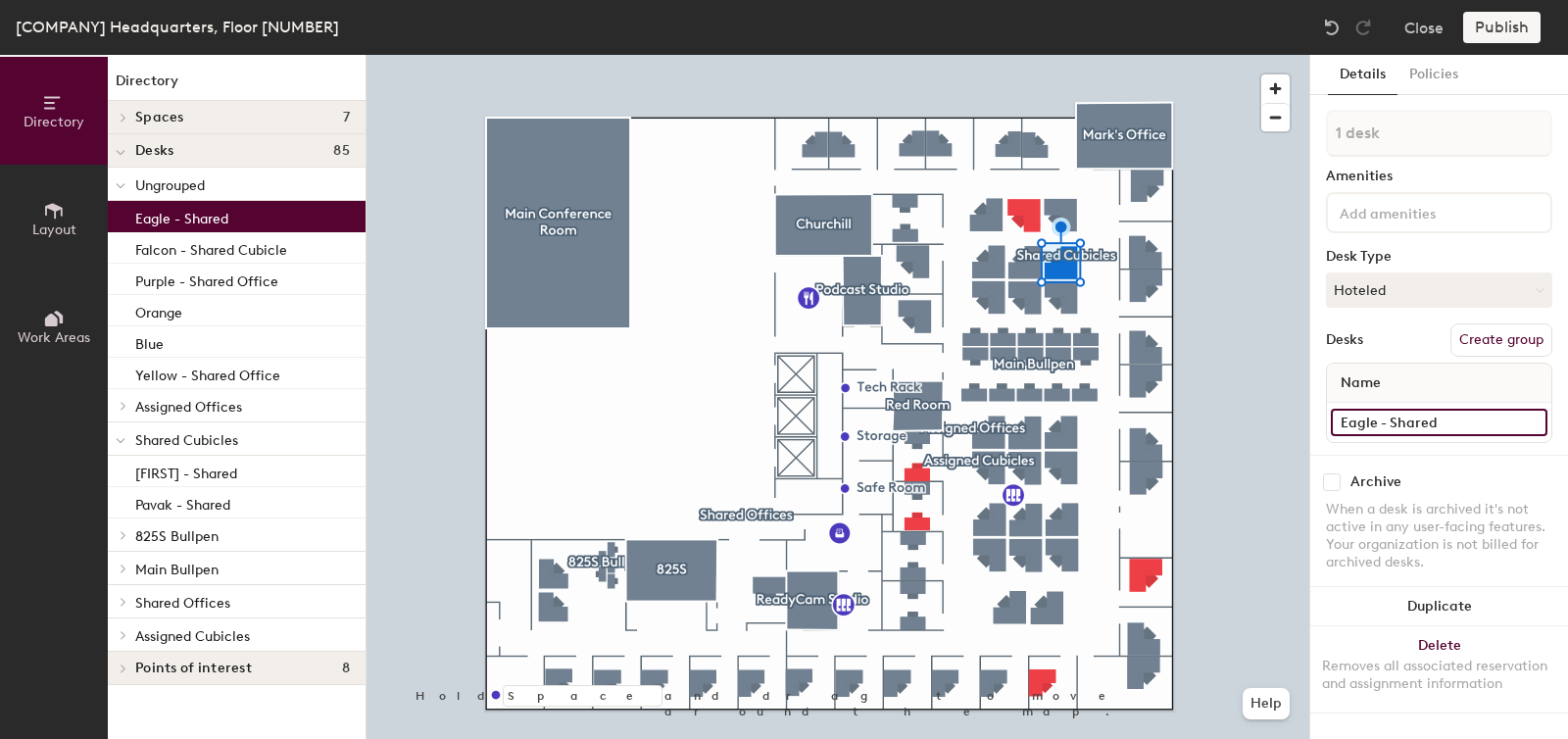 click on "Eagle - Shared" at bounding box center (1439, 422) 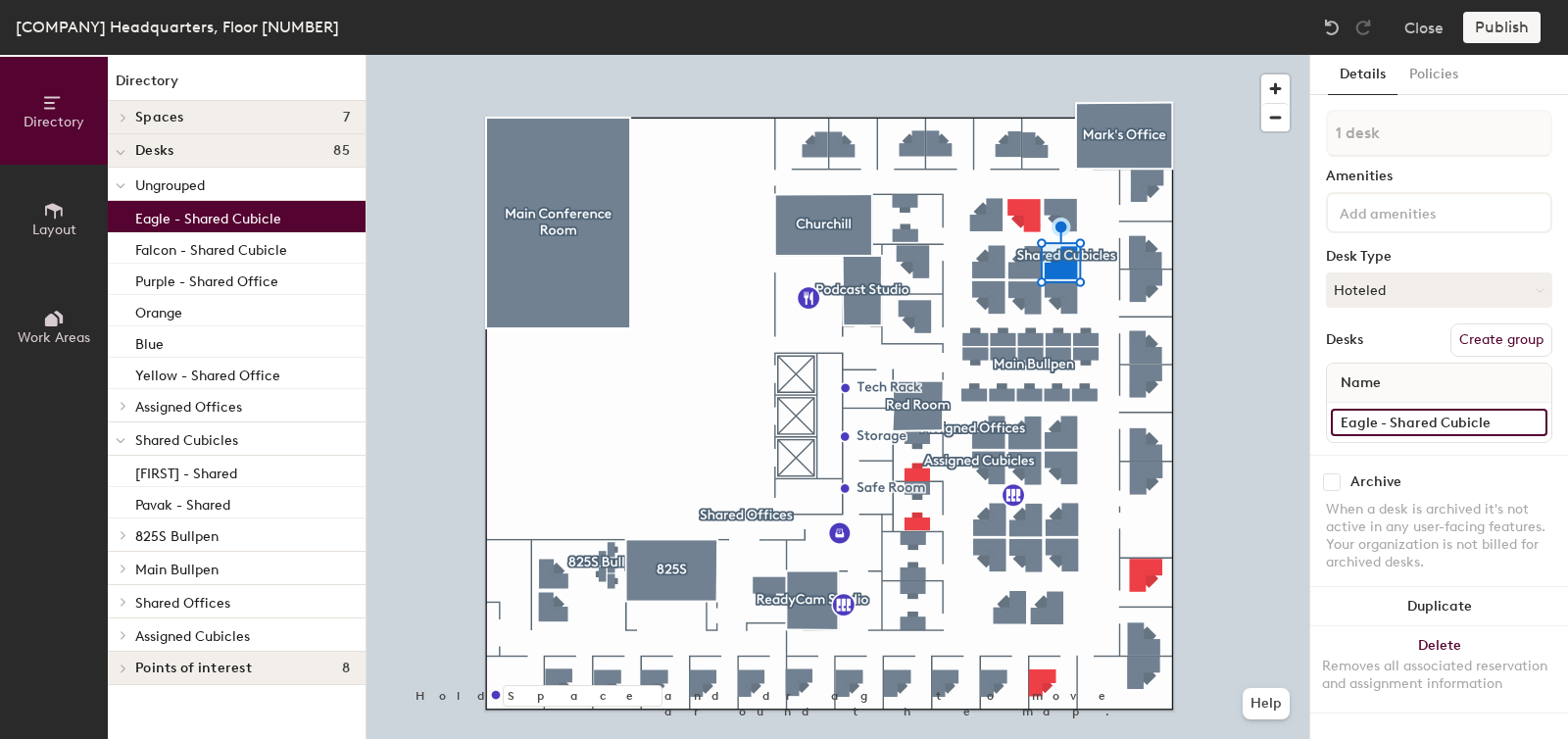 type on "Eagle - Shared Cubicle" 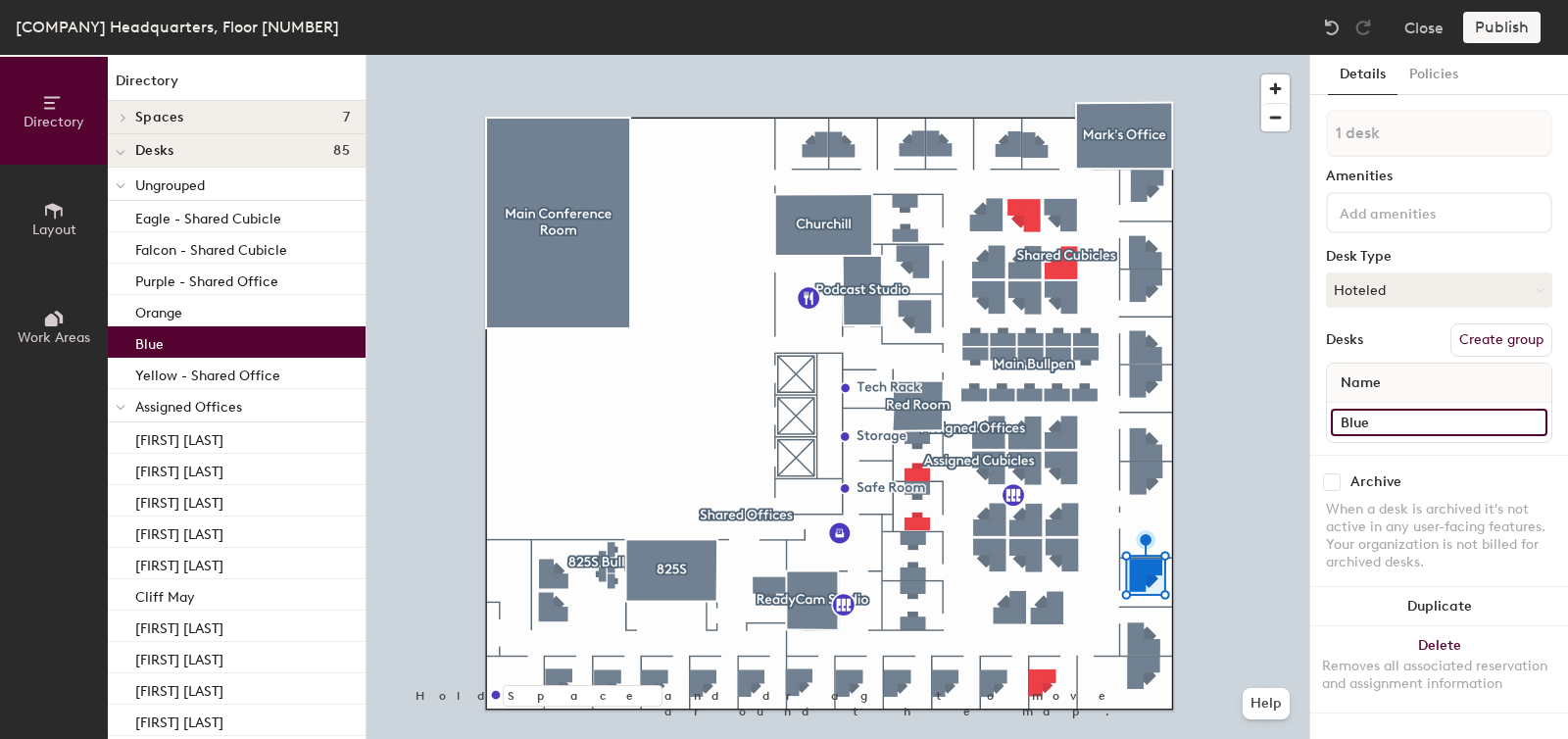 click on "••••" at bounding box center (1439, 422) 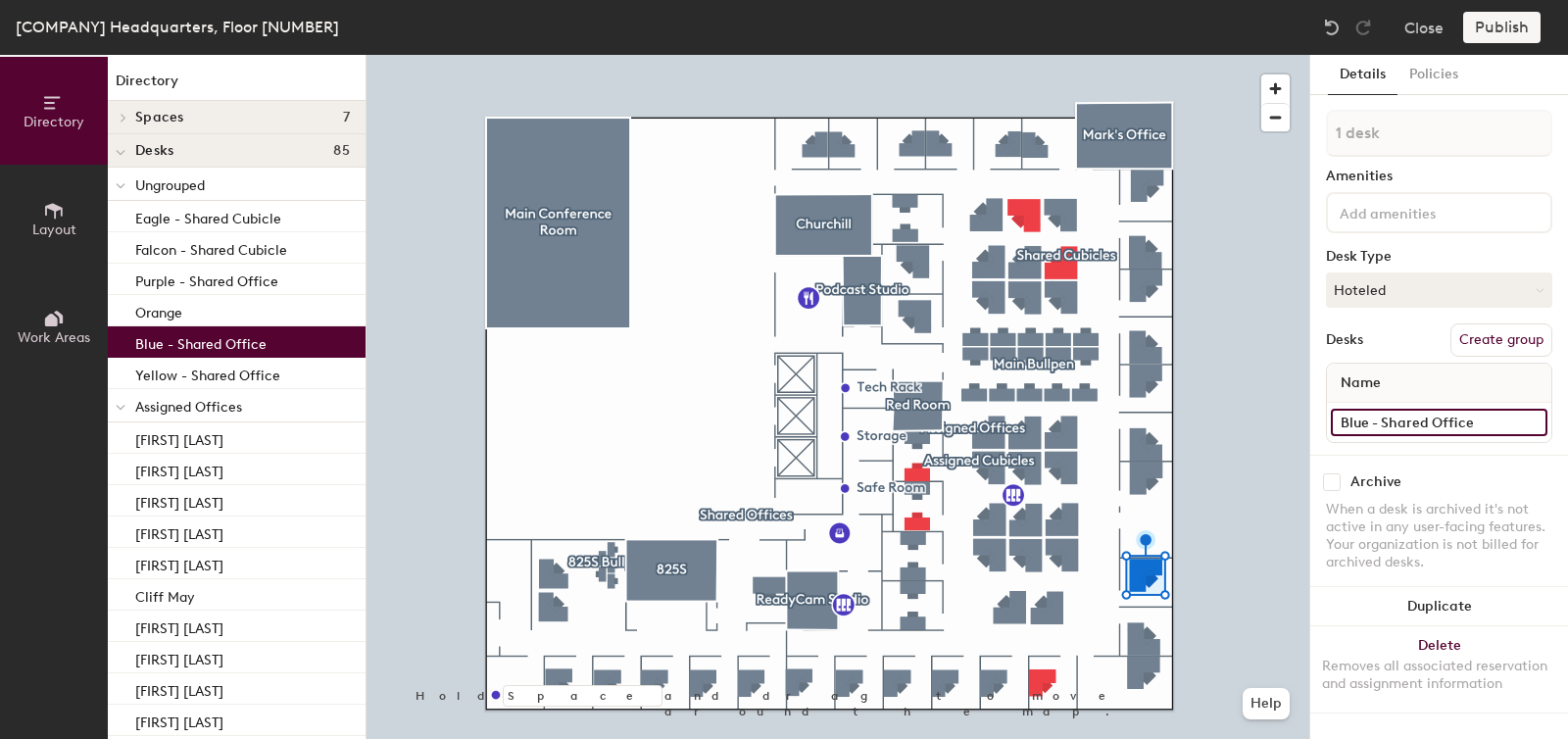 type on "Blue - Shared Office" 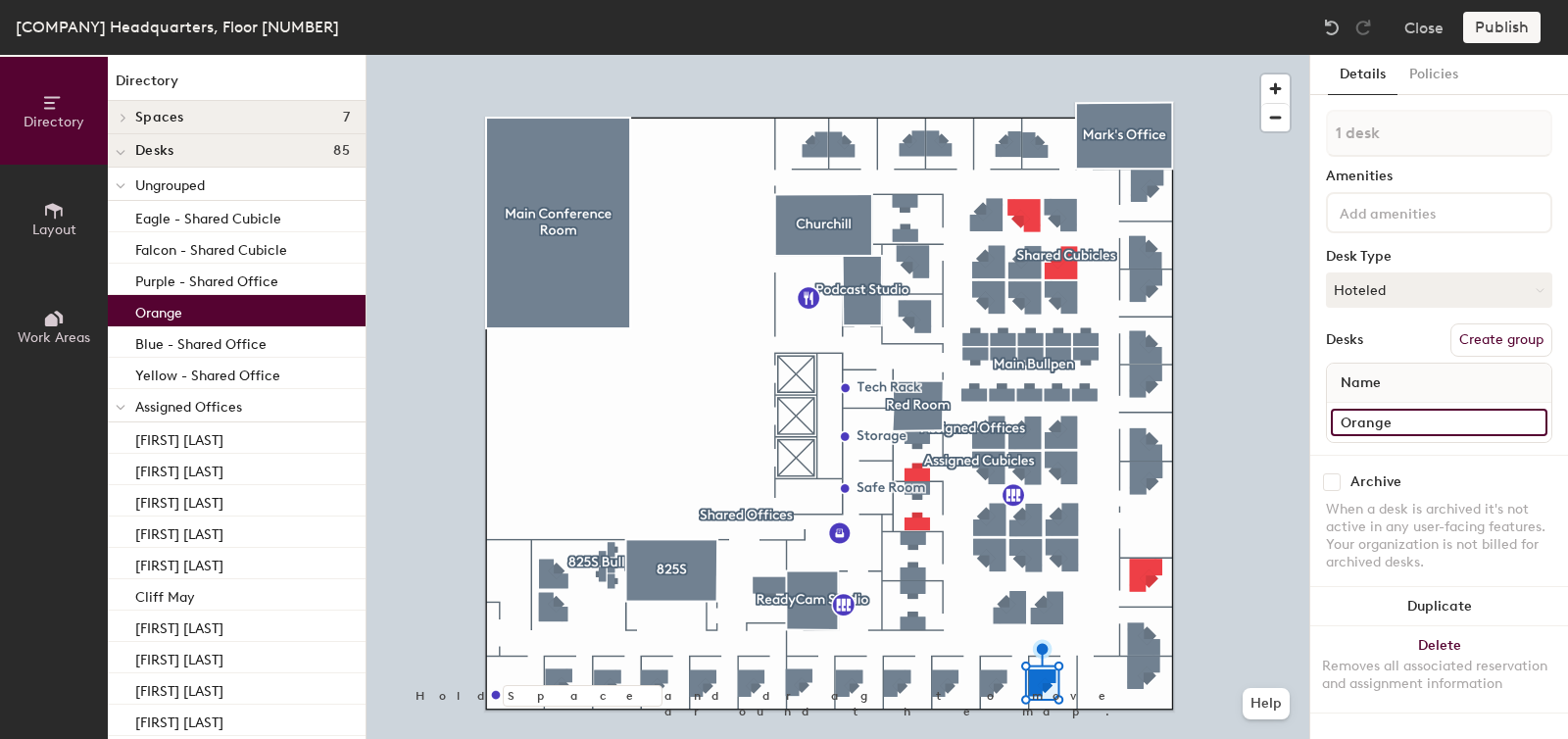 click on "••••••" at bounding box center (1439, 422) 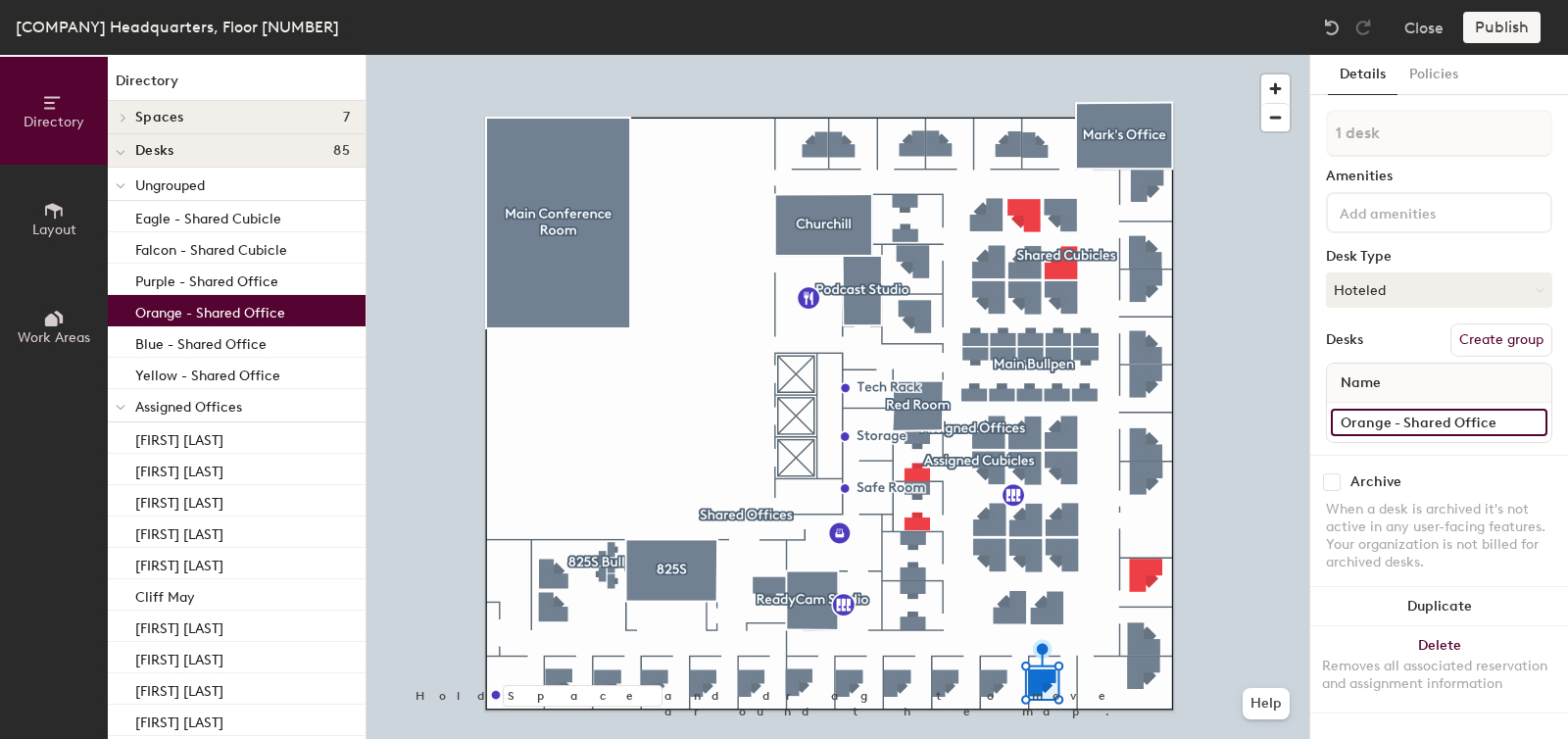 type on "Orange - Shared Office" 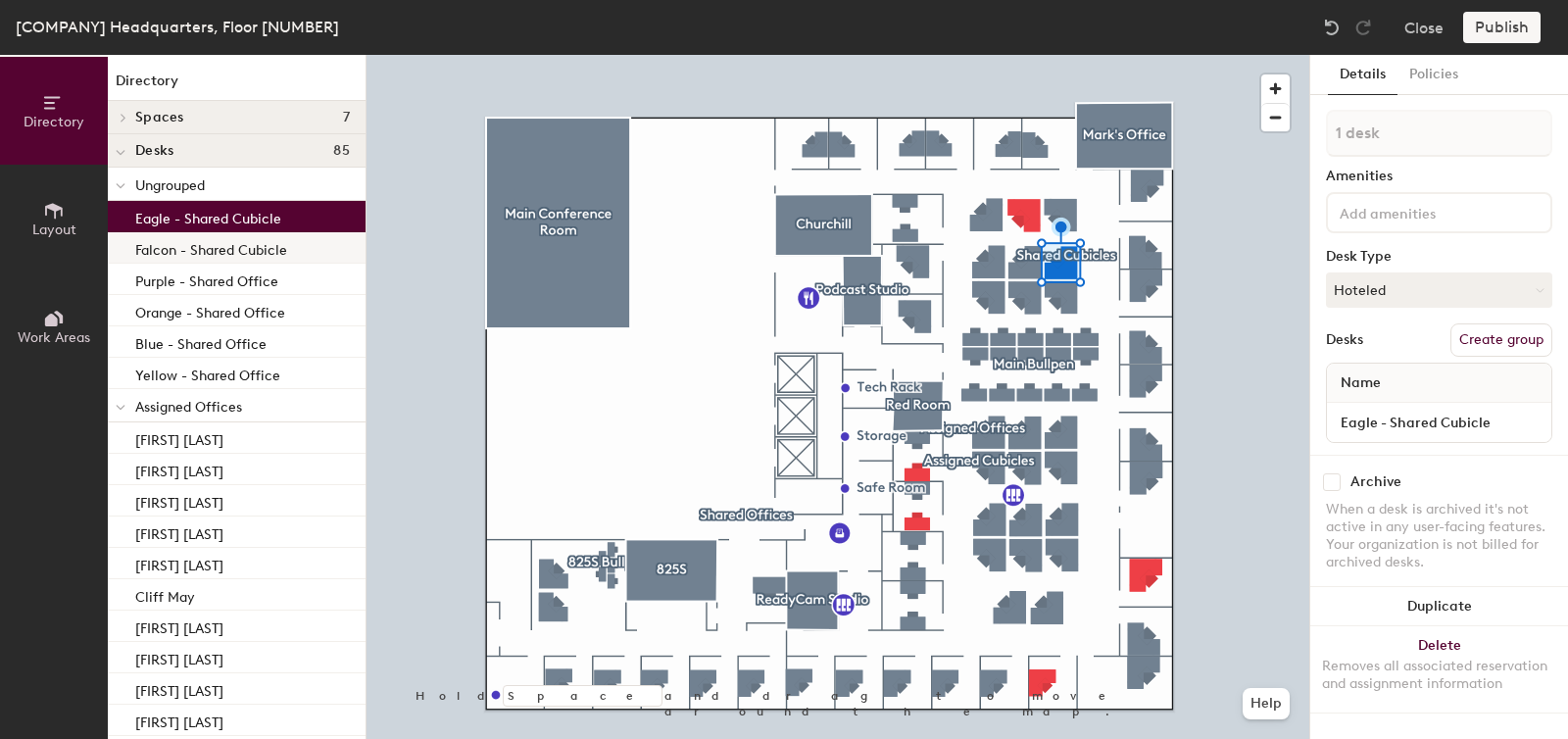 drag, startPoint x: 190, startPoint y: 215, endPoint x: 190, endPoint y: 235, distance: 20 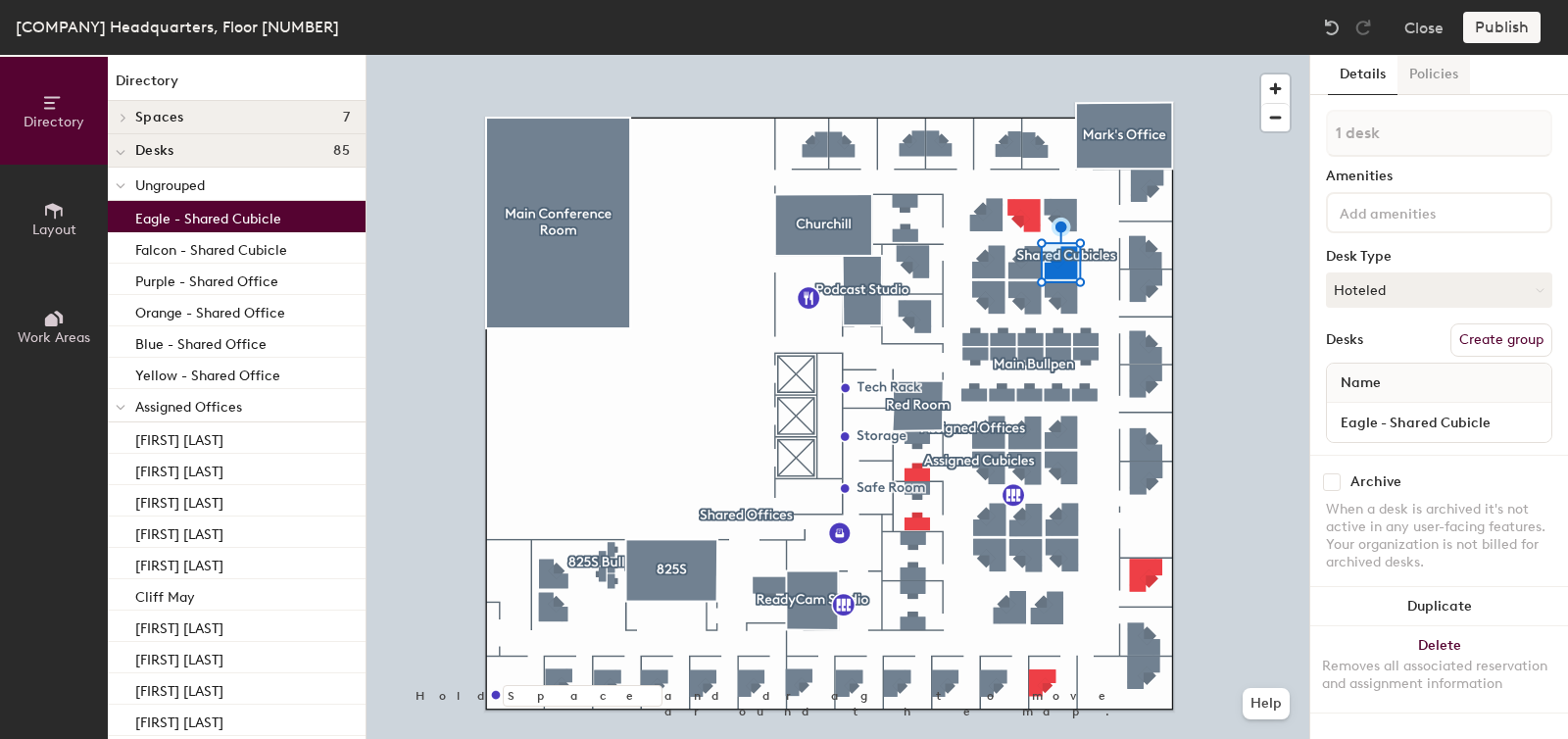 click on "••••••••" at bounding box center [1434, 74] 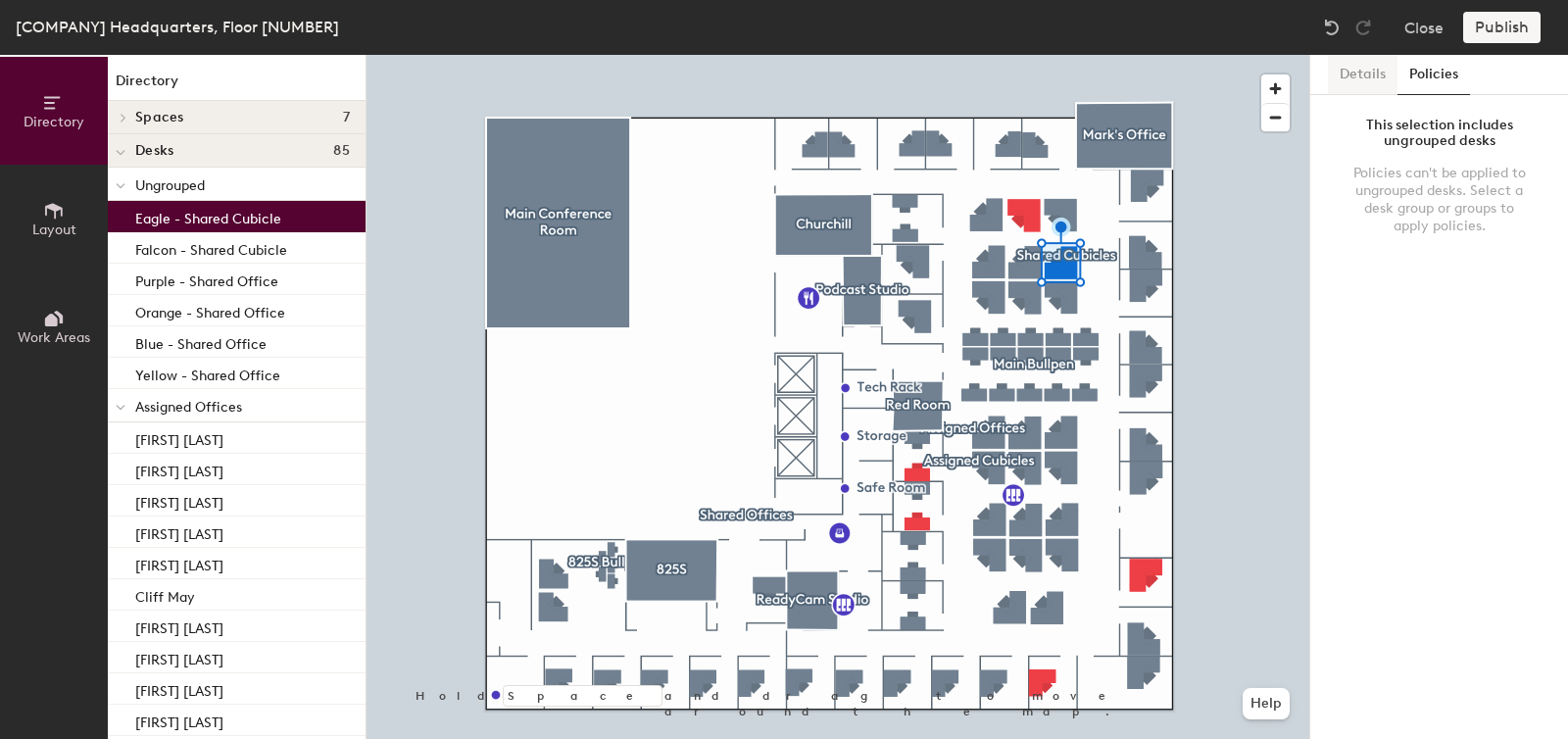 click on "•••••••" at bounding box center (1362, 74) 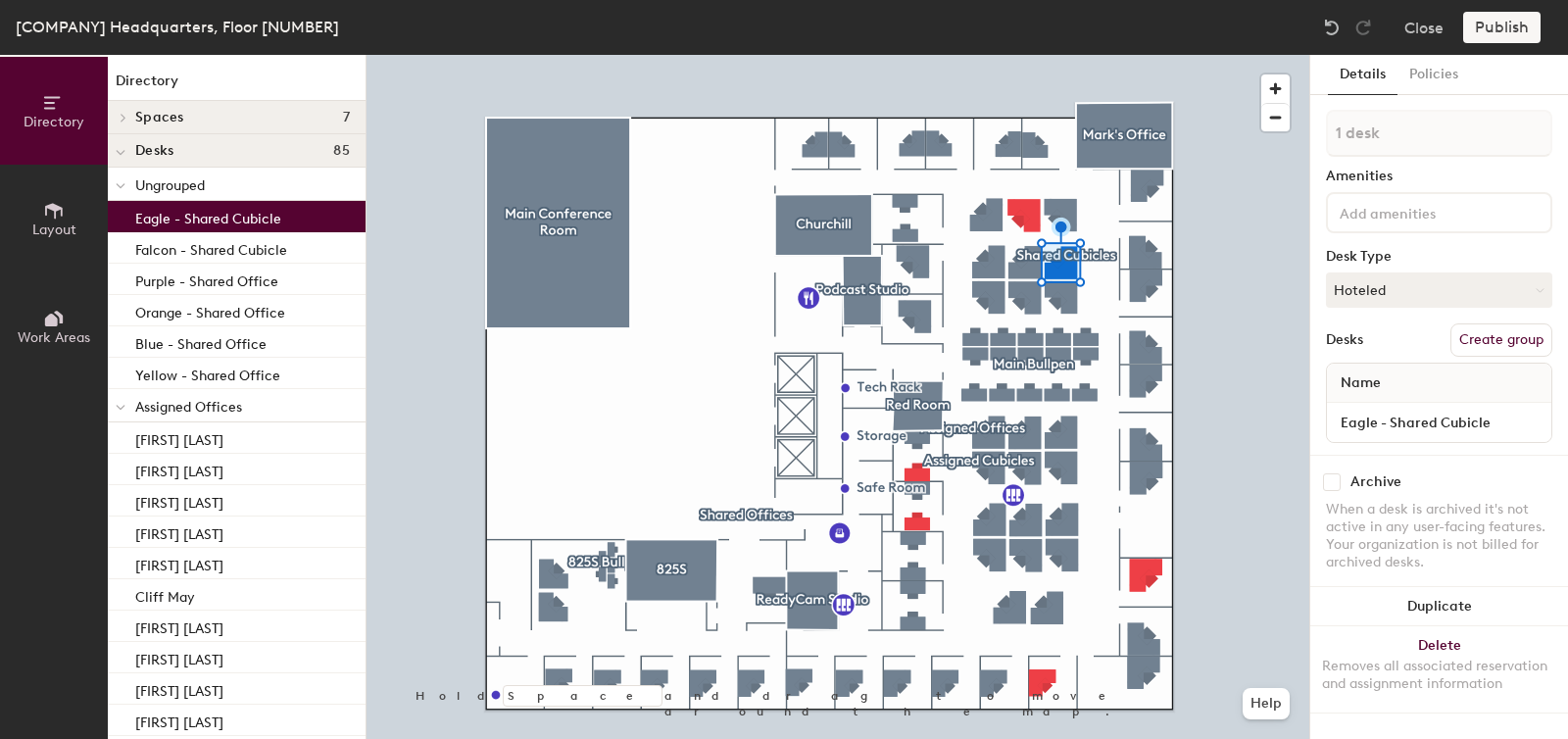 click on "•••••••••" at bounding box center (242, 184) 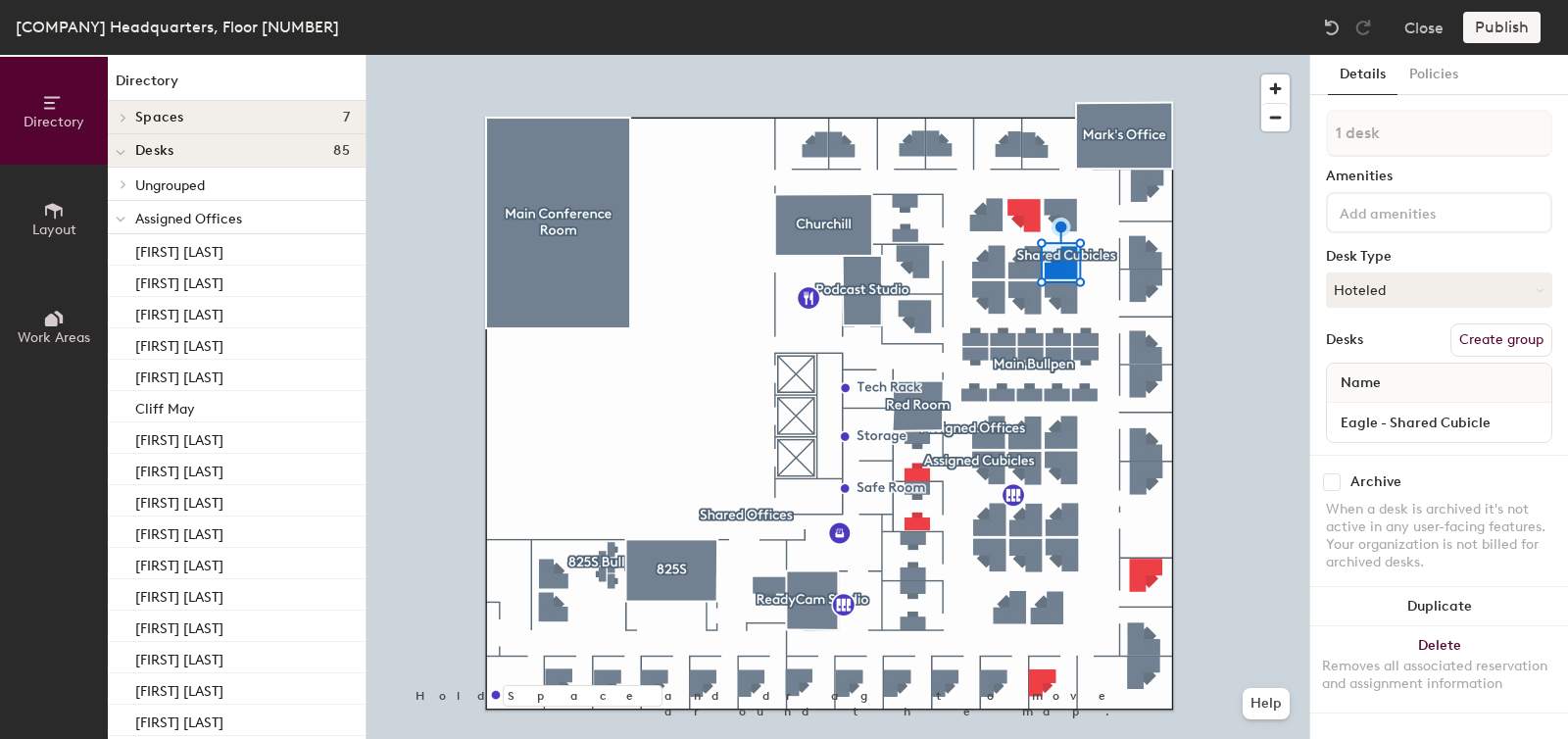 click on "Assigned Offices" at bounding box center (188, 219) 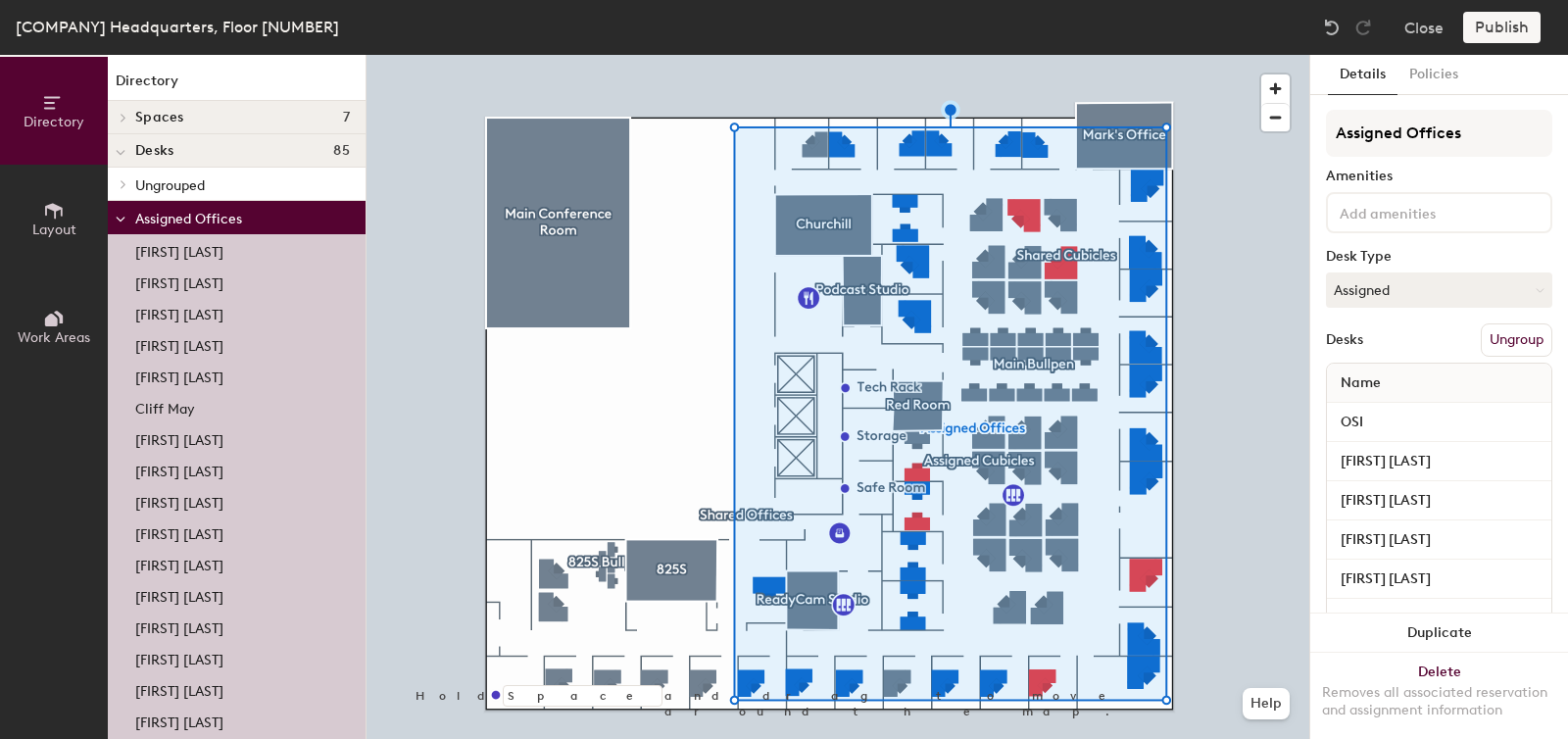 click at bounding box center (121, 220) 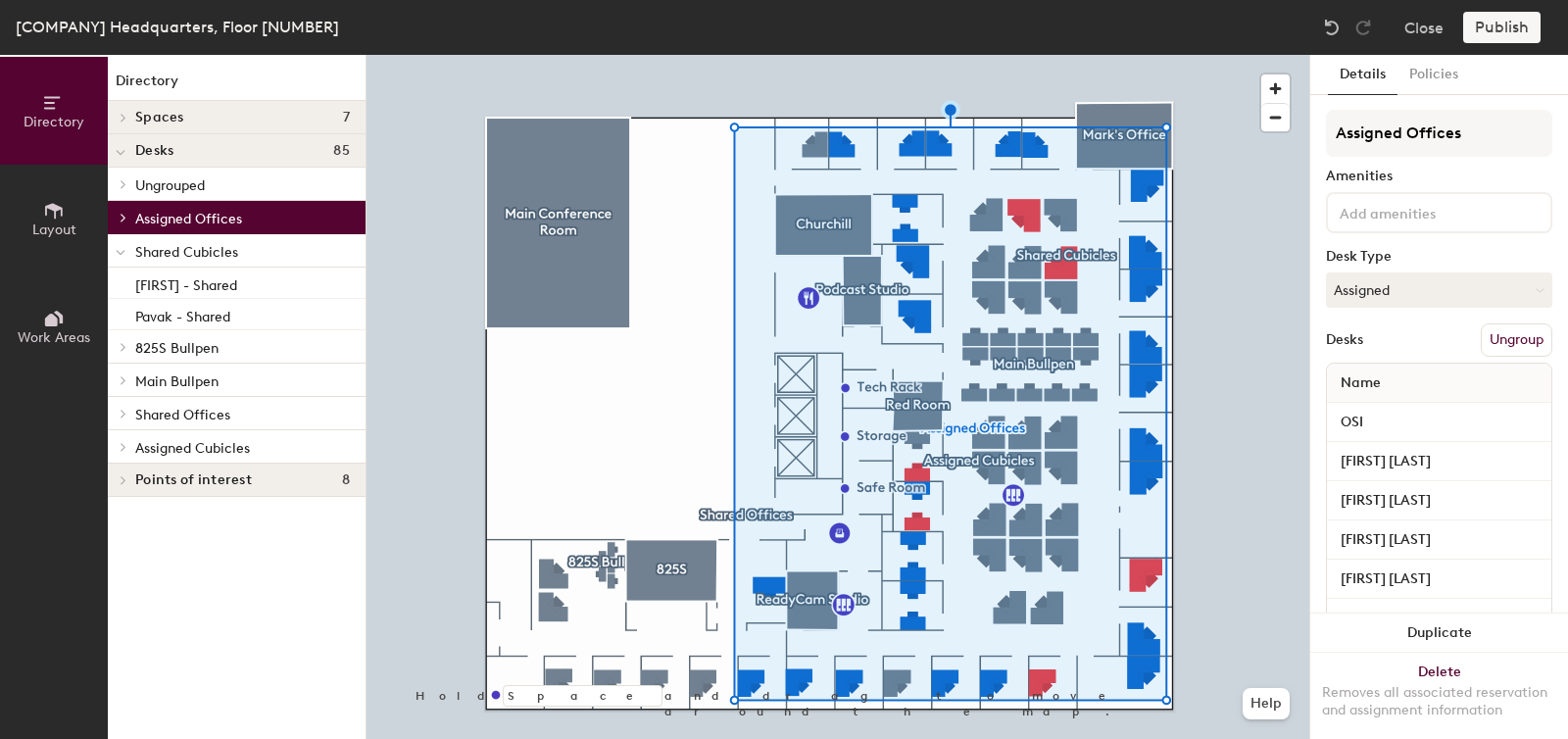 click at bounding box center [121, 252] 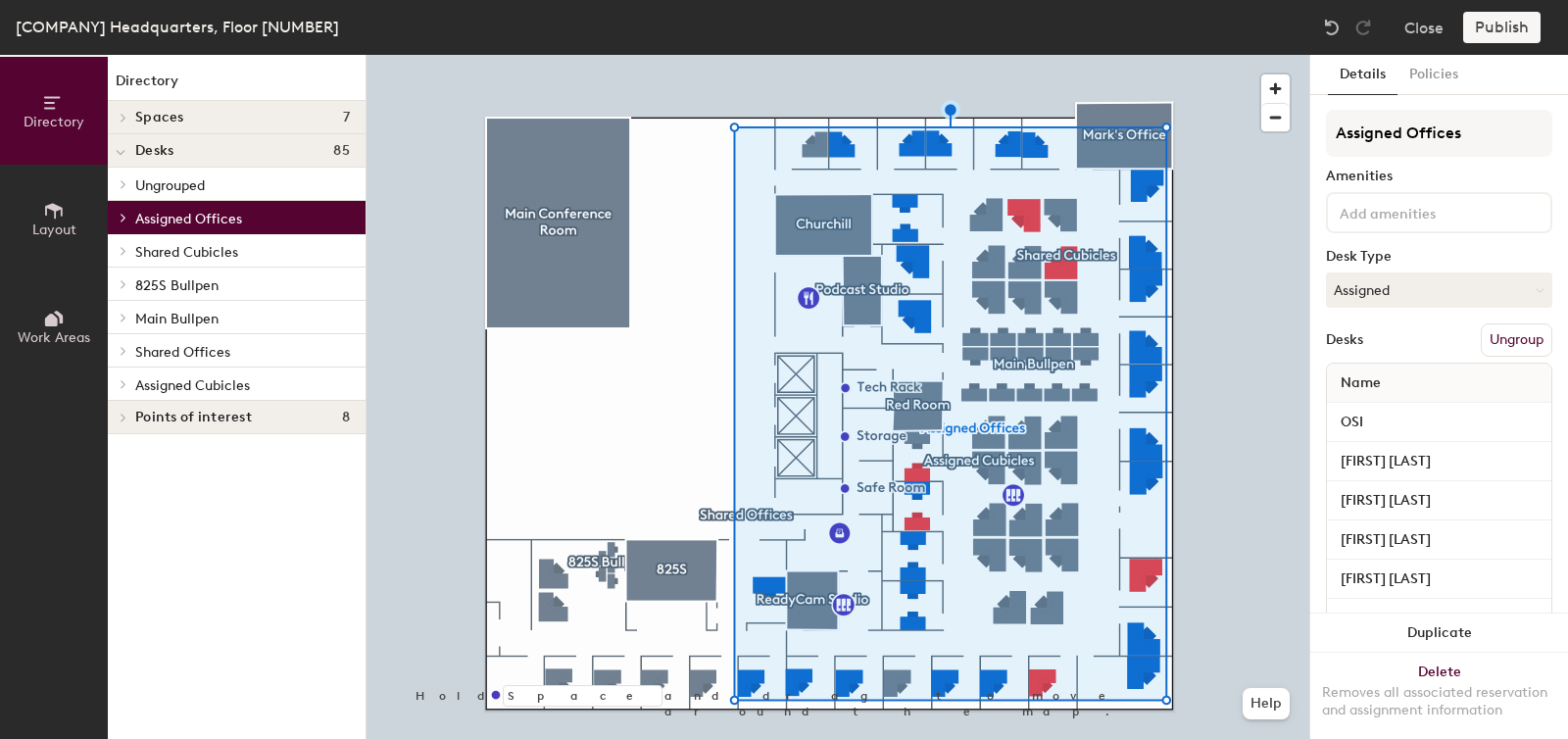click at bounding box center (123, 184) 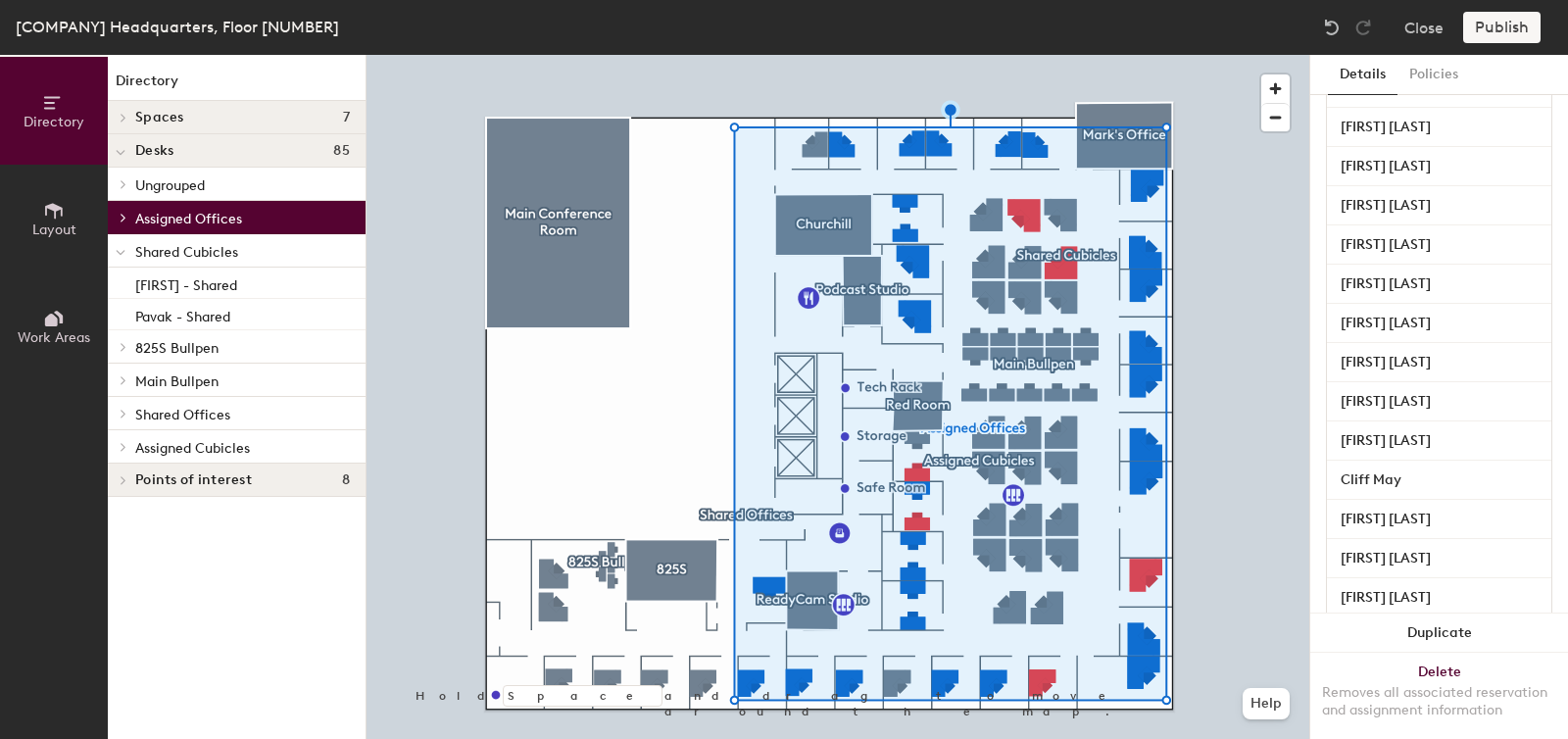 scroll, scrollTop: 0, scrollLeft: 0, axis: both 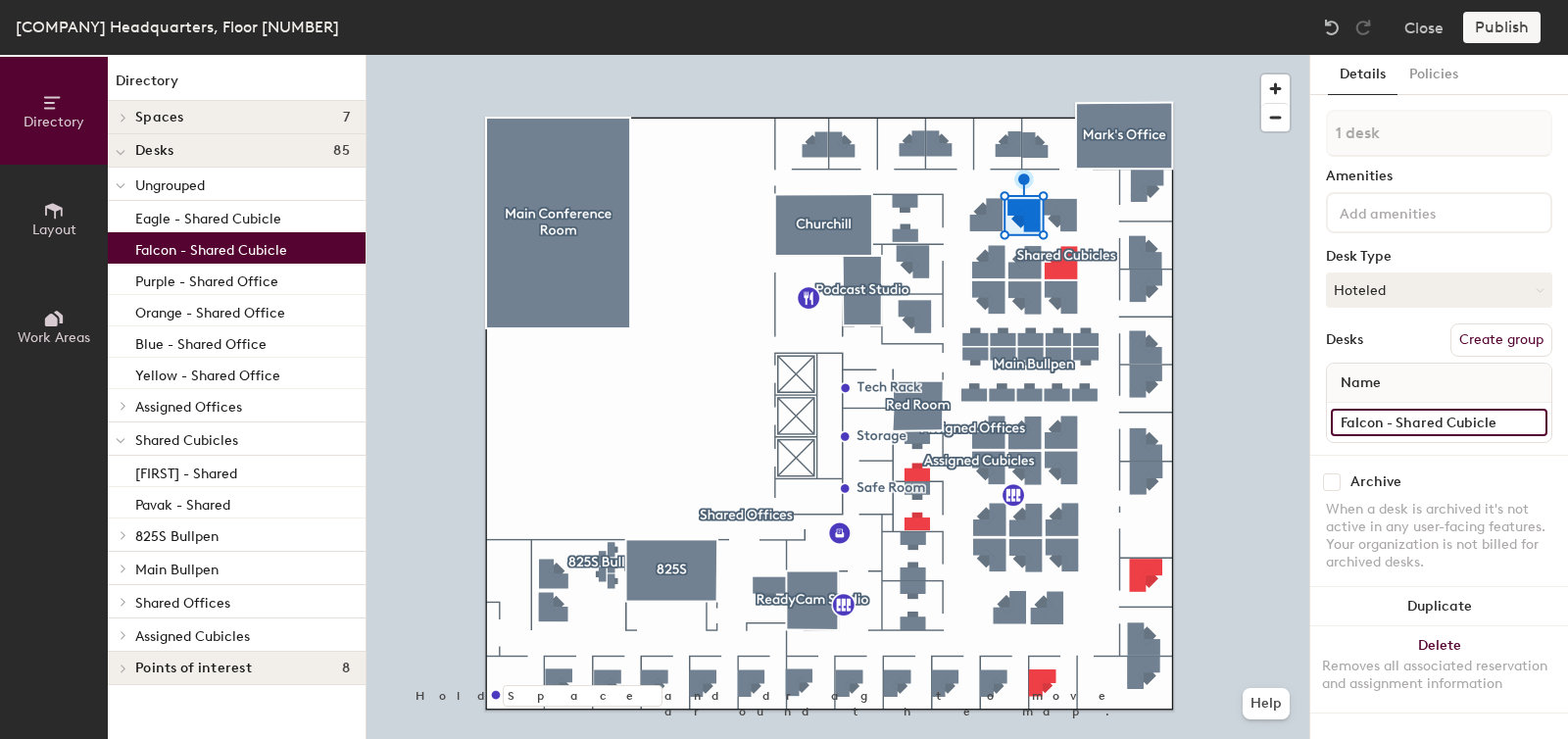 click on "Falcon - Shared Cubicle" at bounding box center (1439, 422) 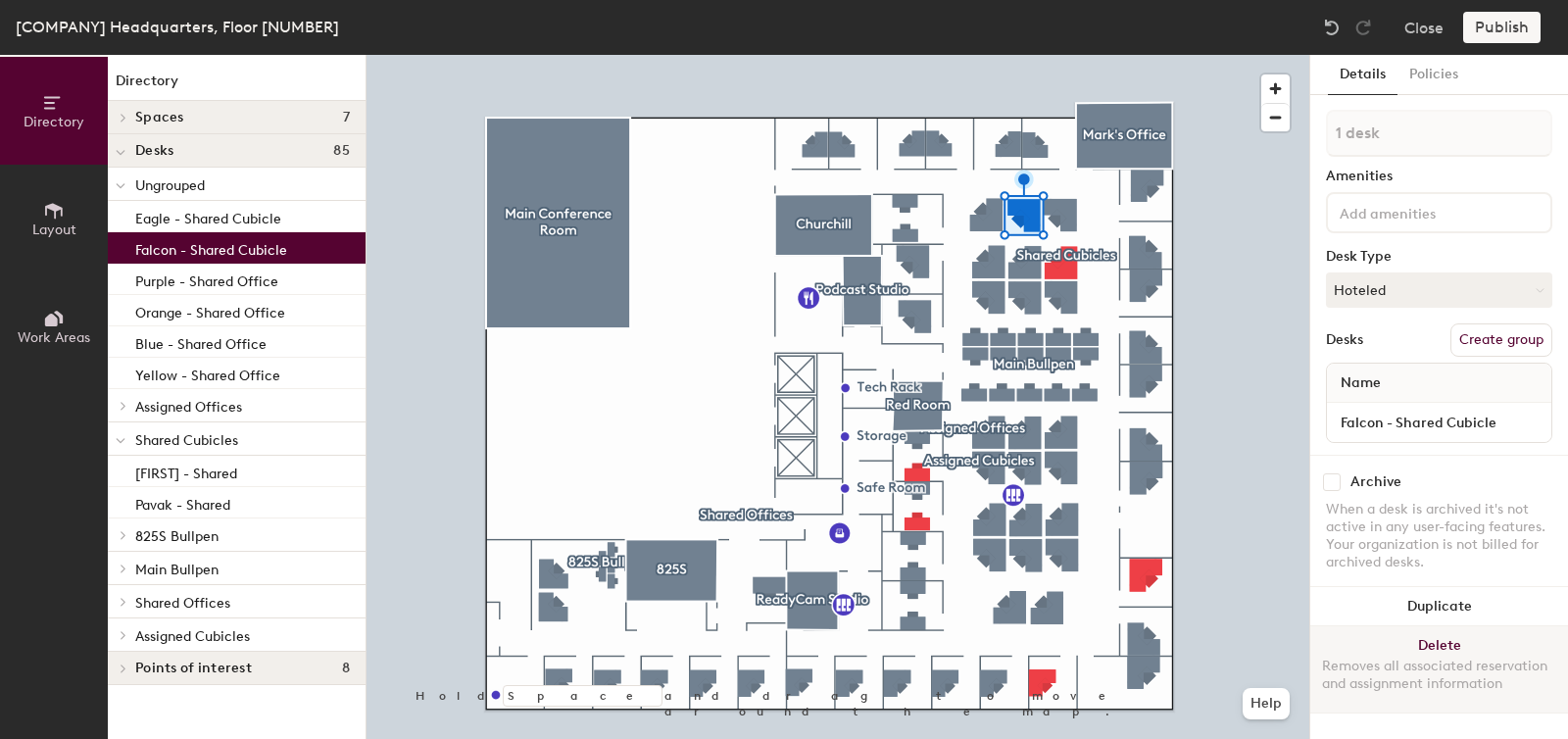 click on "•••••• ••••••• ••• •••••••••• ••••••••••• ••• •••••••••• •••••••••••" at bounding box center (1439, 669) 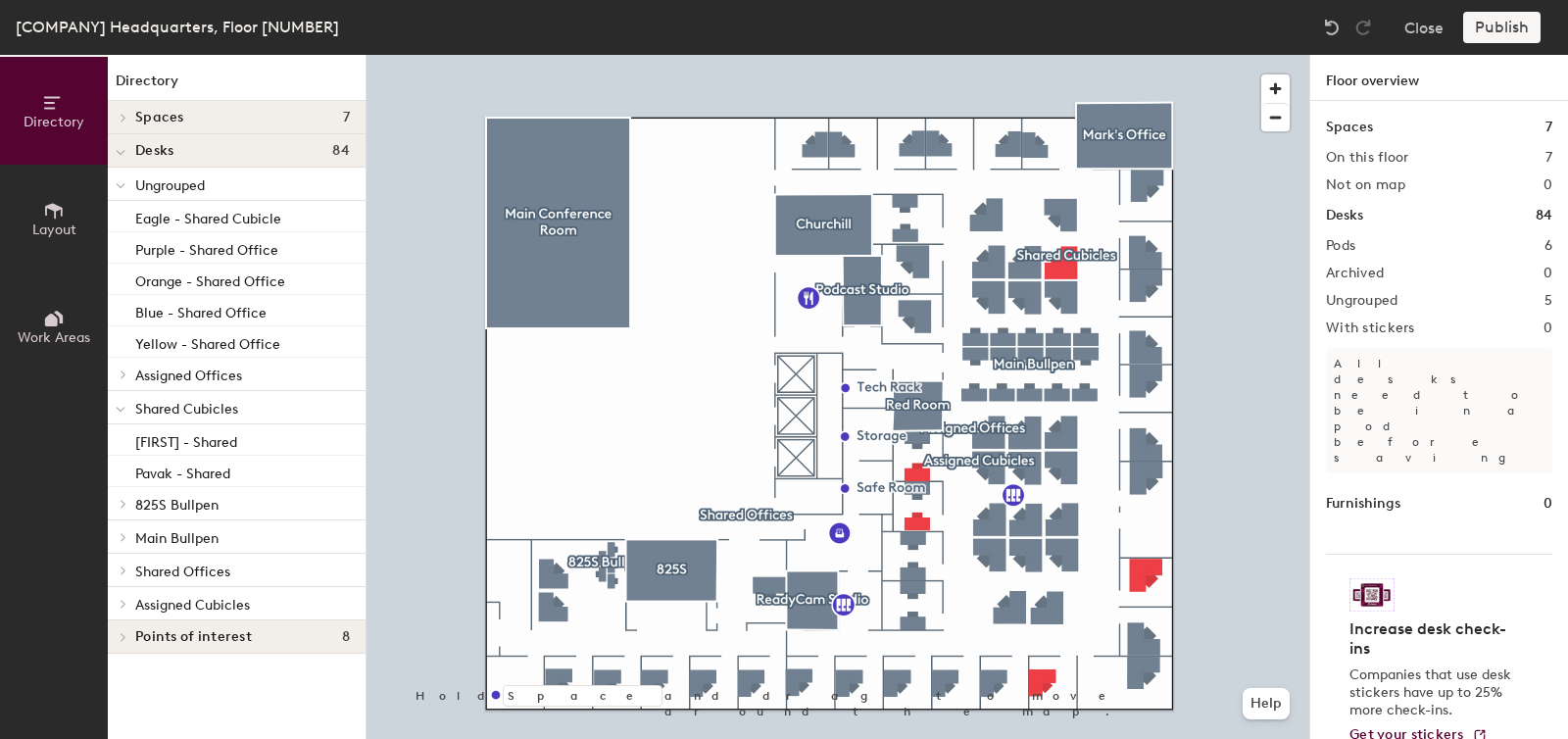 click at bounding box center [54, 211] 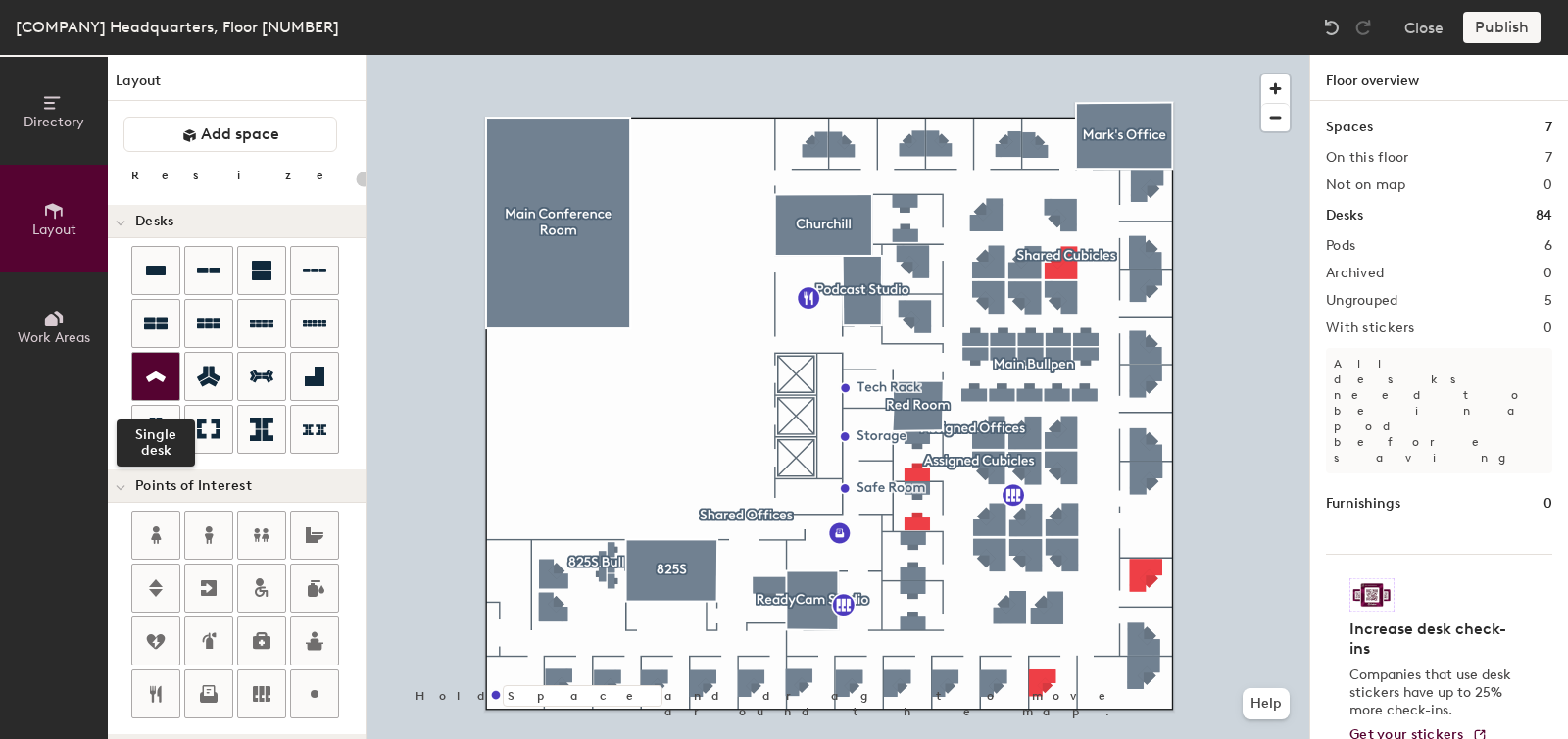 click at bounding box center [156, 271] 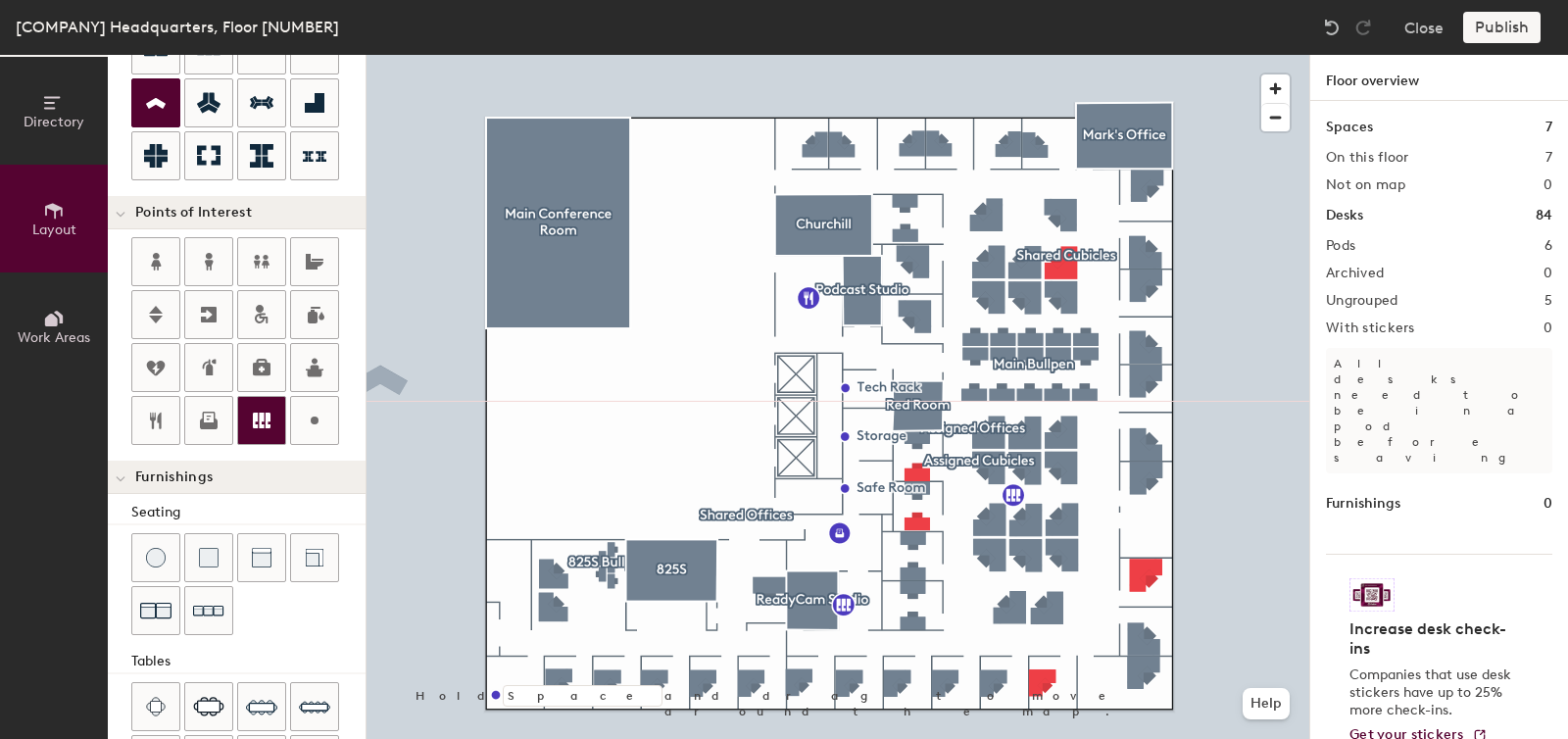 scroll, scrollTop: 0, scrollLeft: 0, axis: both 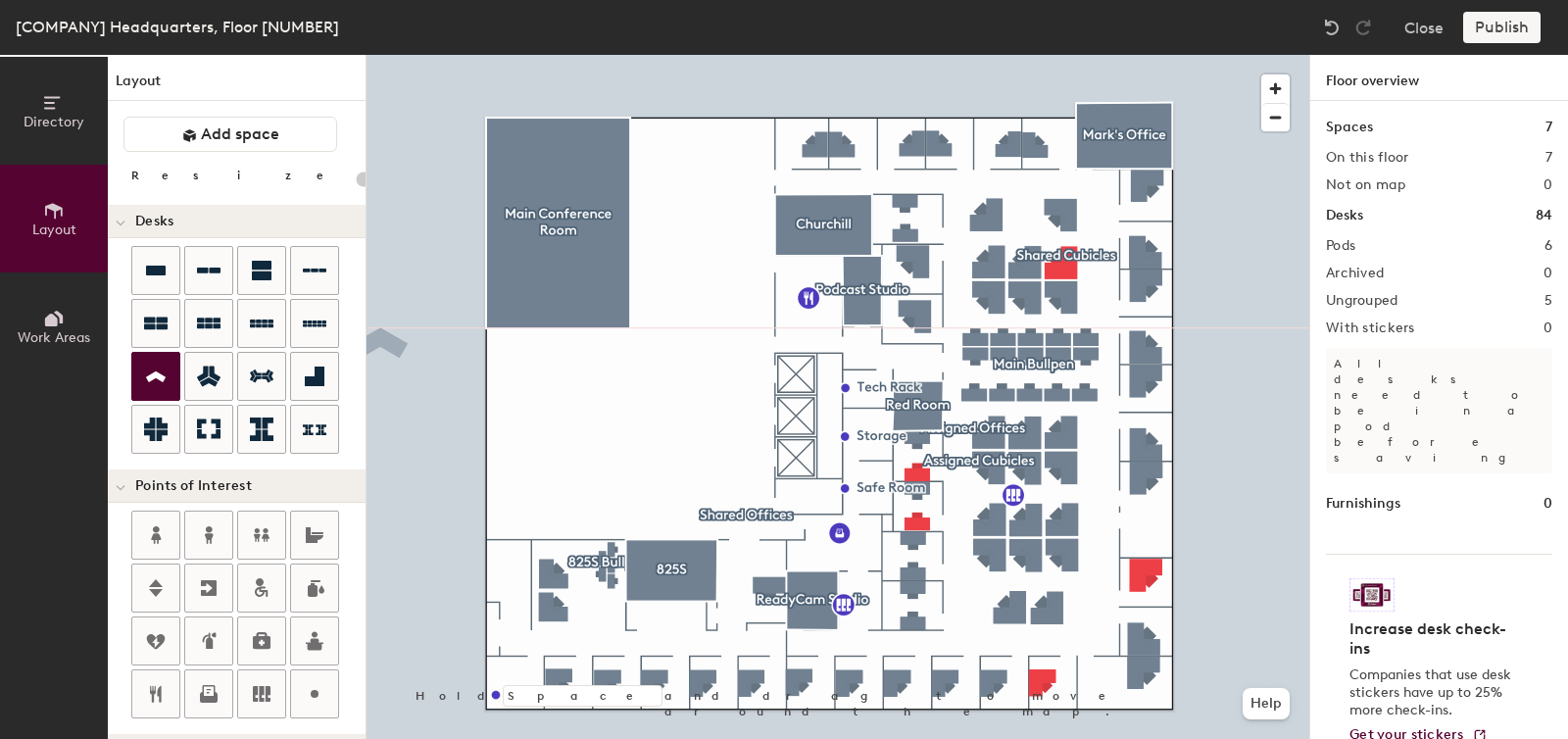 click at bounding box center [156, 376] 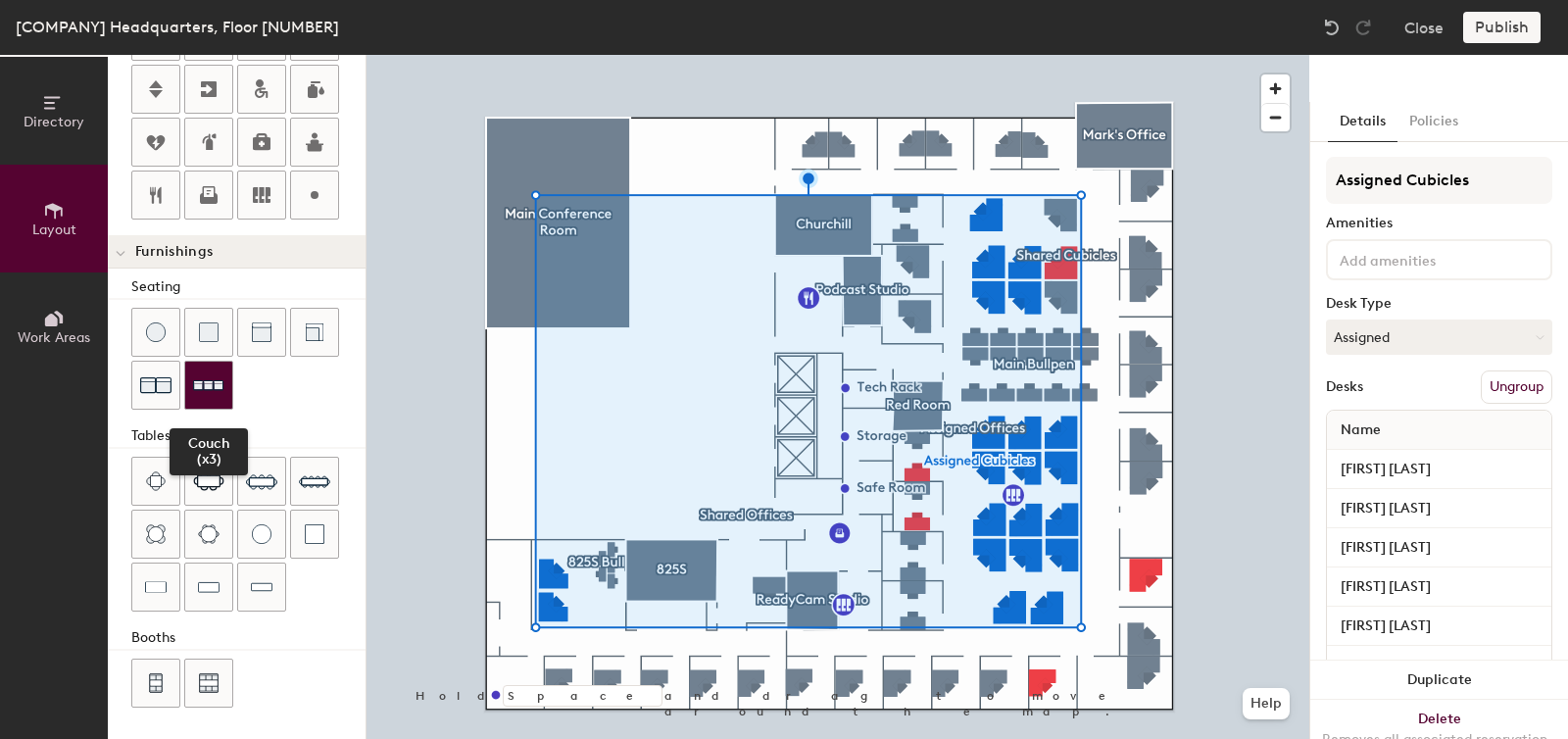 scroll, scrollTop: 0, scrollLeft: 0, axis: both 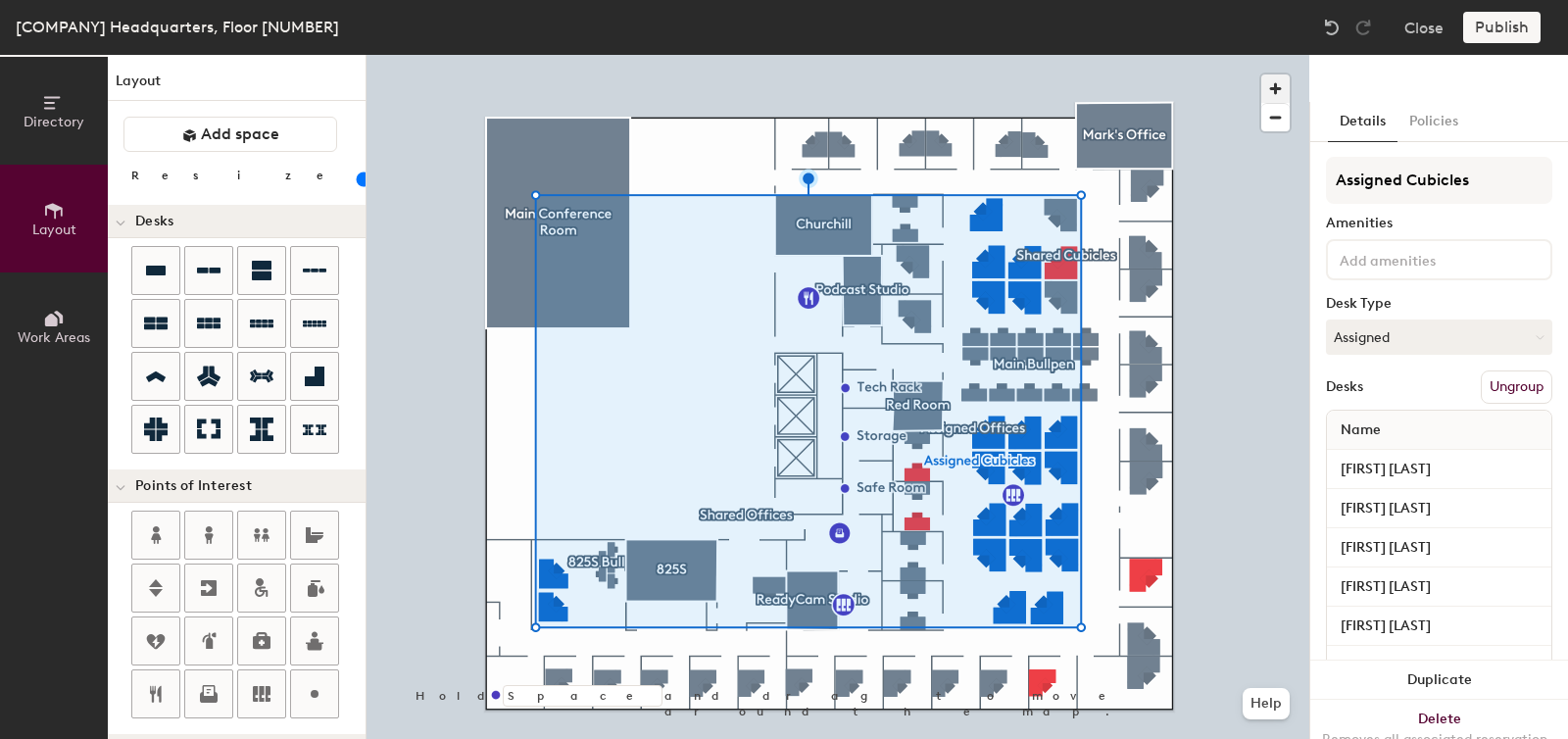click at bounding box center [1275, 88] 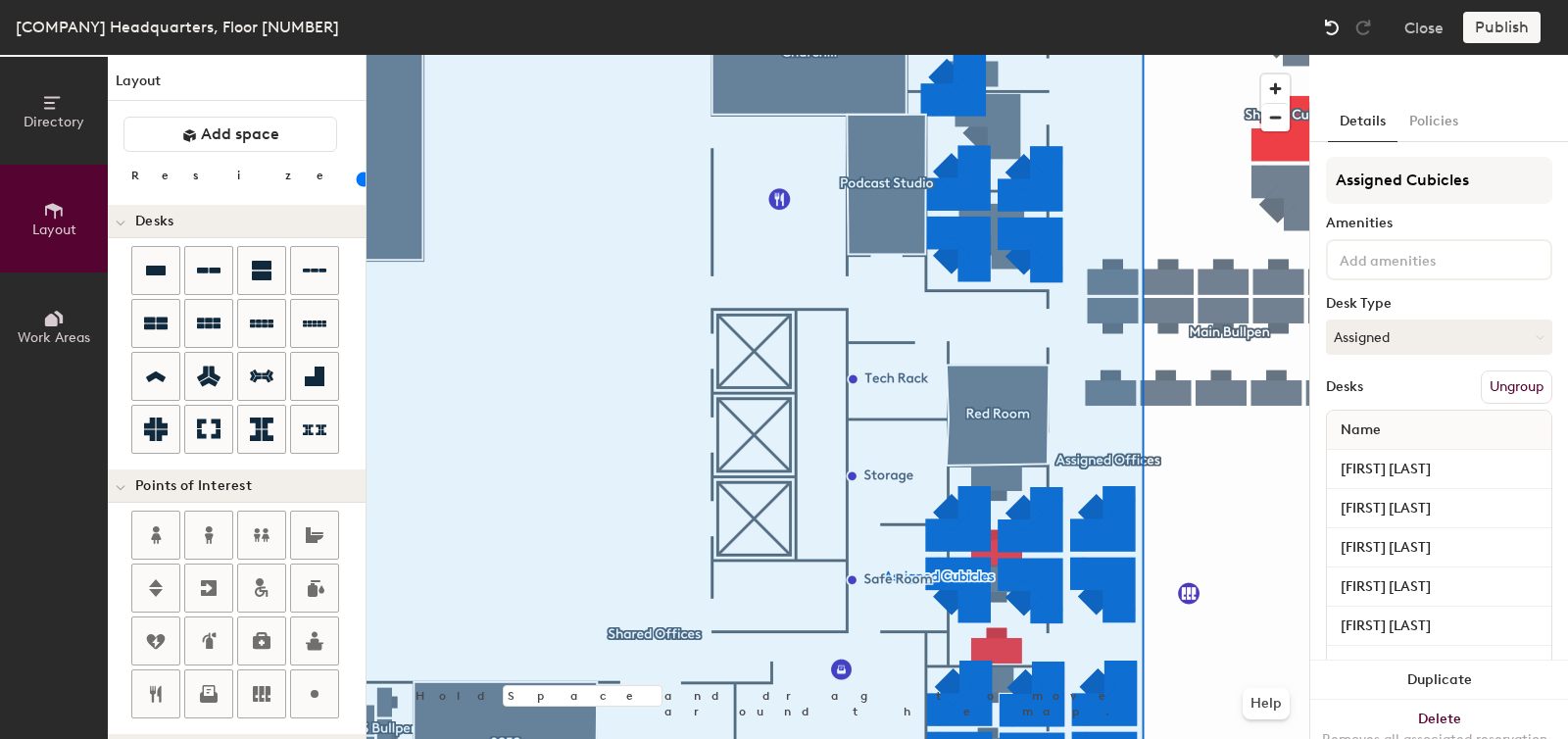 click at bounding box center [1332, 27] 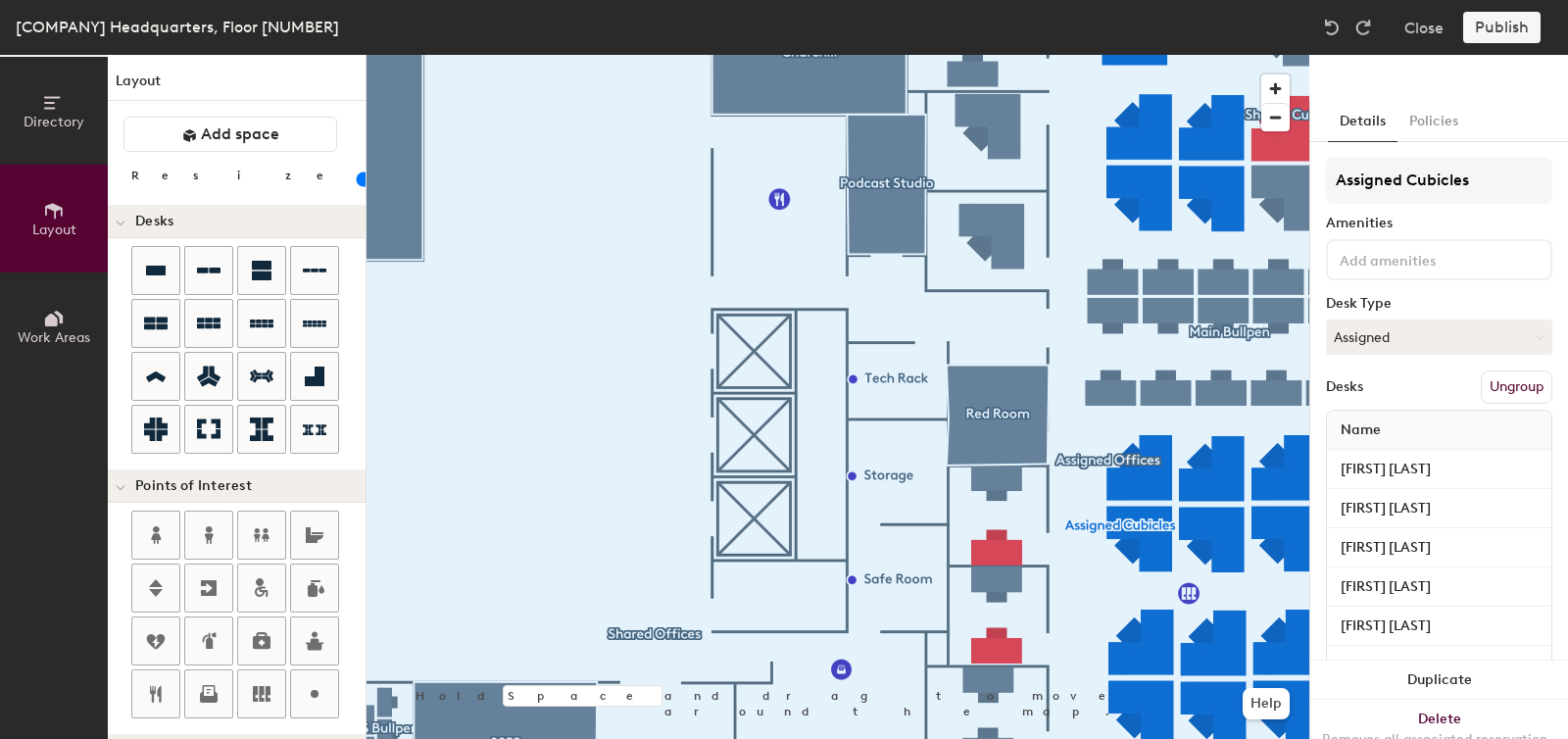 click on "Directory Layout Work Areas Layout   Add space Resize Desks Points of Interest Furnishings Seating Tables Booths Hold Space and drag to move around the map. Help Details Policies Assigned Cubicles Amenities Desk Type Assigned Desks Ungroup Name Yvette Olivarez Alex Weinberg Jo Yang Libby Fern Jamie Klinger Ahmad Shawari Bridget Toomey Dmitriy Shapiro Natalie Ecanow Max Meizlish Jack Burnham Janatan Sayeh Brdley Howell Zach Berman Brie O'Neil Krystal Bermudez Chloe Sahn Reagan Easter Danielle Kleinman Jane Tilles Zac Jutcovich Duplicate Delete Removes all associated reservation and assignment information" at bounding box center (784, 397) 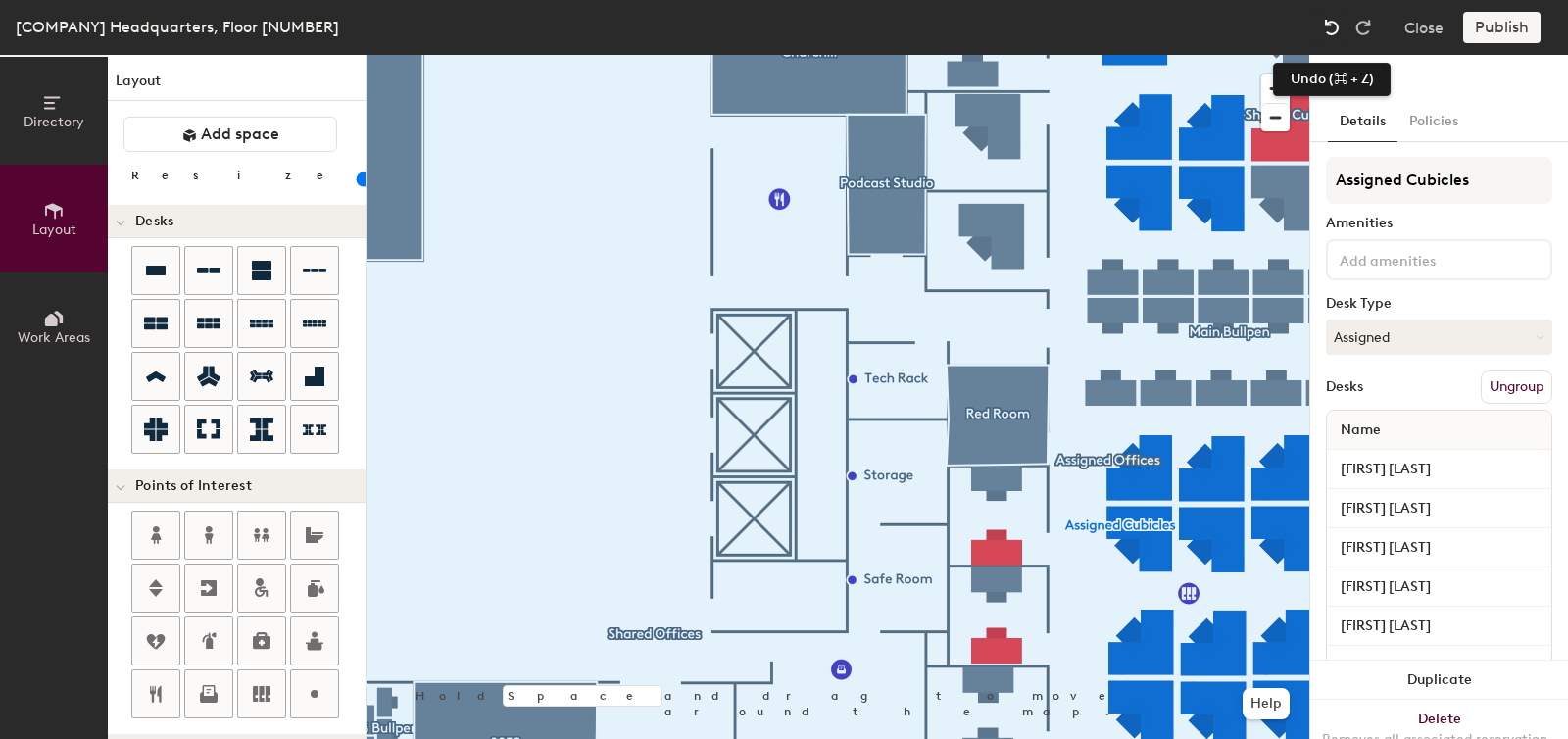 click at bounding box center [1332, 27] 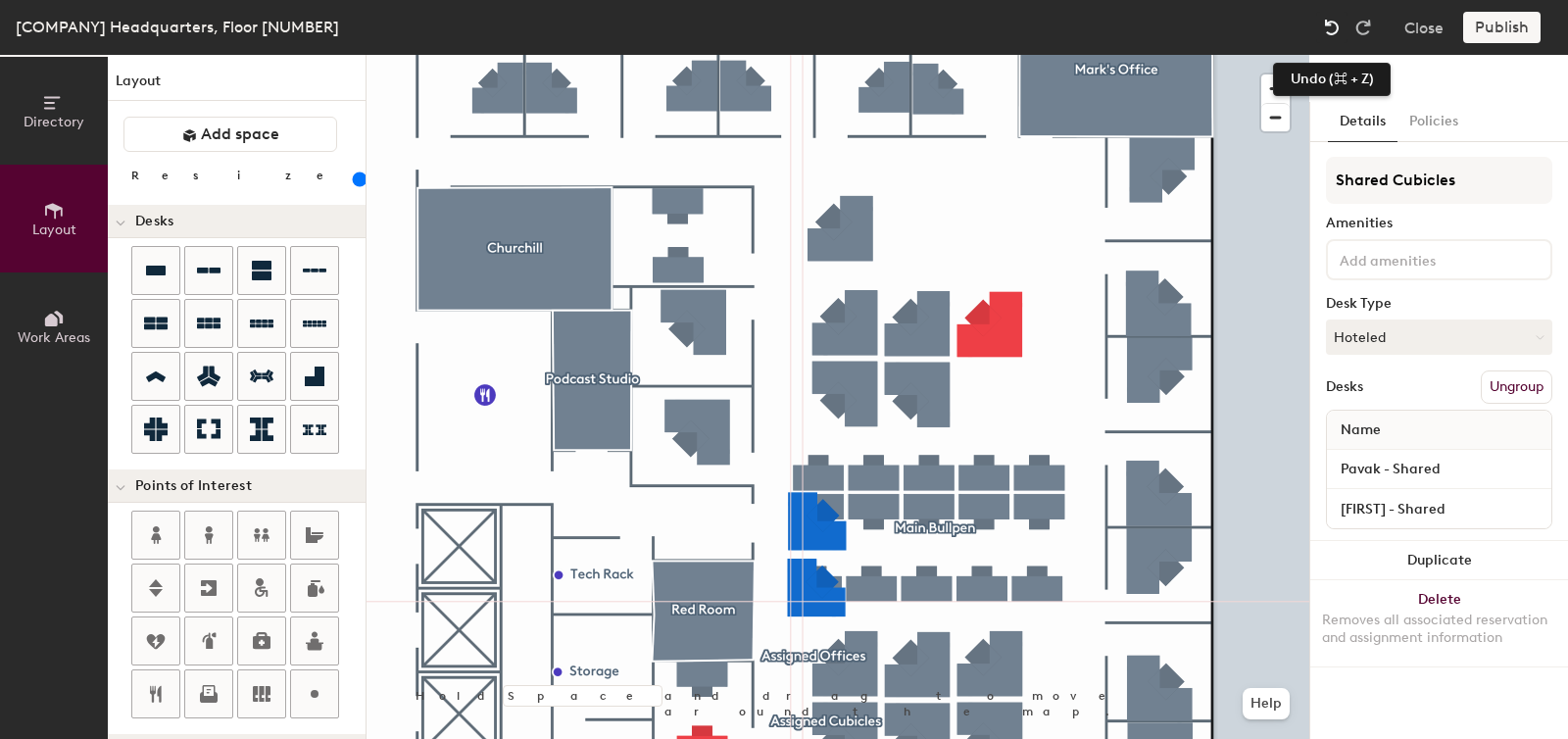 click at bounding box center (1332, 27) 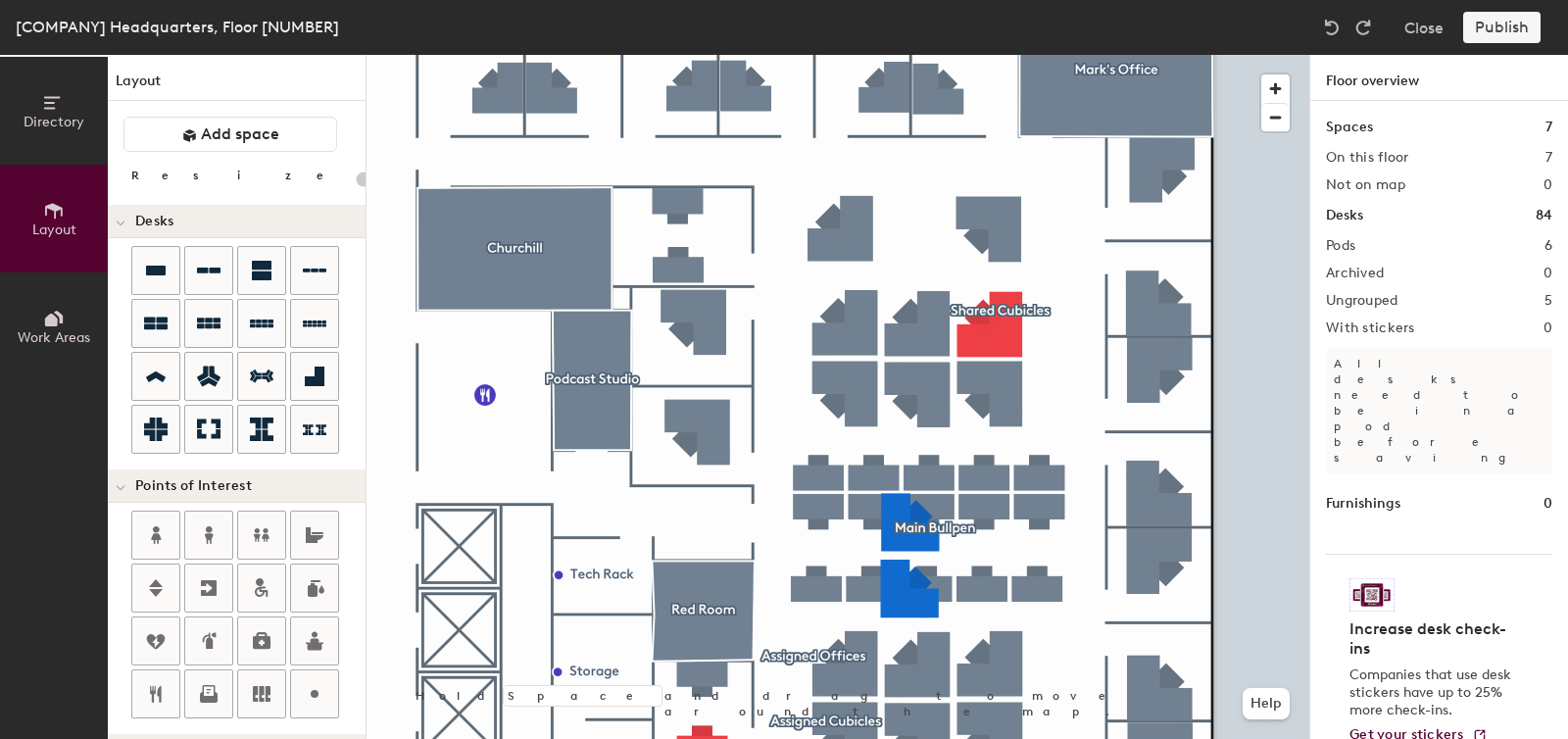 click on "Desks 84" at bounding box center [1439, 216] 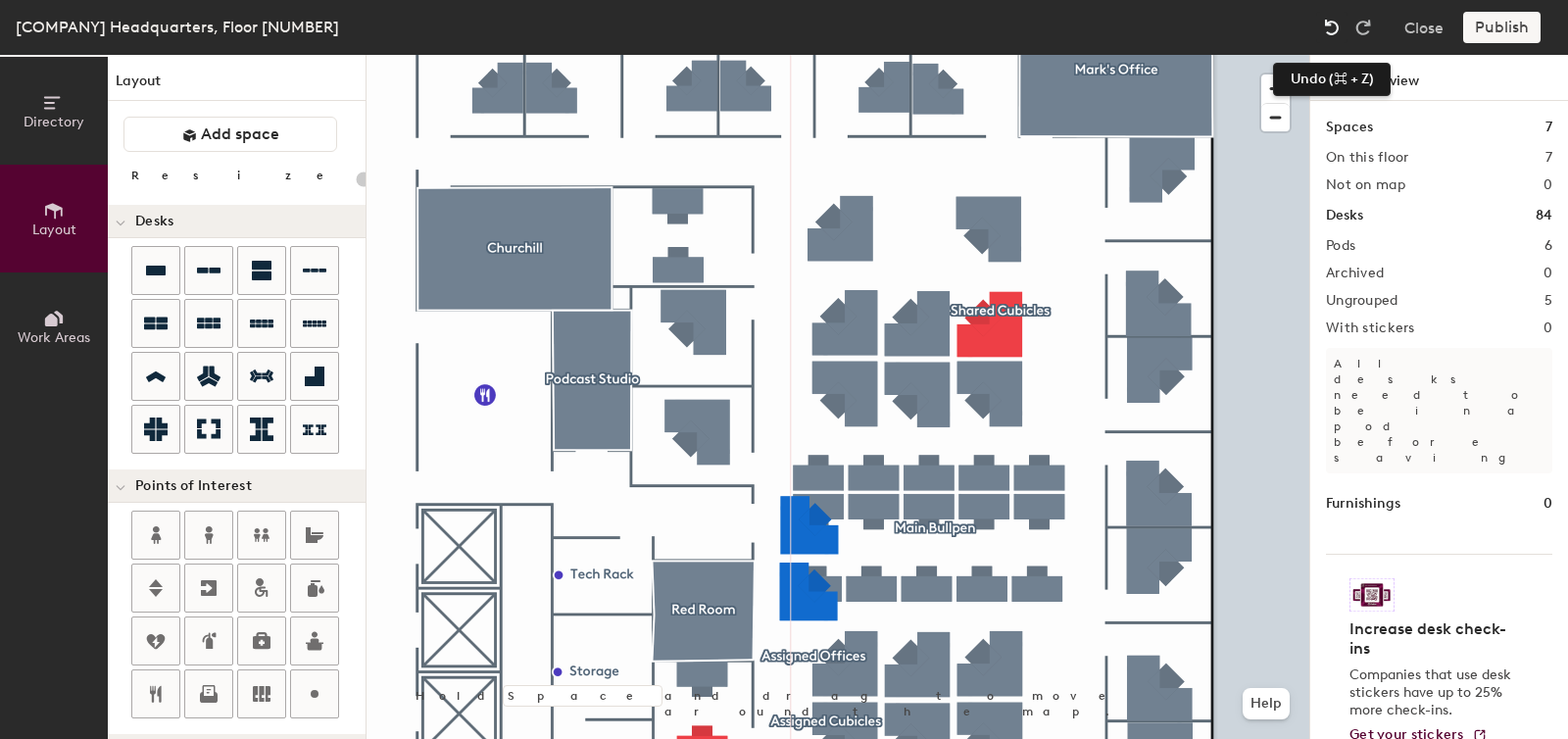 click at bounding box center [1332, 27] 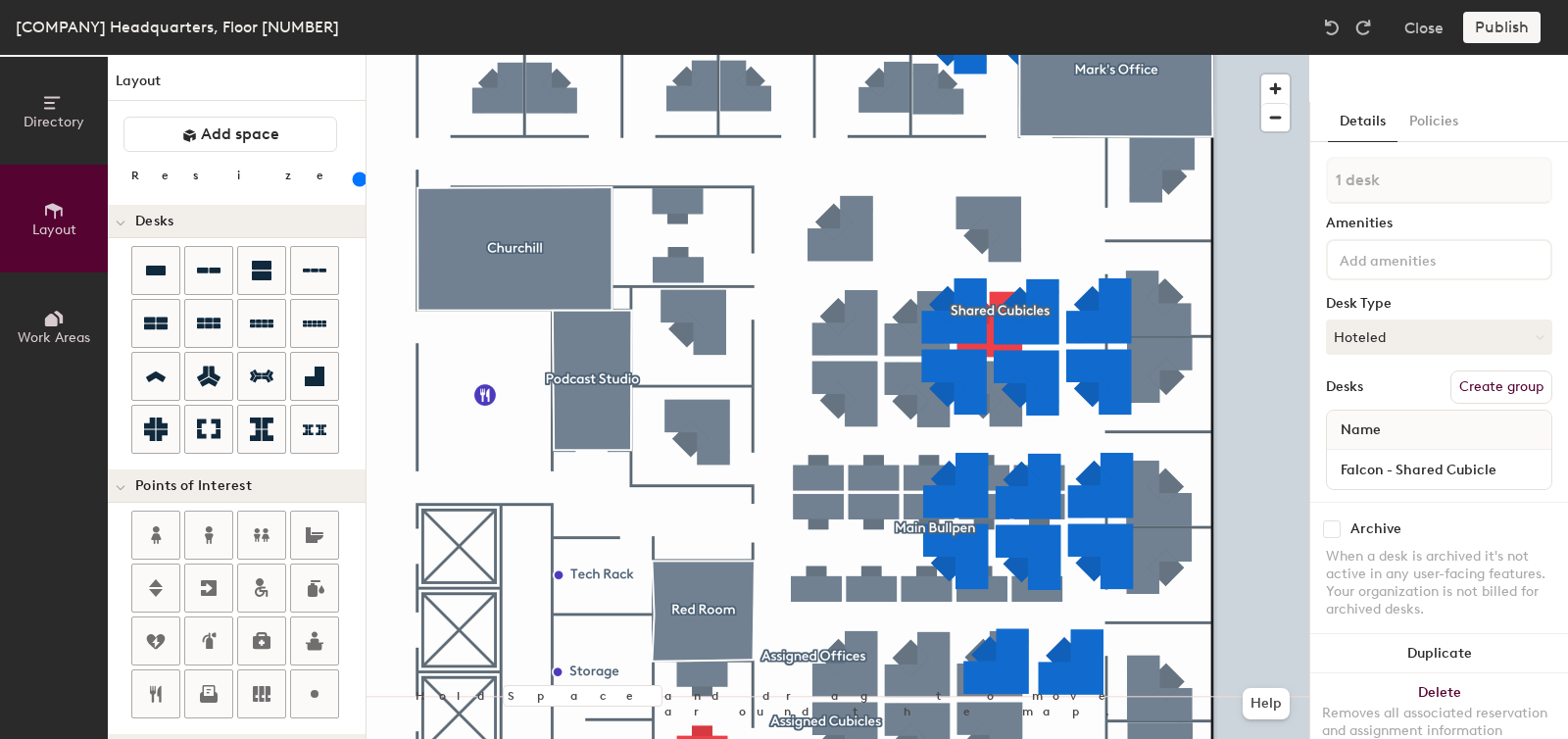 click on "•••••••••" at bounding box center [54, 122] 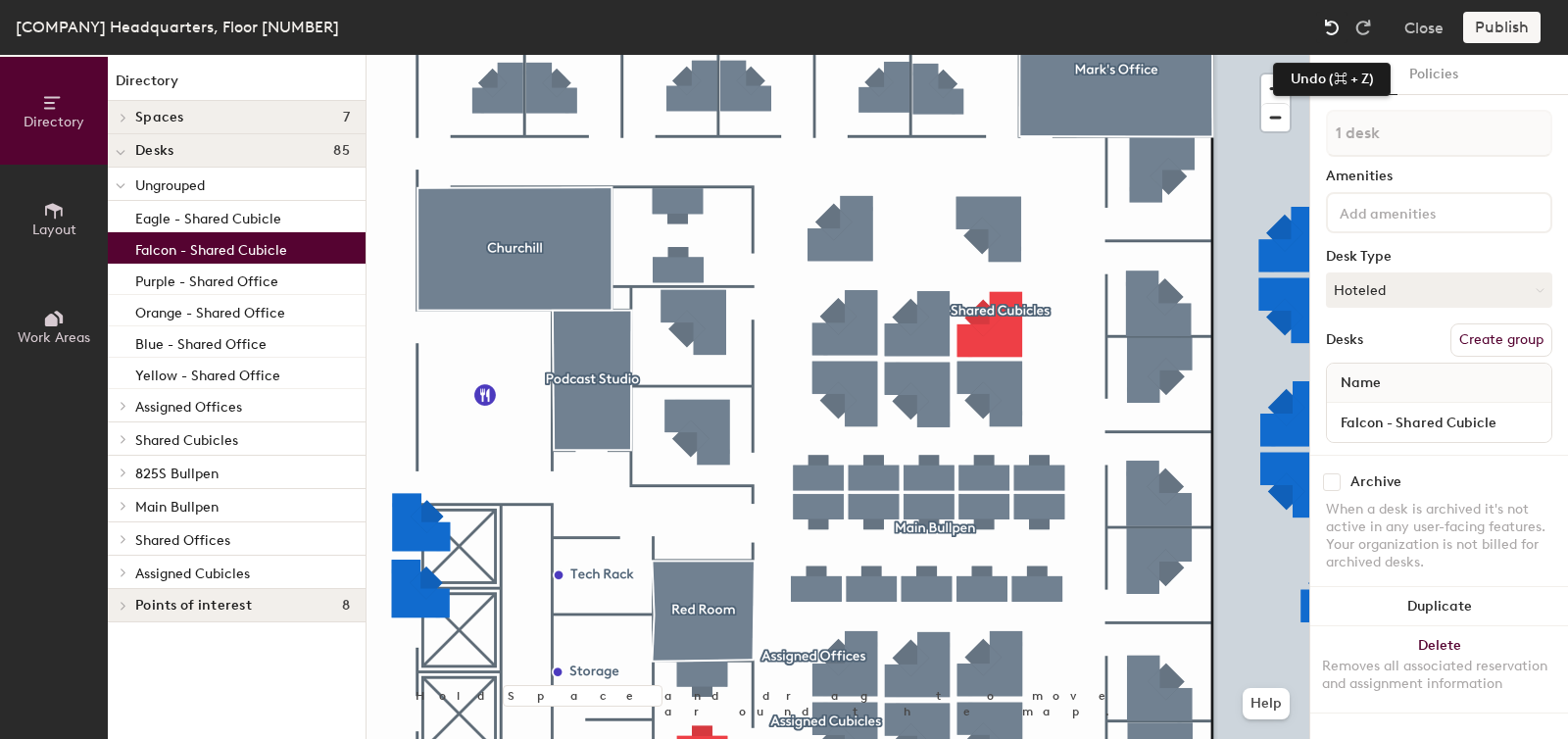 click at bounding box center (1332, 27) 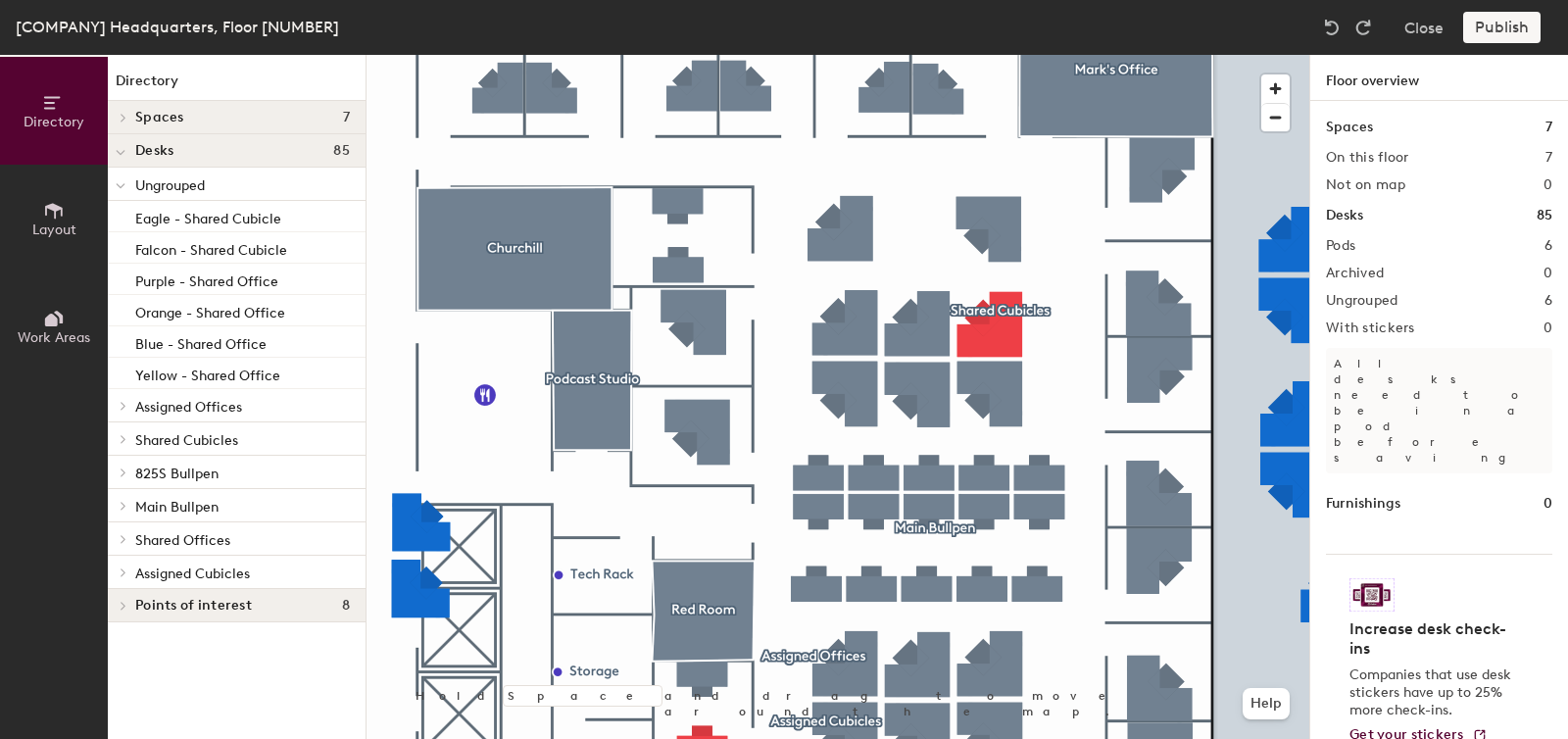 click on "•••• •••••" at bounding box center [54, 326] 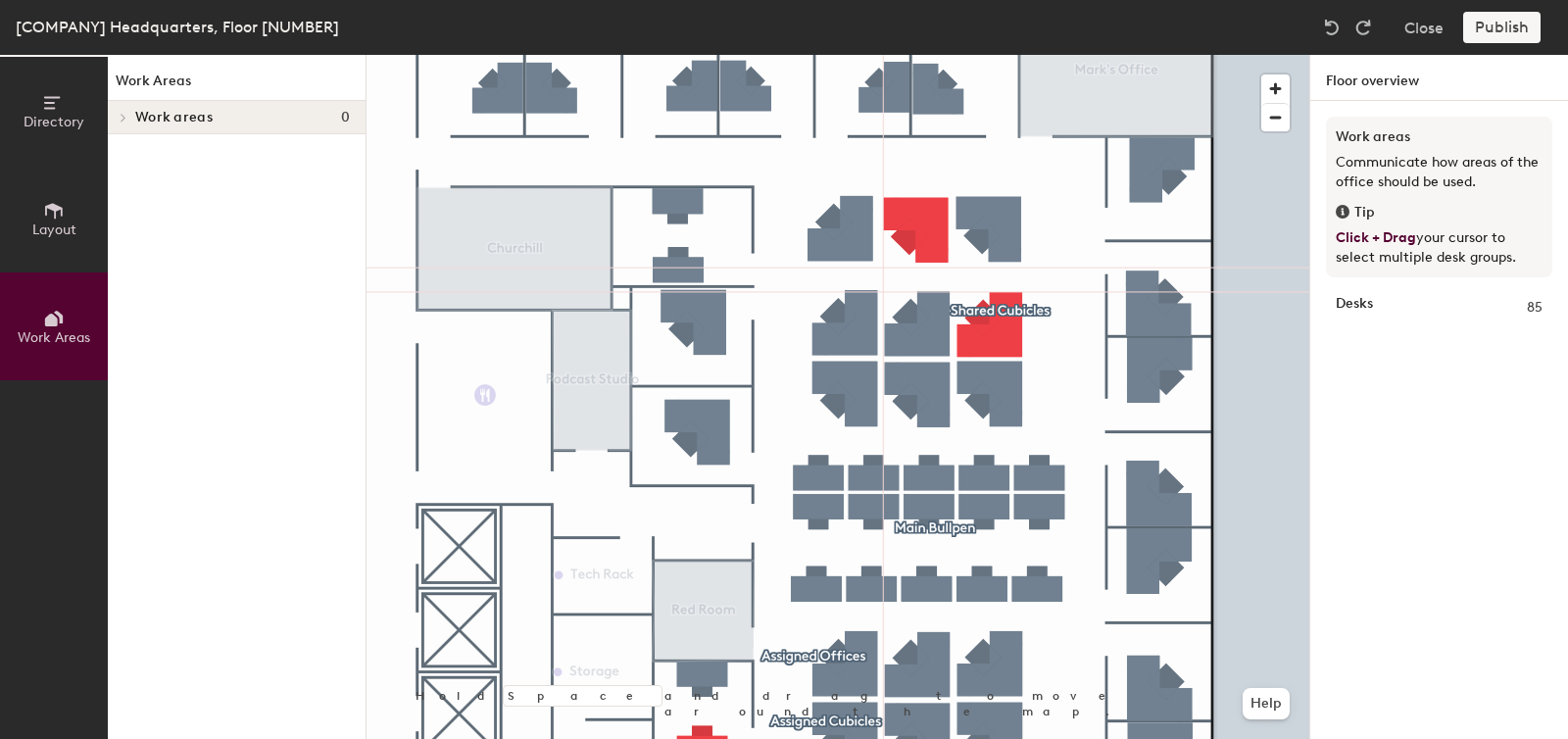 click at bounding box center [54, 103] 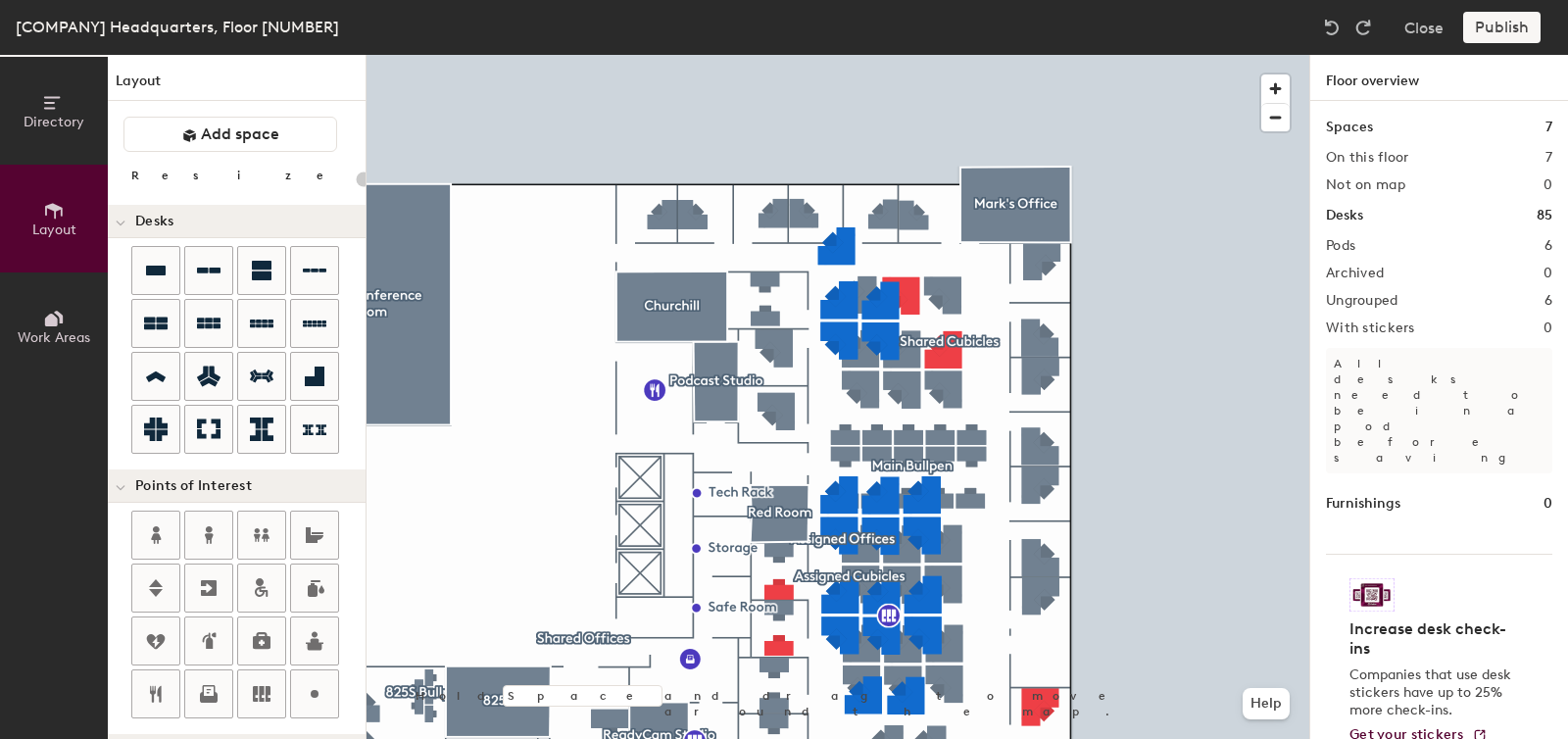 type 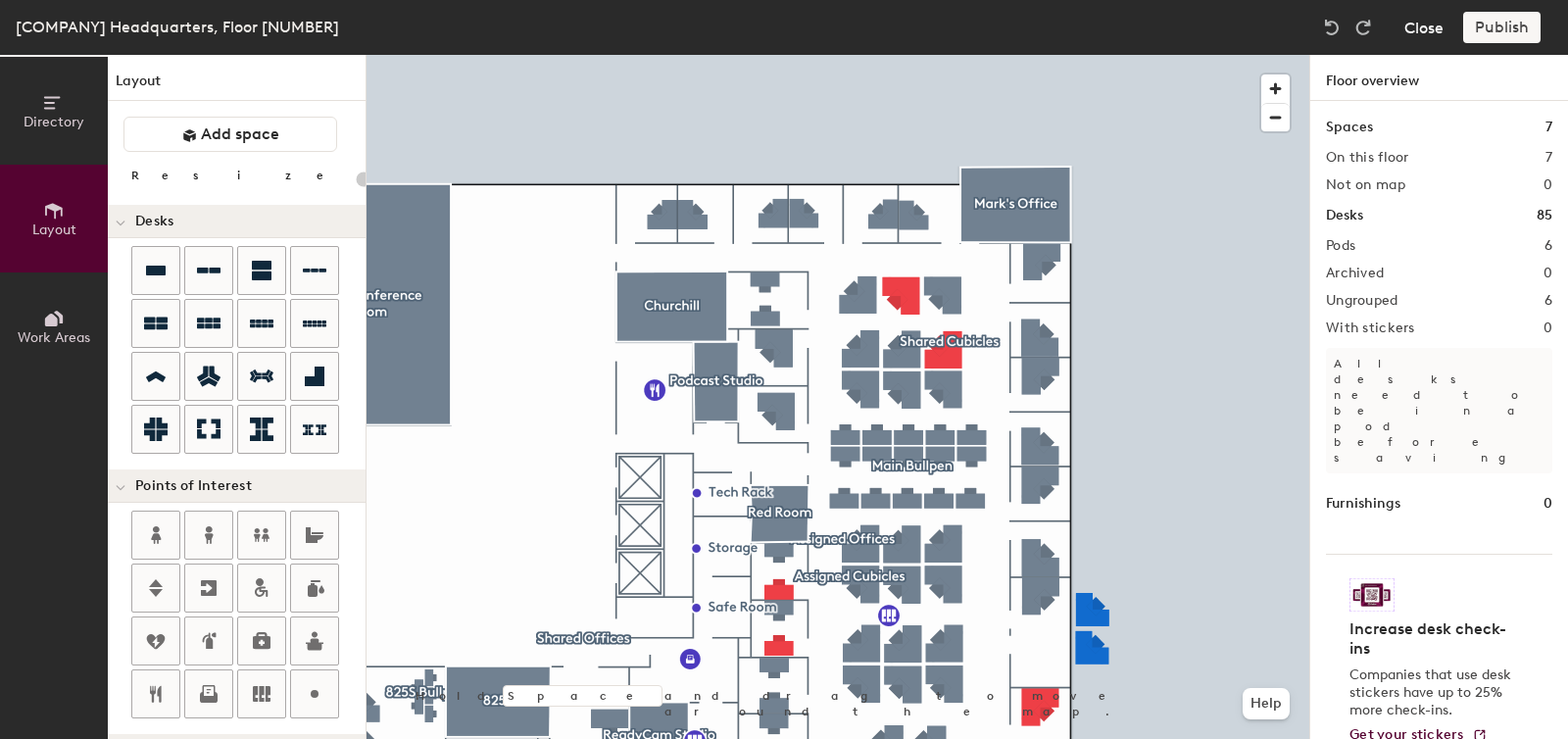 click on "•••••" at bounding box center (1424, 27) 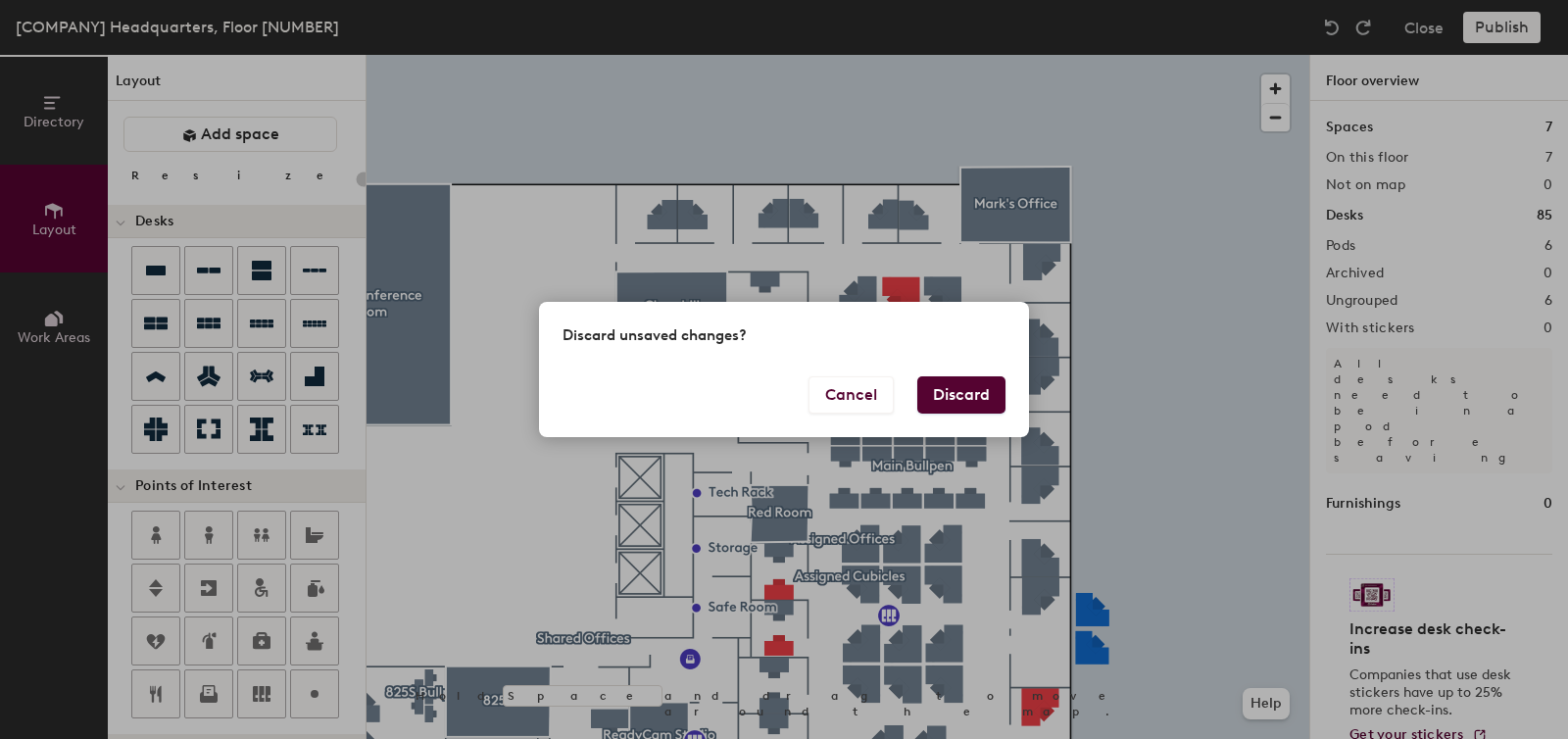 click on "•••••••" at bounding box center [961, 395] 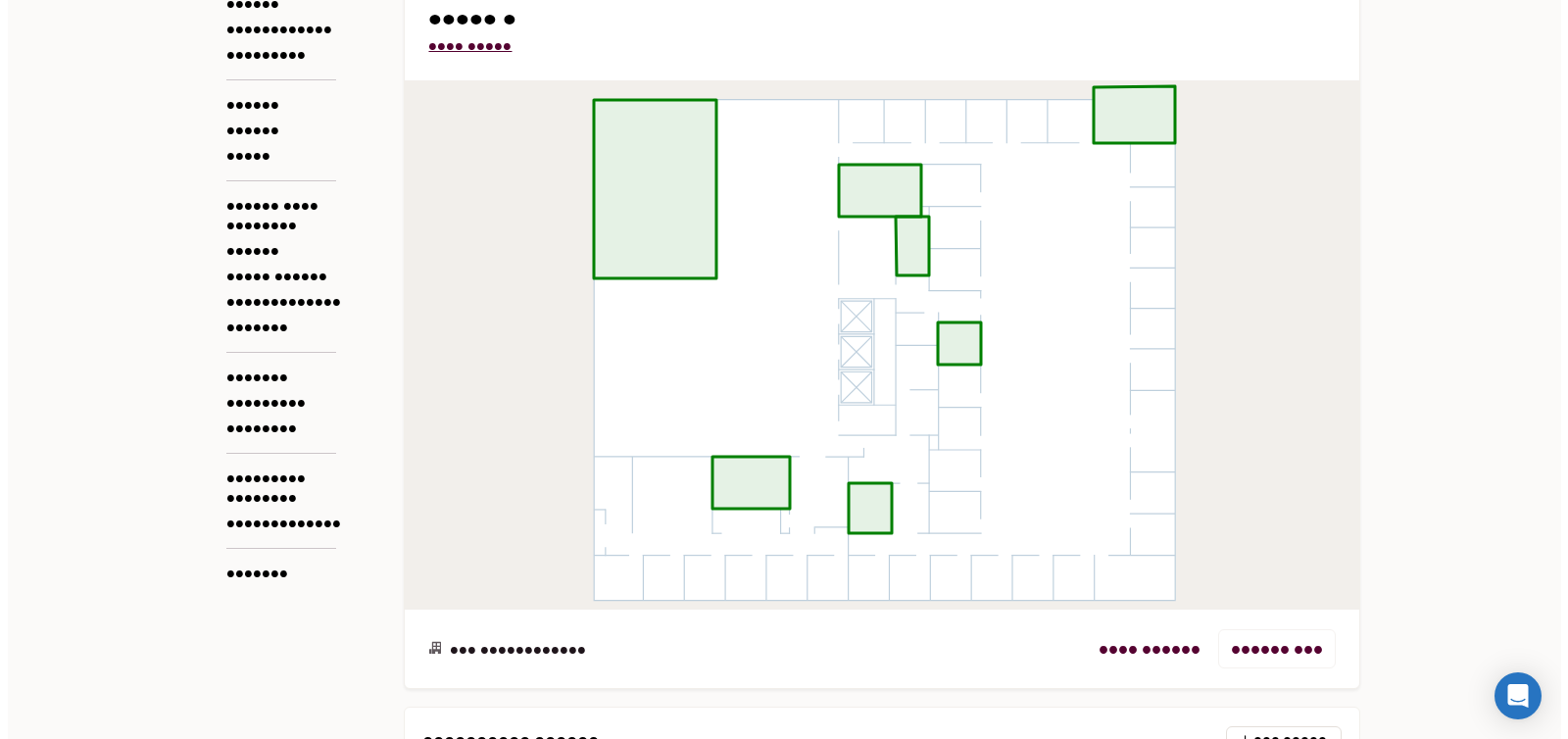 scroll, scrollTop: 0, scrollLeft: 0, axis: both 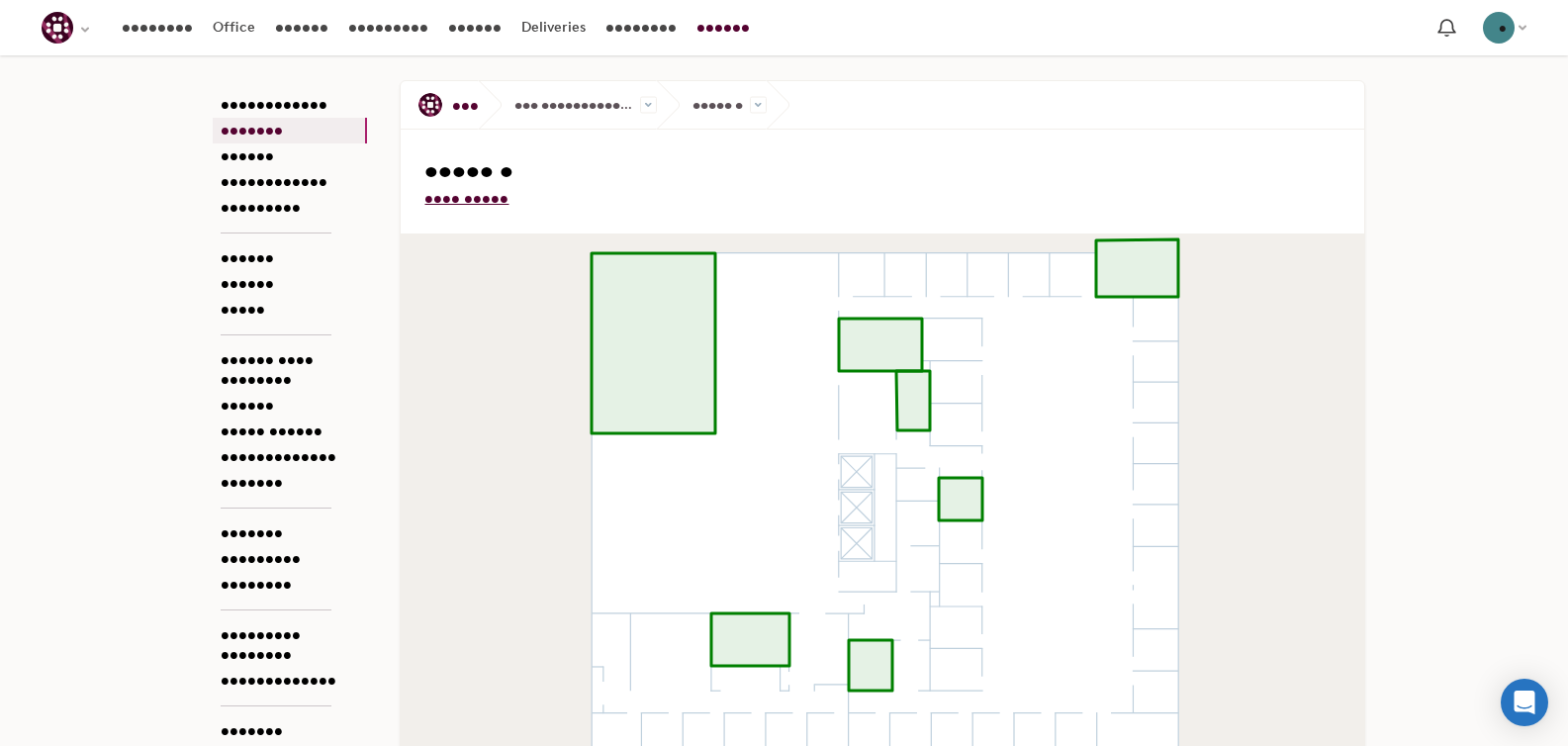 click on "•••• •••••" at bounding box center [466, 198] 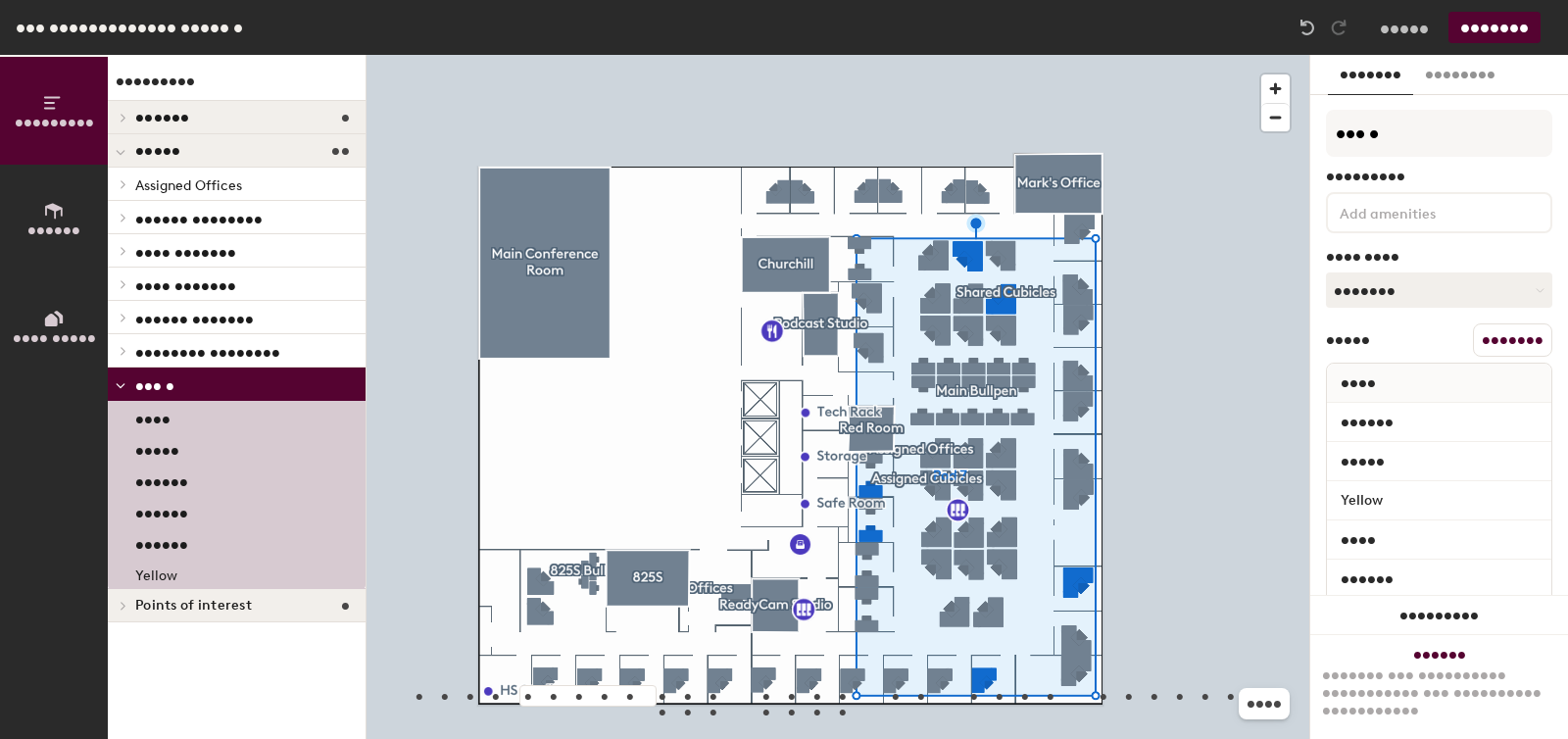 click on "Assigned Offices" at bounding box center (236, 184) 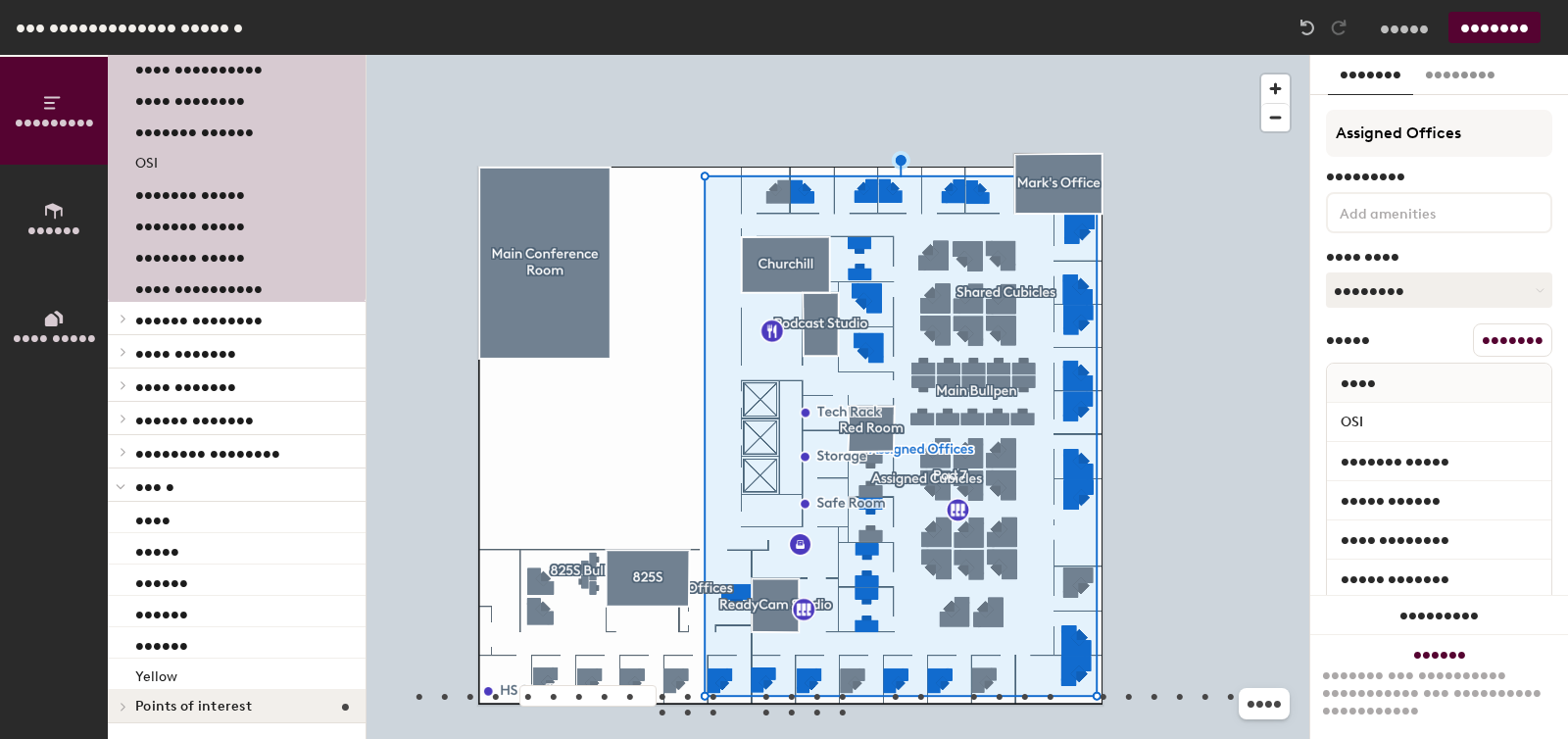 scroll, scrollTop: 0, scrollLeft: 0, axis: both 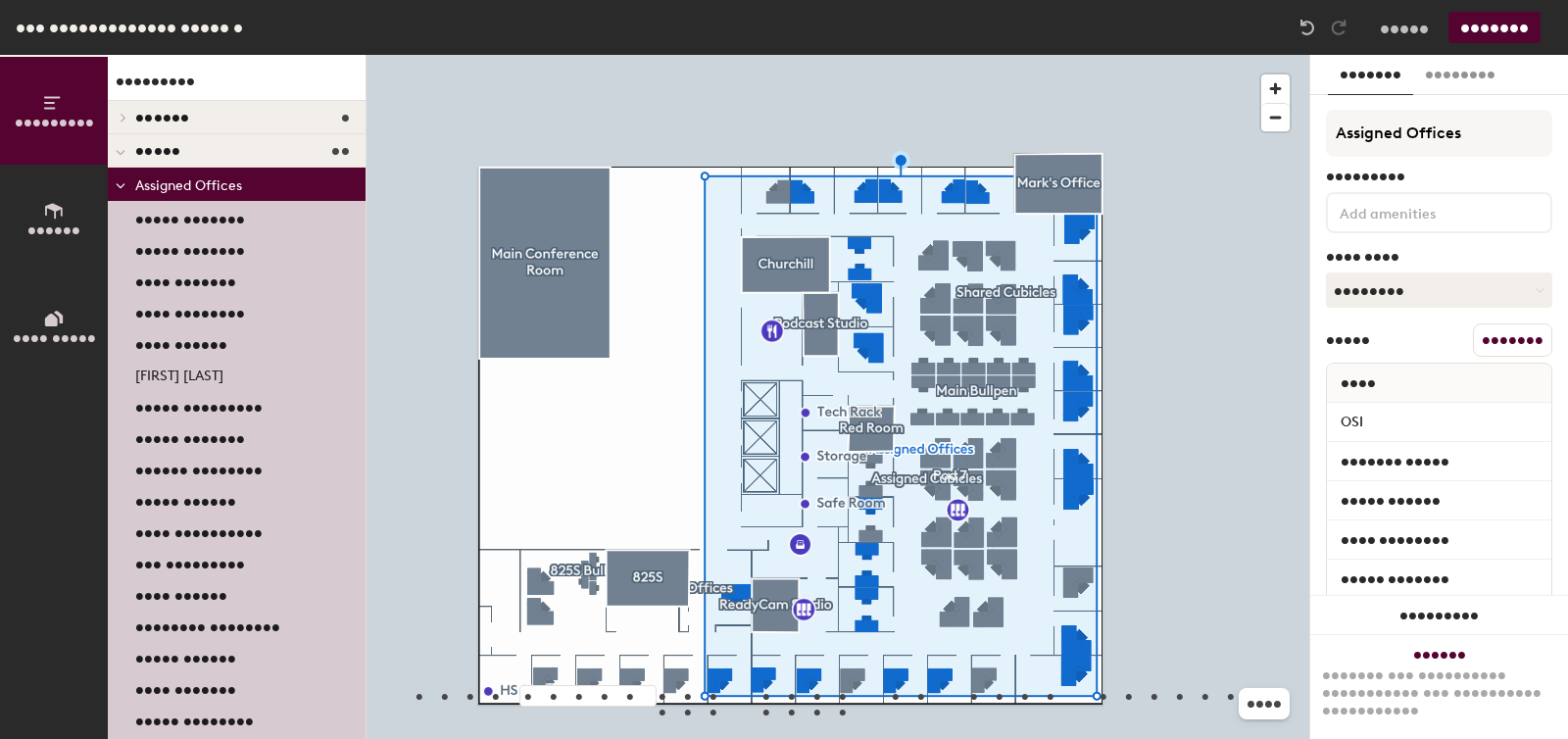 click on "Assigned Offices" at bounding box center [188, 185] 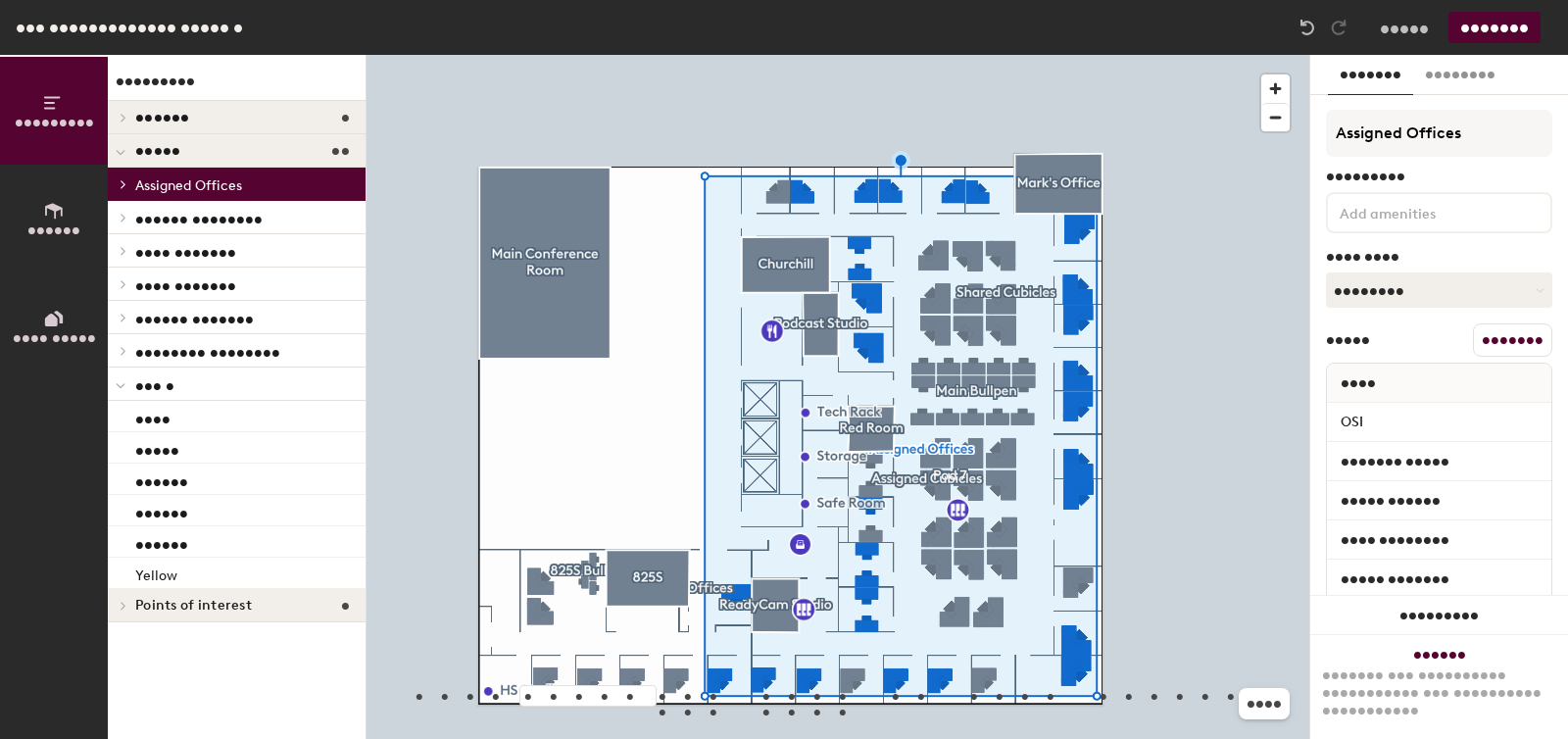 click on "••••• ••" at bounding box center (236, 151) 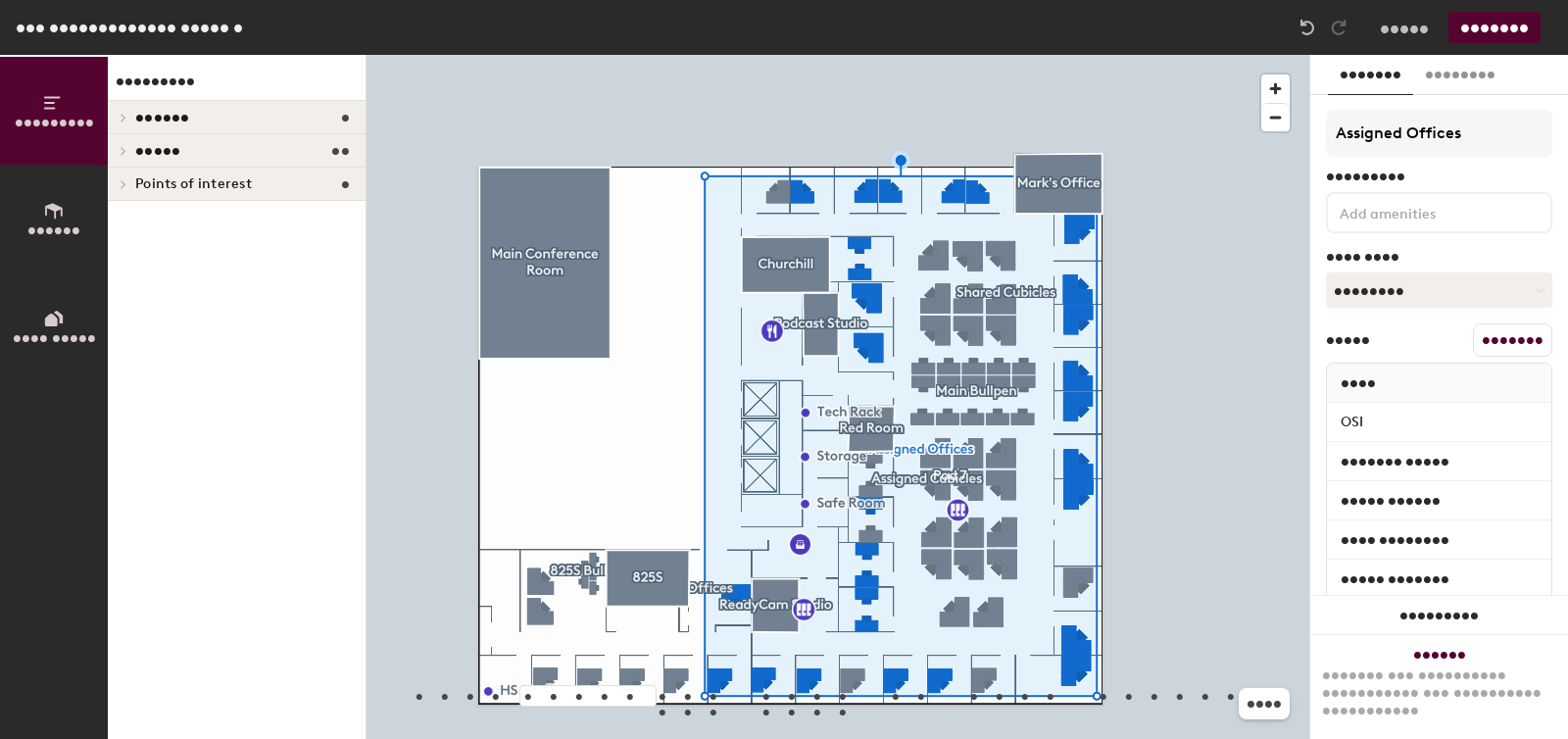 click on "••••• ••" at bounding box center (236, 151) 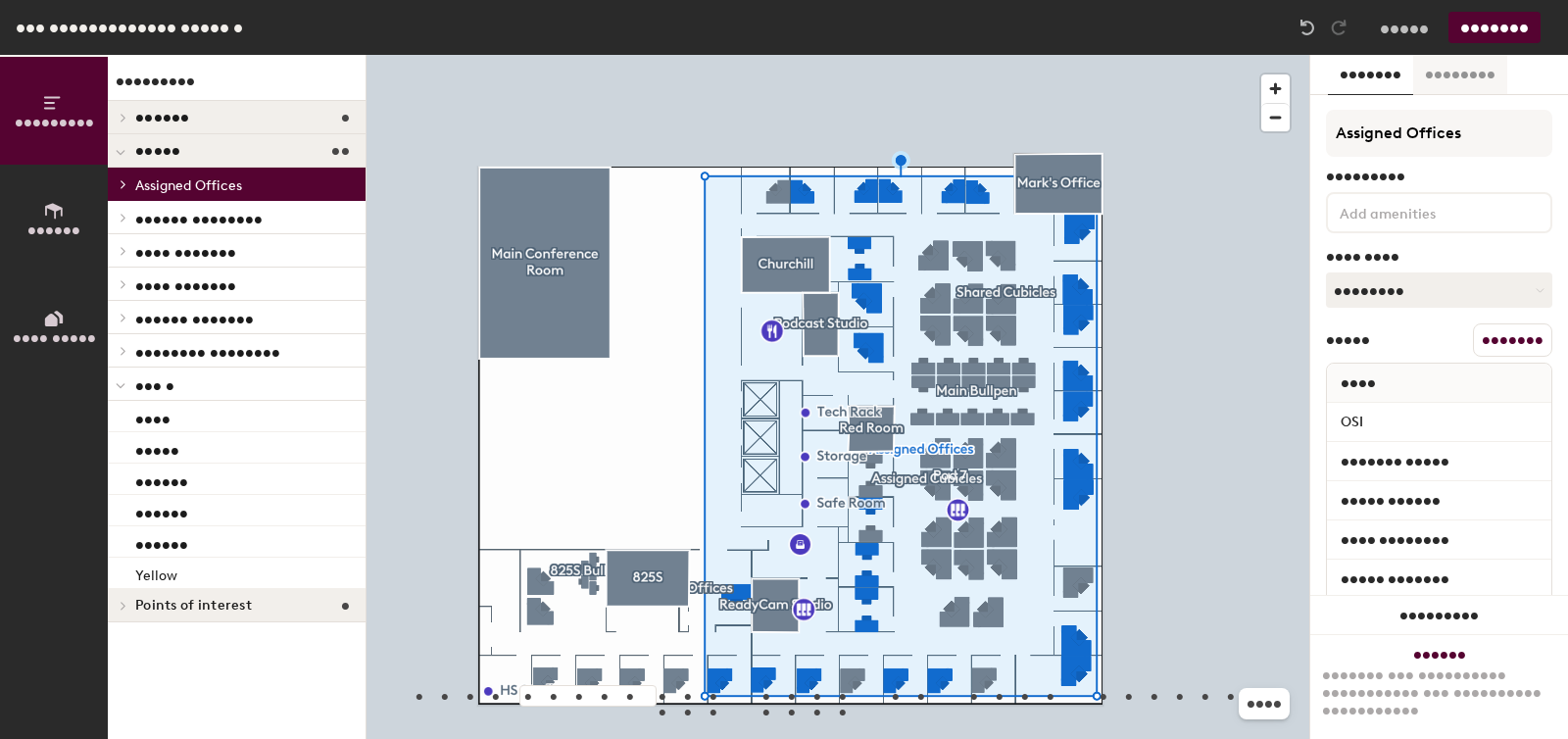 click on "••••••••" at bounding box center (1460, 74) 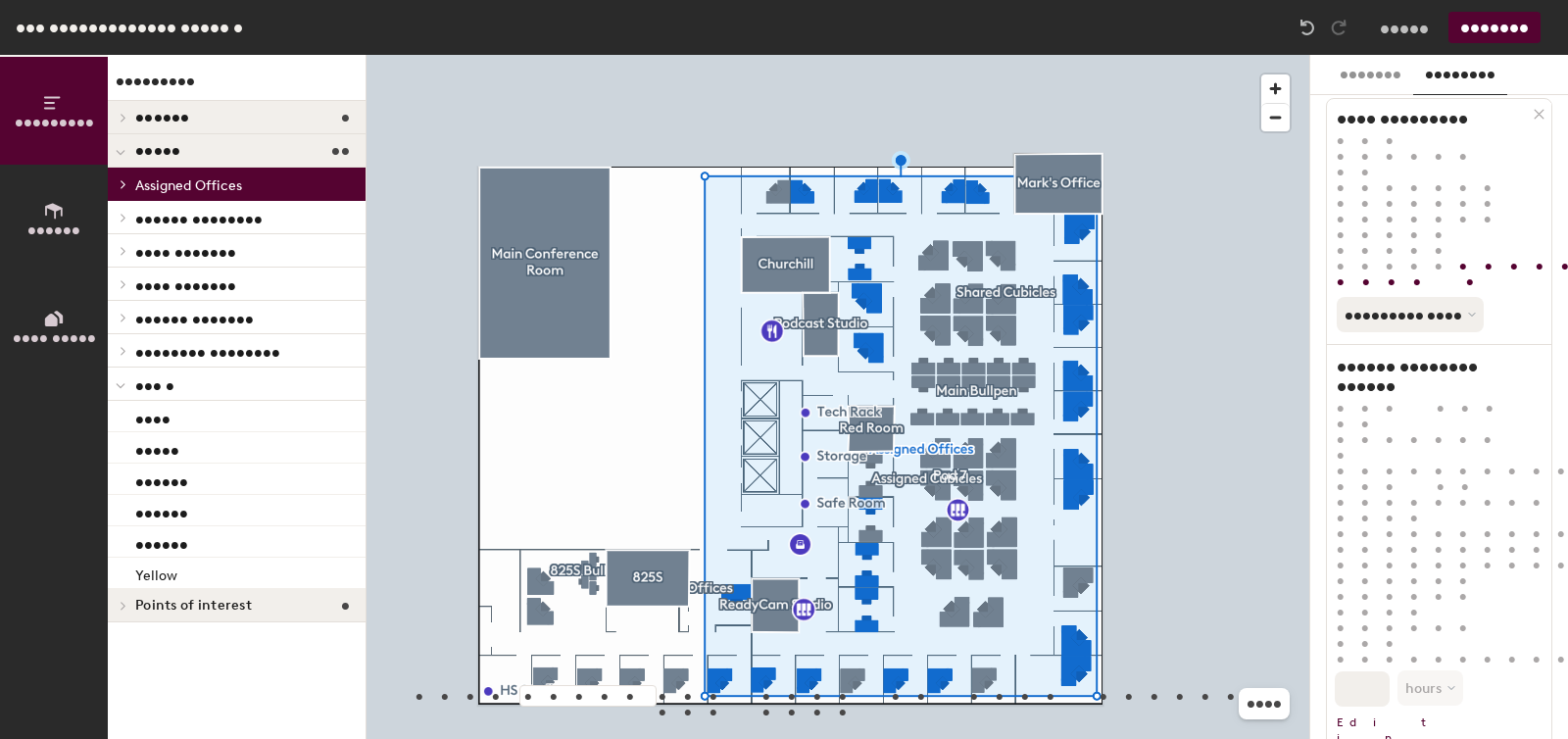 scroll, scrollTop: 0, scrollLeft: 0, axis: both 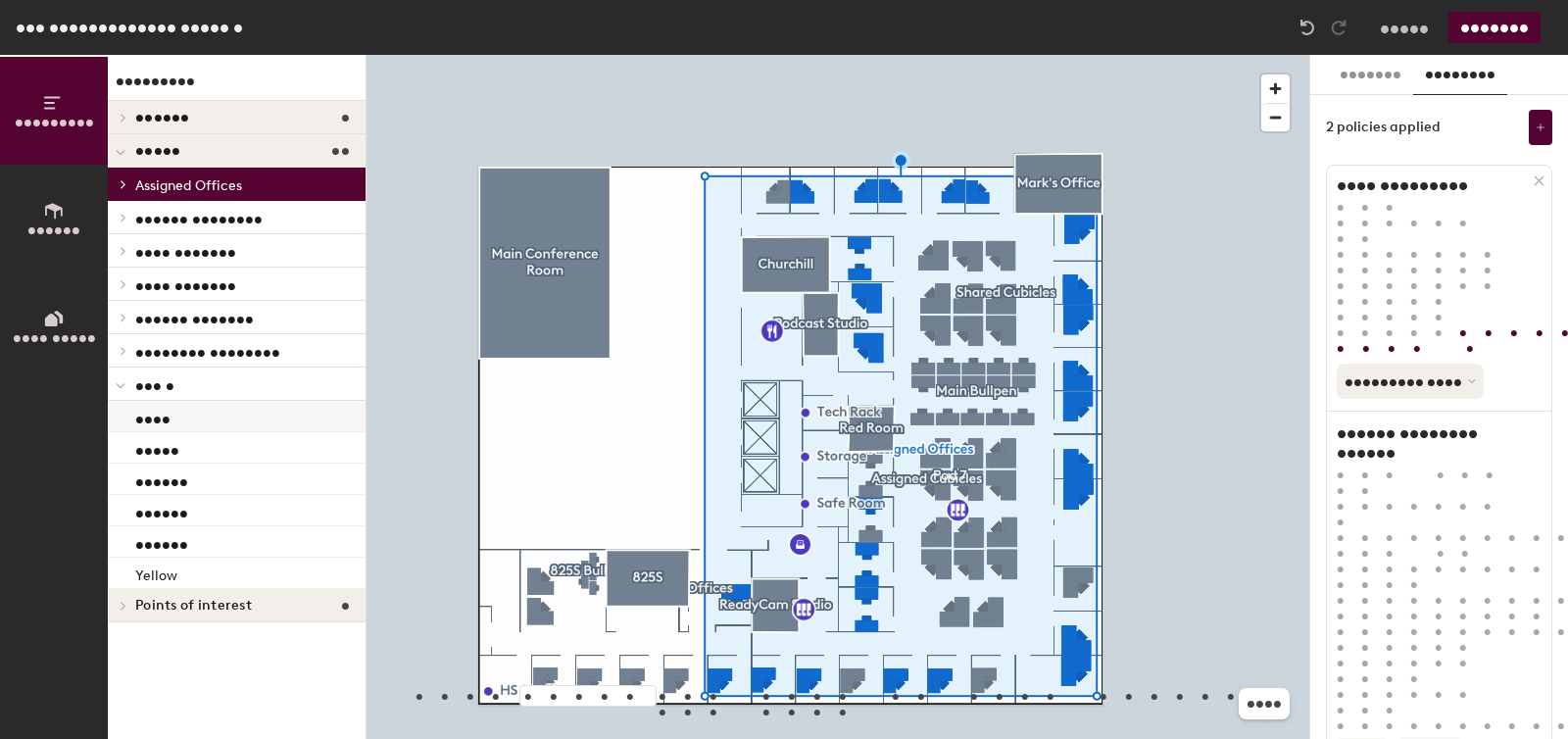 click on "••••" at bounding box center [236, 417] 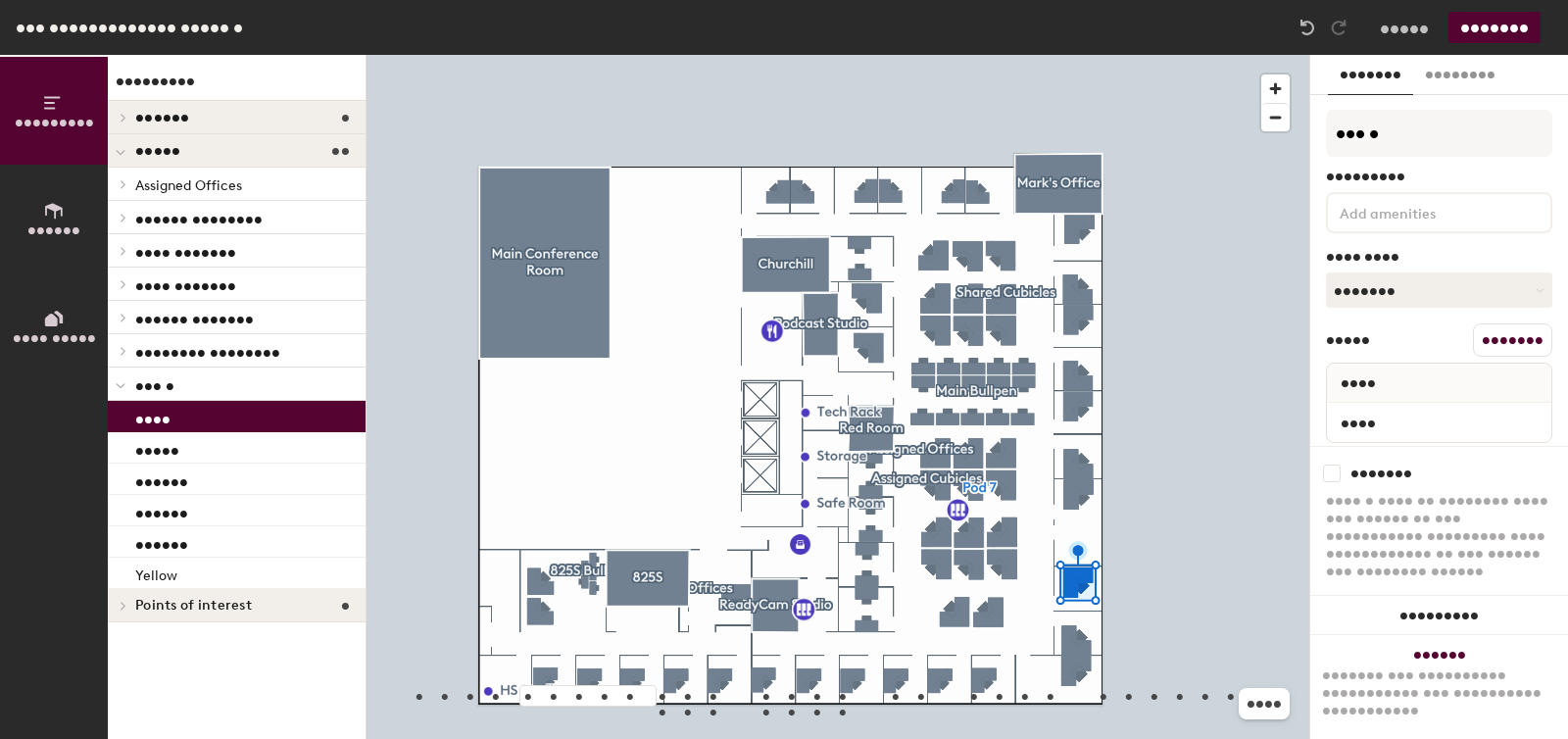 drag, startPoint x: 169, startPoint y: 413, endPoint x: 236, endPoint y: 420, distance: 67.36468 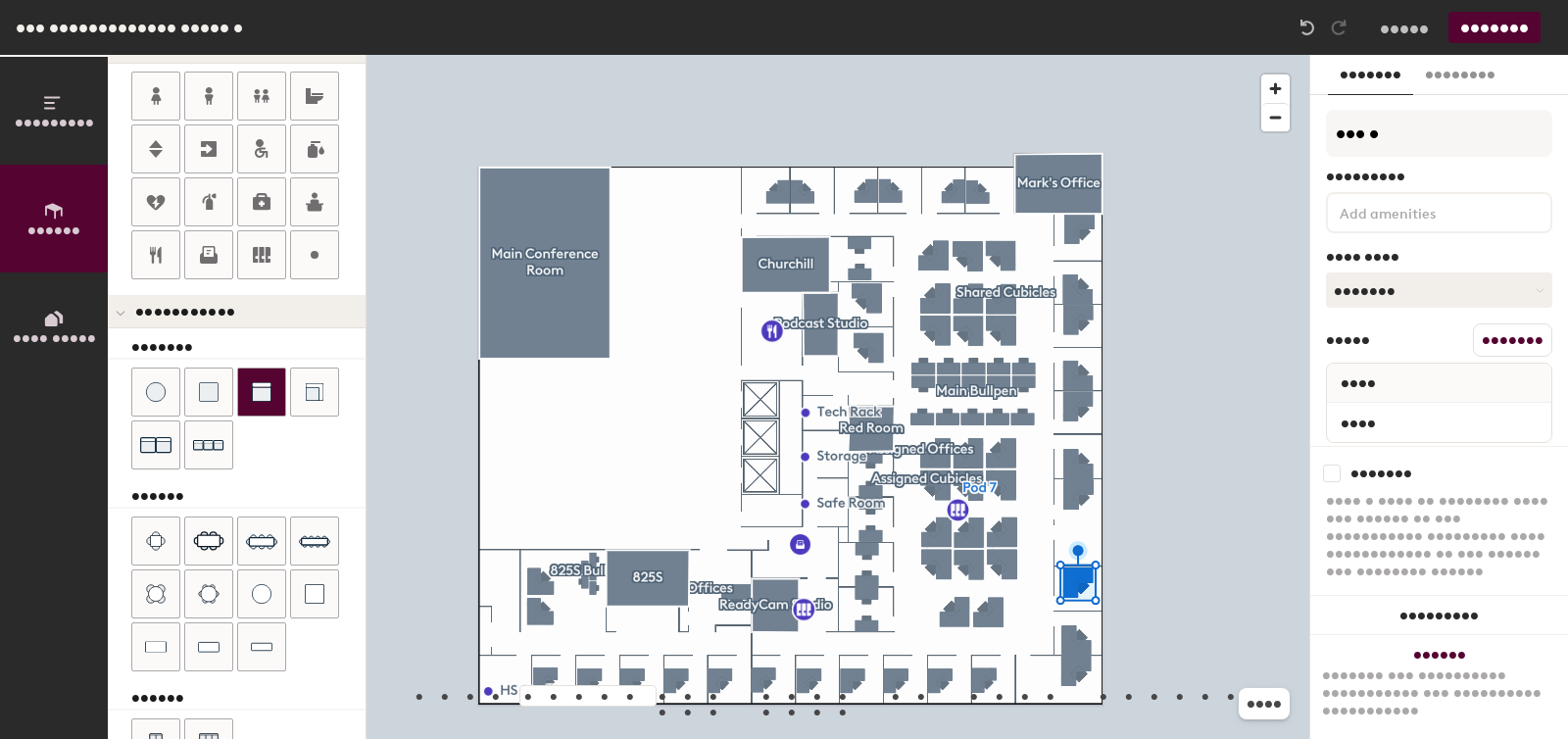 scroll, scrollTop: 499, scrollLeft: 0, axis: vertical 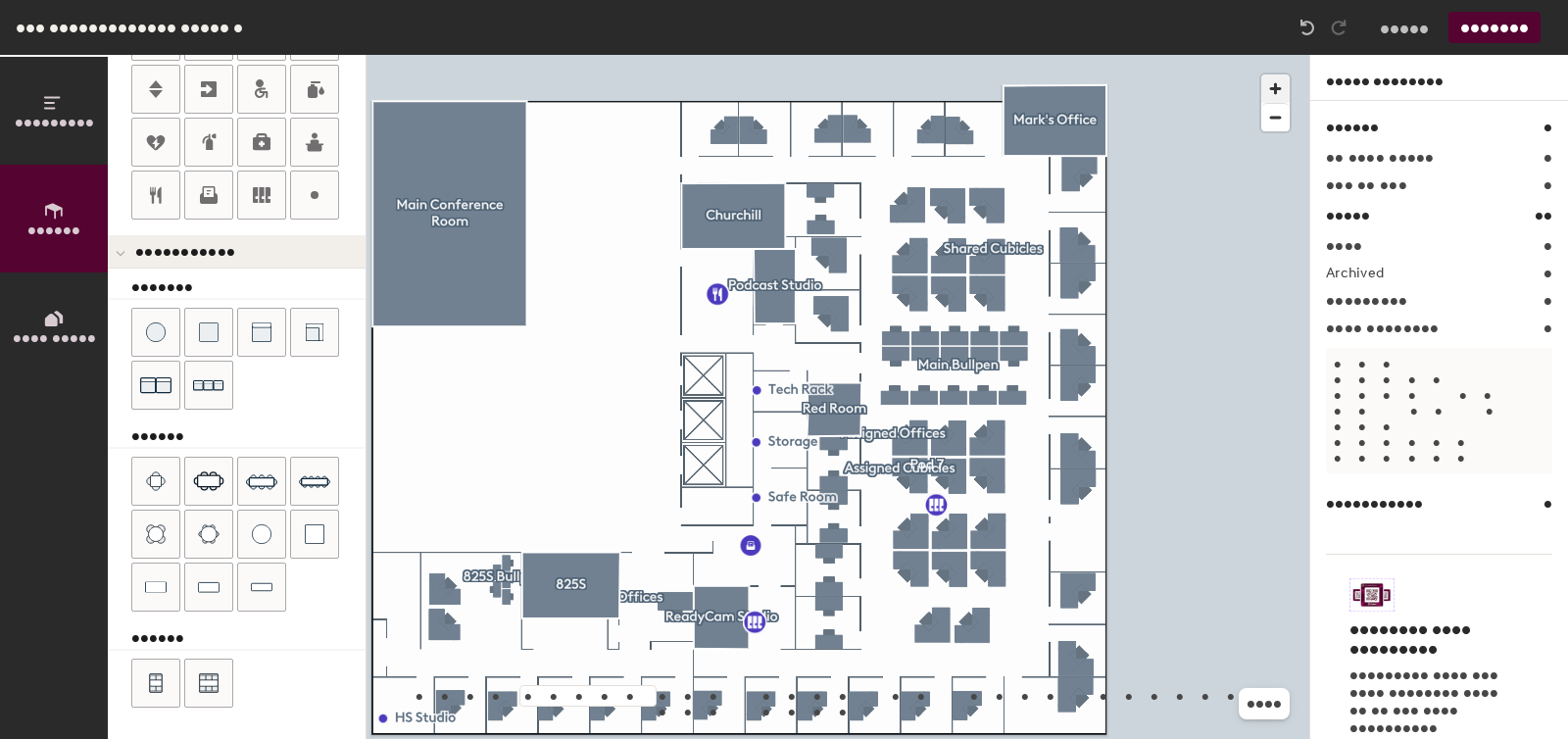 click at bounding box center (1275, 88) 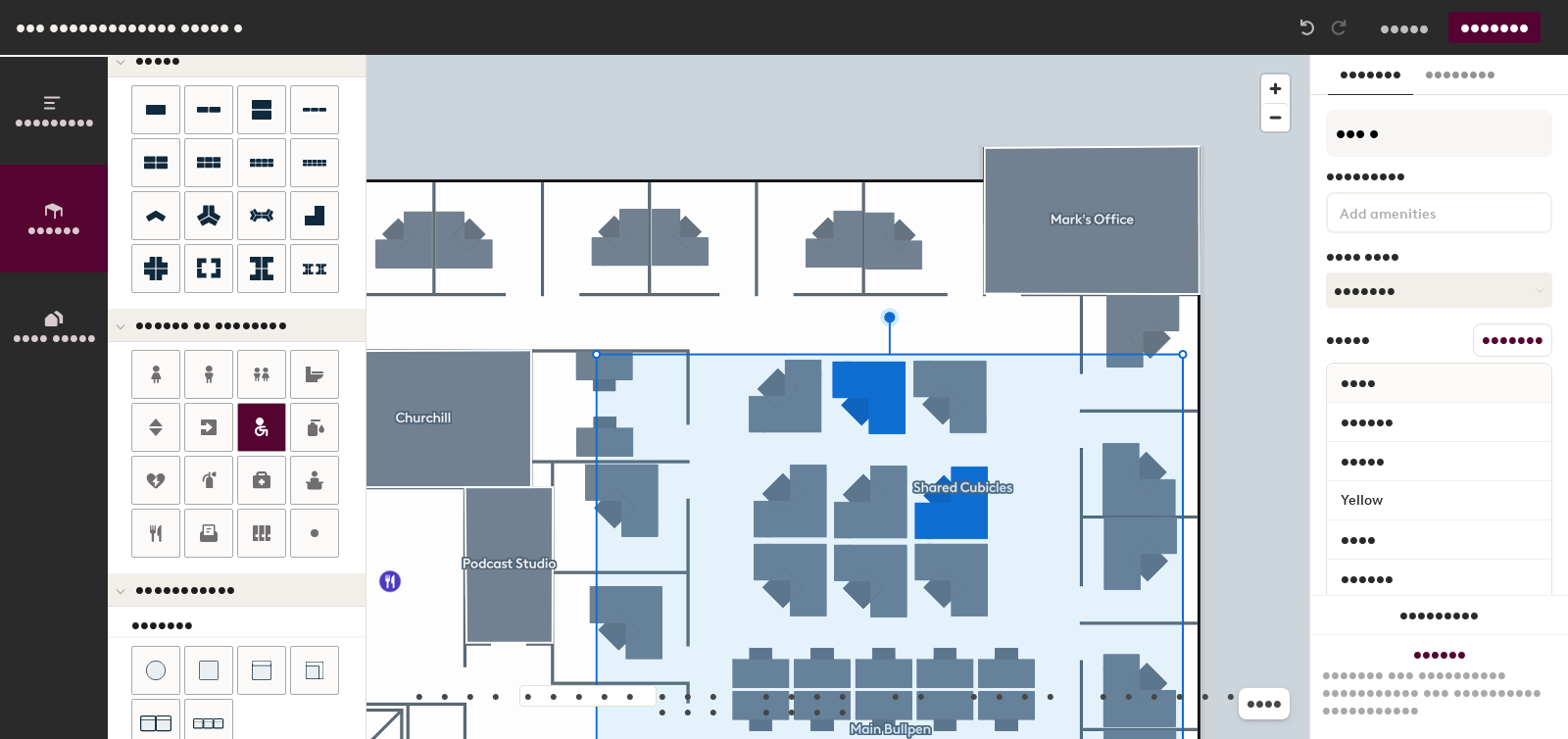 scroll, scrollTop: 499, scrollLeft: 0, axis: vertical 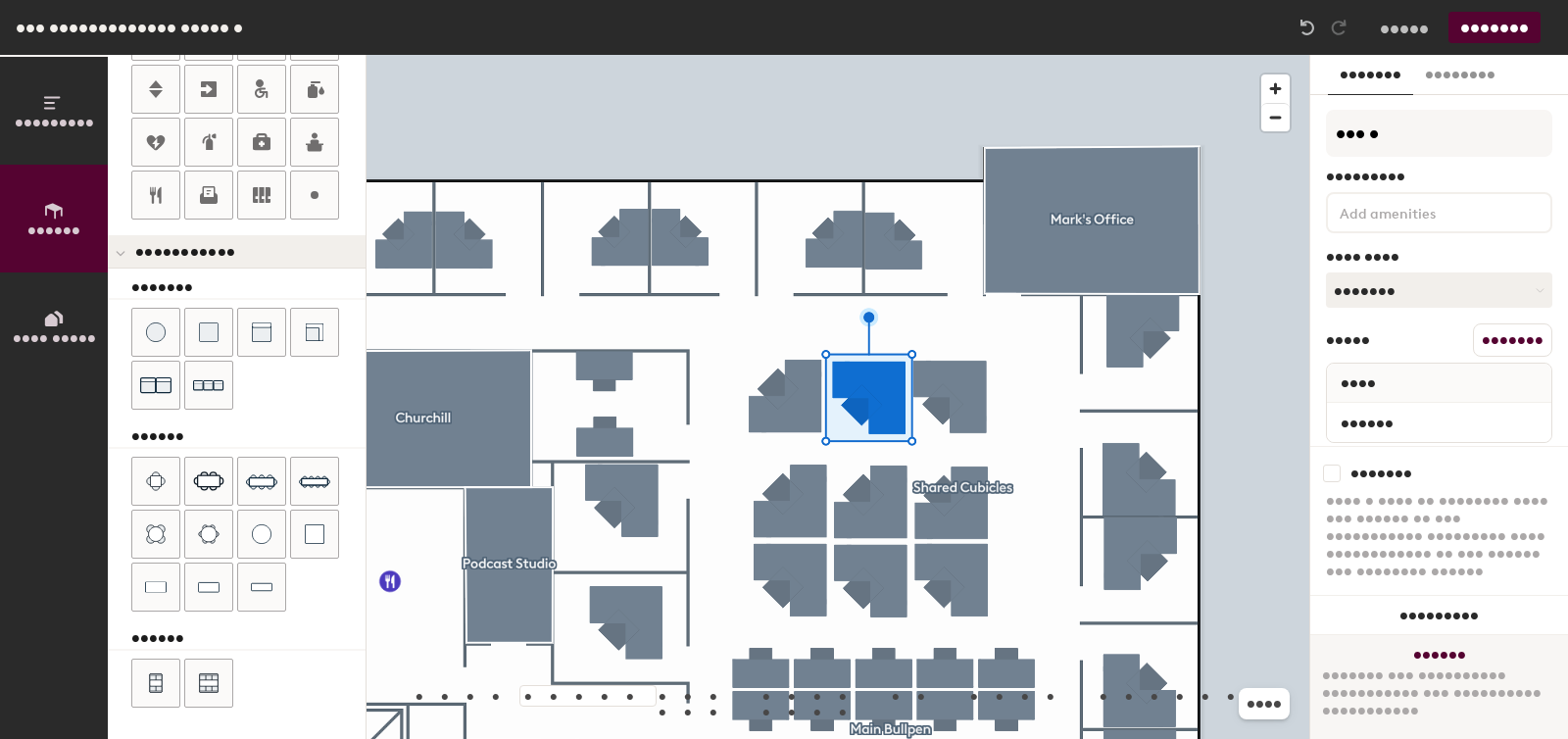 click on "•••••• ••••••• ••• •••••••••• ••••••••••• ••• •••••••••• •••••••••••" at bounding box center [1439, 687] 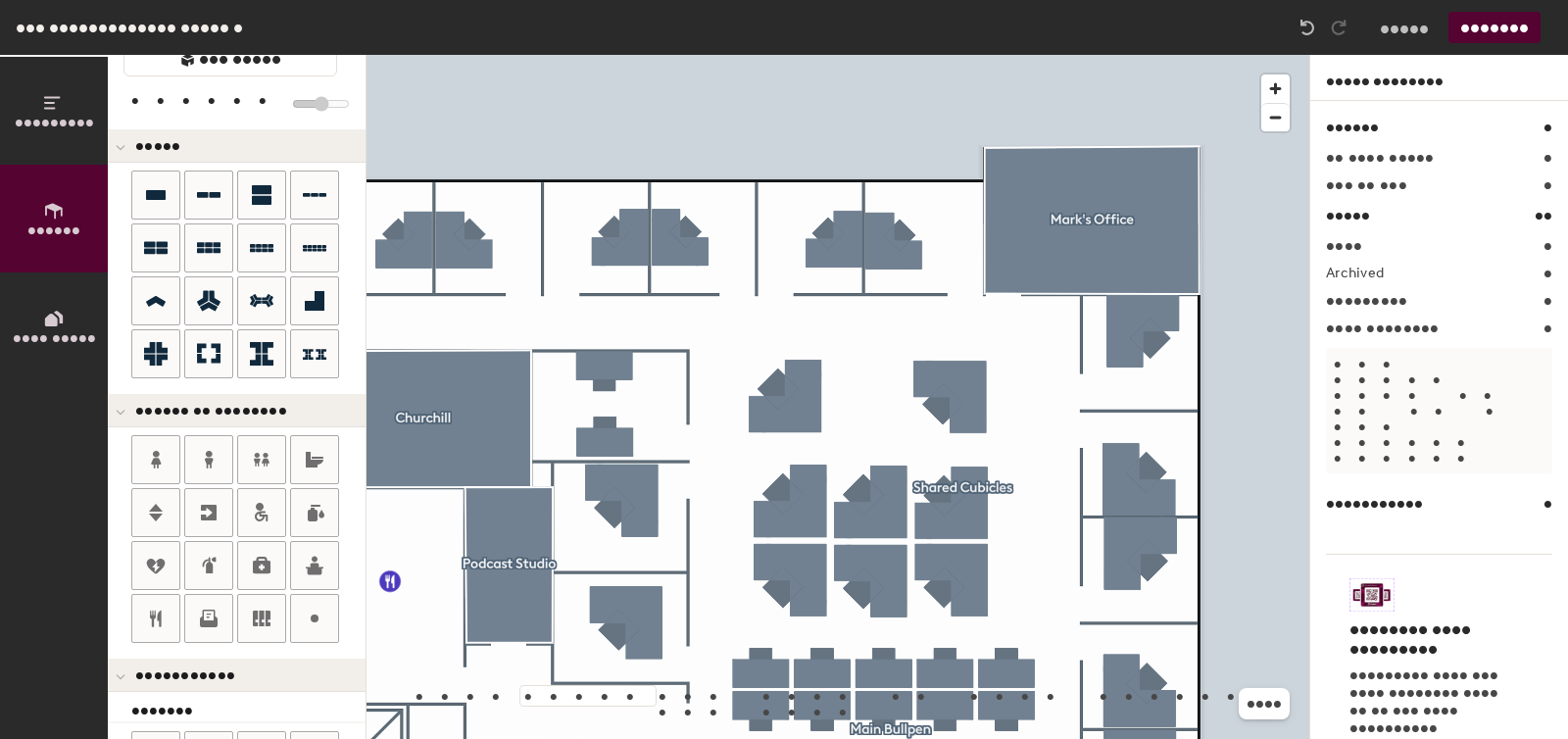 scroll, scrollTop: 71, scrollLeft: 0, axis: vertical 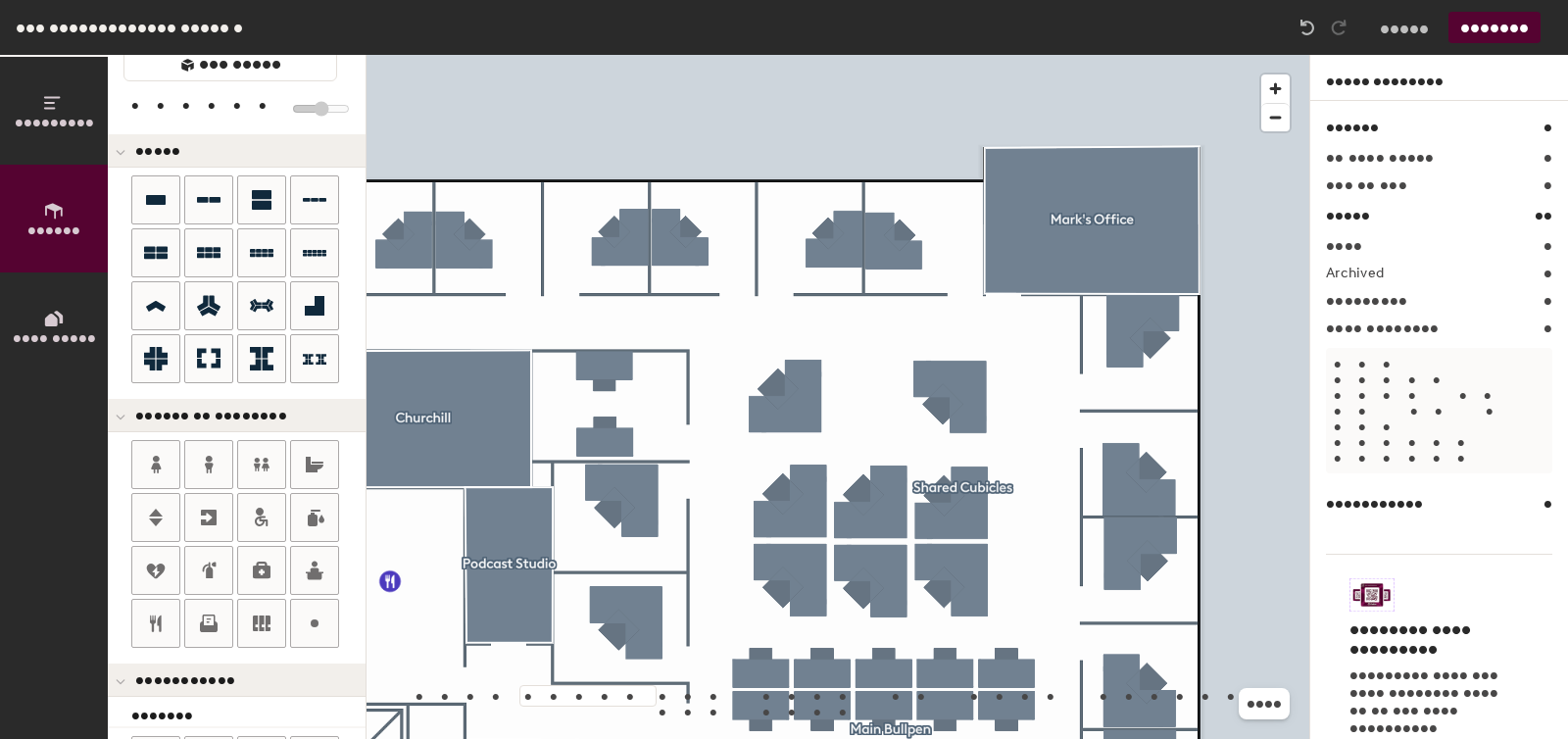 click on "••••••••• •••••• •••• ••••• ••••••   ••• ••••• •••••• ••••• •••••• •• •••••••• ••••••••••• ••••••• •••••• •••••• •••• ••••• ••• •••• •• •••• •••••• ••• •••• •••• ••••• •••••••• •••••• • •• •••• ••••• • ••• •• ••• • ••••• •• •••• • •••••••• • ••••••••• • •••• •••••••• • ••• ••••• •••• •• •• •• • ••• •••••• •••••• ••••••••••• • •••••••• •••• ••••••••• ••••••••• •••• ••• •••• •••••••• •••• •• •• ••• •••• •••••••••• ••• •••• ••••••••" at bounding box center (784, 397) 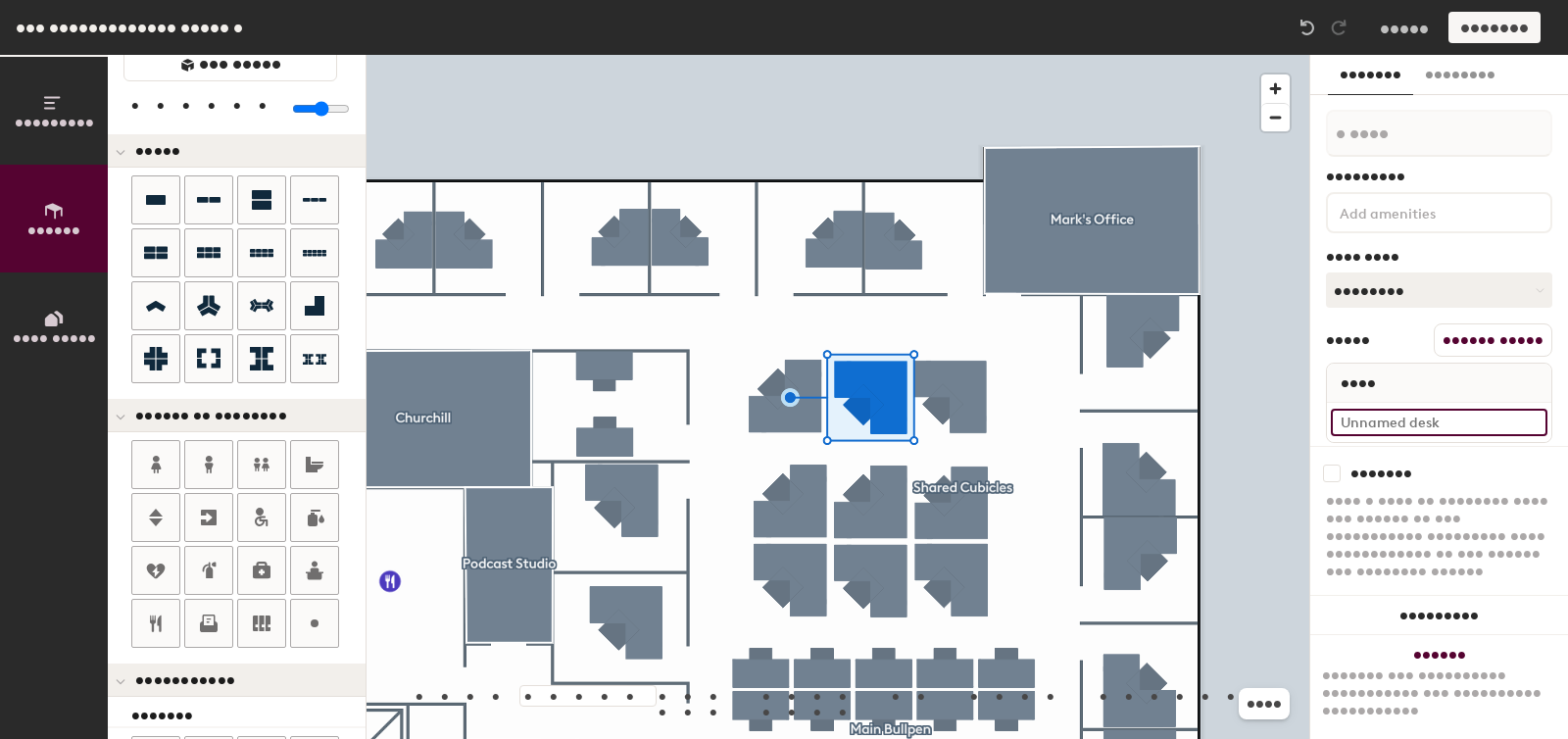 click at bounding box center (1439, 422) 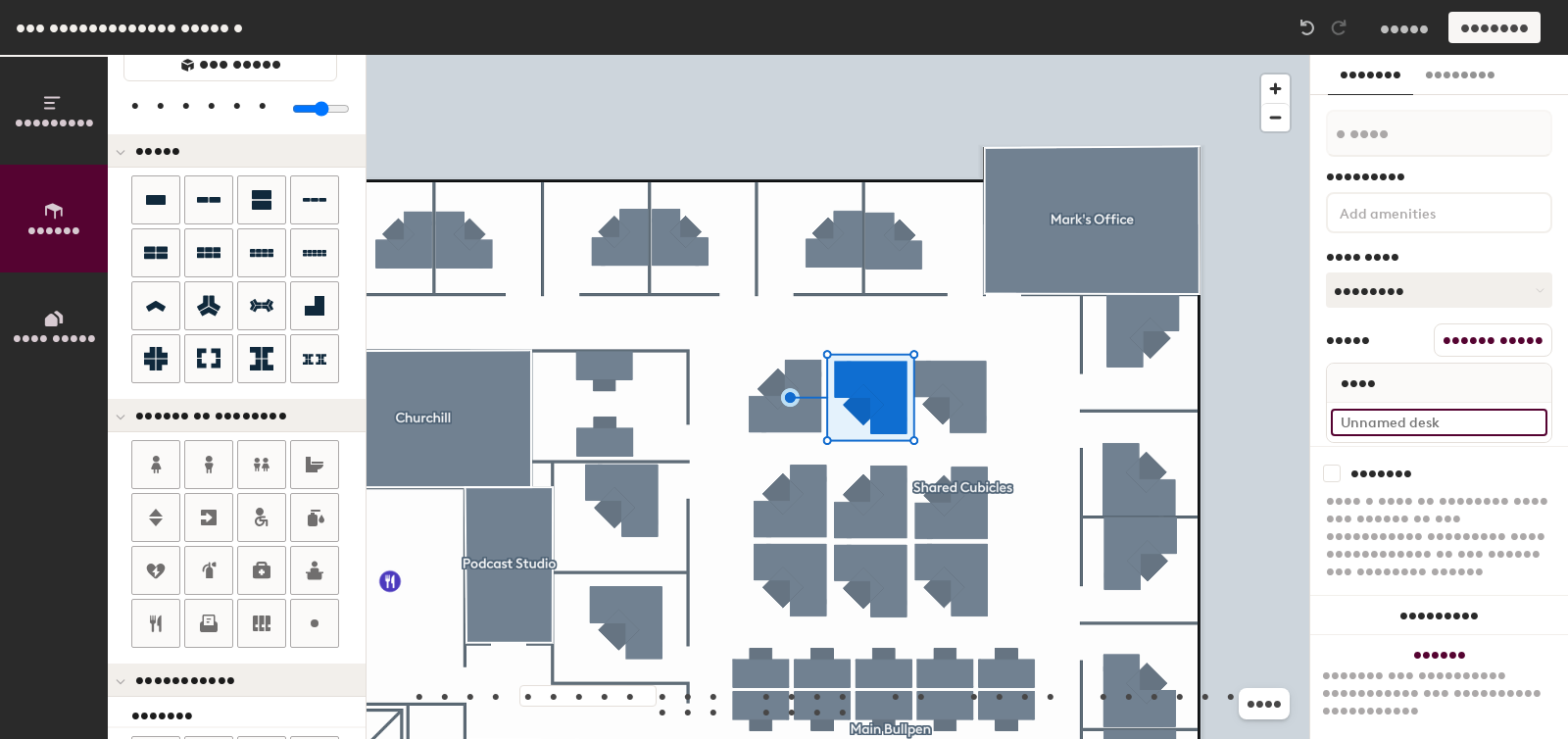 click at bounding box center [1439, 422] 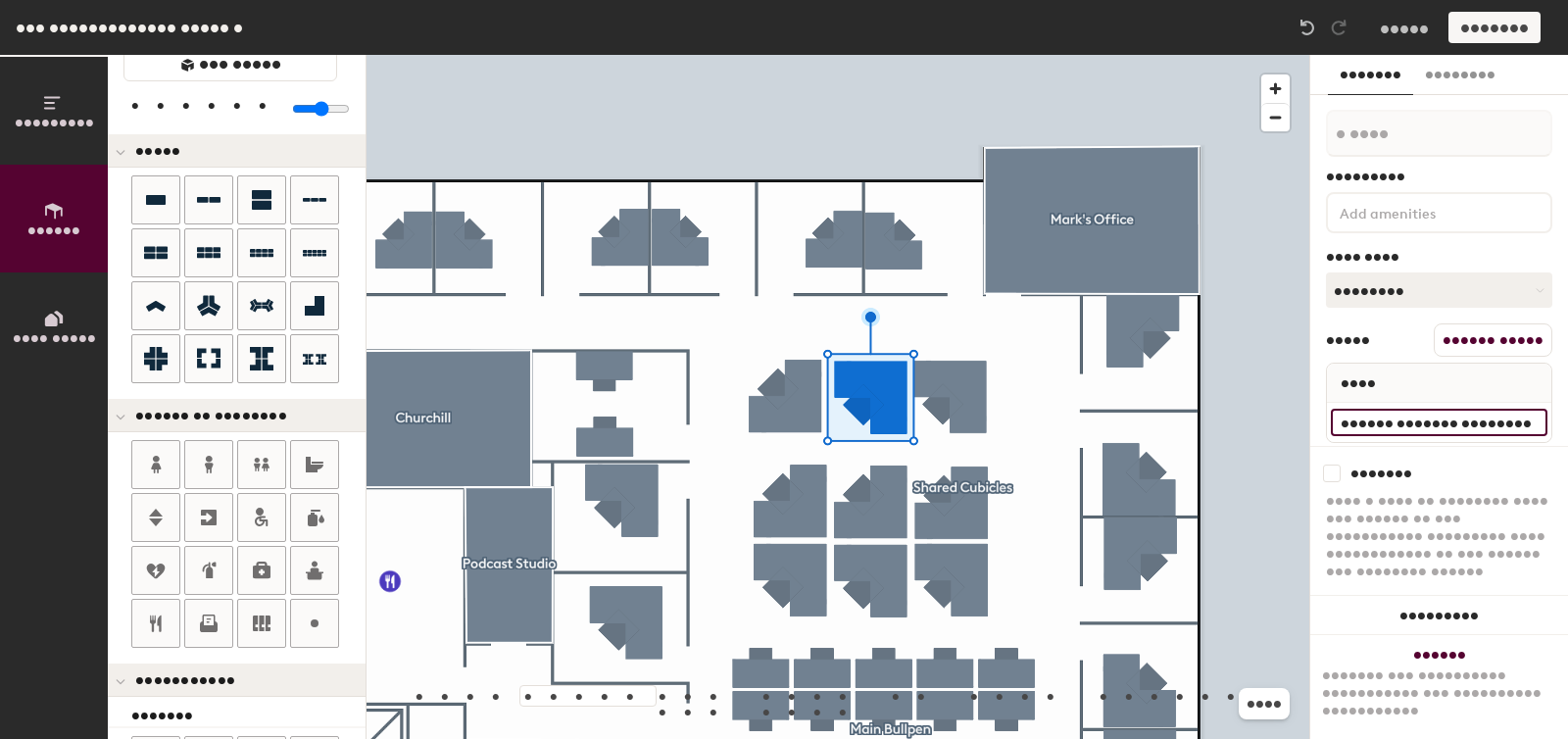 type on "•••••• ••••••• ••••••••" 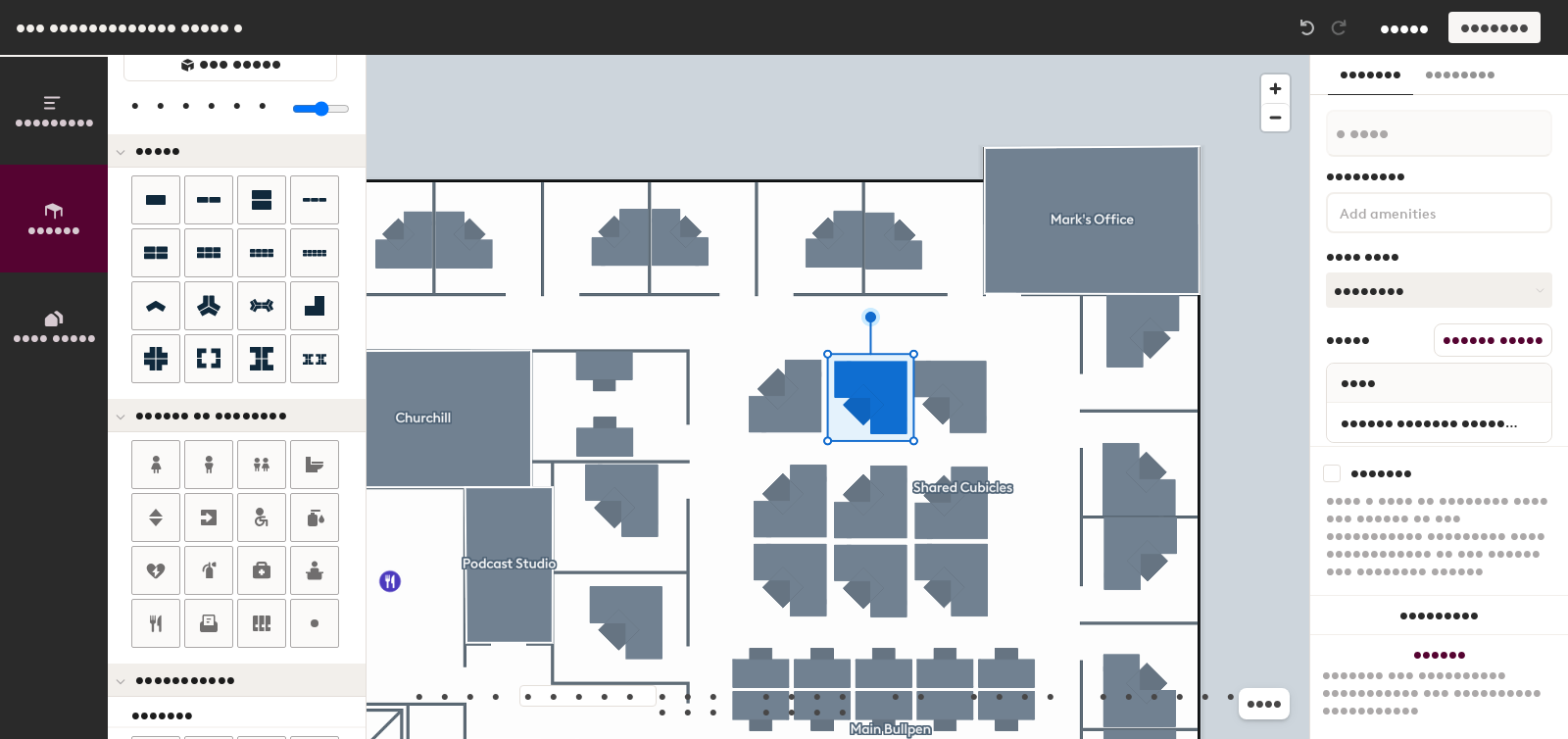 click on "•••••" at bounding box center [1404, 27] 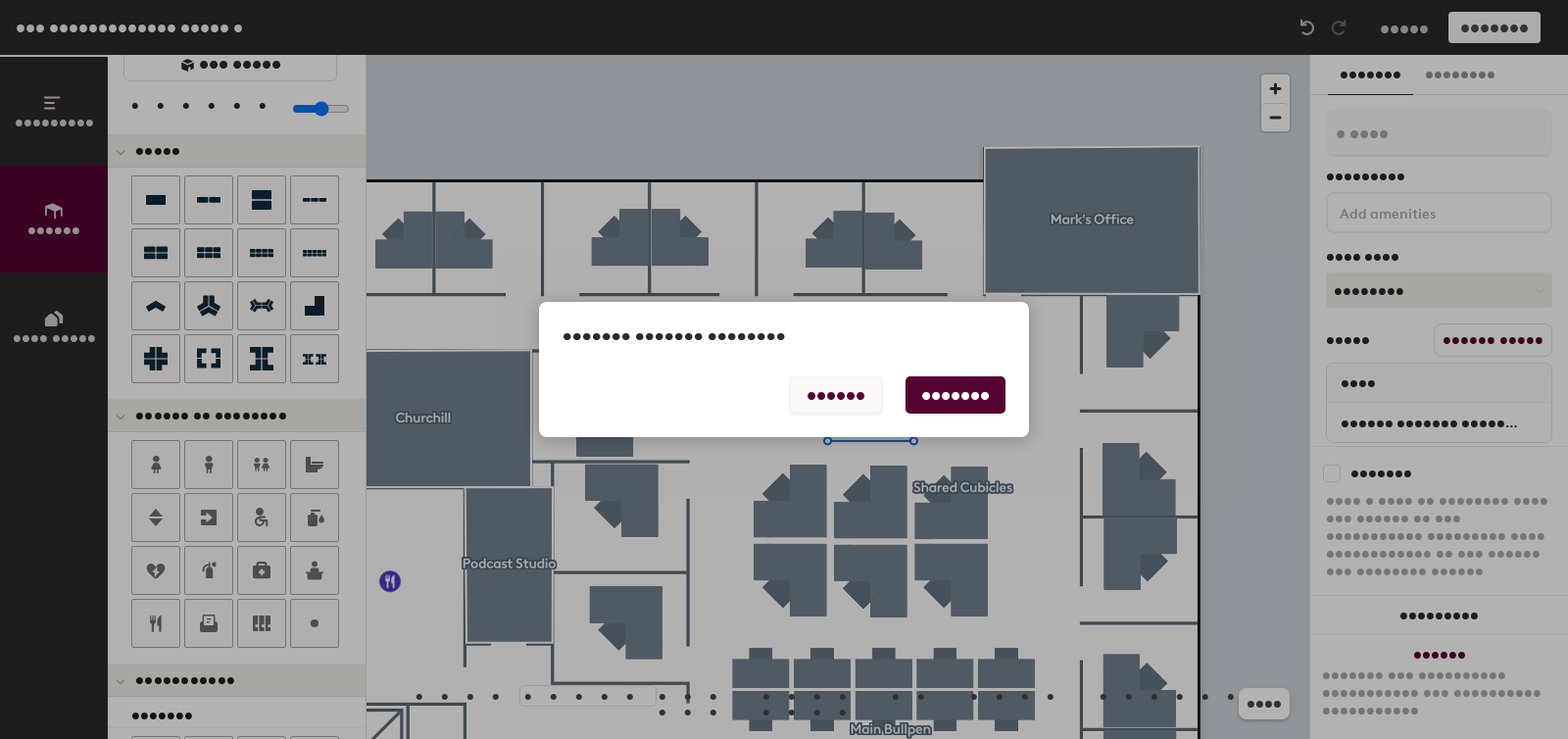 click on "••••••" at bounding box center [836, 395] 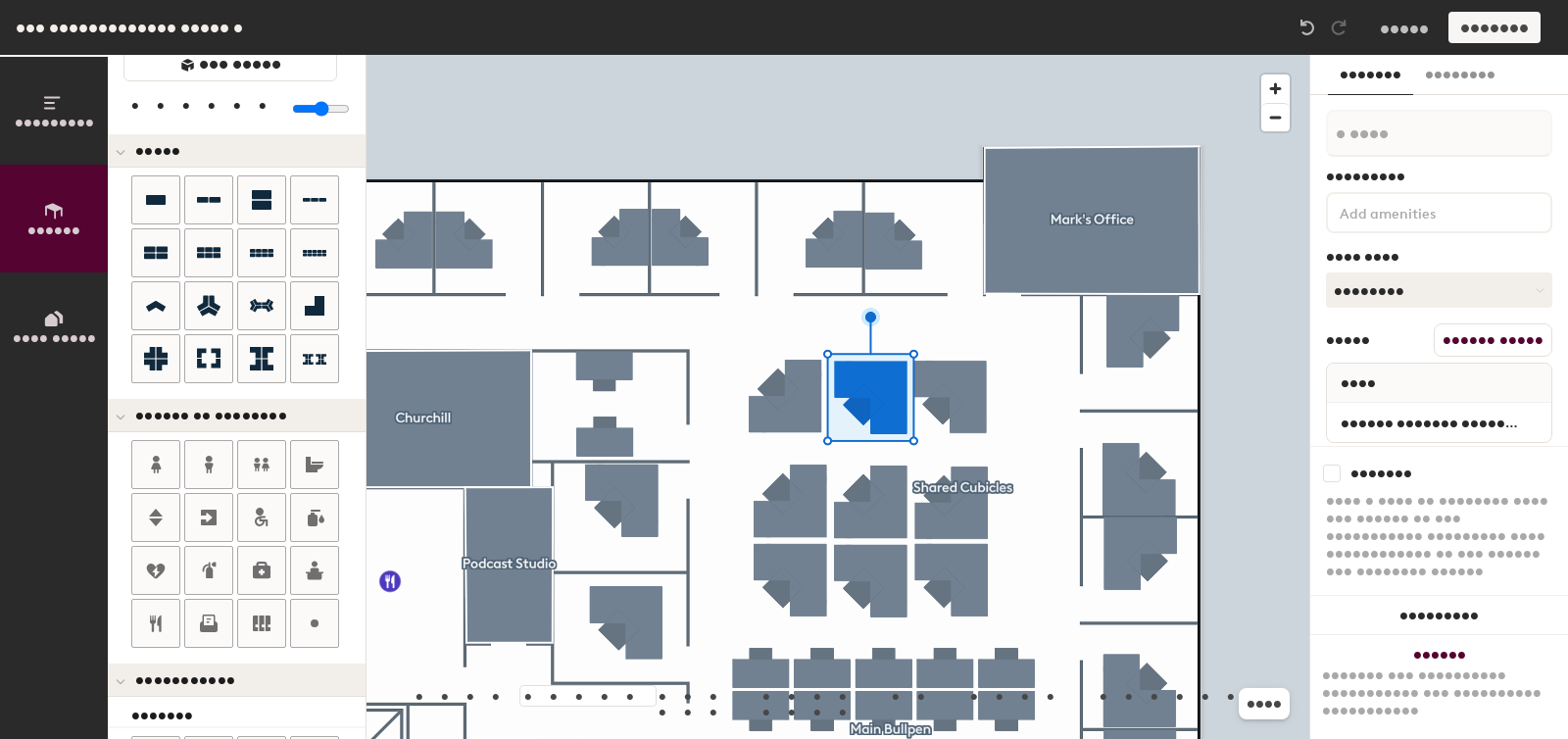 click on "•••••••••" at bounding box center (54, 122) 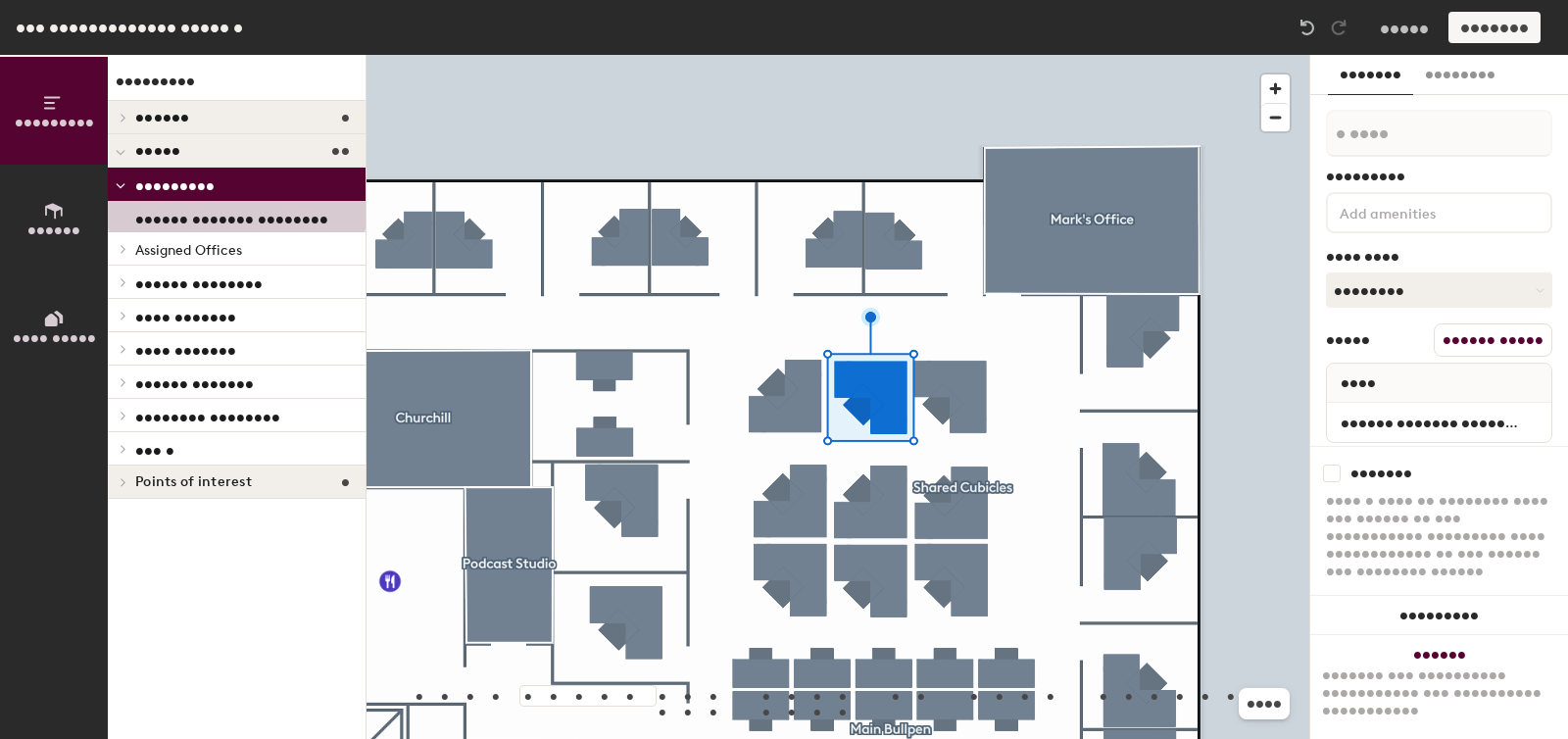 scroll, scrollTop: 0, scrollLeft: 0, axis: both 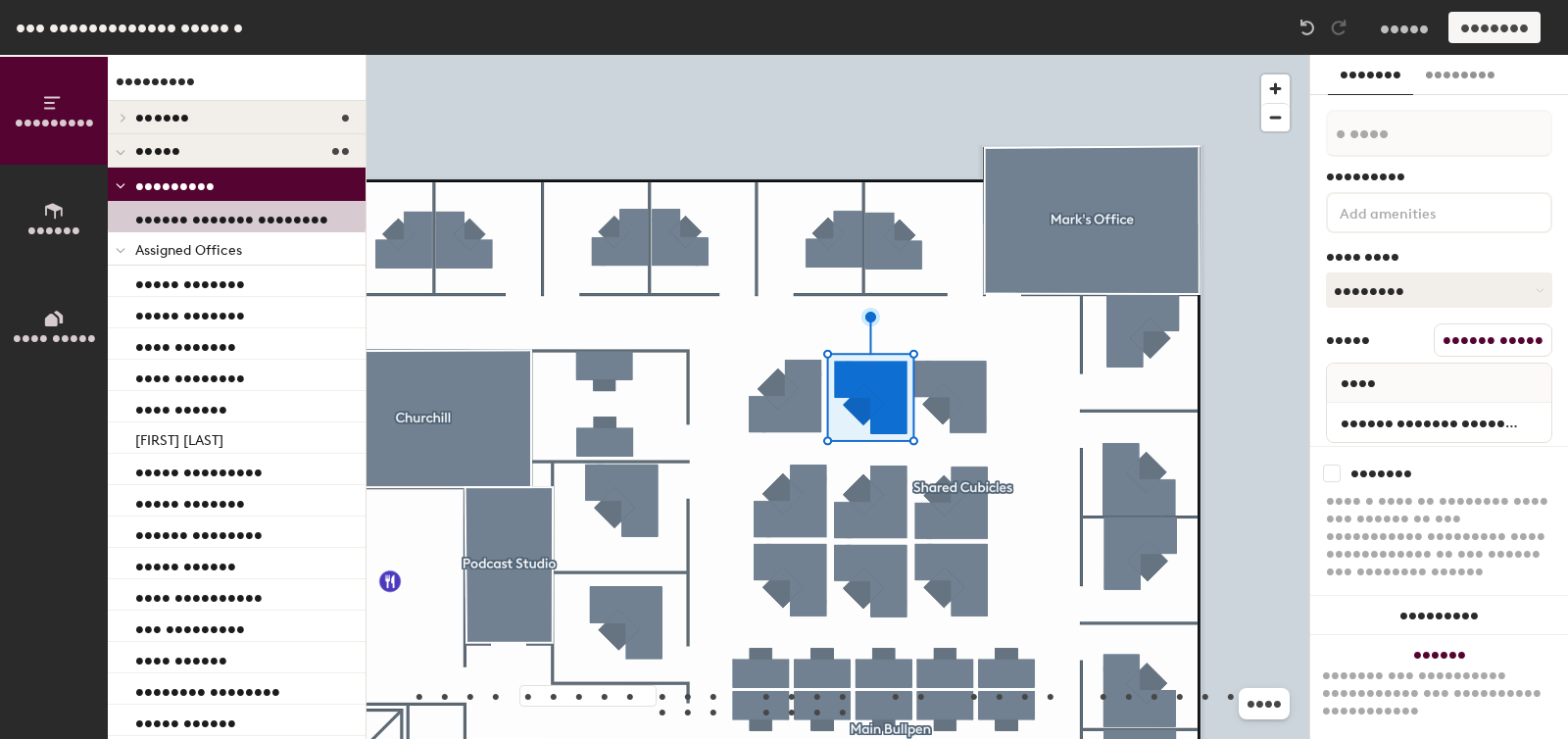 click at bounding box center [121, 251] 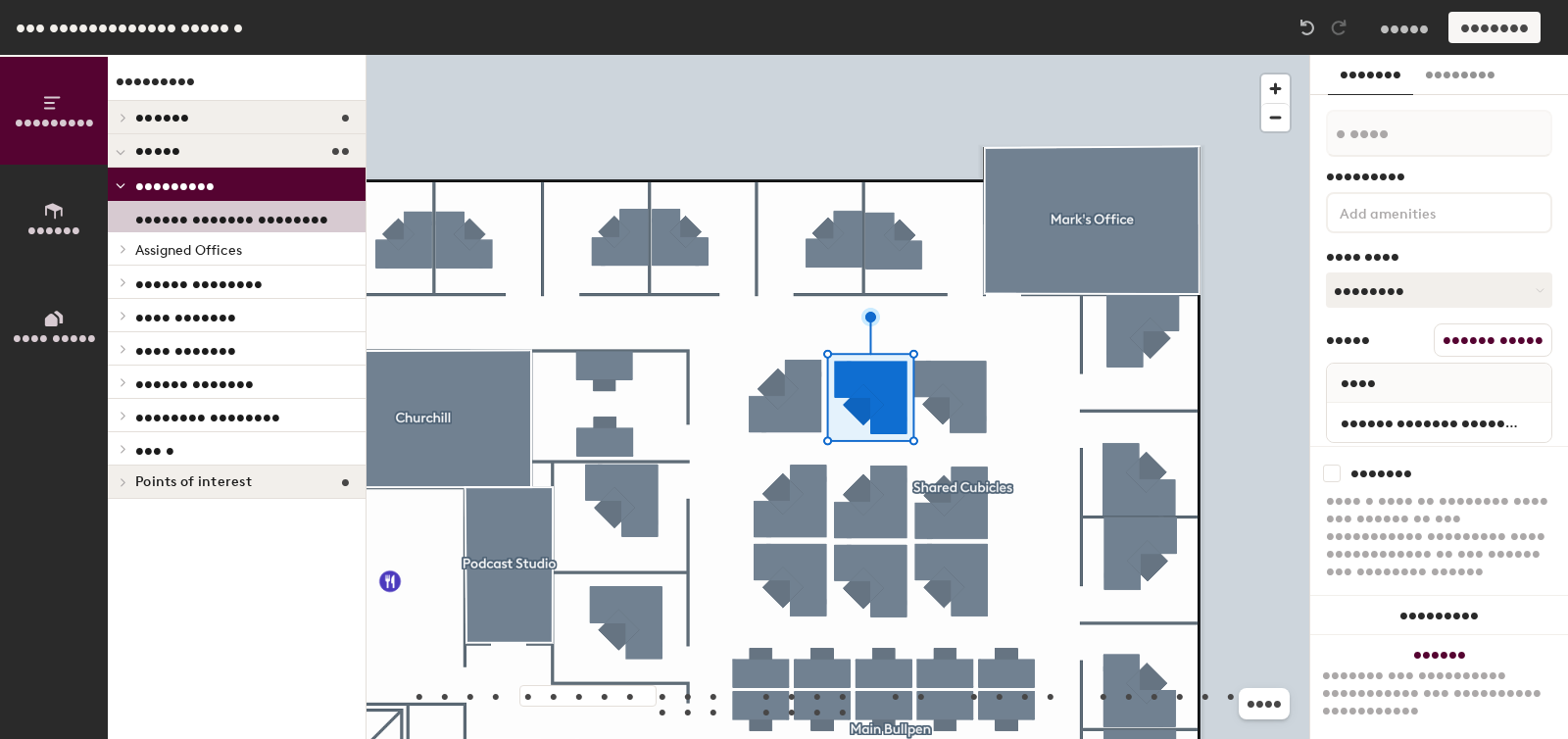 drag, startPoint x: 205, startPoint y: 220, endPoint x: 221, endPoint y: 228, distance: 17.888544 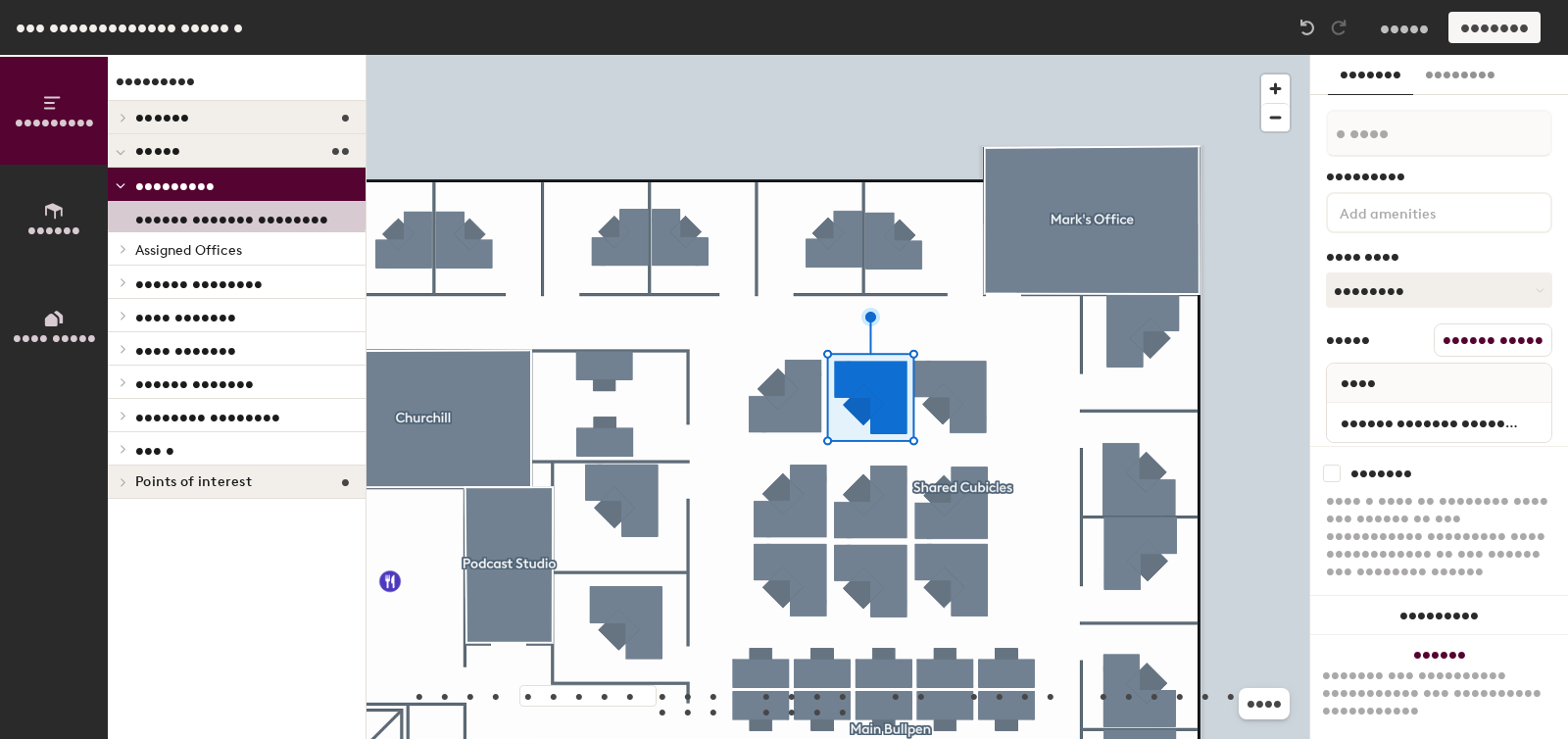 click on "•••••• ••••••••" at bounding box center [188, 250] 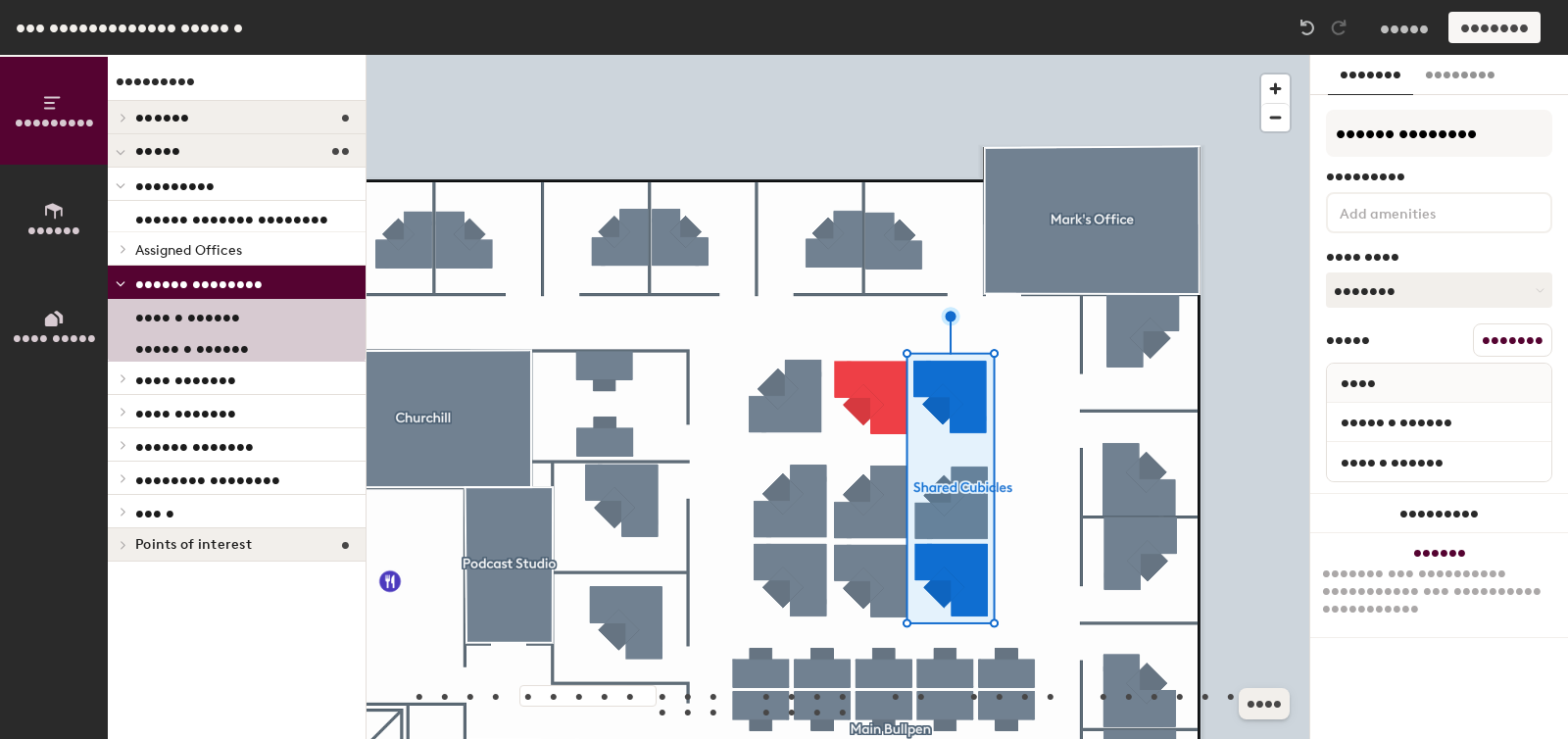 click on "••••" at bounding box center [1264, 704] 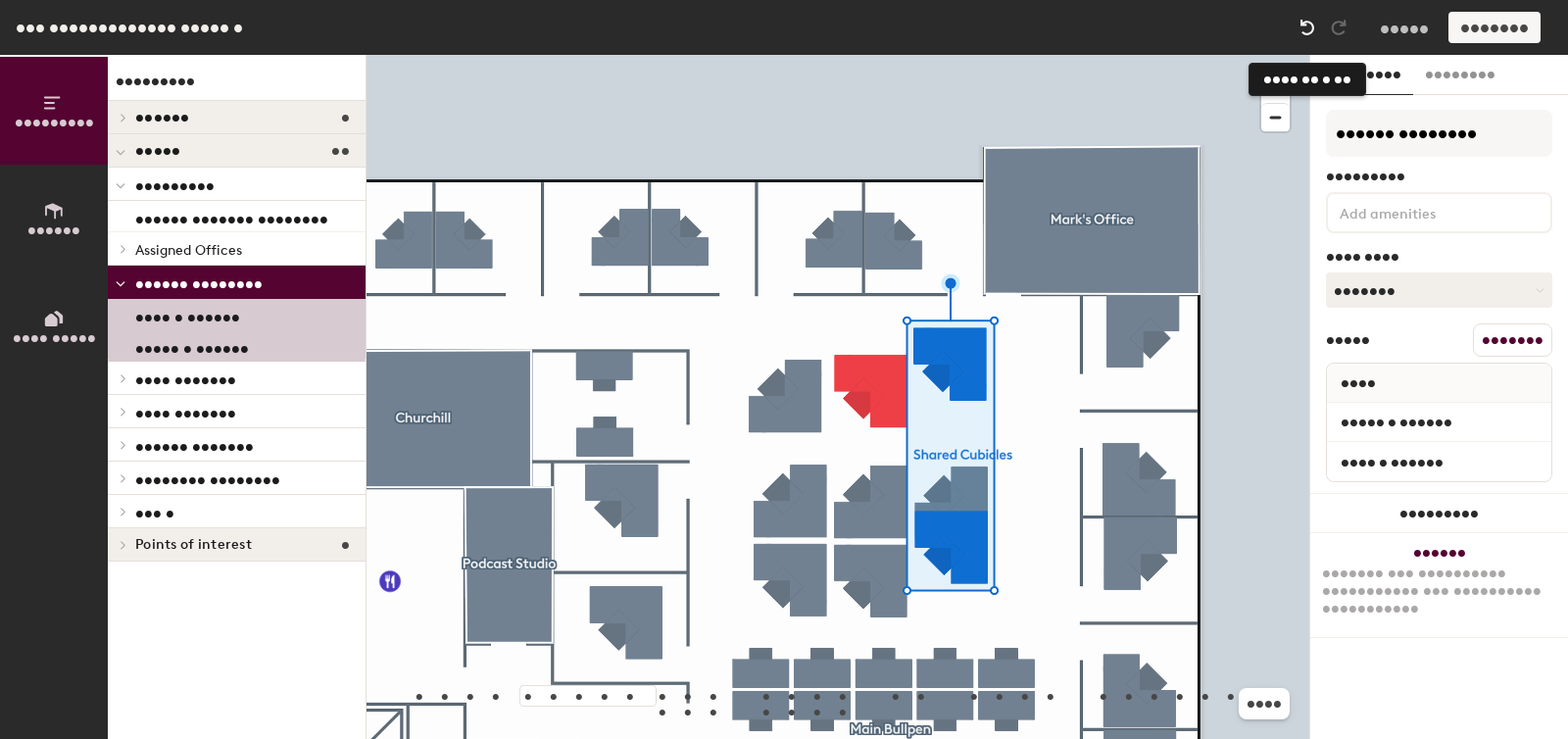 click at bounding box center (1307, 27) 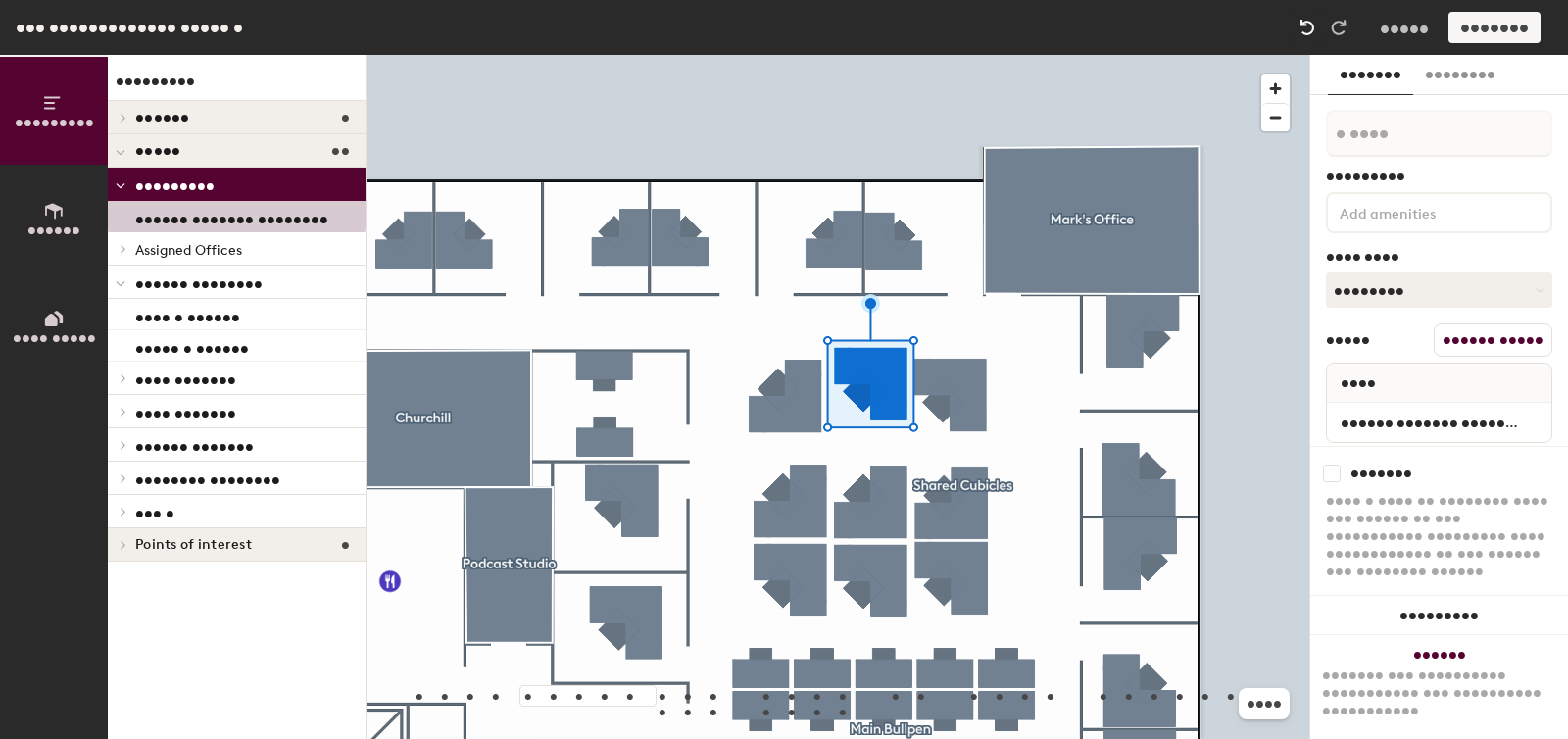 click at bounding box center (1307, 27) 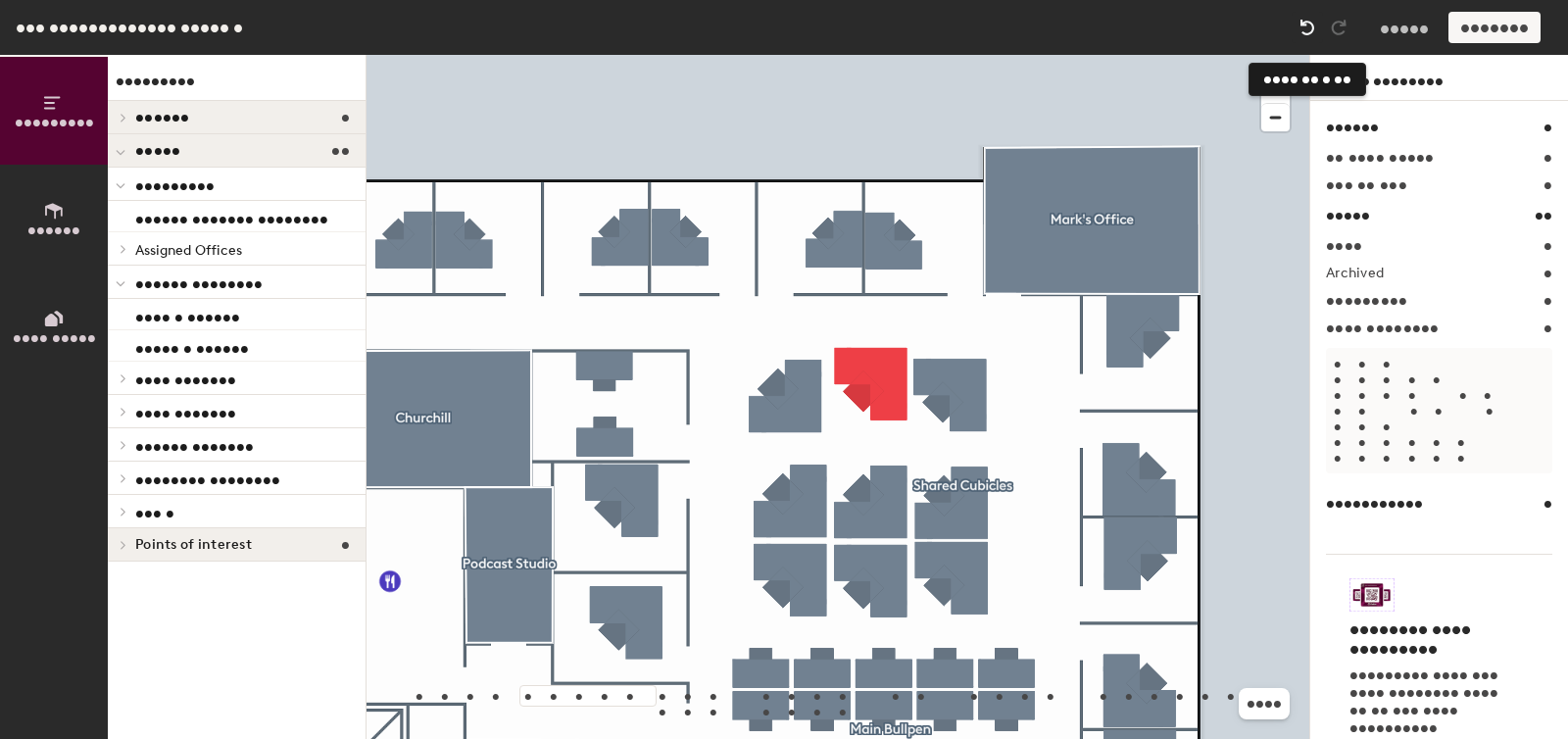 click at bounding box center (1307, 27) 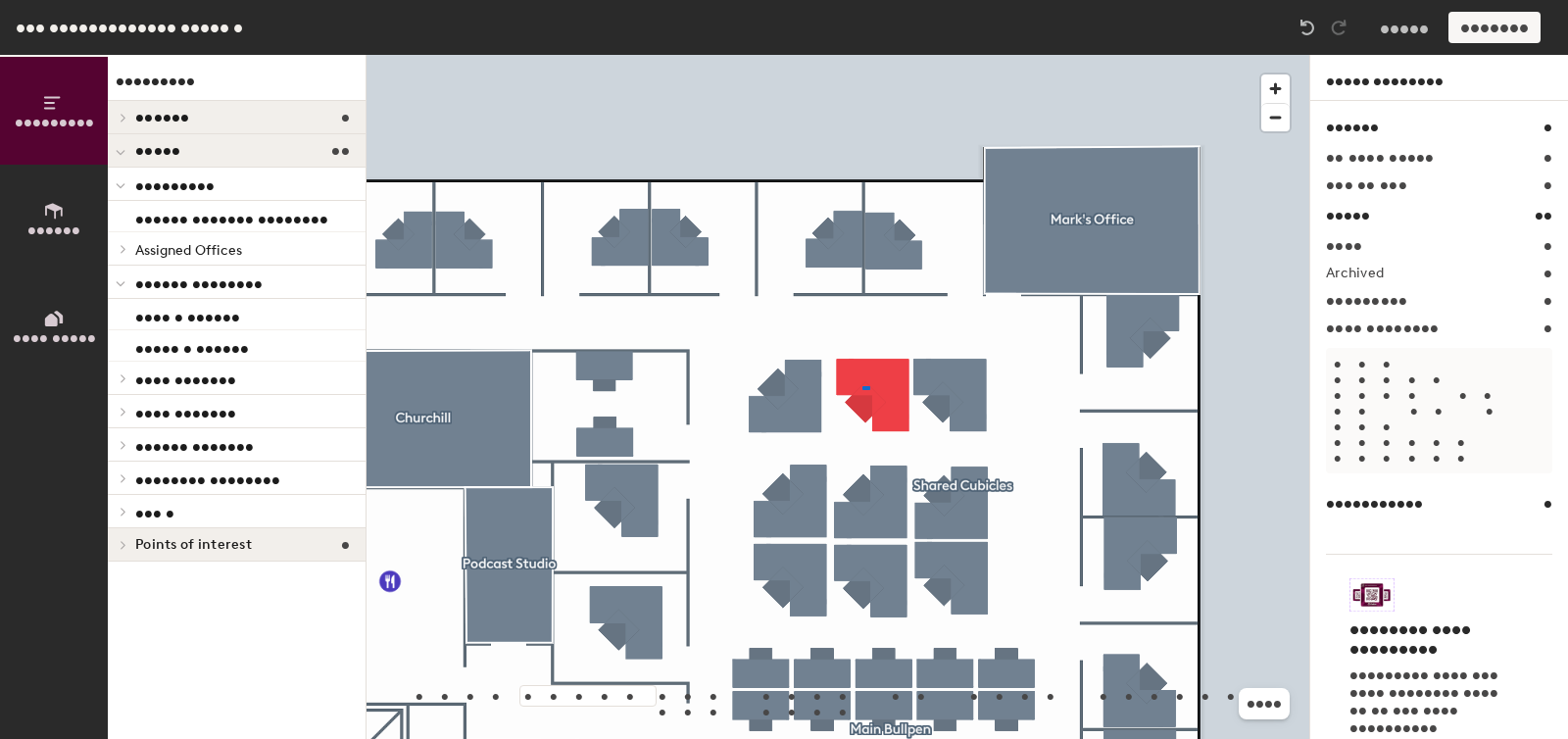 click at bounding box center [838, 55] 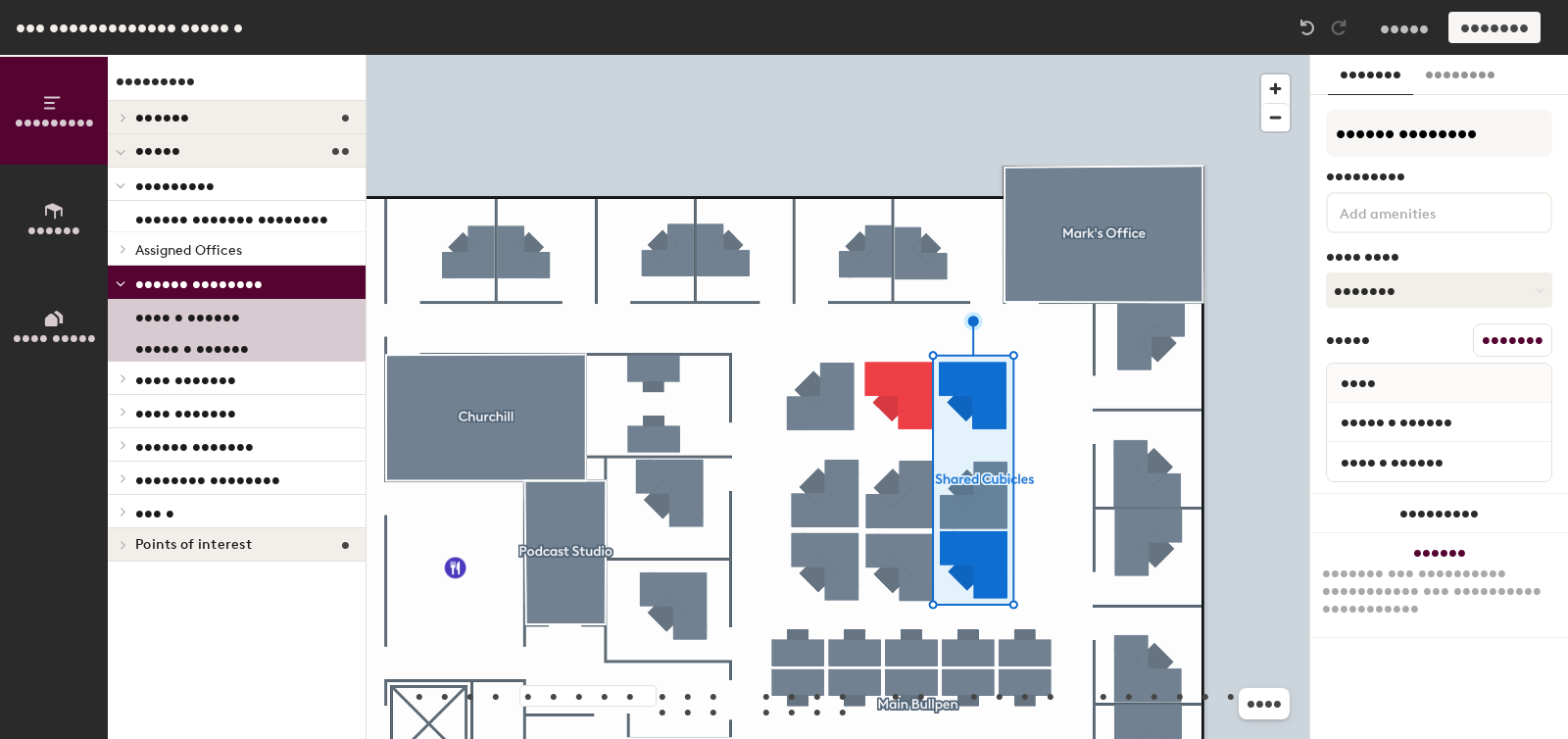 click on "•••••••" at bounding box center (1512, 340) 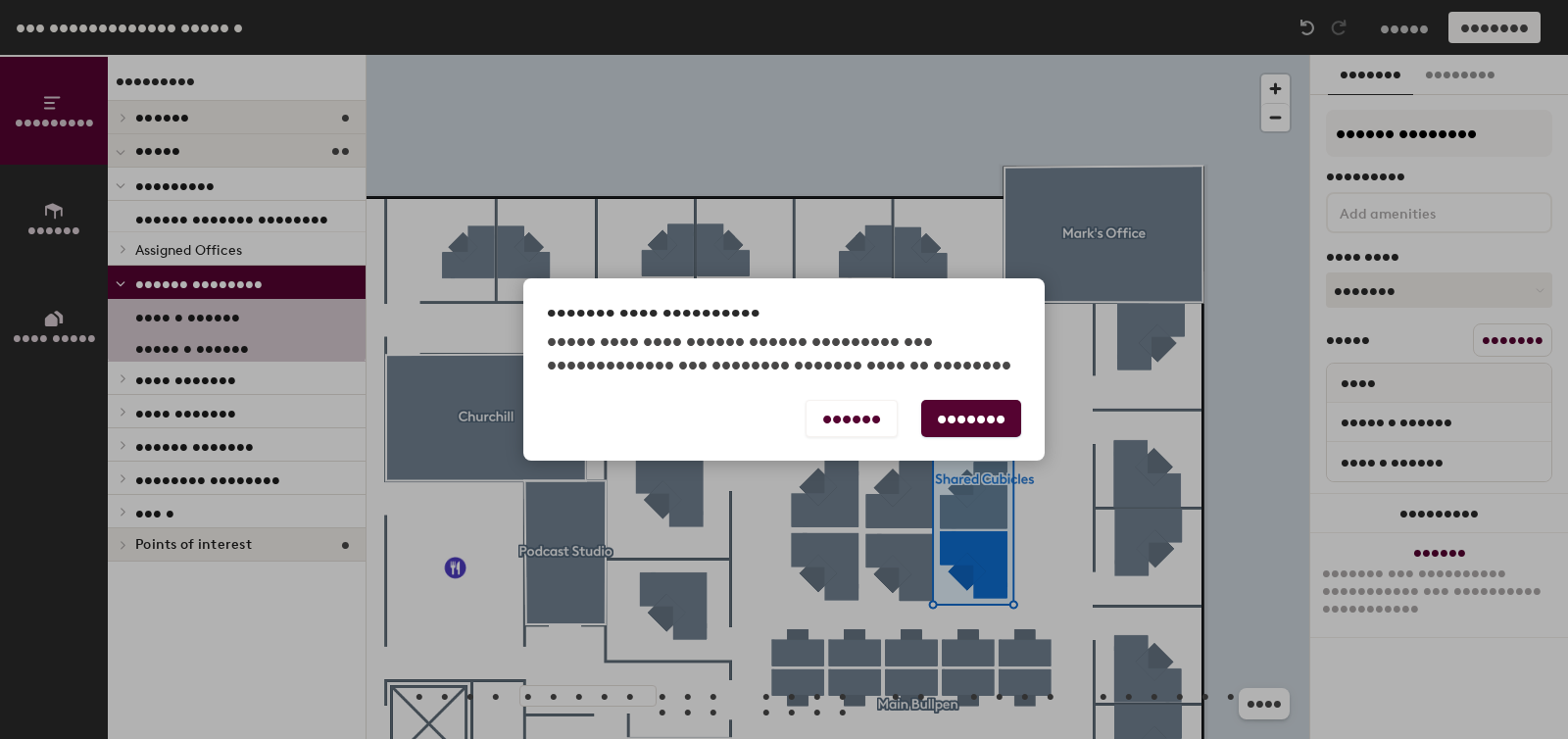 click on "•••••••" at bounding box center (971, 419) 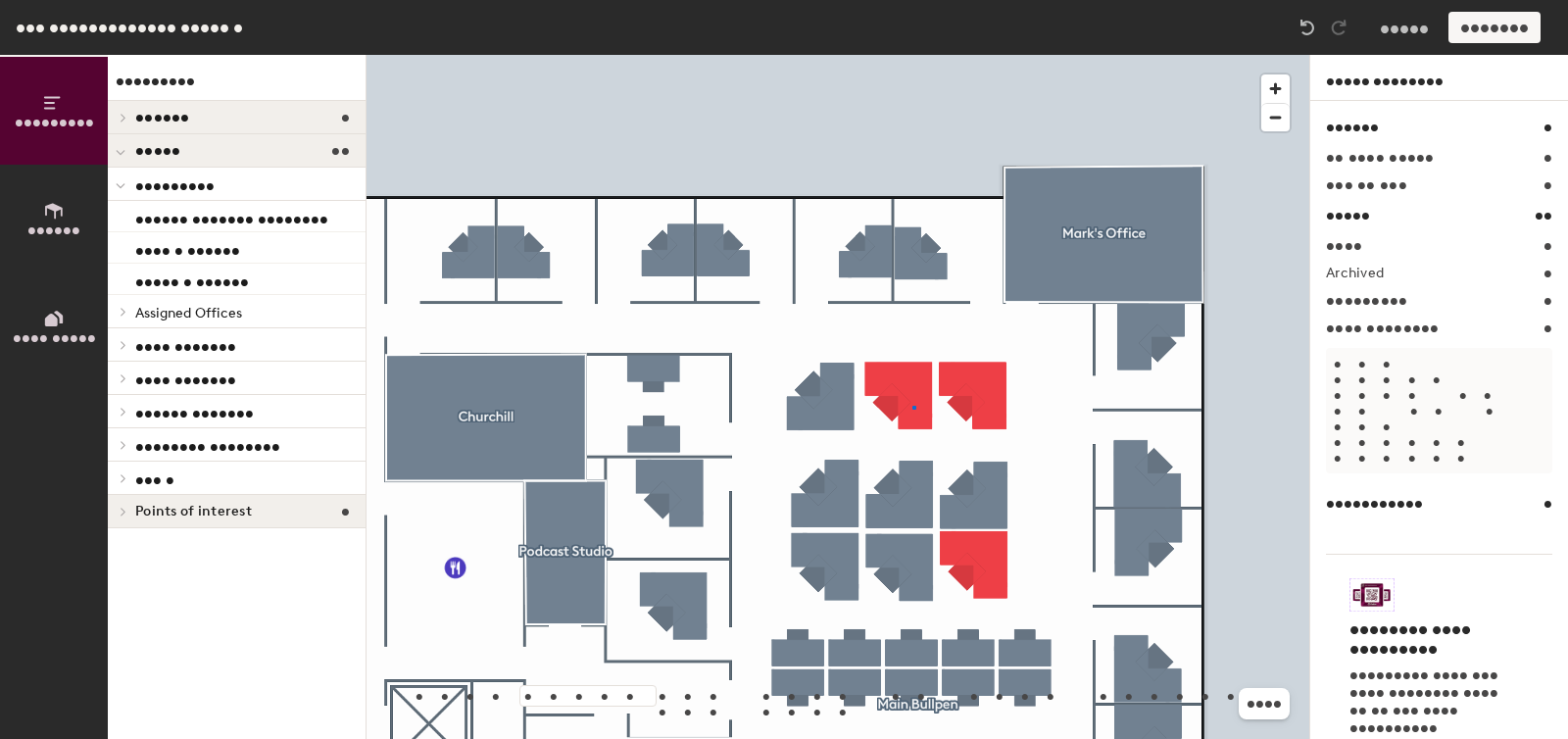 click at bounding box center (838, 55) 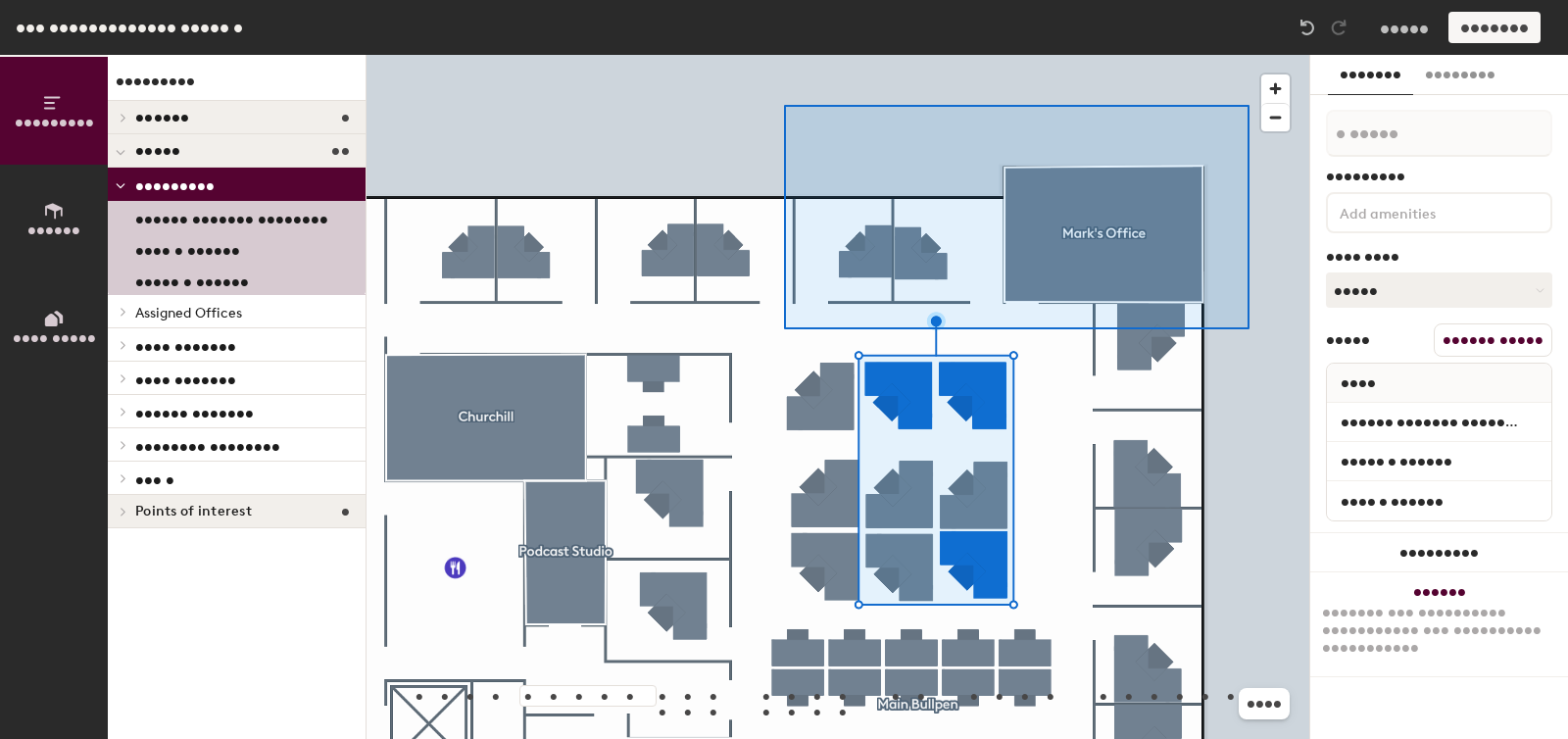 click at bounding box center [1016, 217] 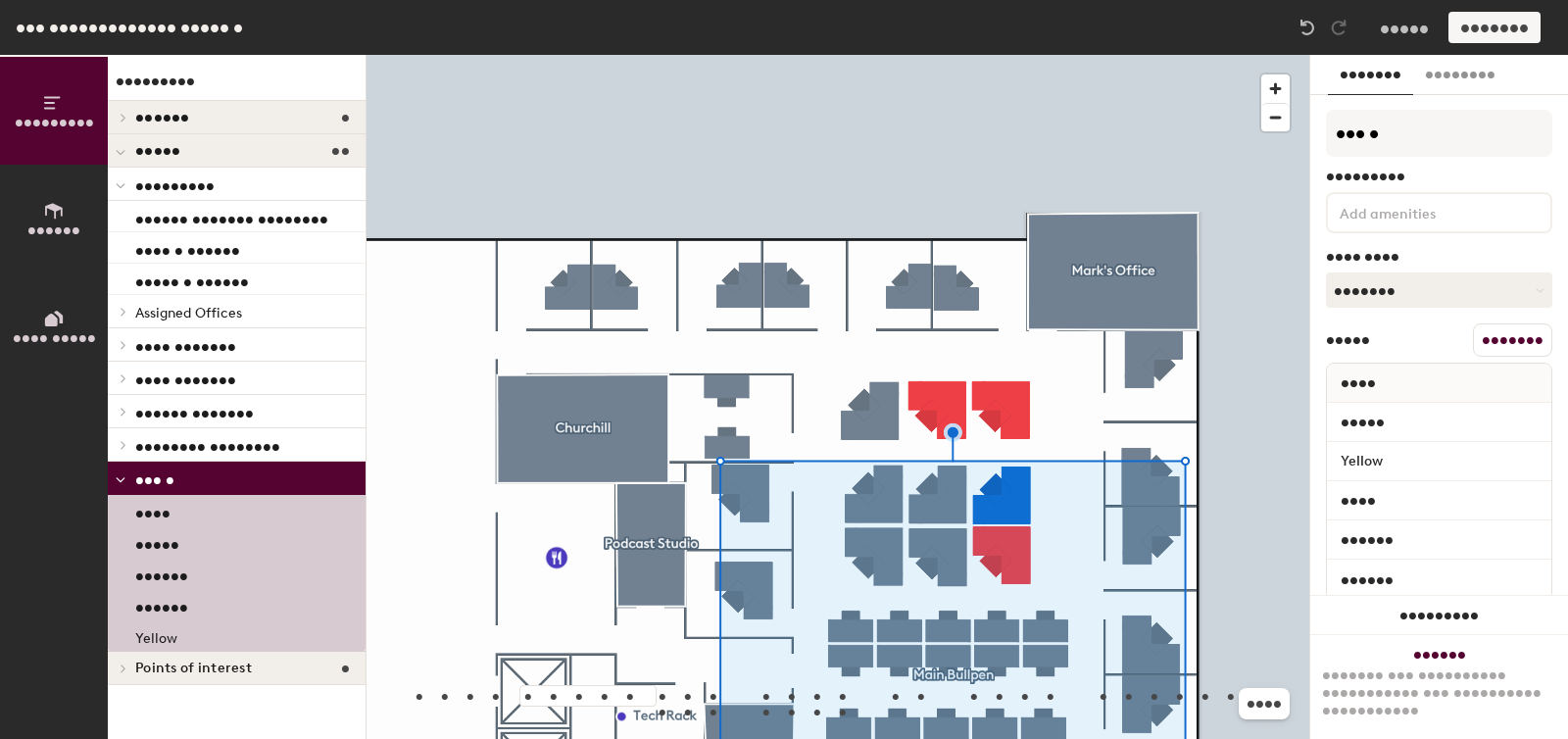 click on "•••••••" at bounding box center [1512, 340] 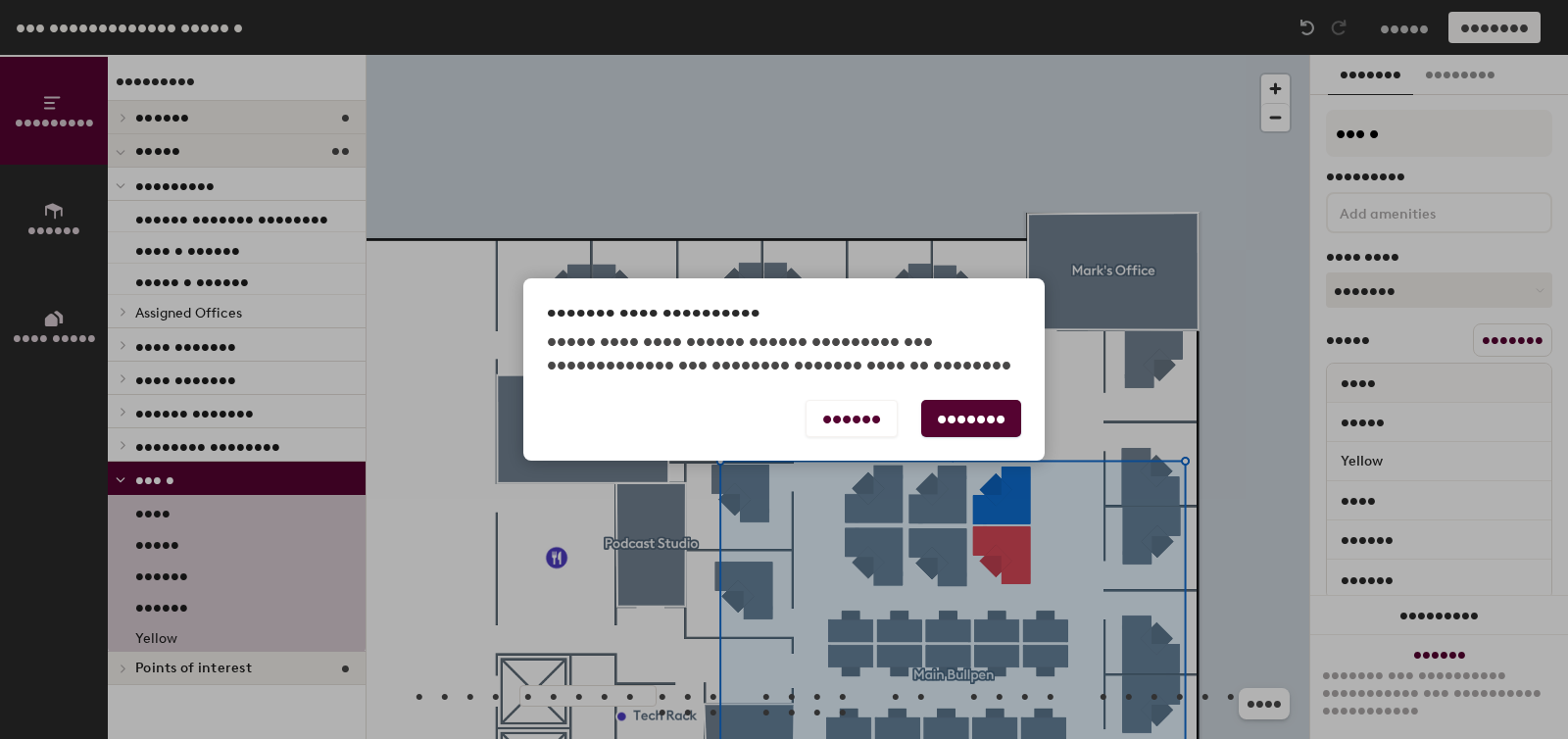 click on "•••••••" at bounding box center (971, 419) 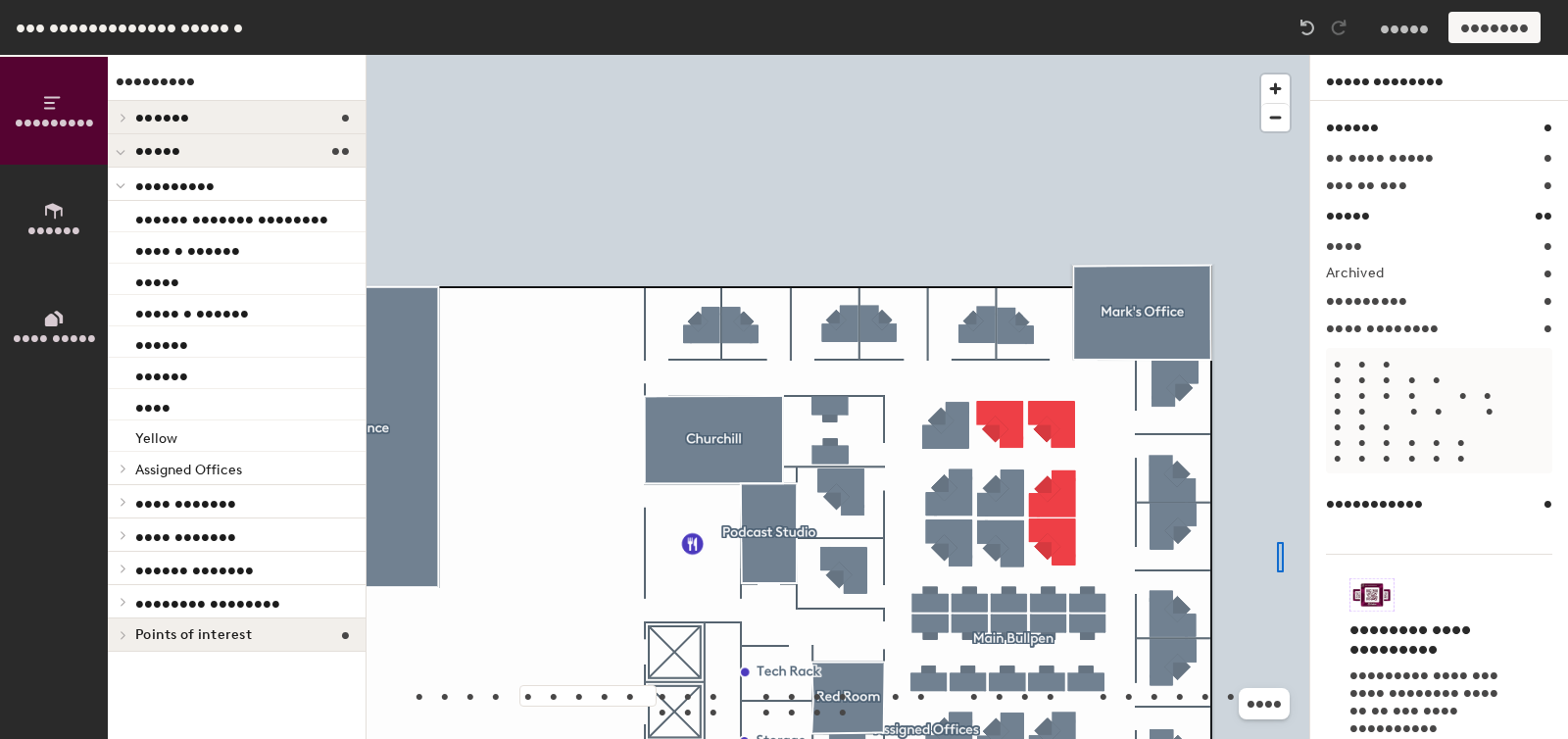 click at bounding box center (838, 55) 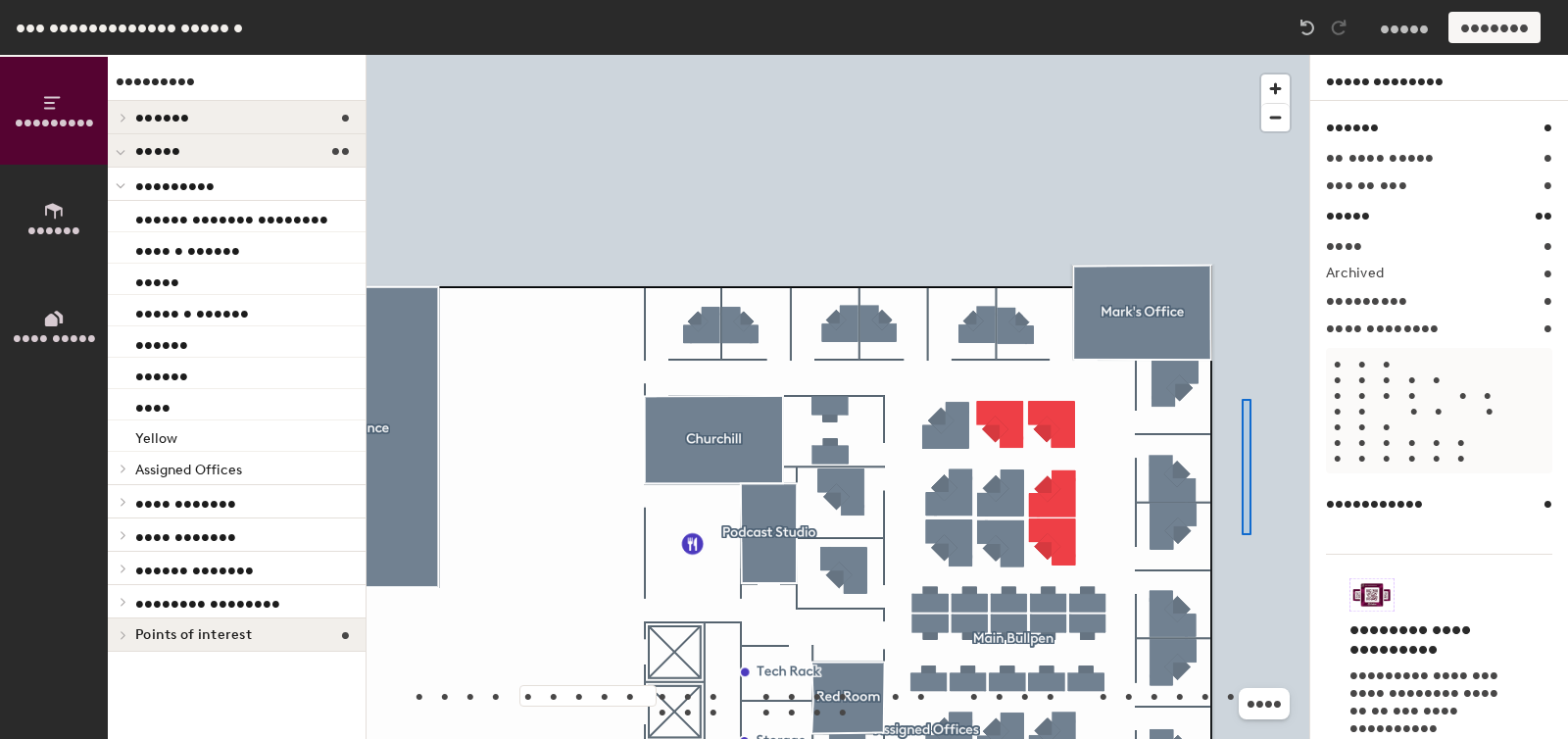 click at bounding box center (838, 55) 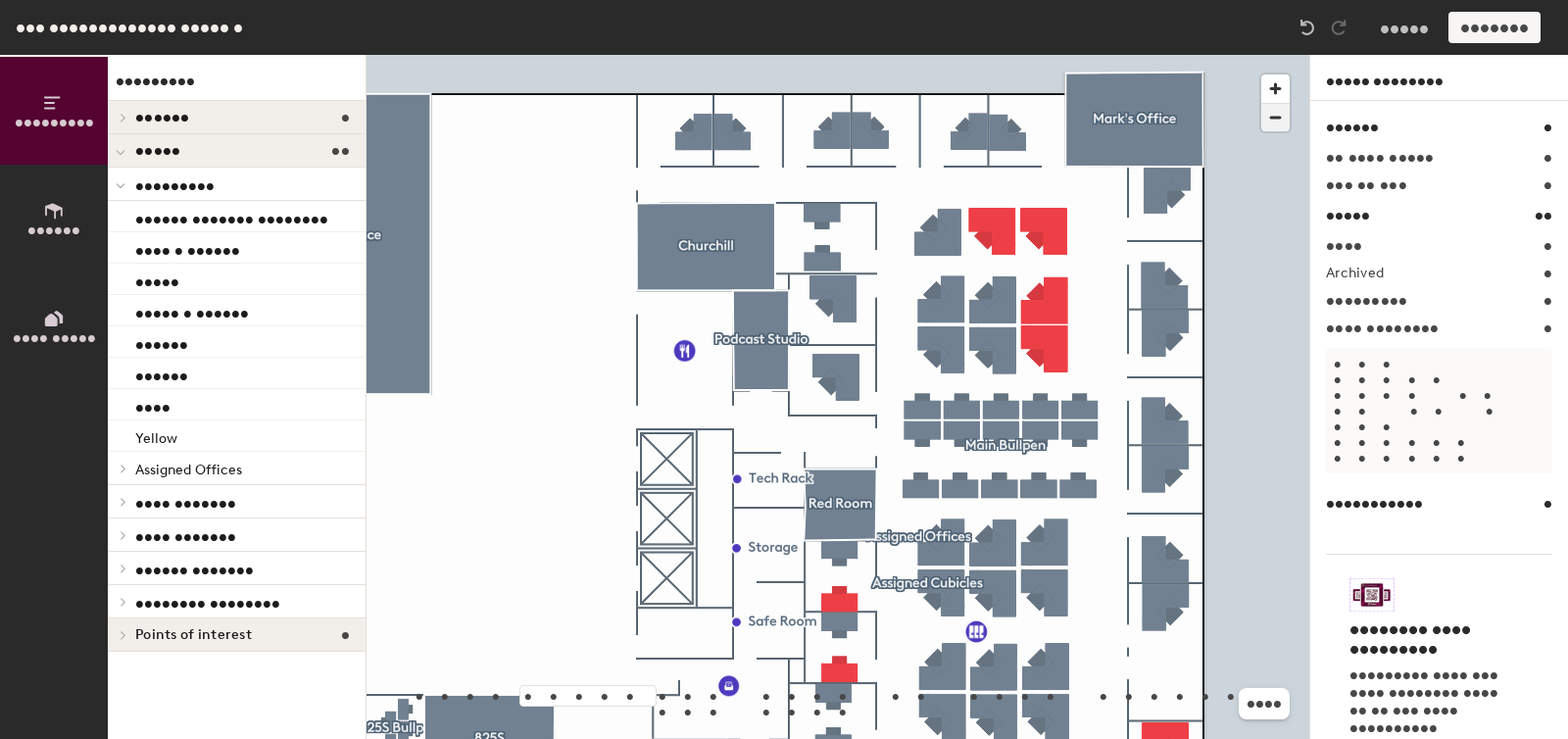 click at bounding box center (1275, 118) 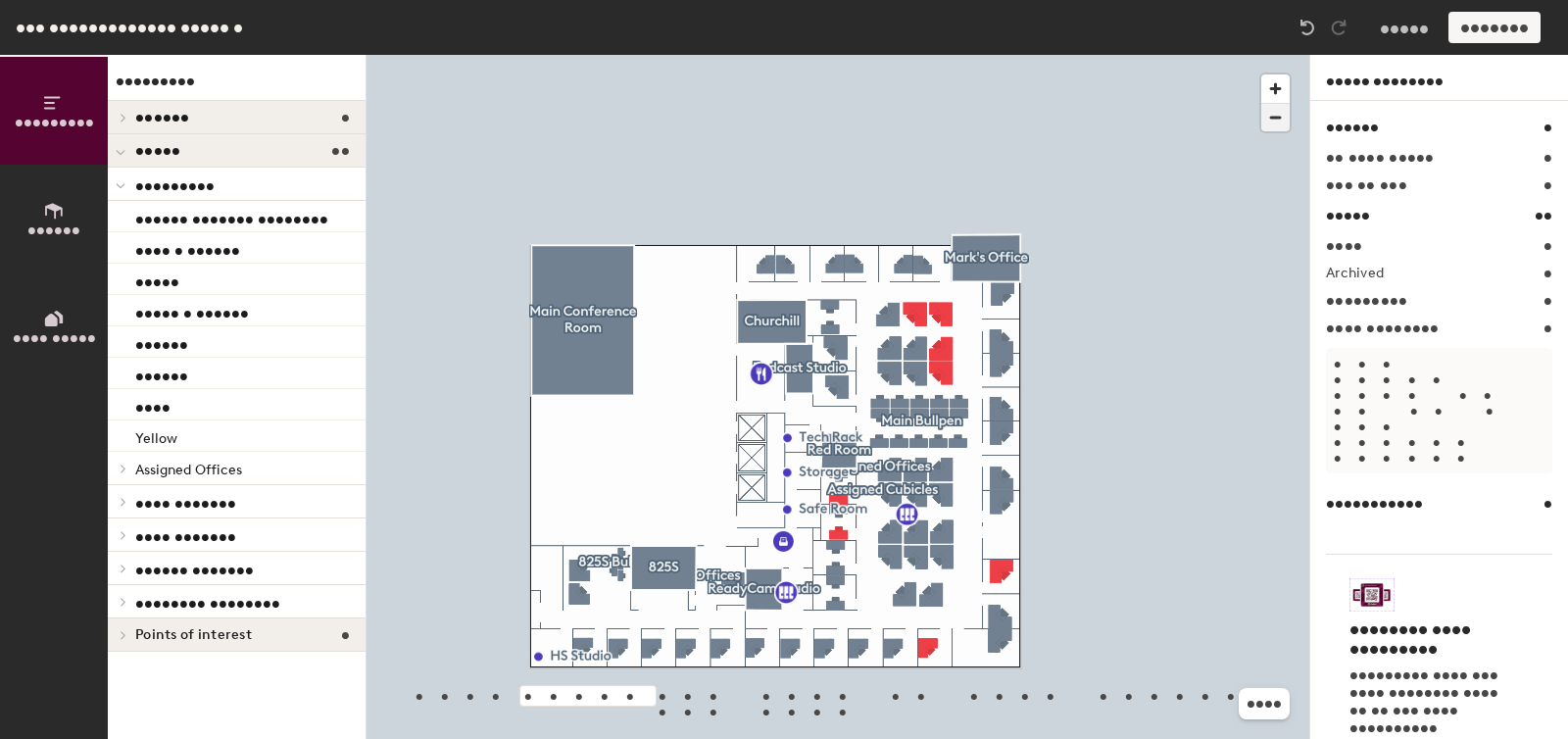 type 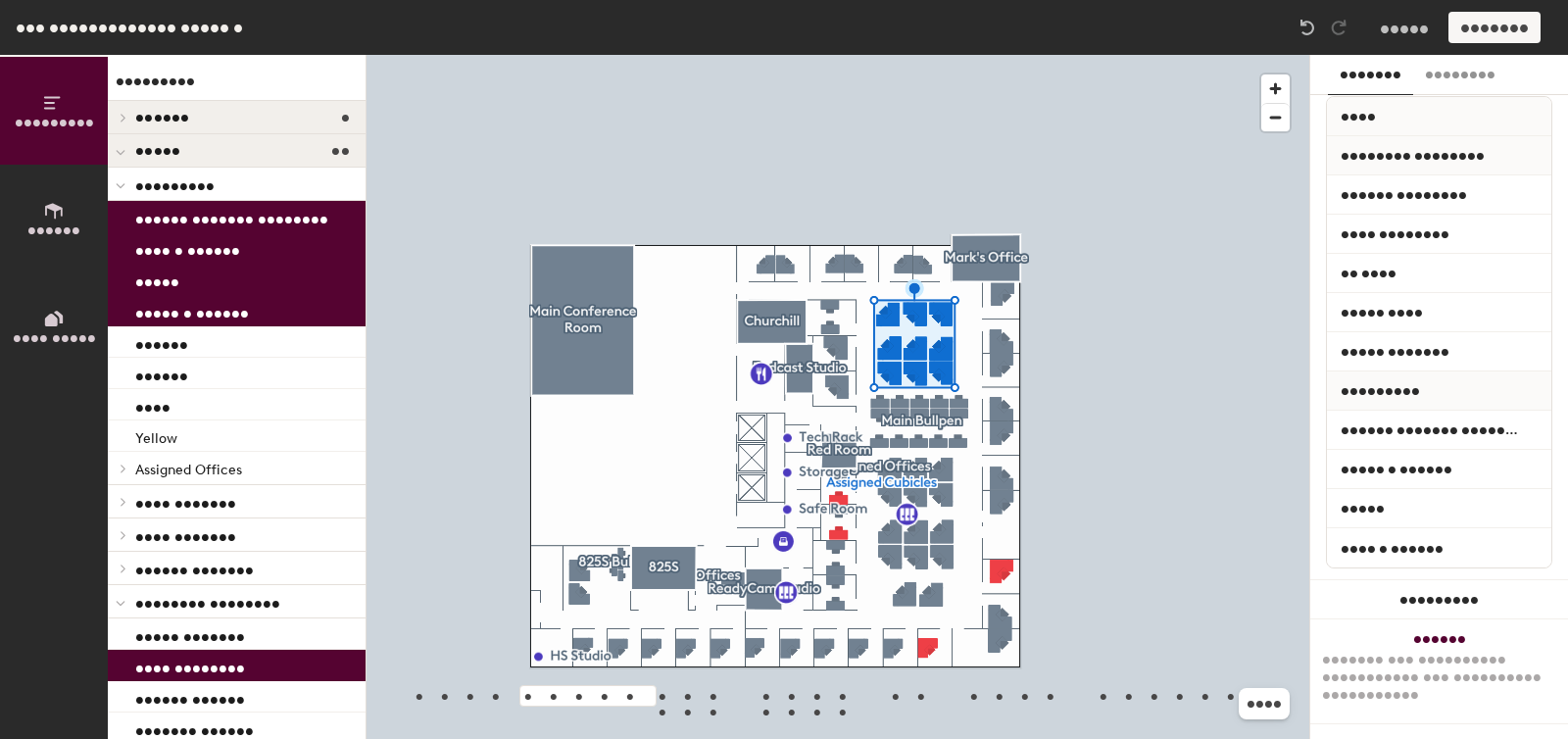 scroll, scrollTop: 0, scrollLeft: 0, axis: both 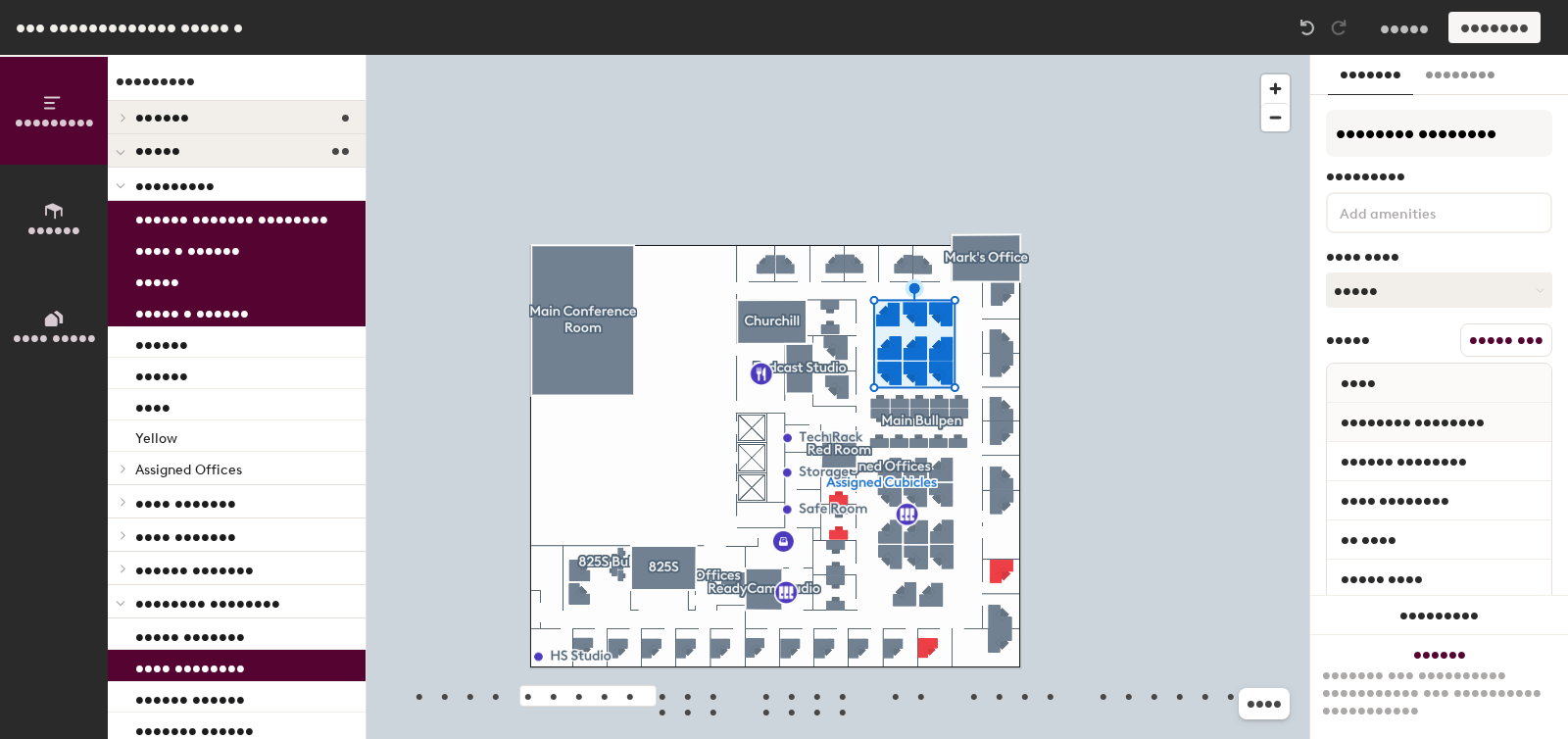 click on "••••• •••" at bounding box center [1506, 340] 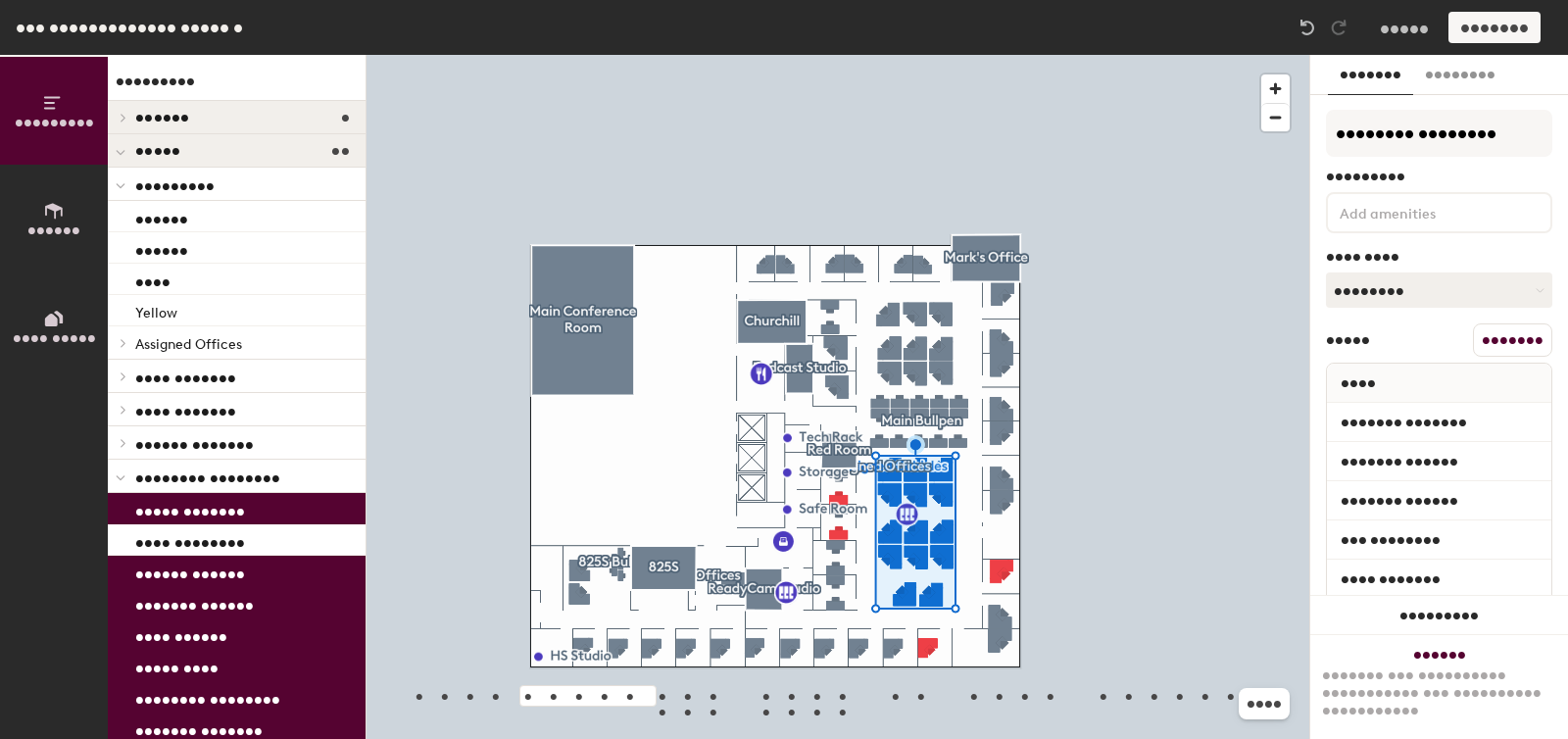 click on "•••••••" at bounding box center [1512, 340] 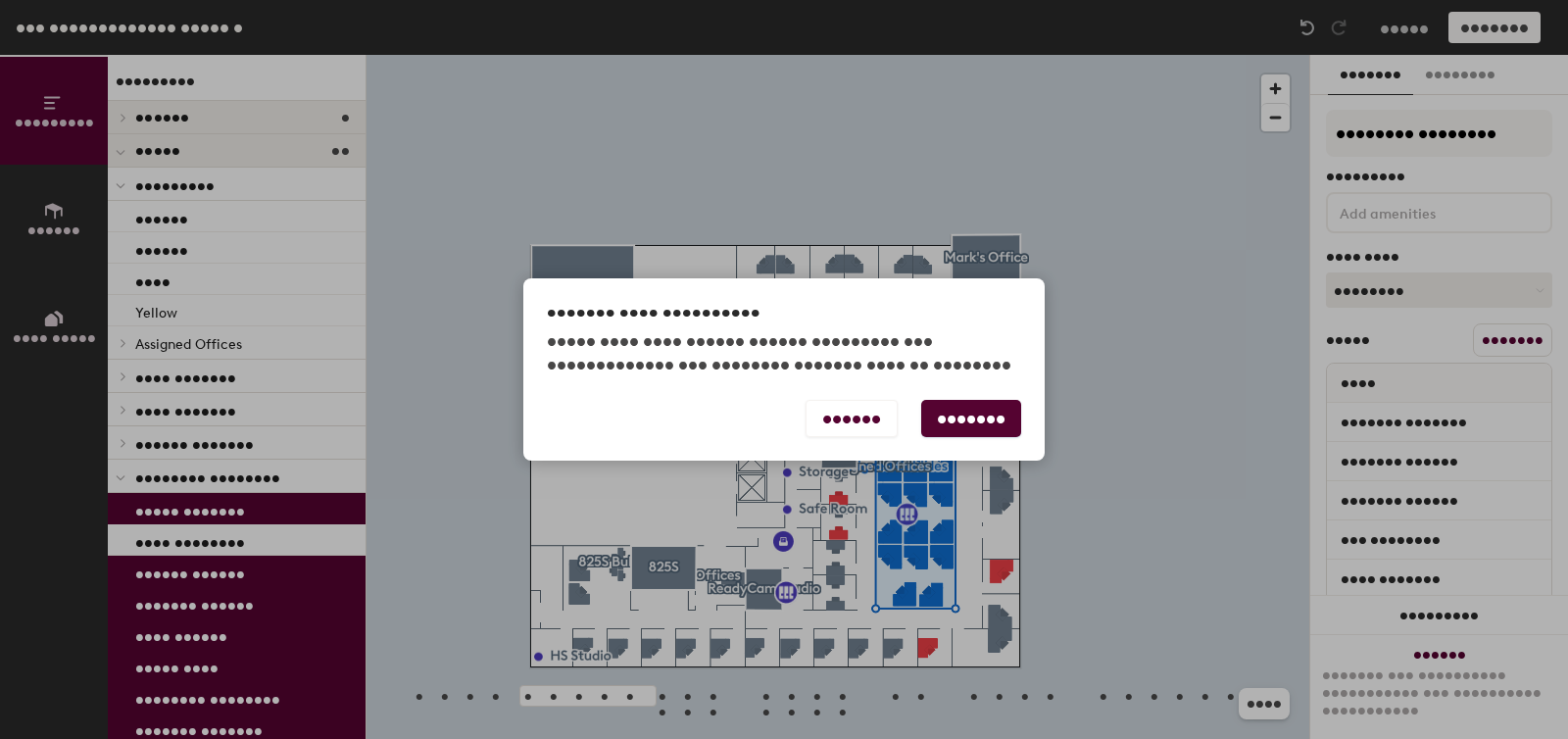 click on "•••••••" at bounding box center (971, 419) 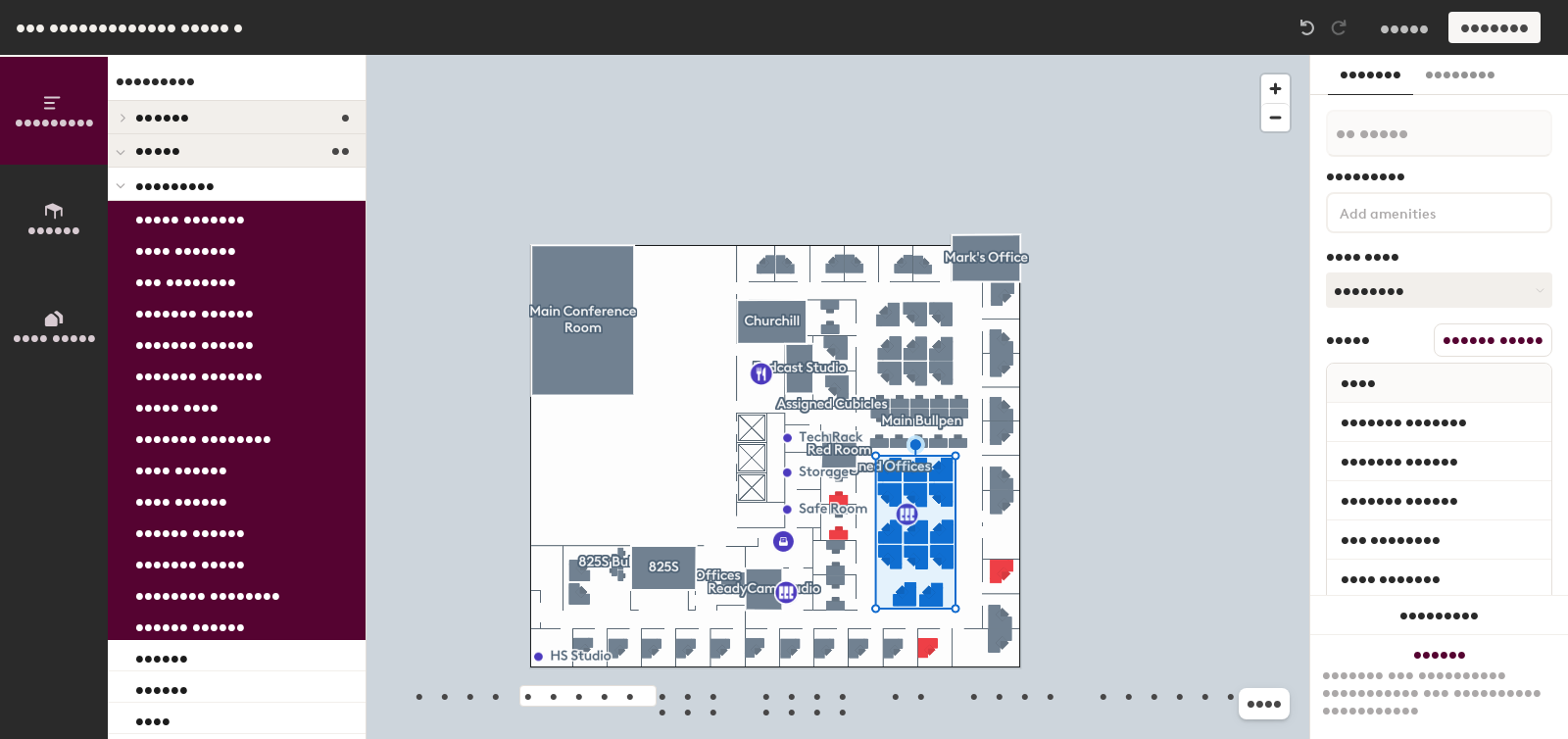 click on "•••••• •••••" at bounding box center (1493, 340) 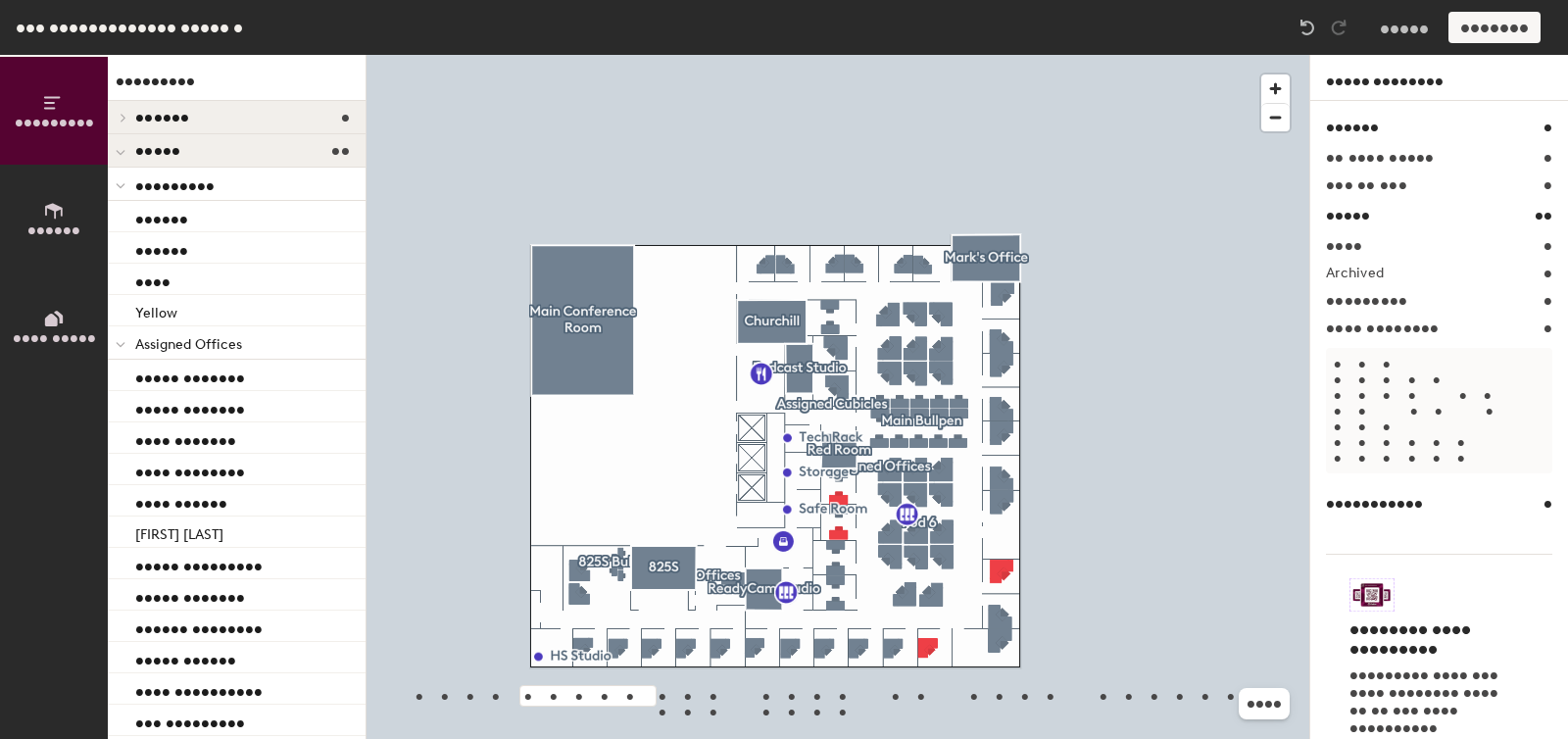 click at bounding box center [121, 186] 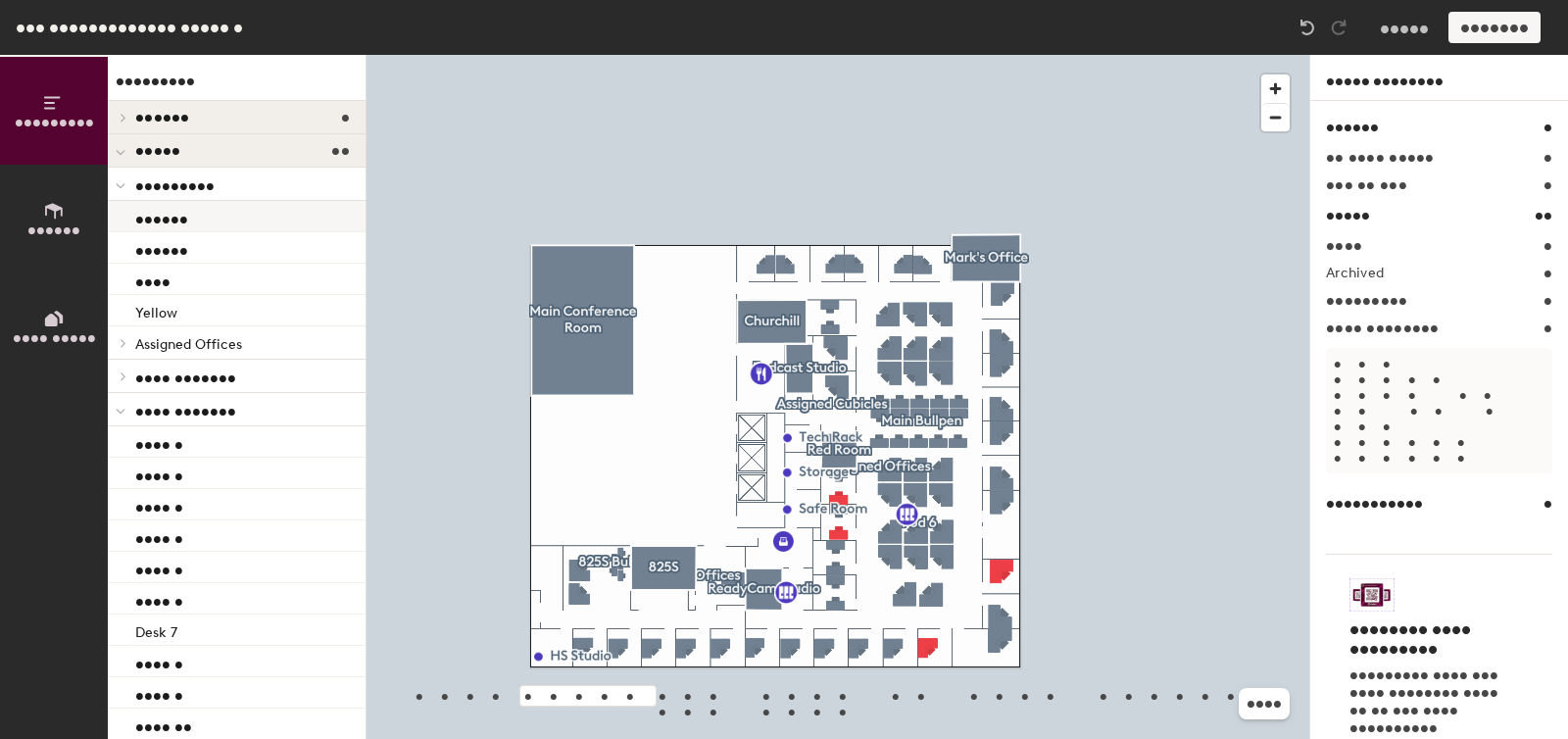 click on "••••••" at bounding box center (162, 216) 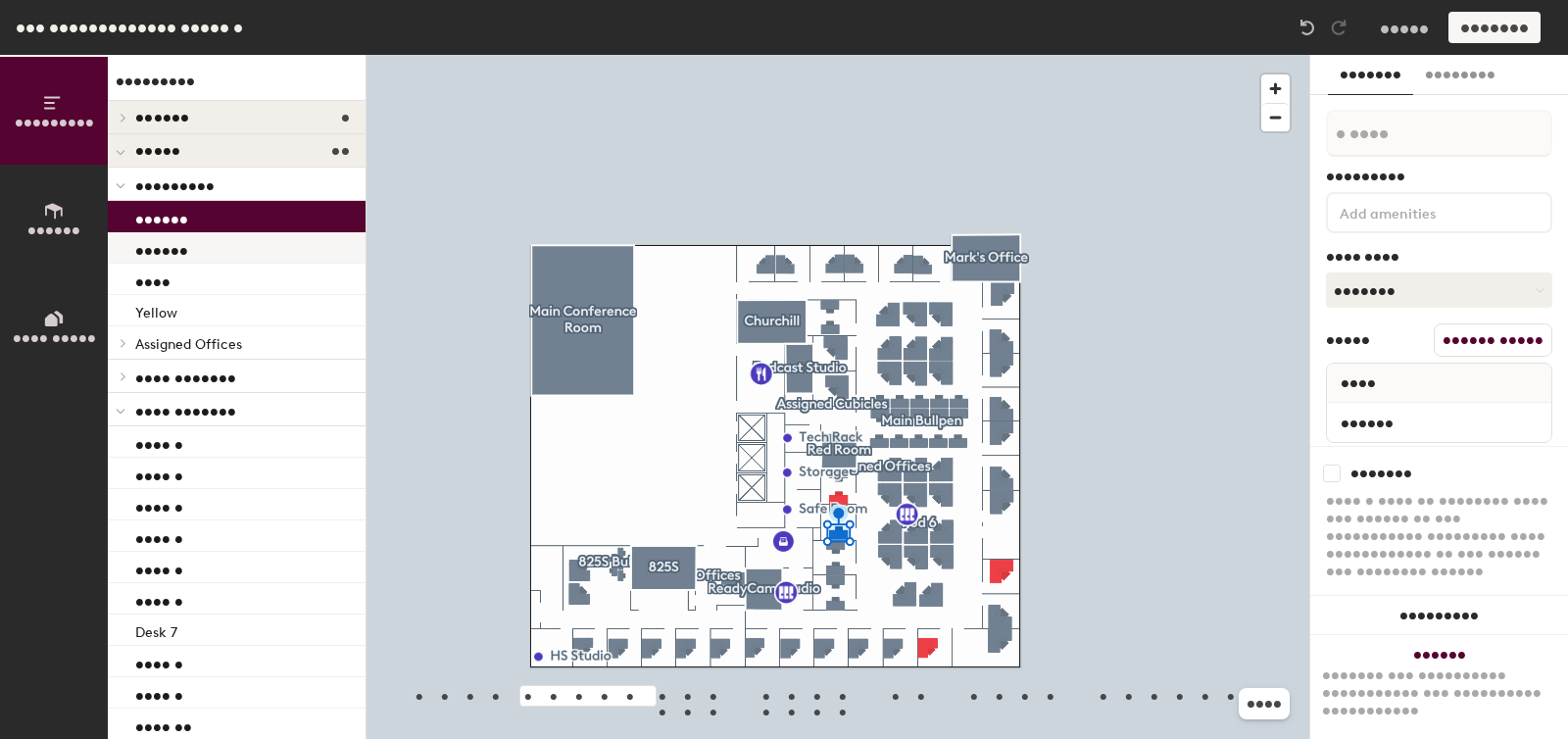 click on "••••••" at bounding box center [162, 247] 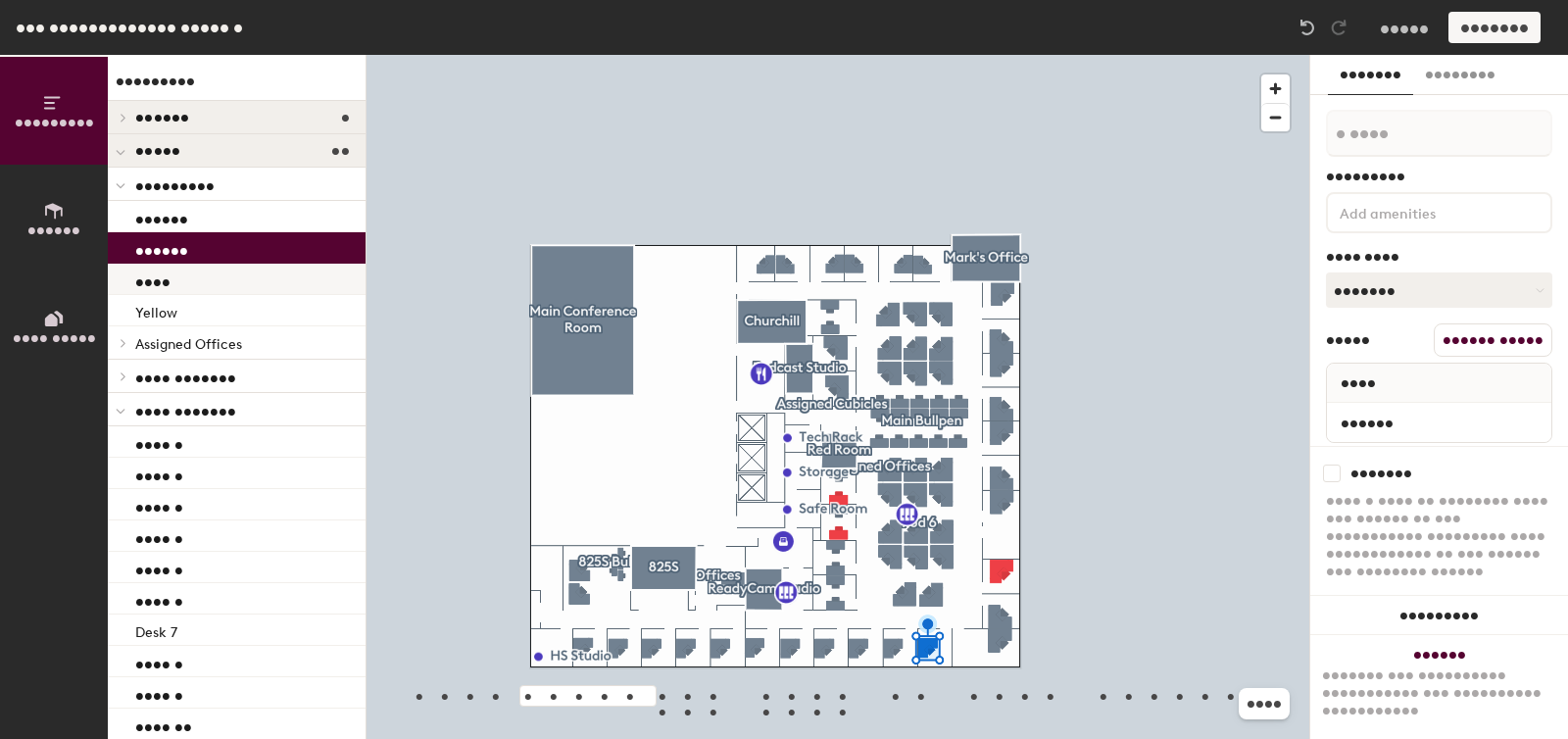 click on "••••" at bounding box center [236, 279] 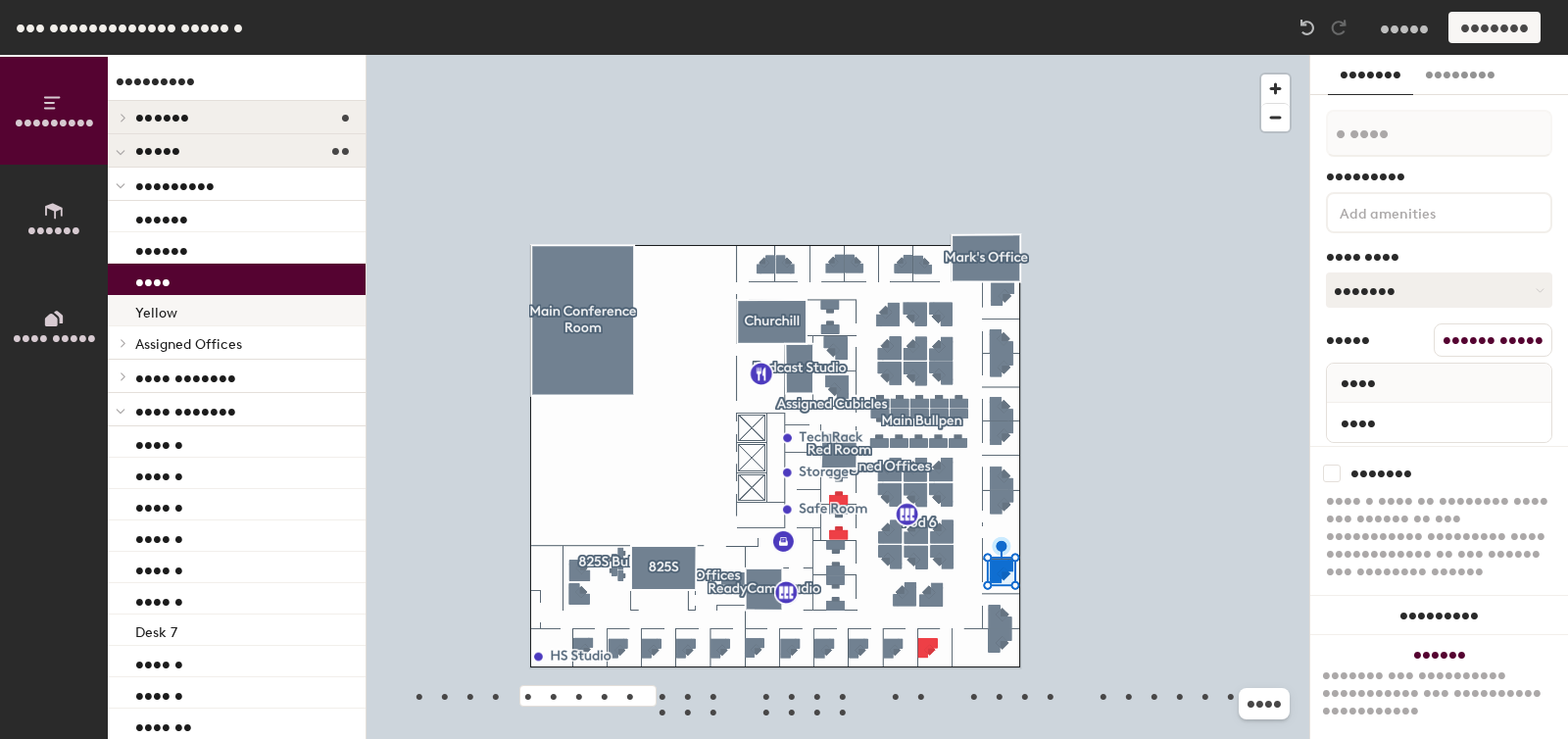 click on "Yellow" at bounding box center [162, 216] 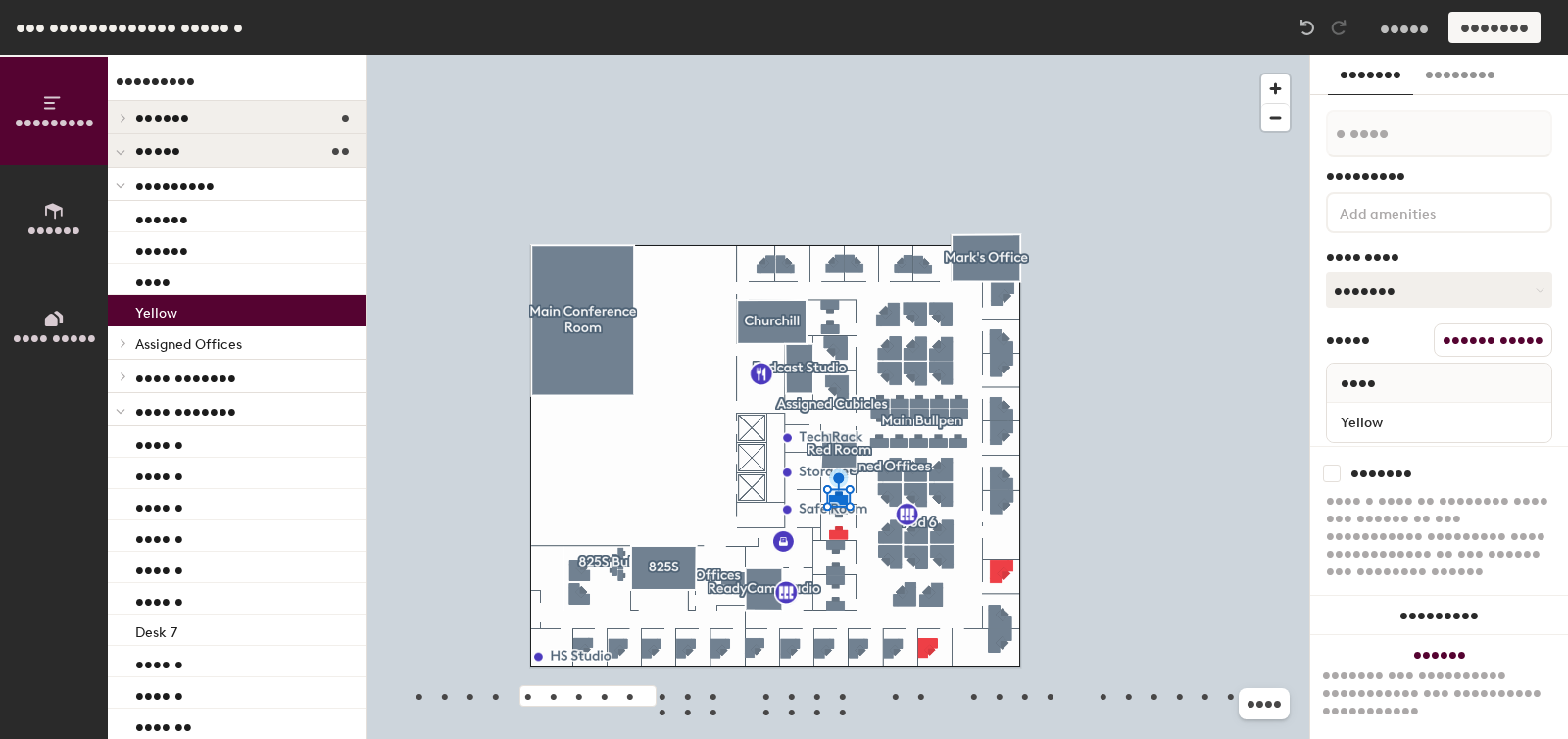 click at bounding box center (121, 183) 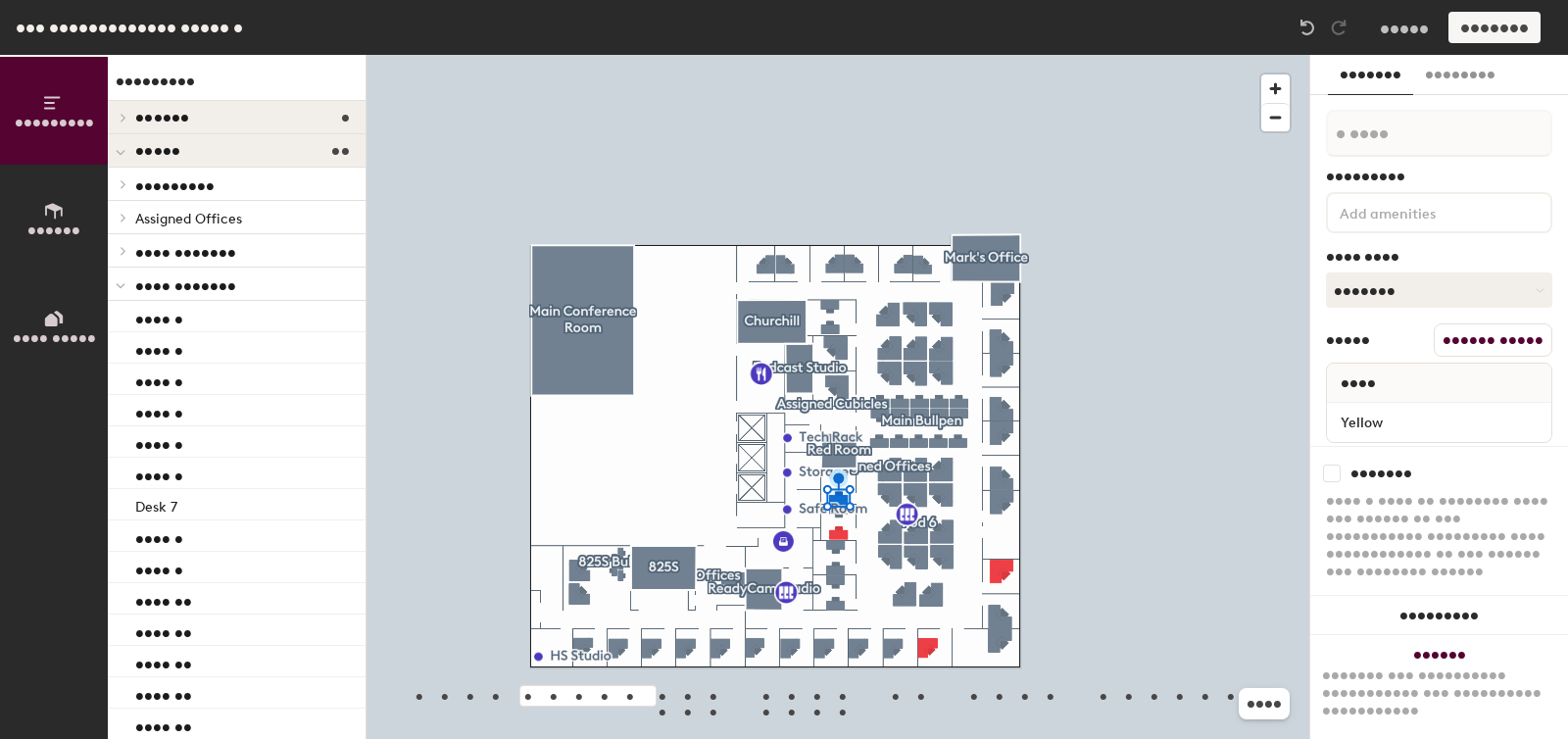 click at bounding box center (121, 286) 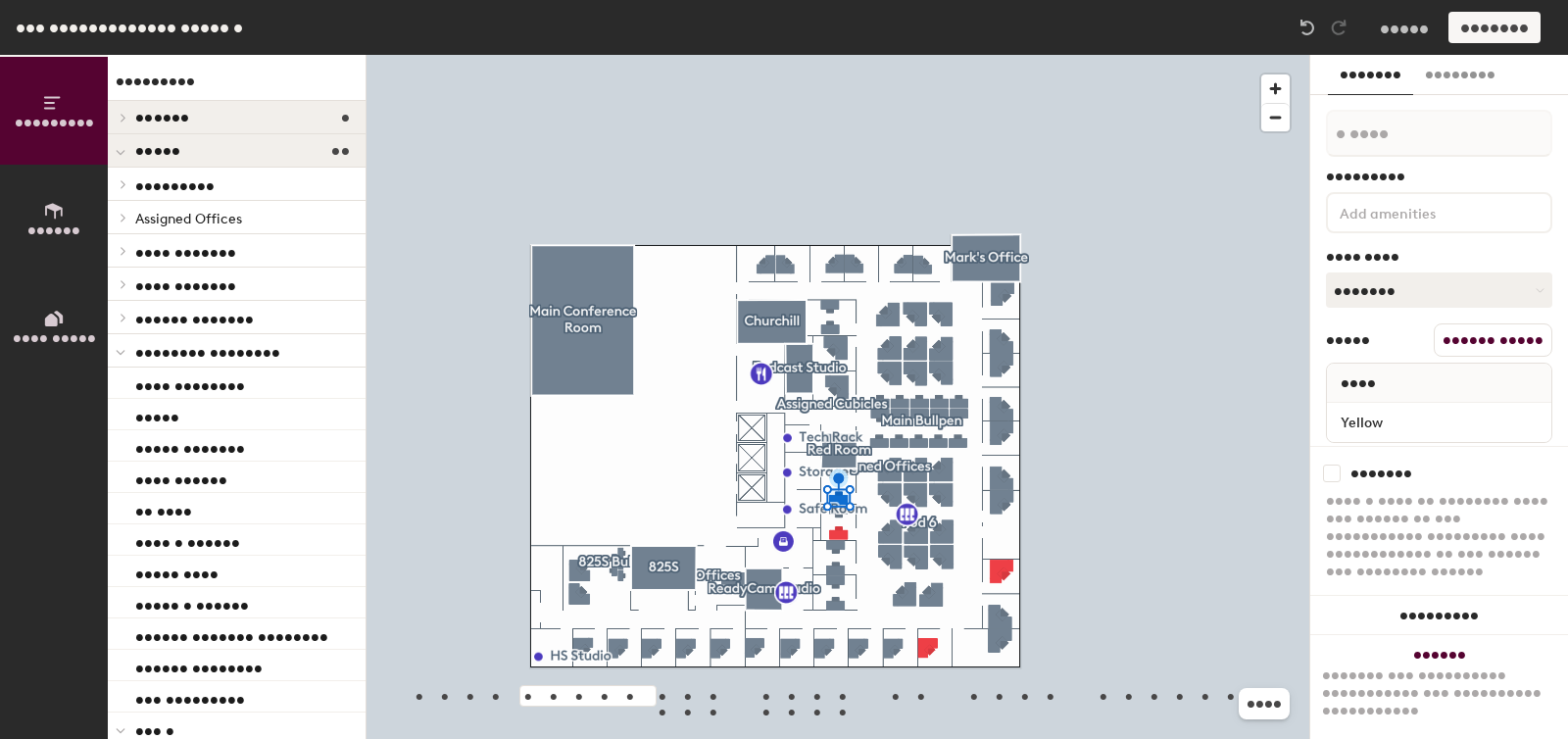 click at bounding box center [121, 352] 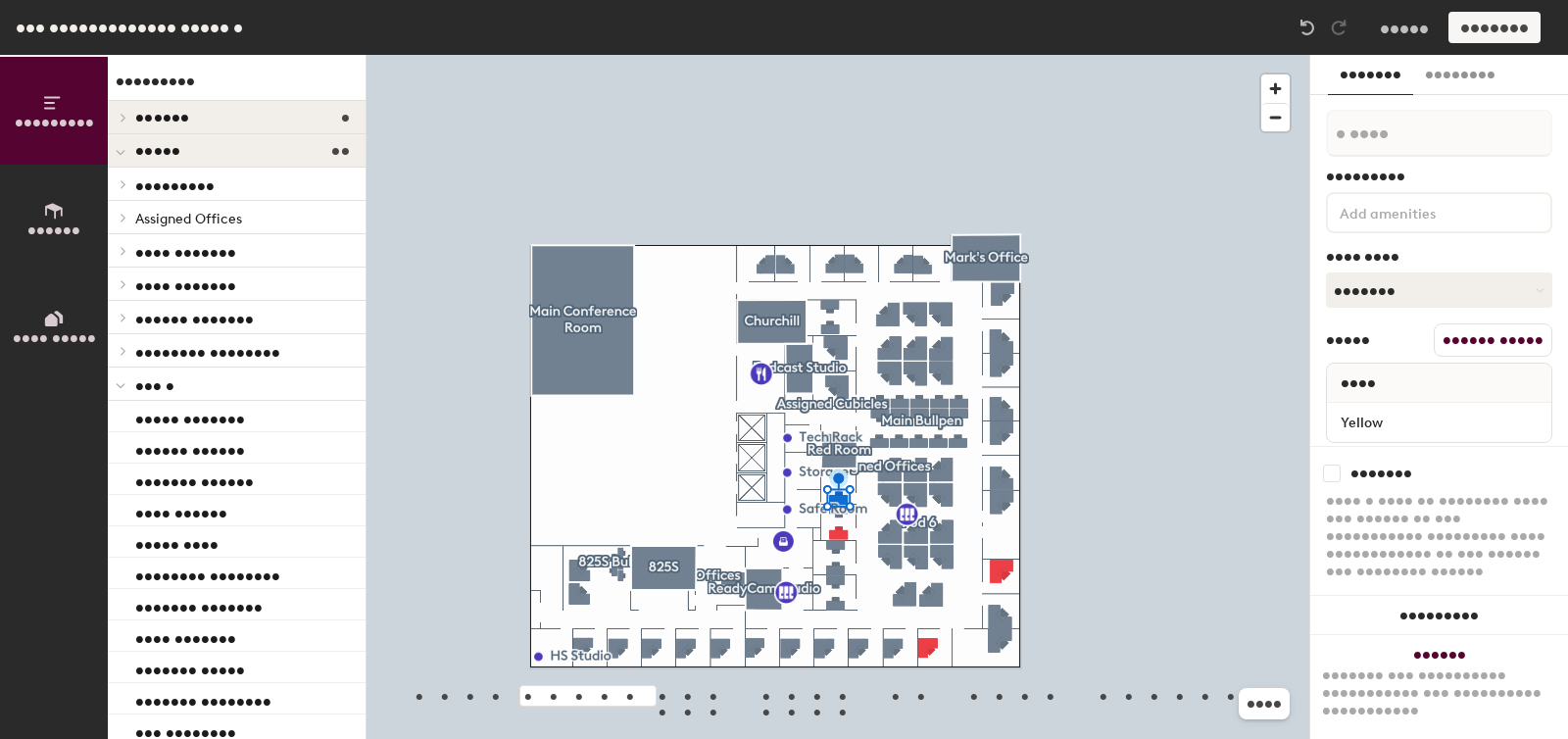 click at bounding box center (121, 386) 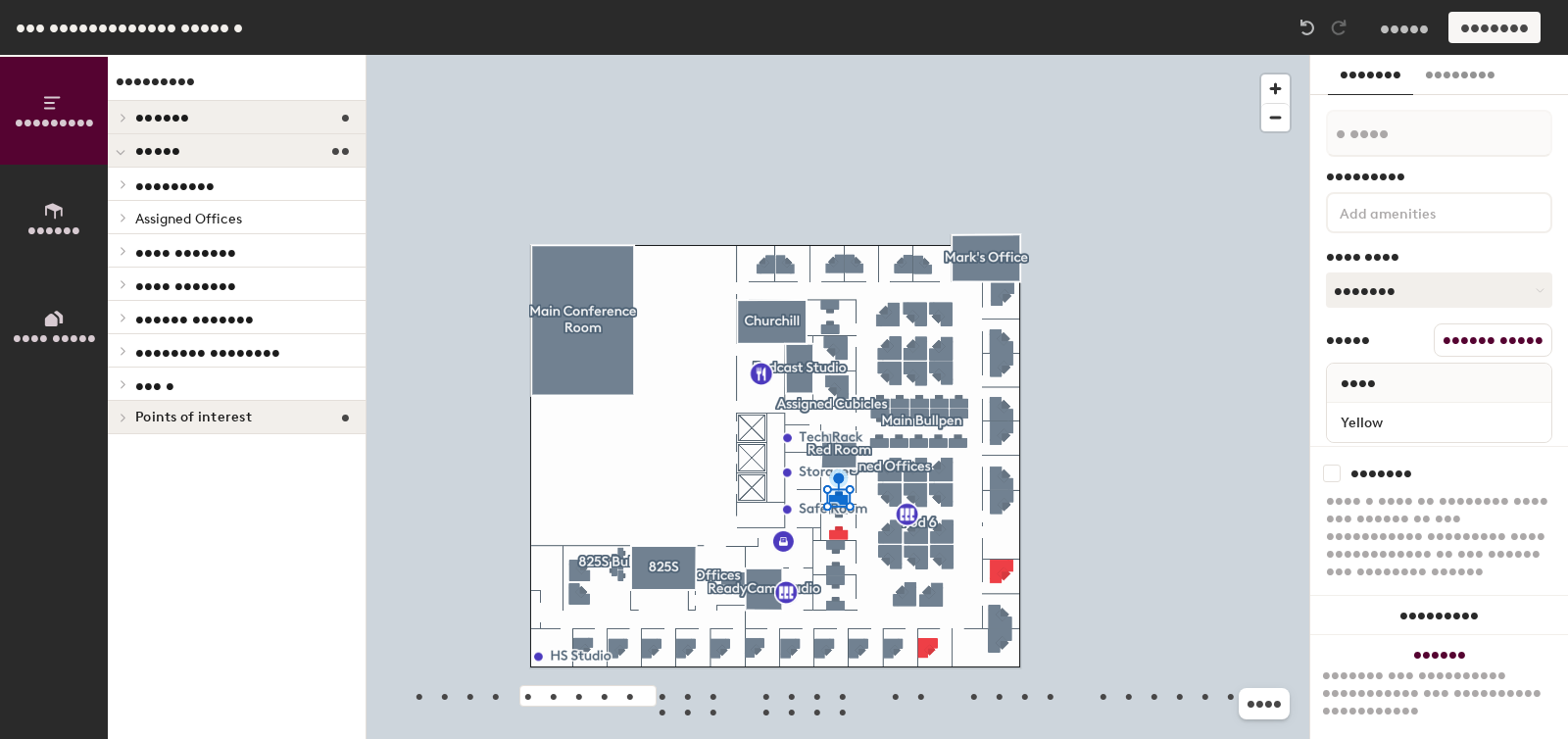 click at bounding box center (838, 55) 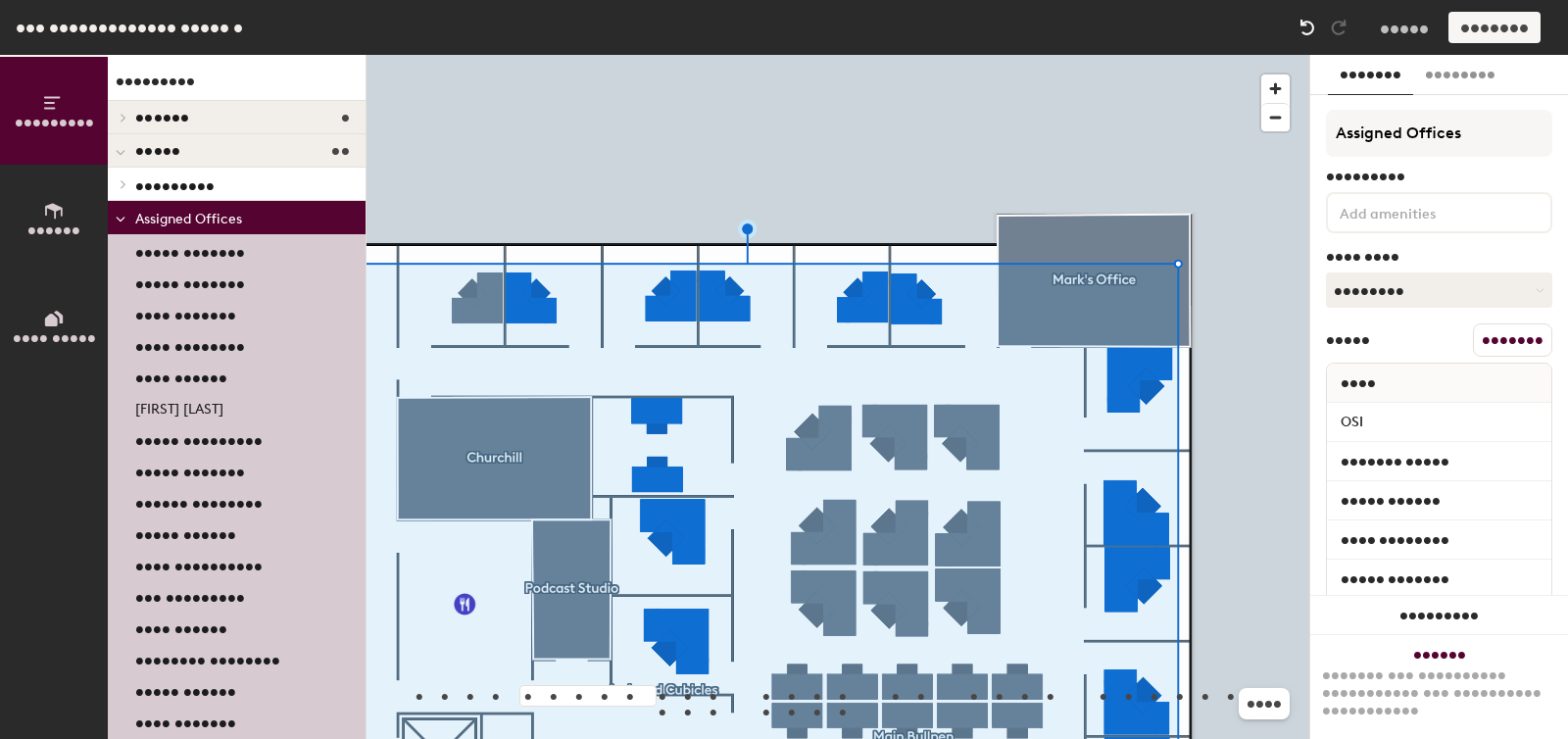 click at bounding box center (1307, 27) 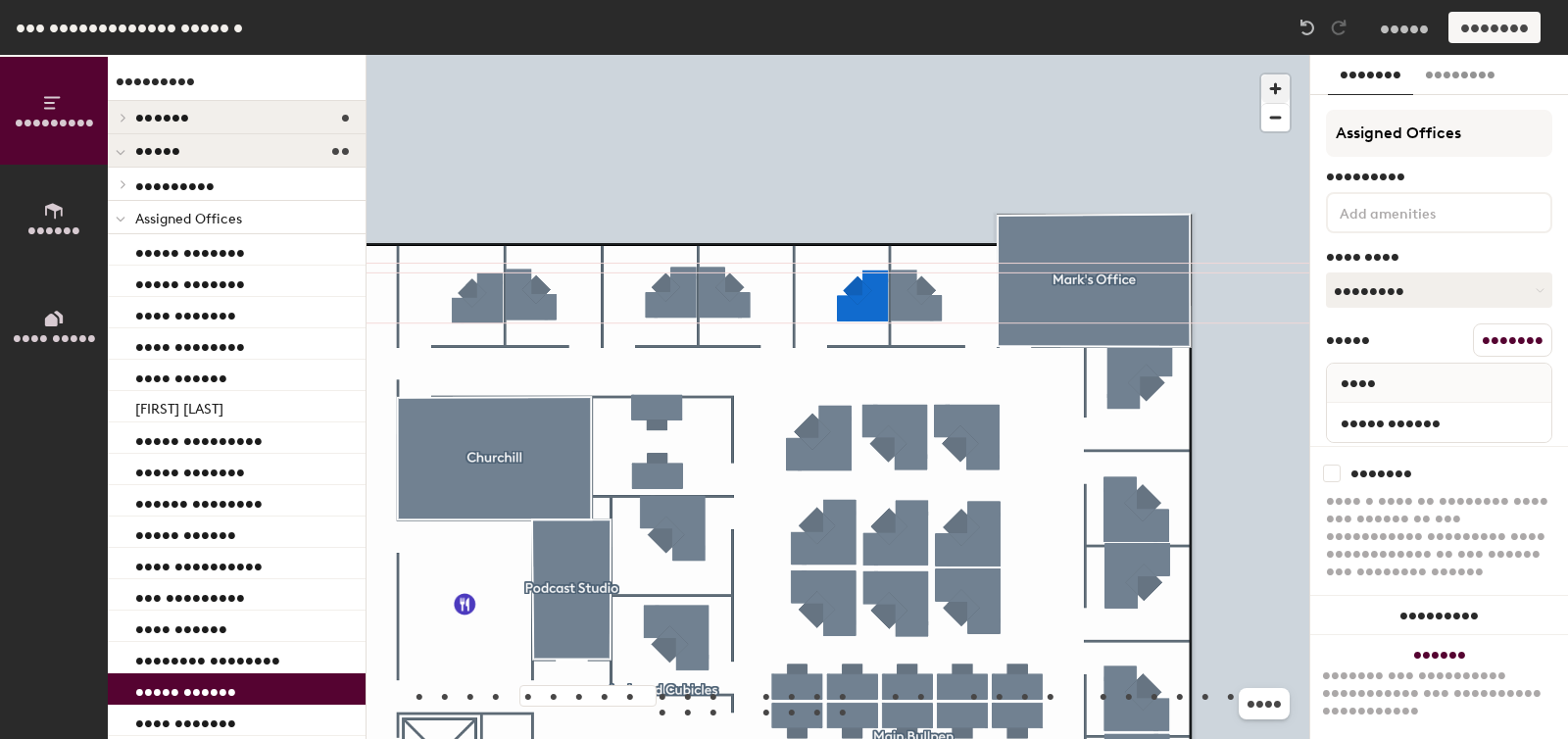 click at bounding box center [838, 55] 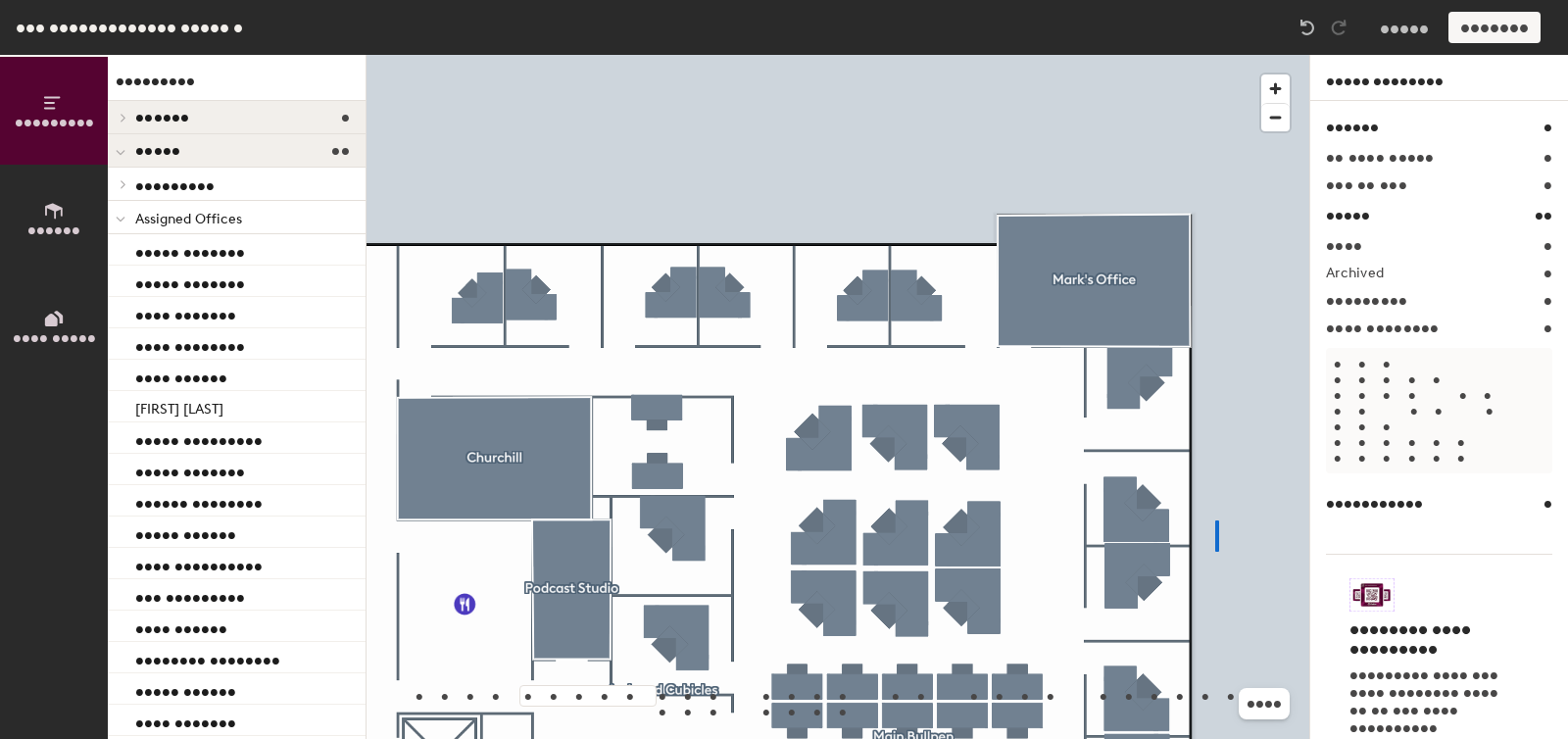 click at bounding box center [838, 55] 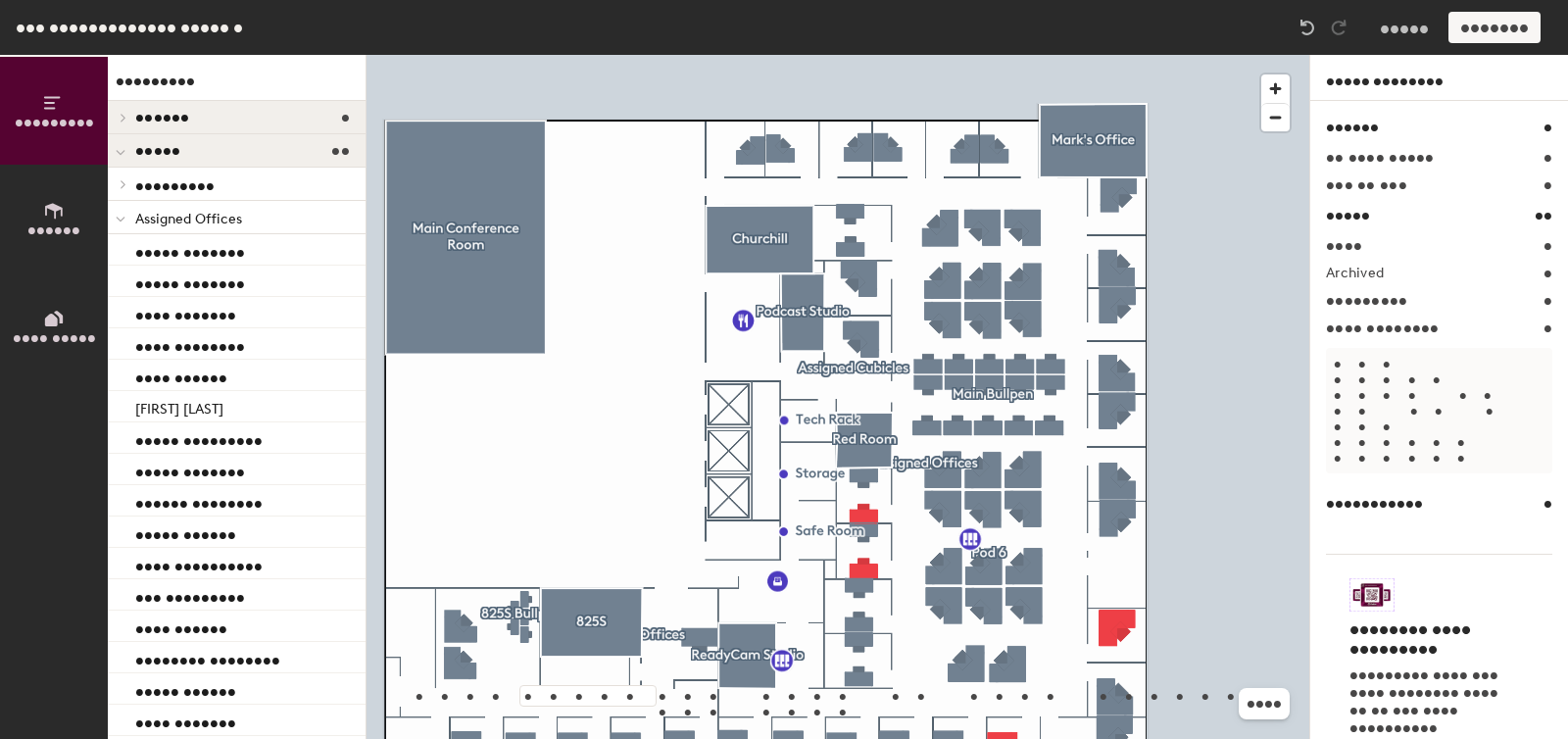 click on "Assigned Offices" at bounding box center (188, 219) 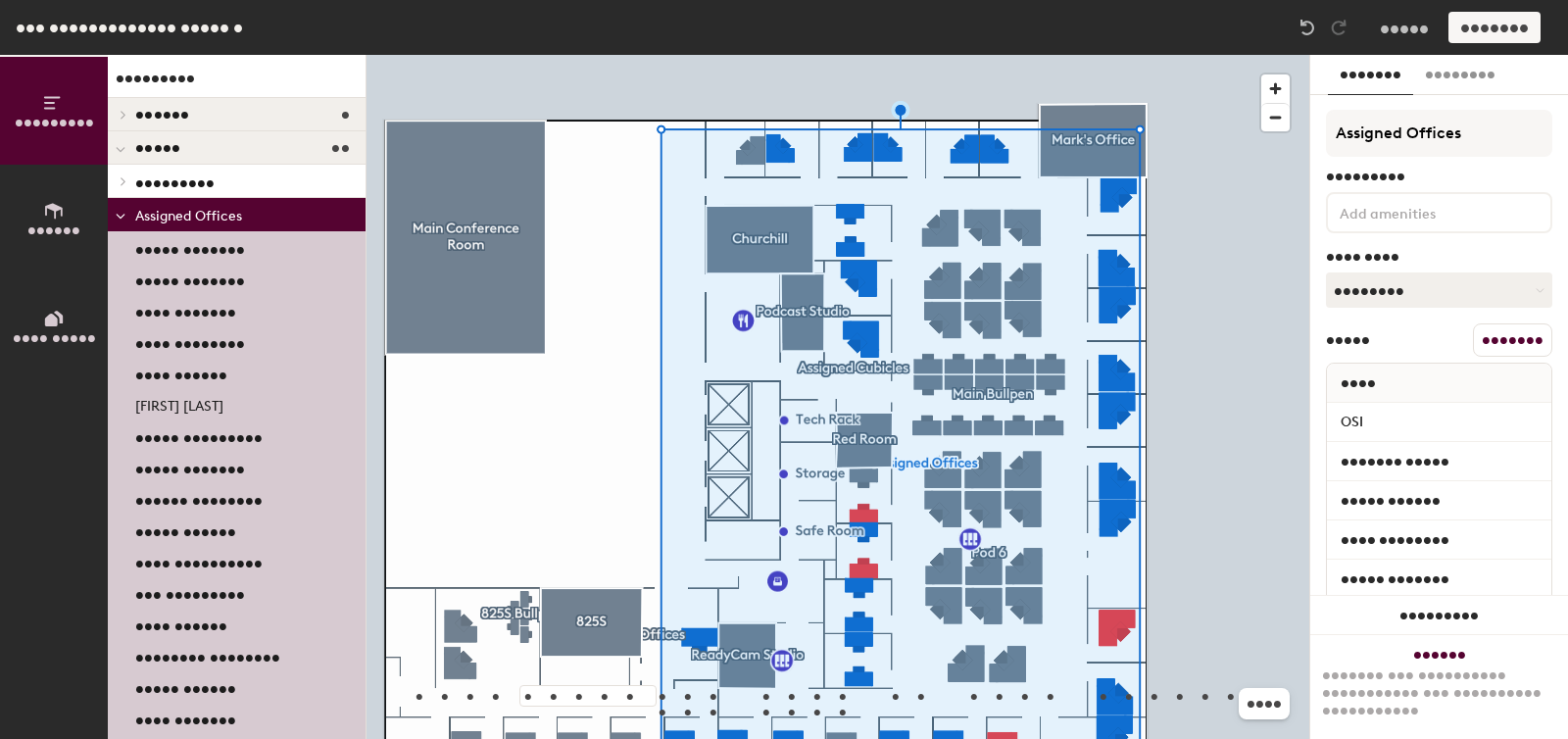 scroll, scrollTop: 0, scrollLeft: 0, axis: both 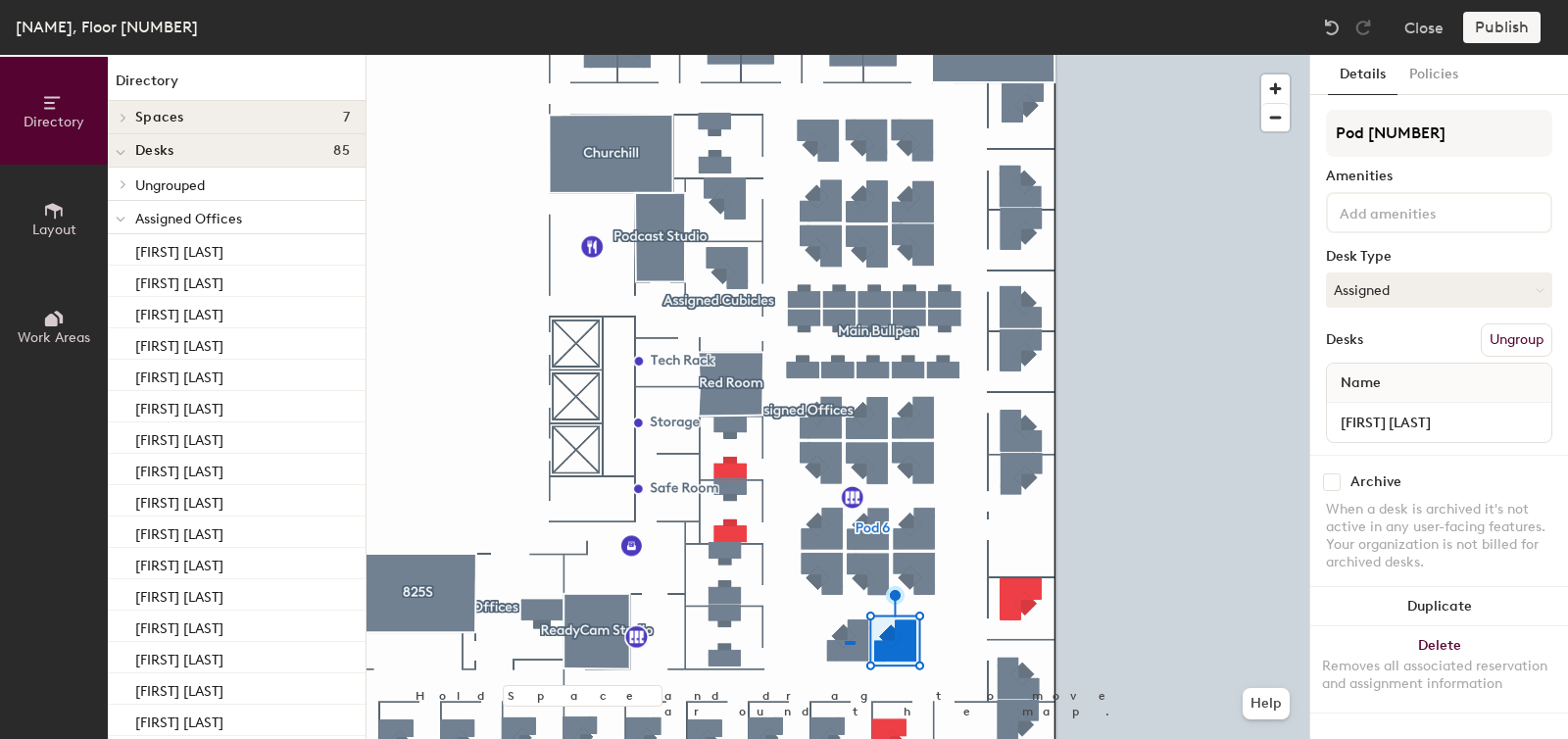 click at bounding box center [838, 55] 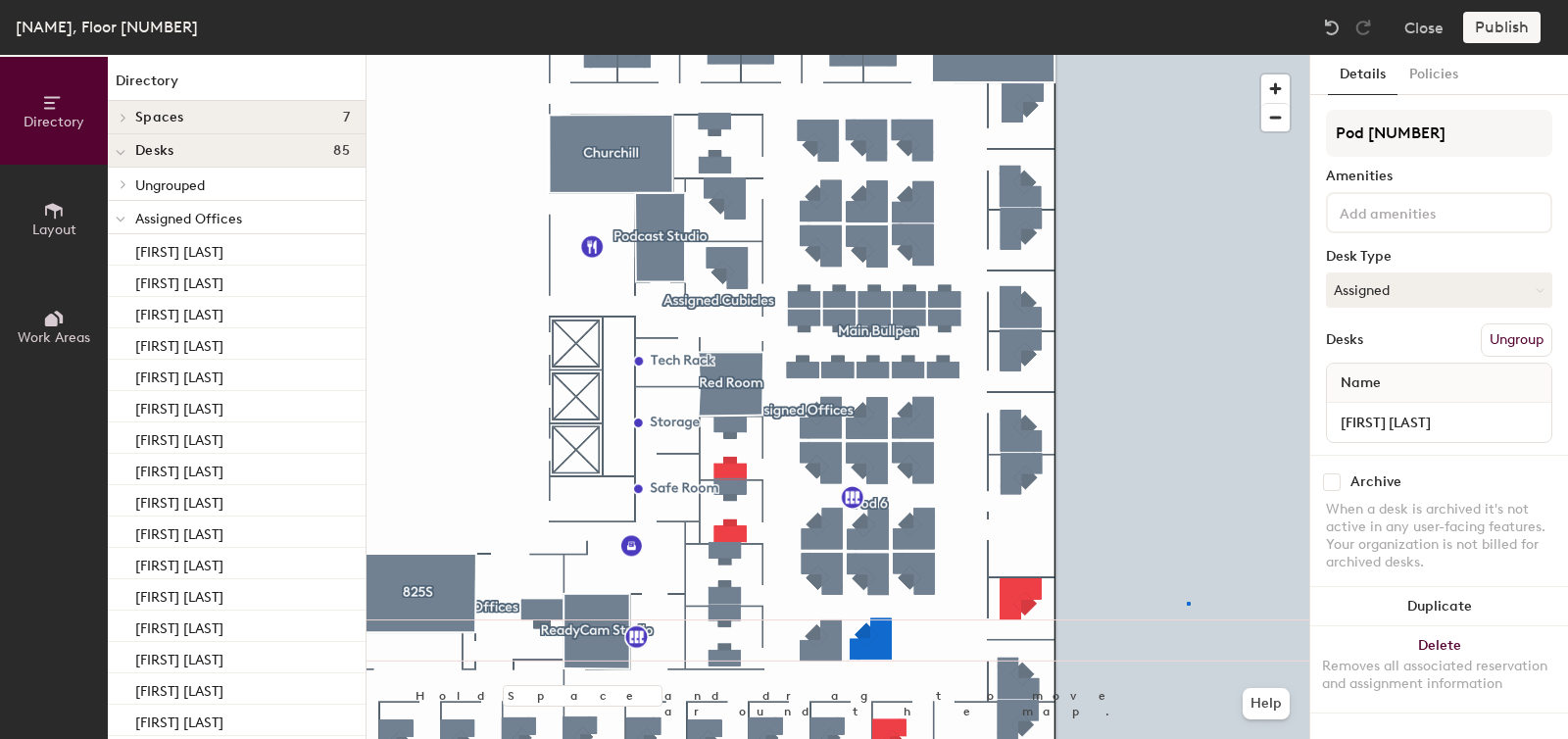 click at bounding box center [838, 55] 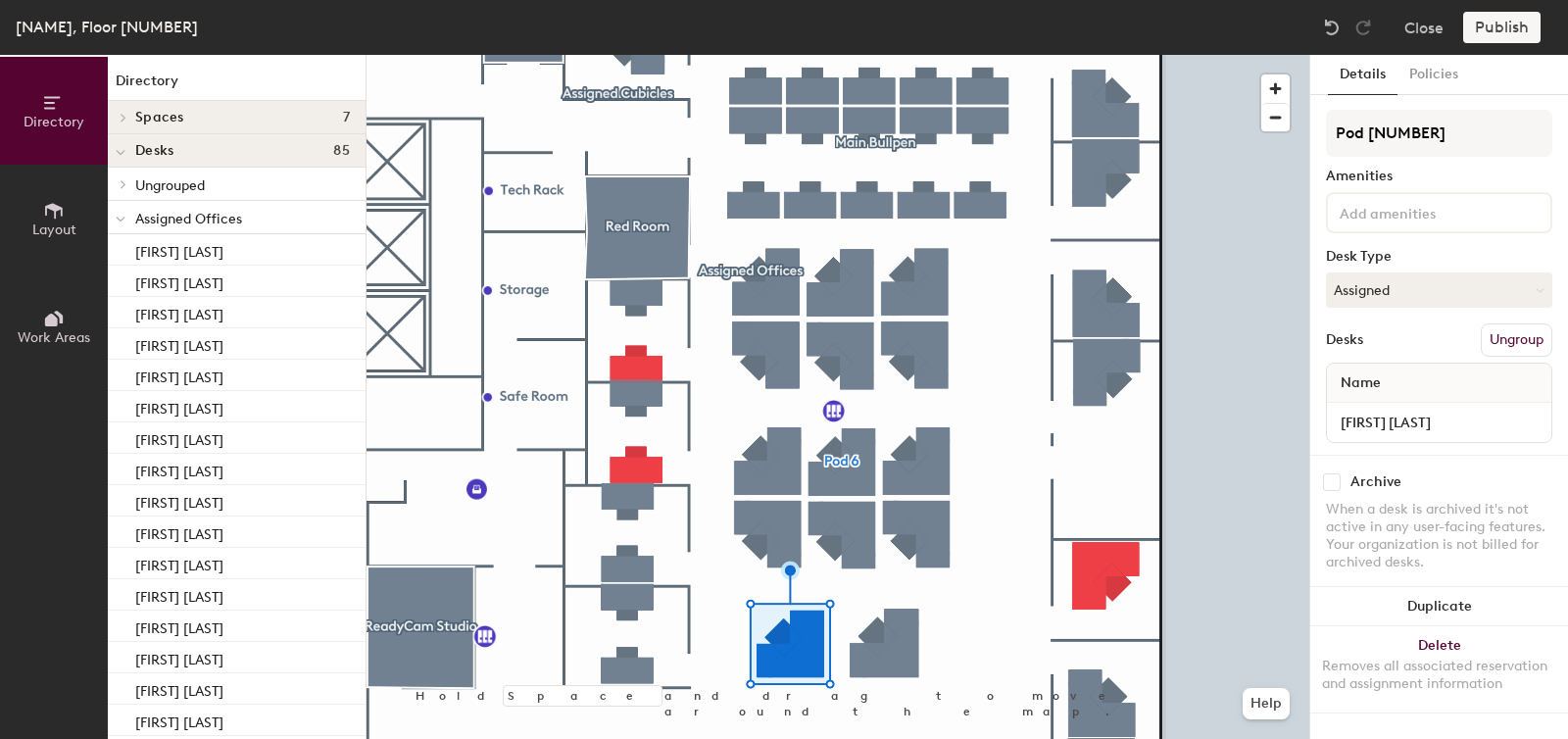 drag, startPoint x: 1328, startPoint y: 494, endPoint x: 1316, endPoint y: 497, distance: 12.369317 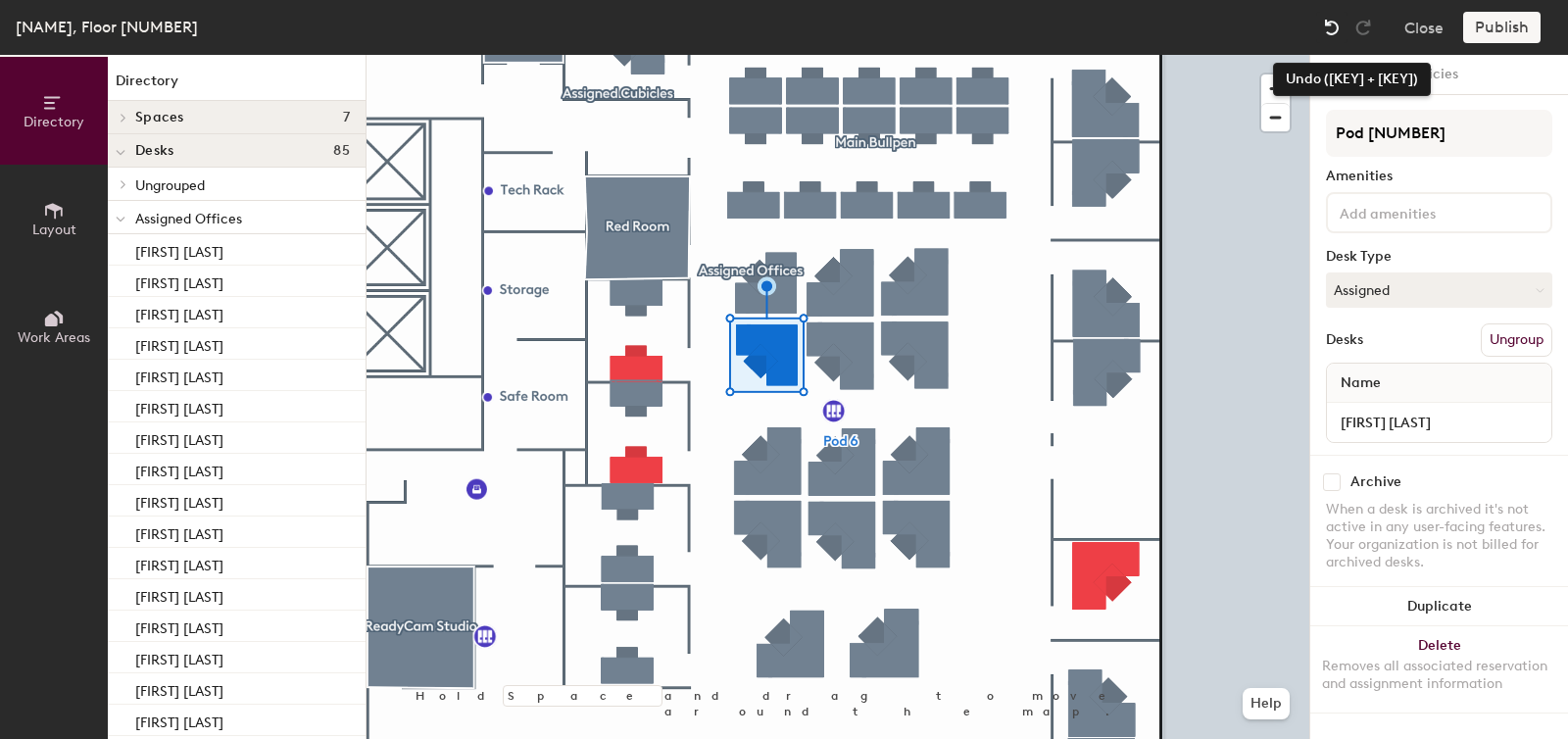 click at bounding box center (1332, 27) 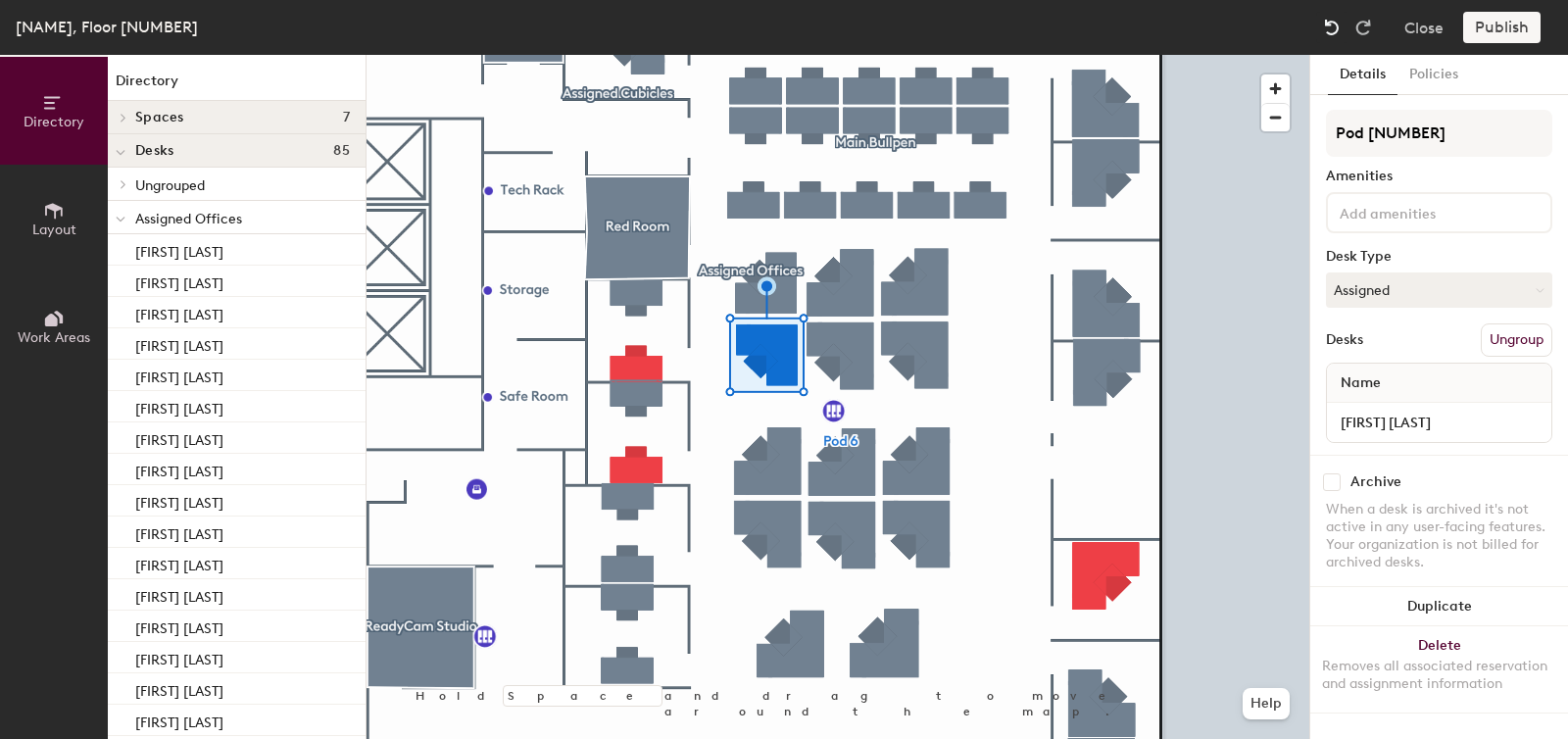 click at bounding box center [1332, 27] 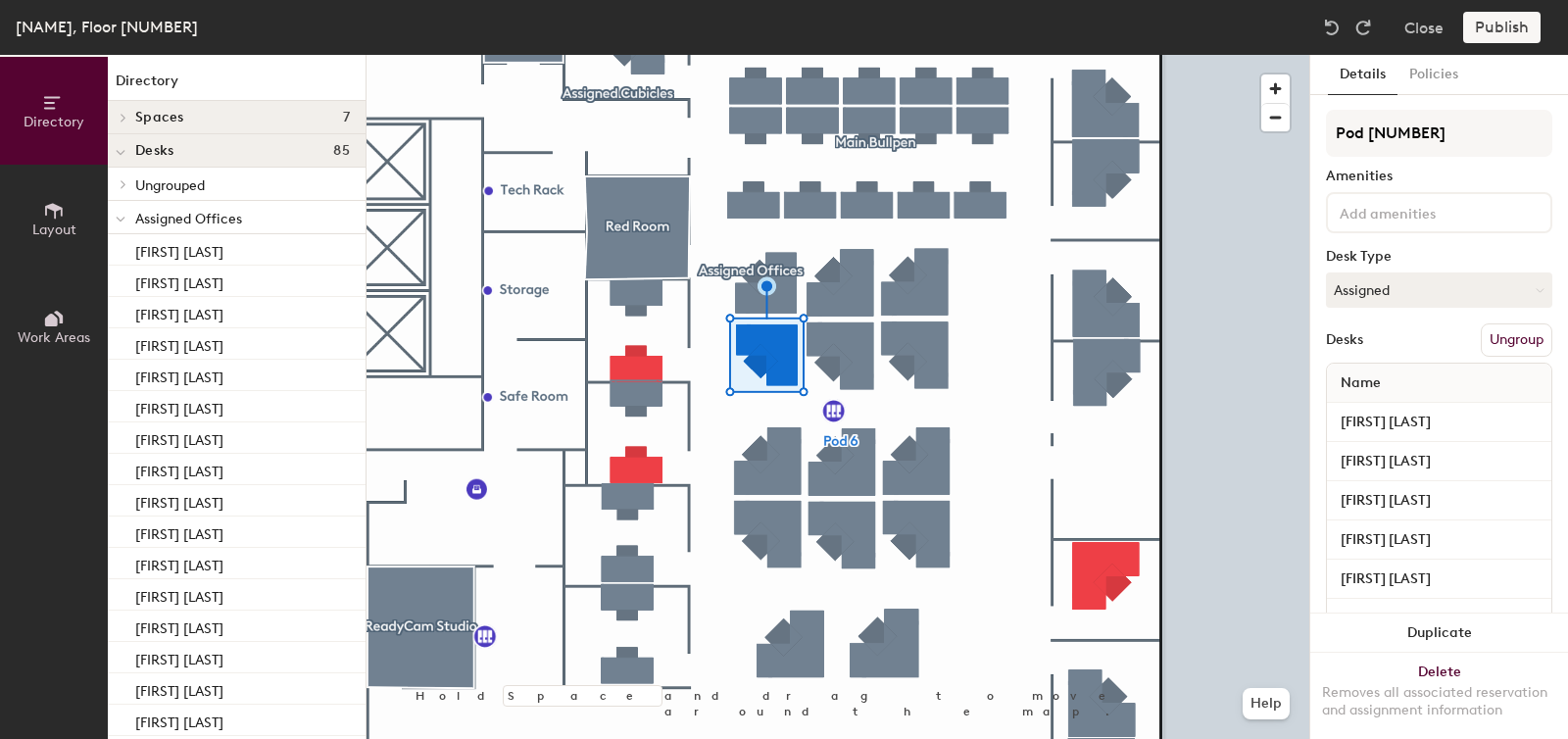 click on "Details Policies Pod 6 Amenities Desk Type Assigned Desks Ungroup Name Dmitriy Shapiro Natalie Ecanow Bridget Toomey Max Meizlish Jack Burnham Ahmad Shawari Chloe Sahn Zach Berman Janatan Sayeh Brdley Howell Brie O'Neil Krystal Bermudez Danielle Kleinman Reagan Easter Duplicate Delete Removes all associated reservation and assignment information" at bounding box center (1439, 397) 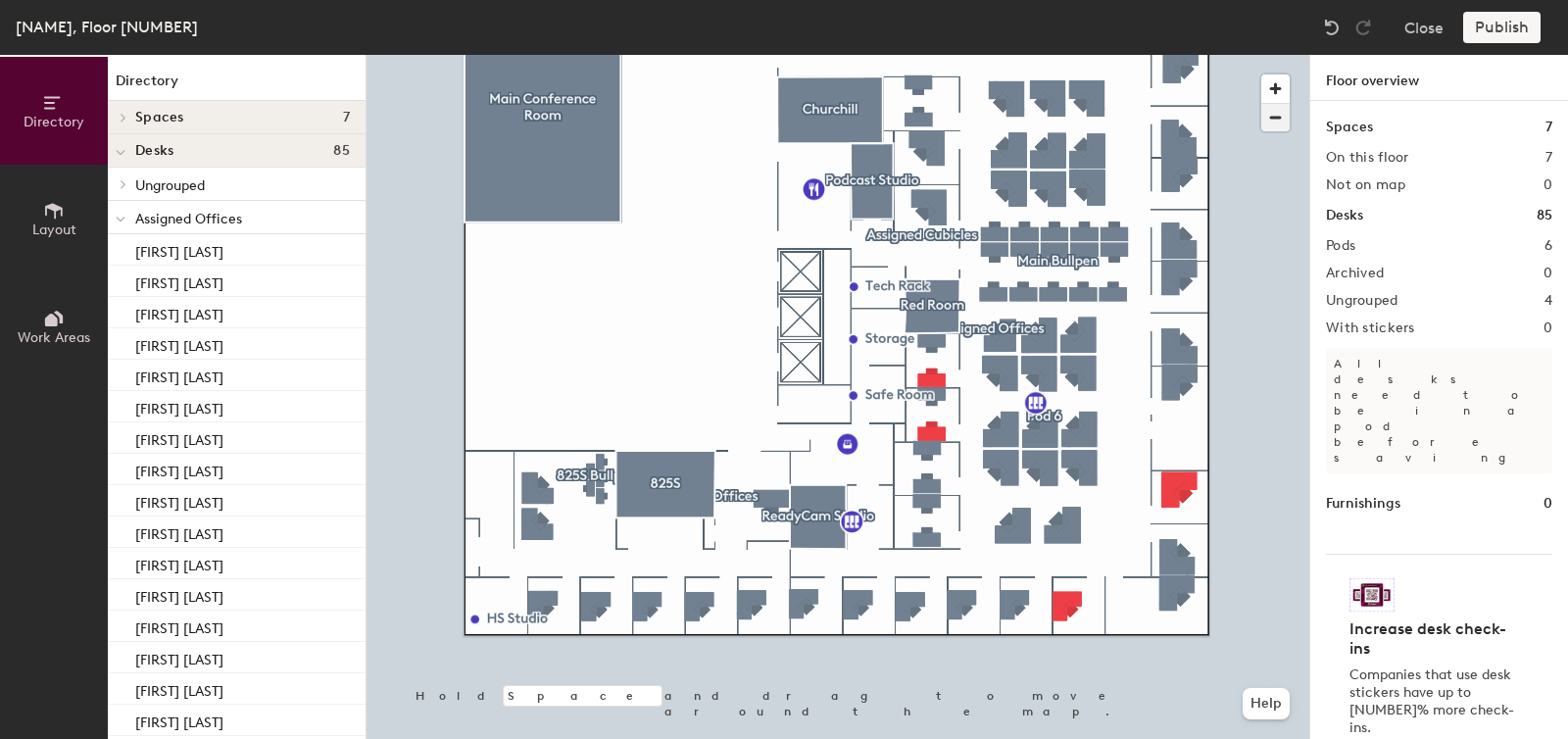 click at bounding box center (1275, 118) 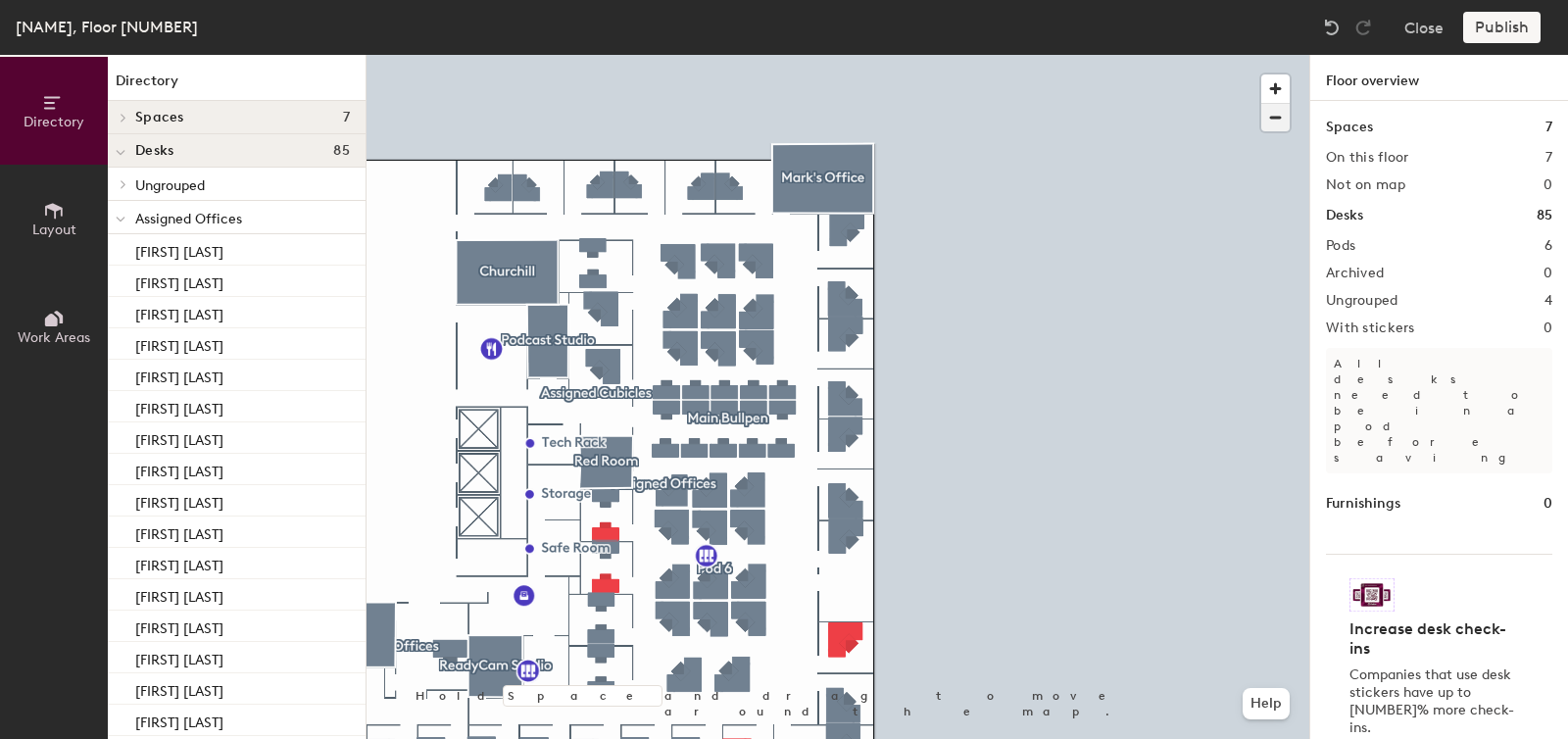 type 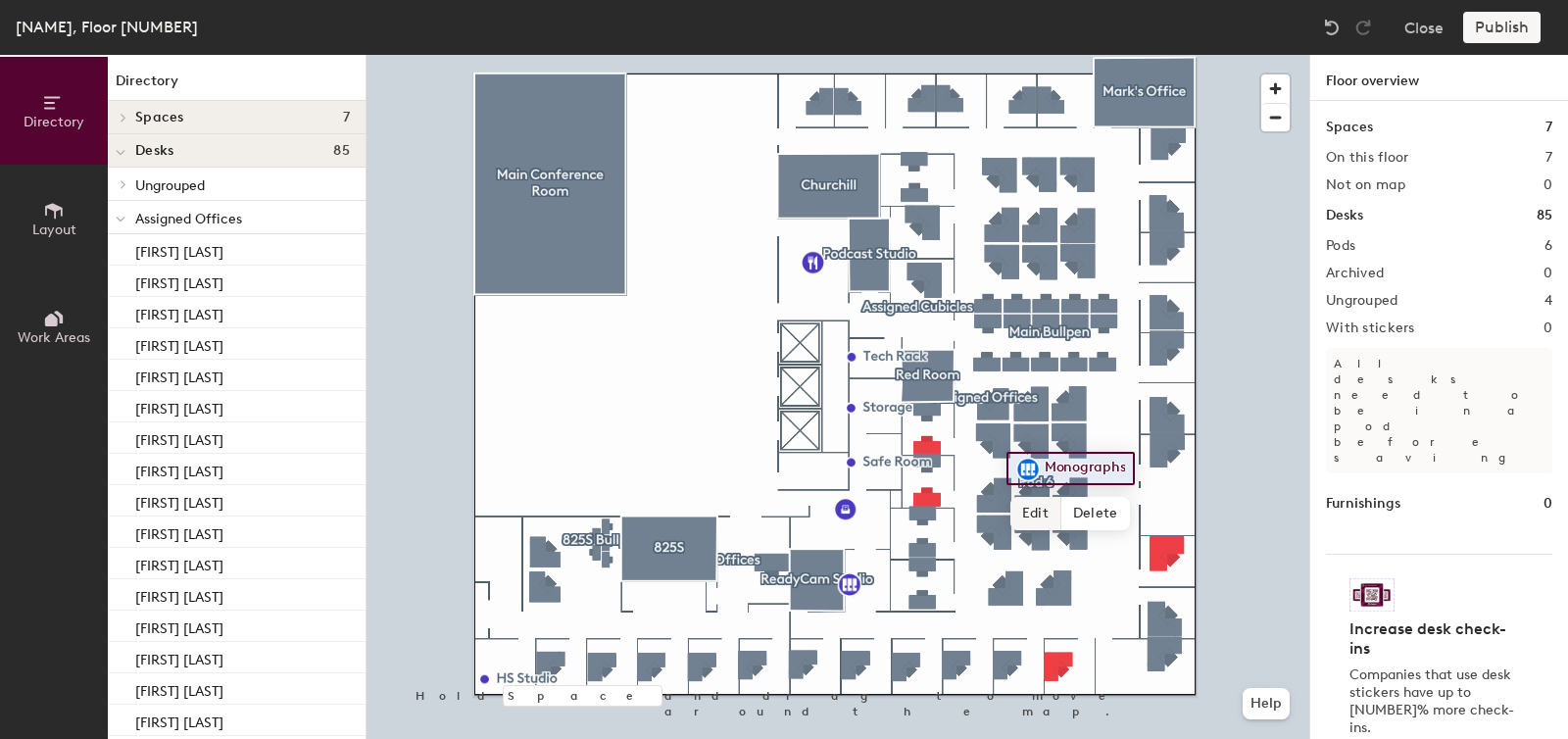 click on "Edit" at bounding box center [1036, 514] 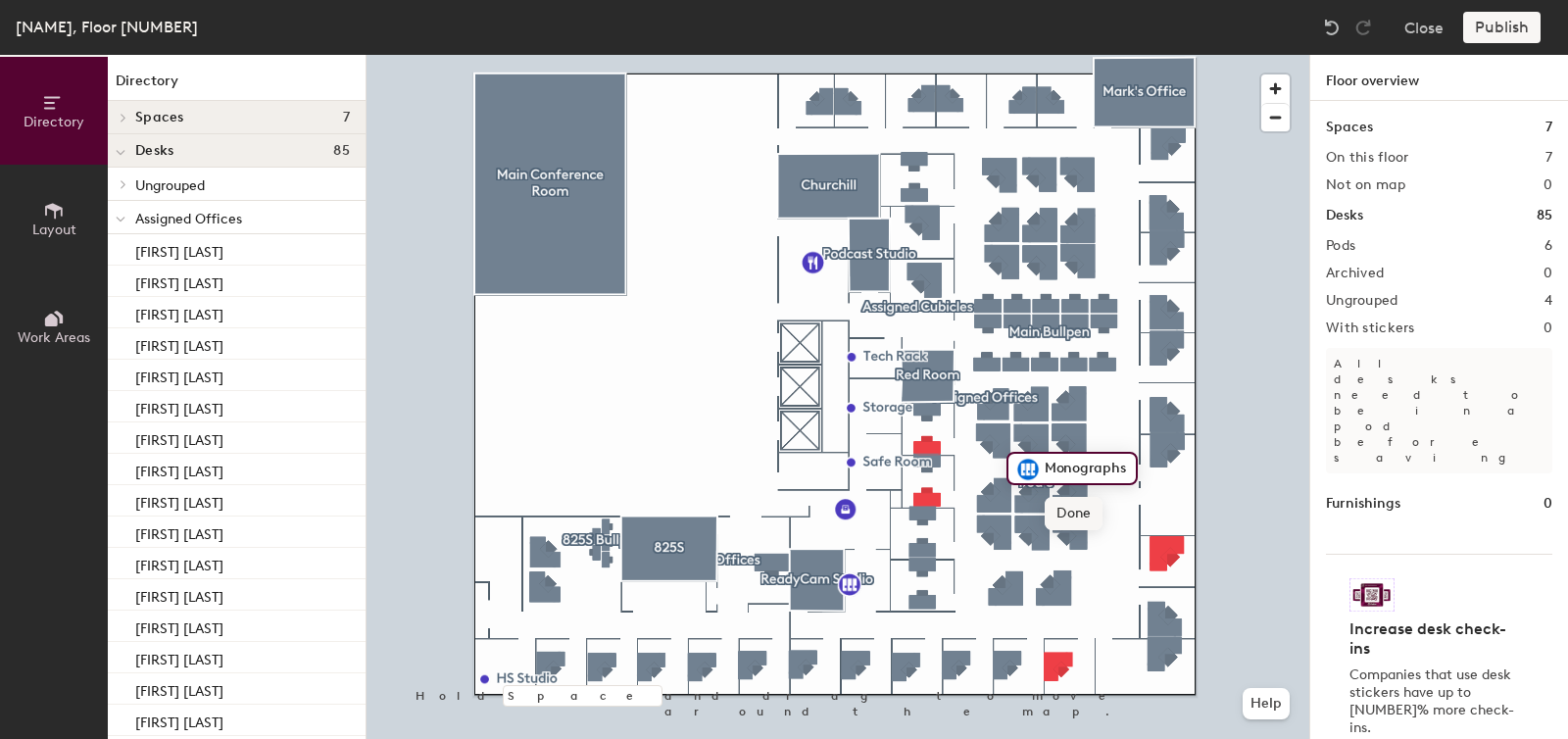 click at bounding box center (838, 55) 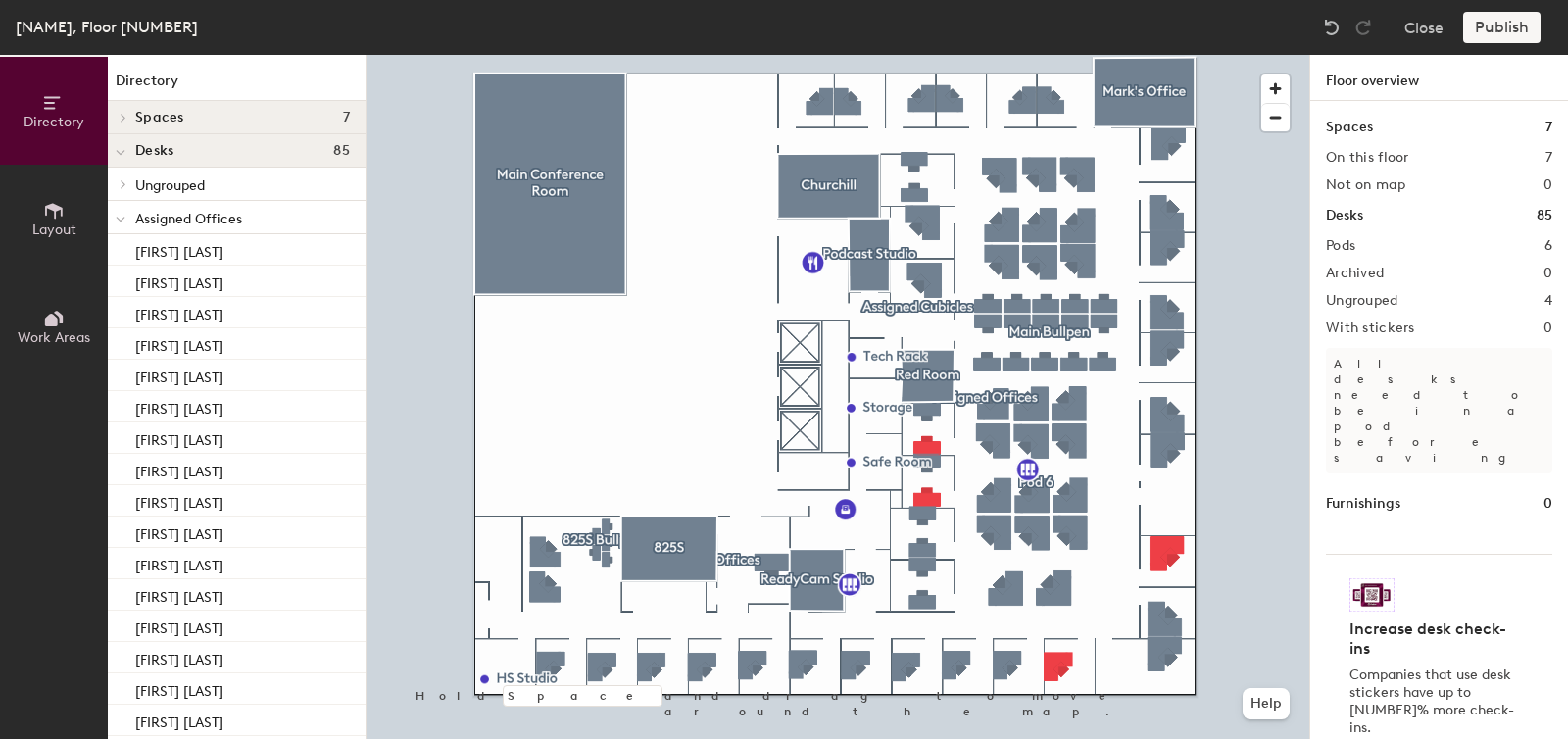 click at bounding box center [121, 220] 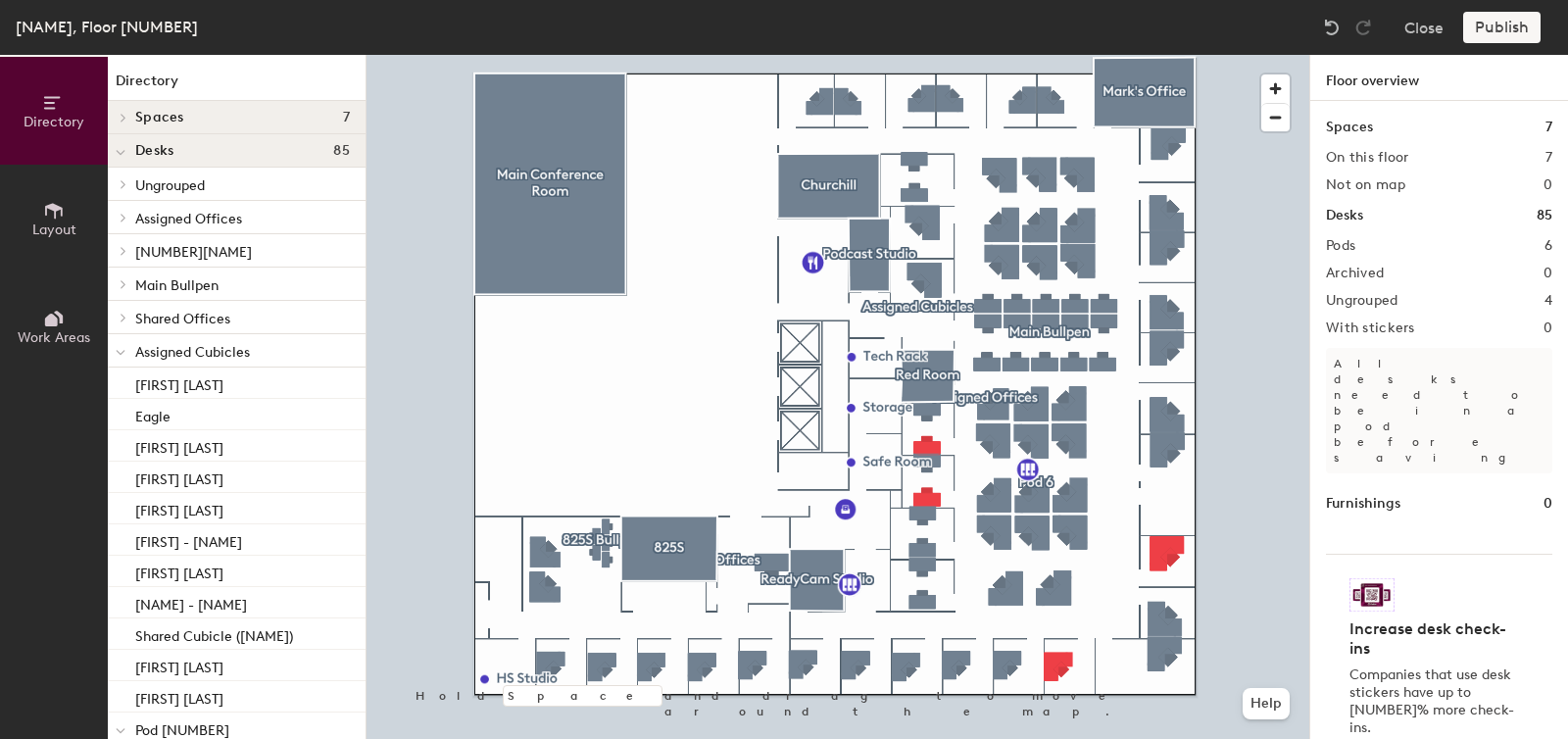 click at bounding box center (121, 352) 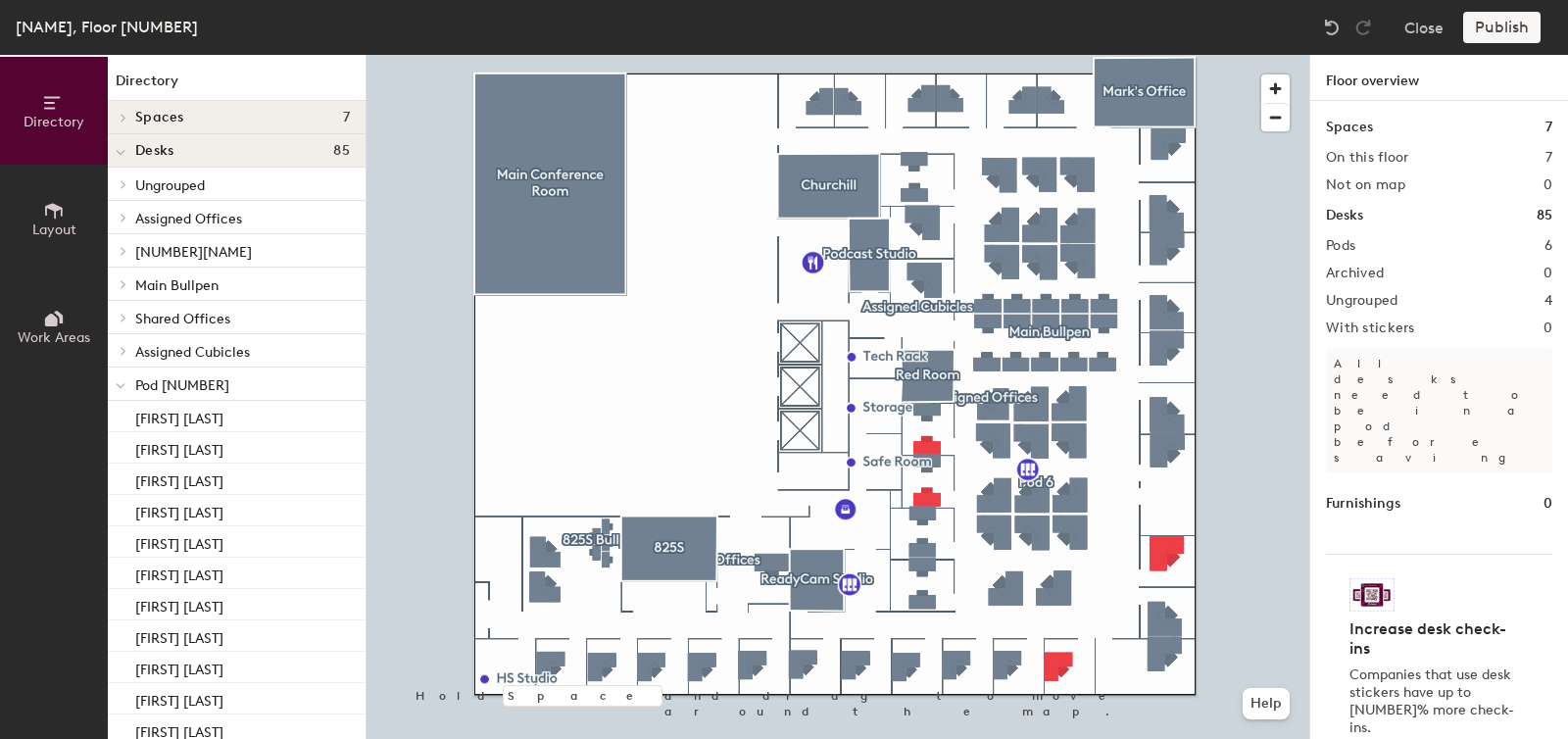 click at bounding box center [121, 386] 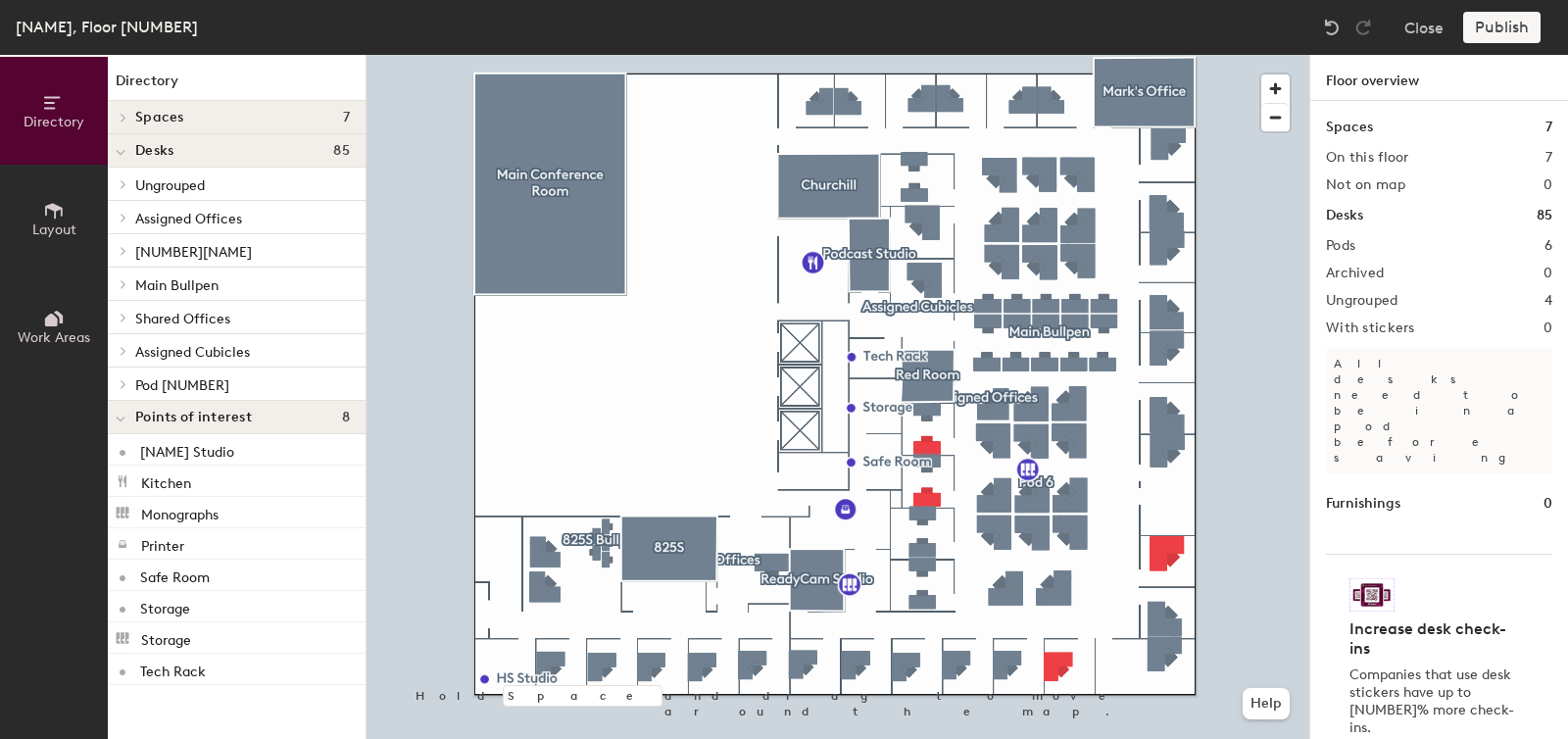 click on "Pod 6" at bounding box center [188, 219] 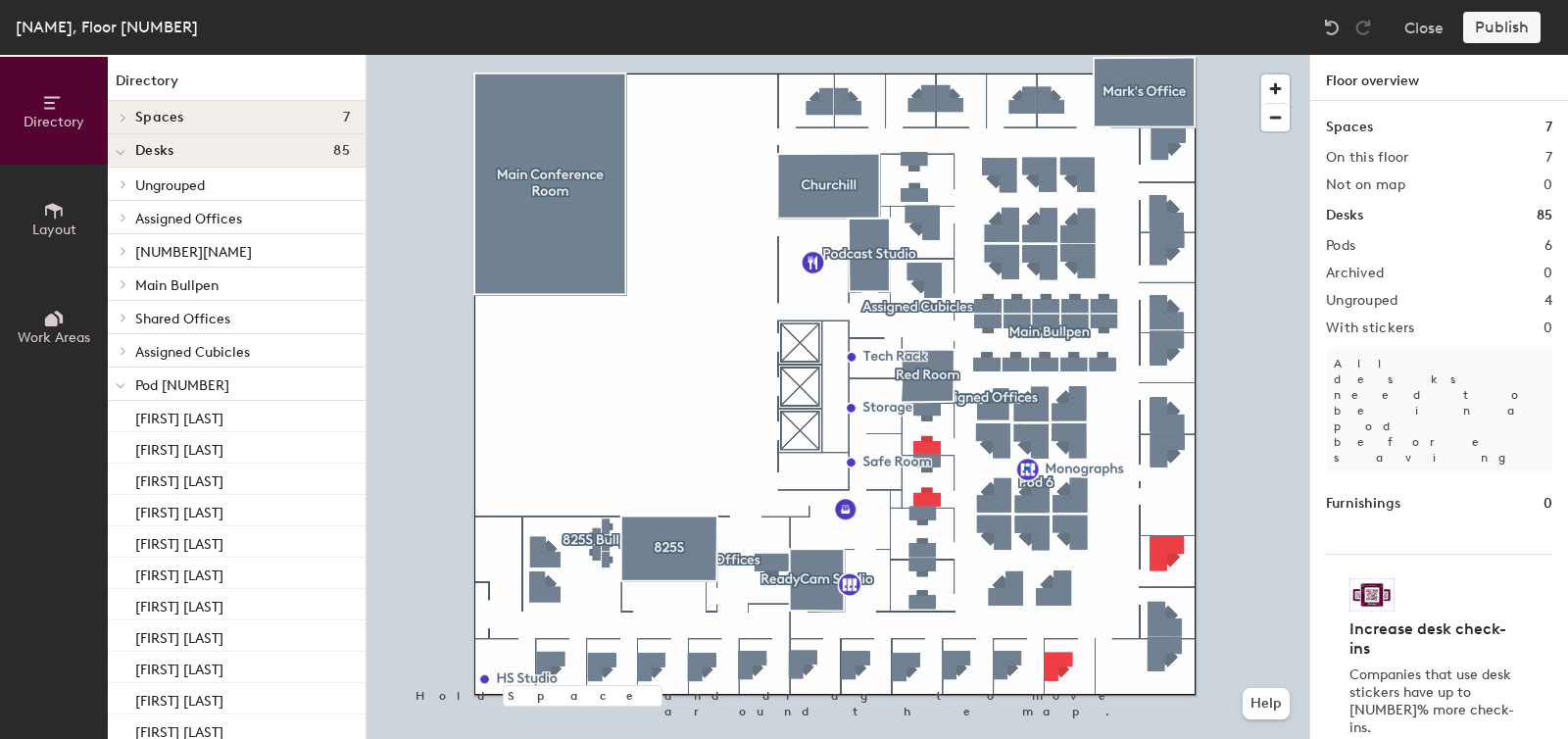 click at bounding box center [838, 55] 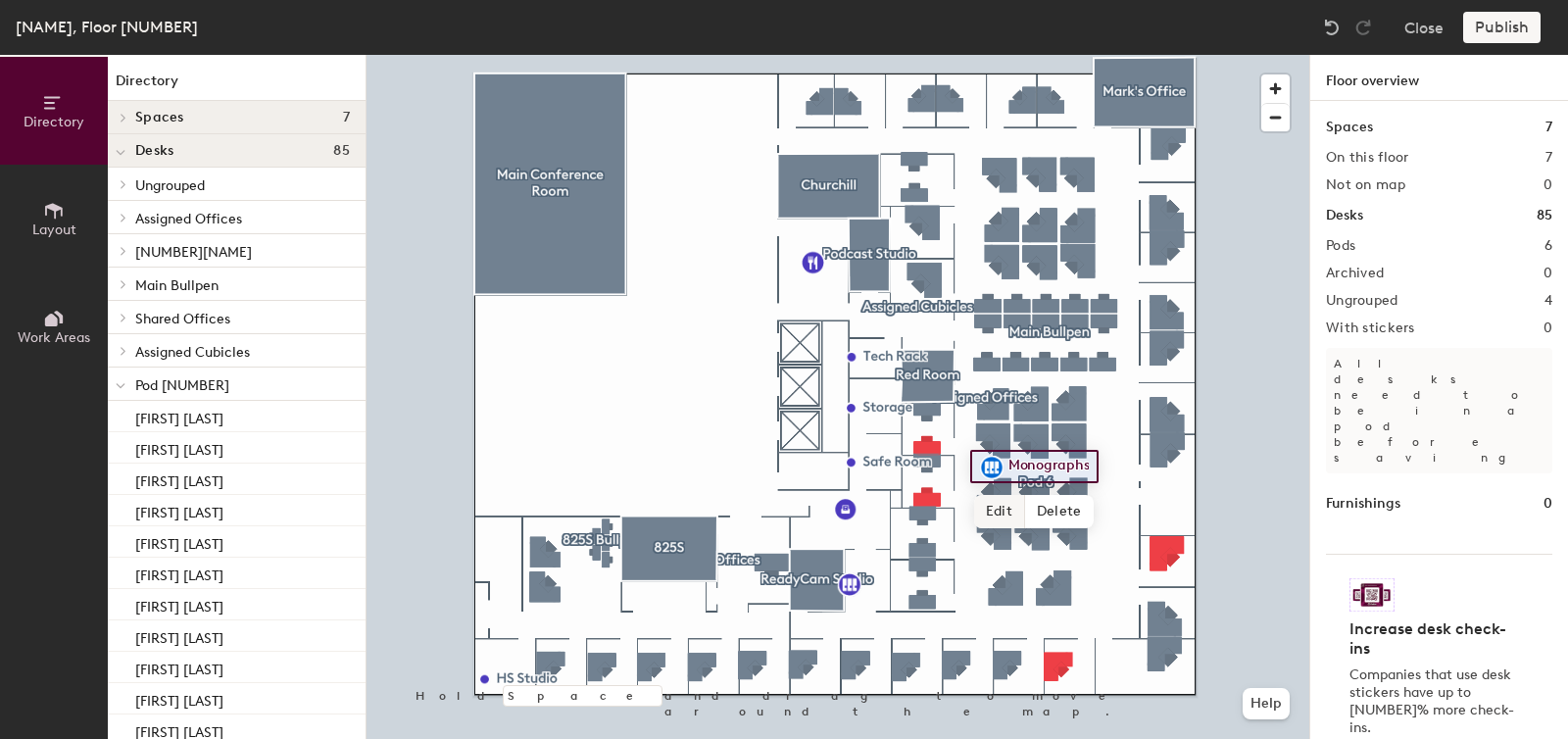 click on "Edit" at bounding box center (1000, 512) 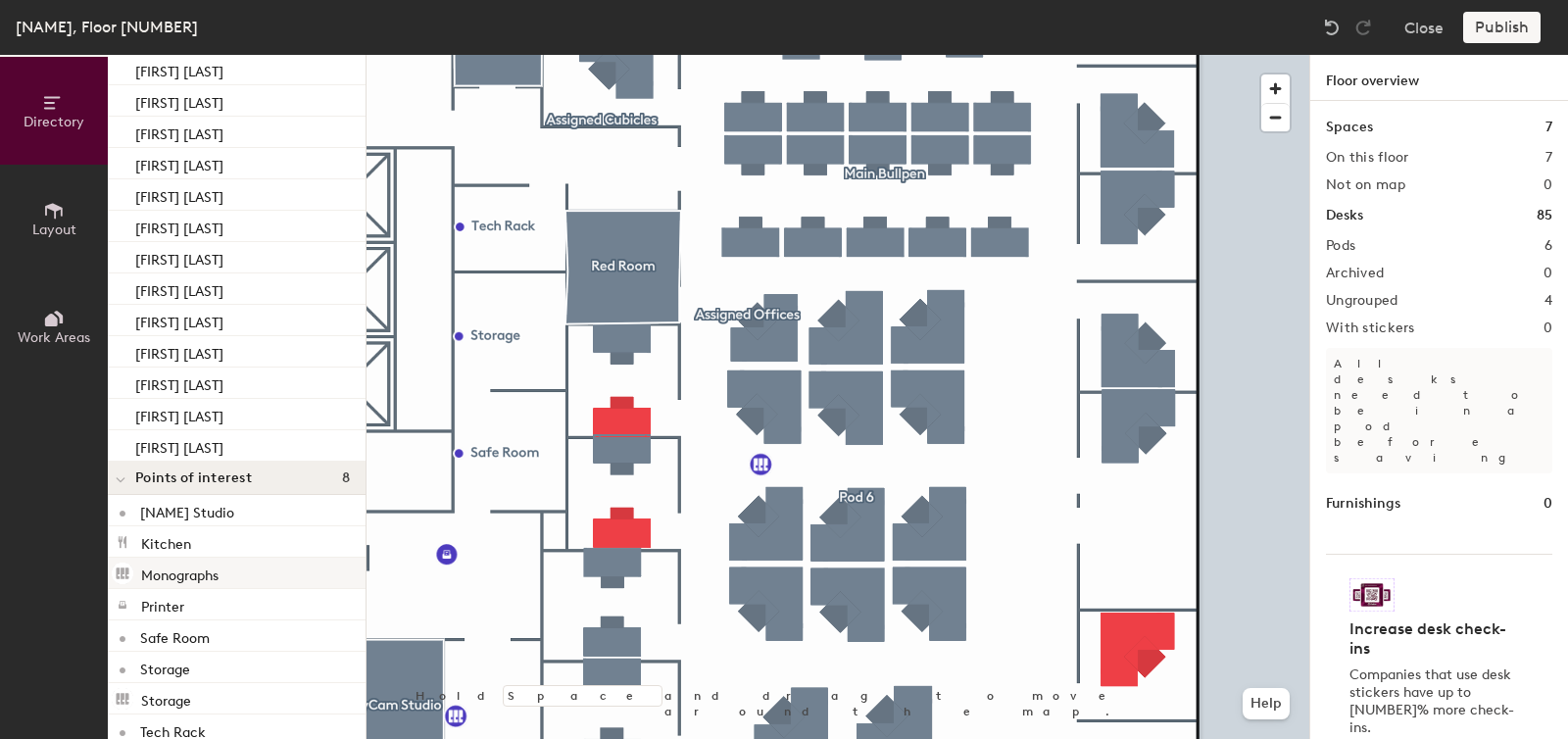 scroll, scrollTop: 401, scrollLeft: 0, axis: vertical 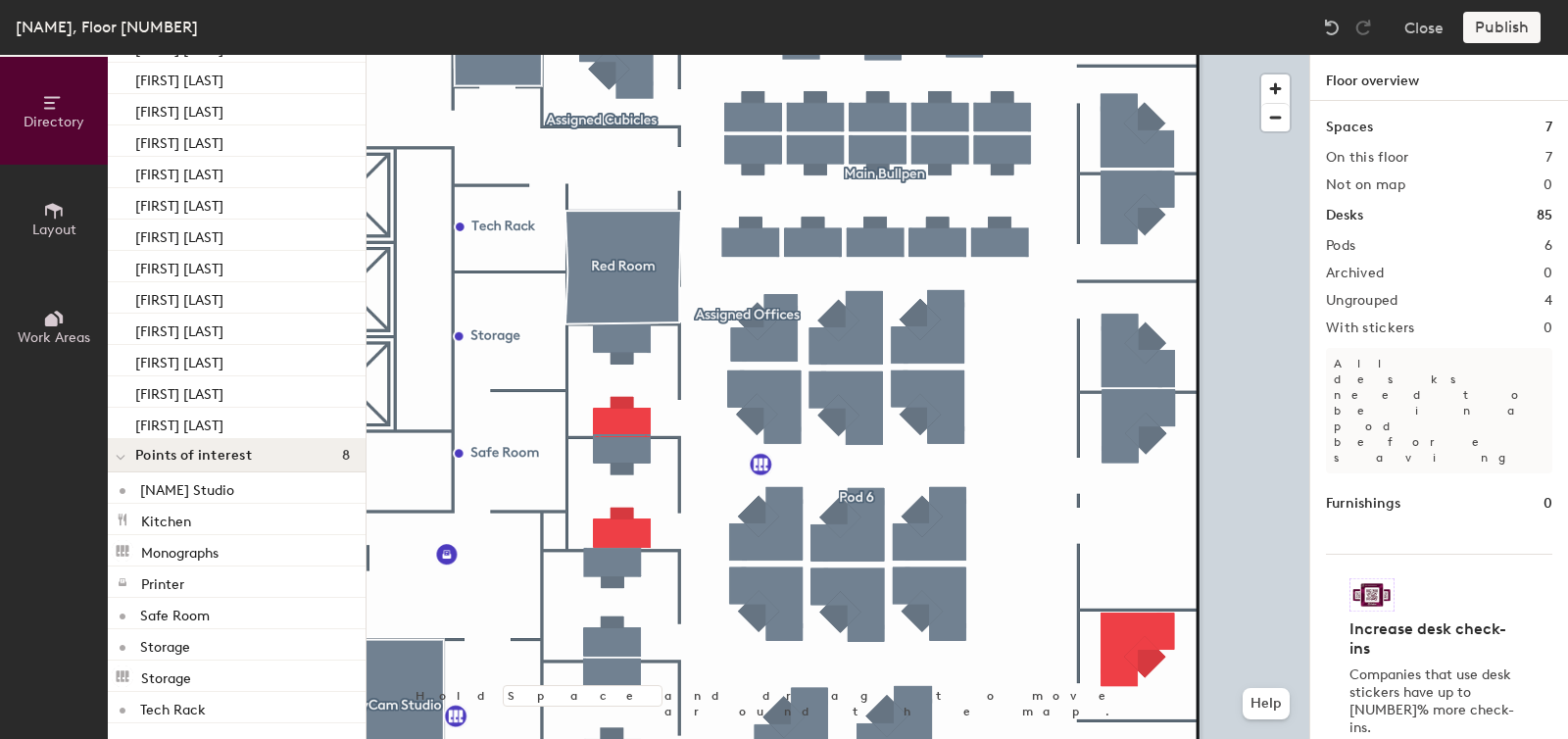 click on "Work Areas" at bounding box center [54, 326] 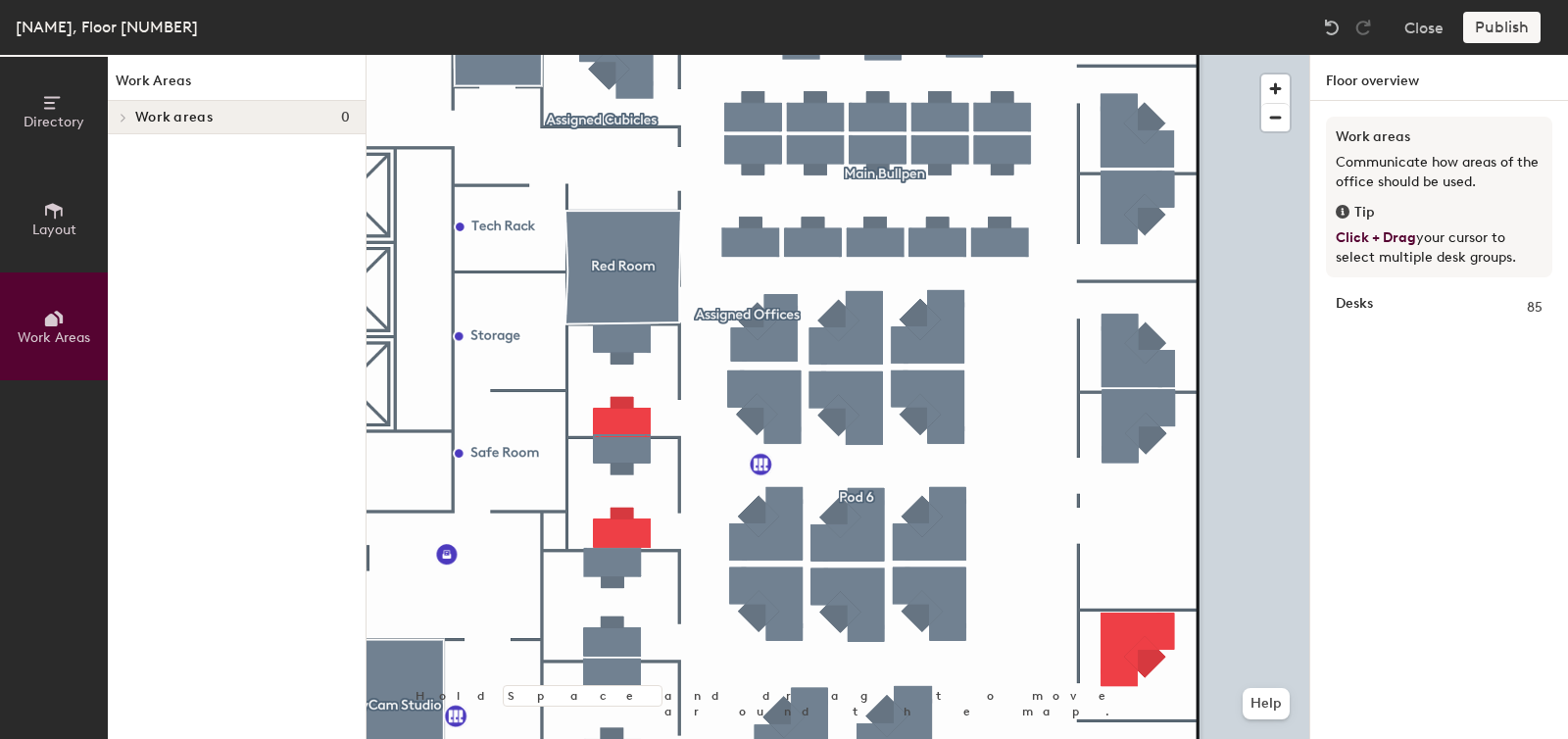 scroll, scrollTop: 0, scrollLeft: 0, axis: both 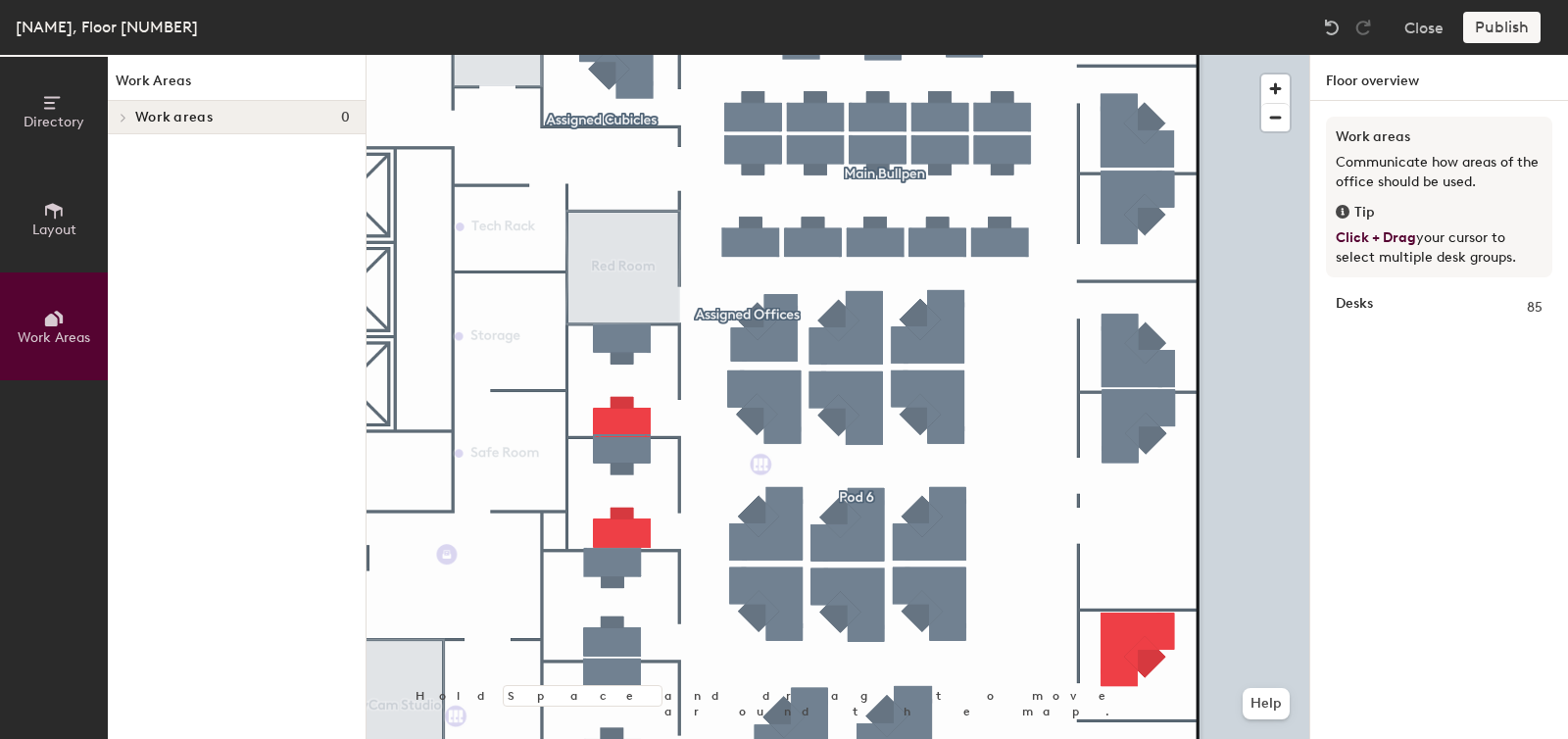 click on "Layout" at bounding box center (54, 219) 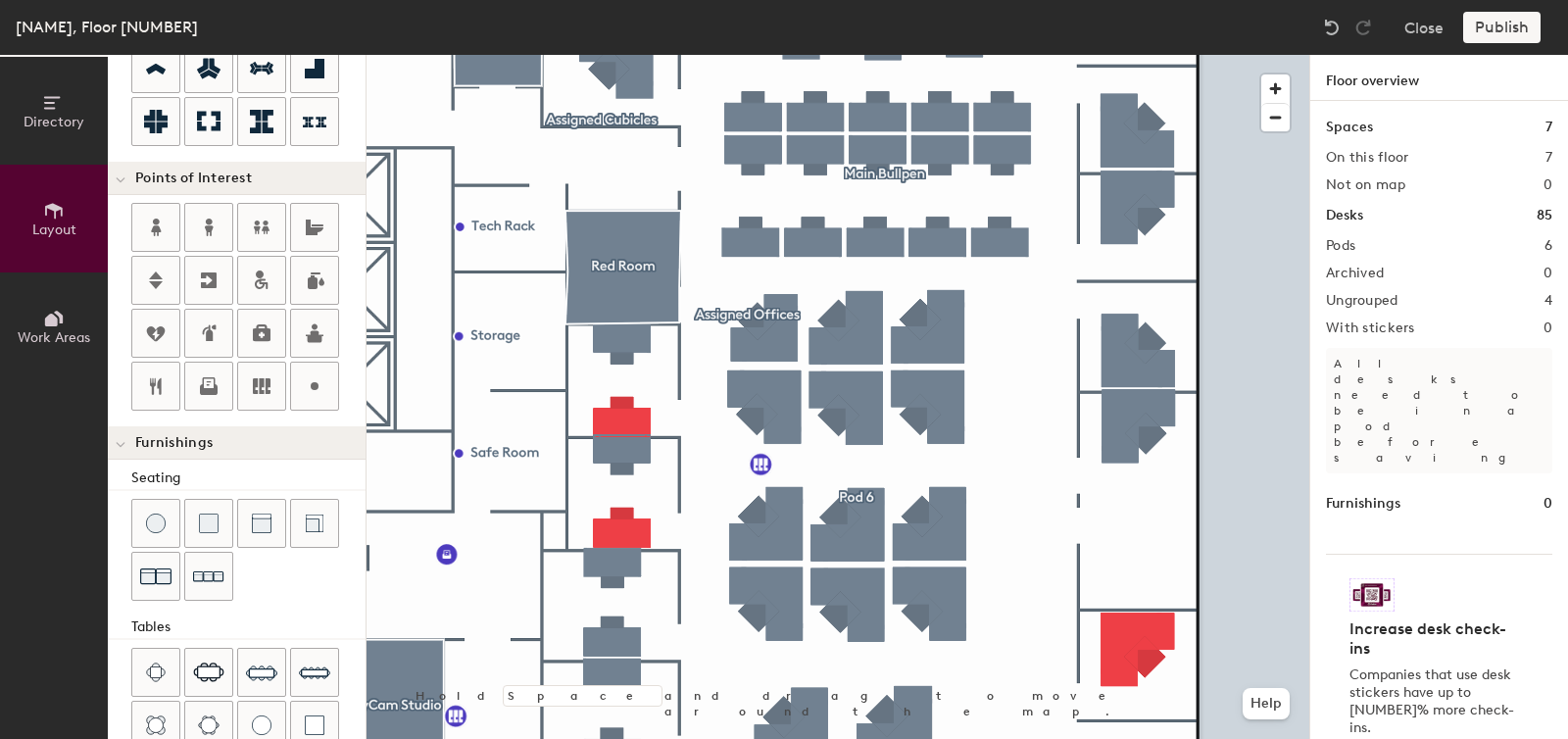 scroll, scrollTop: 297, scrollLeft: 0, axis: vertical 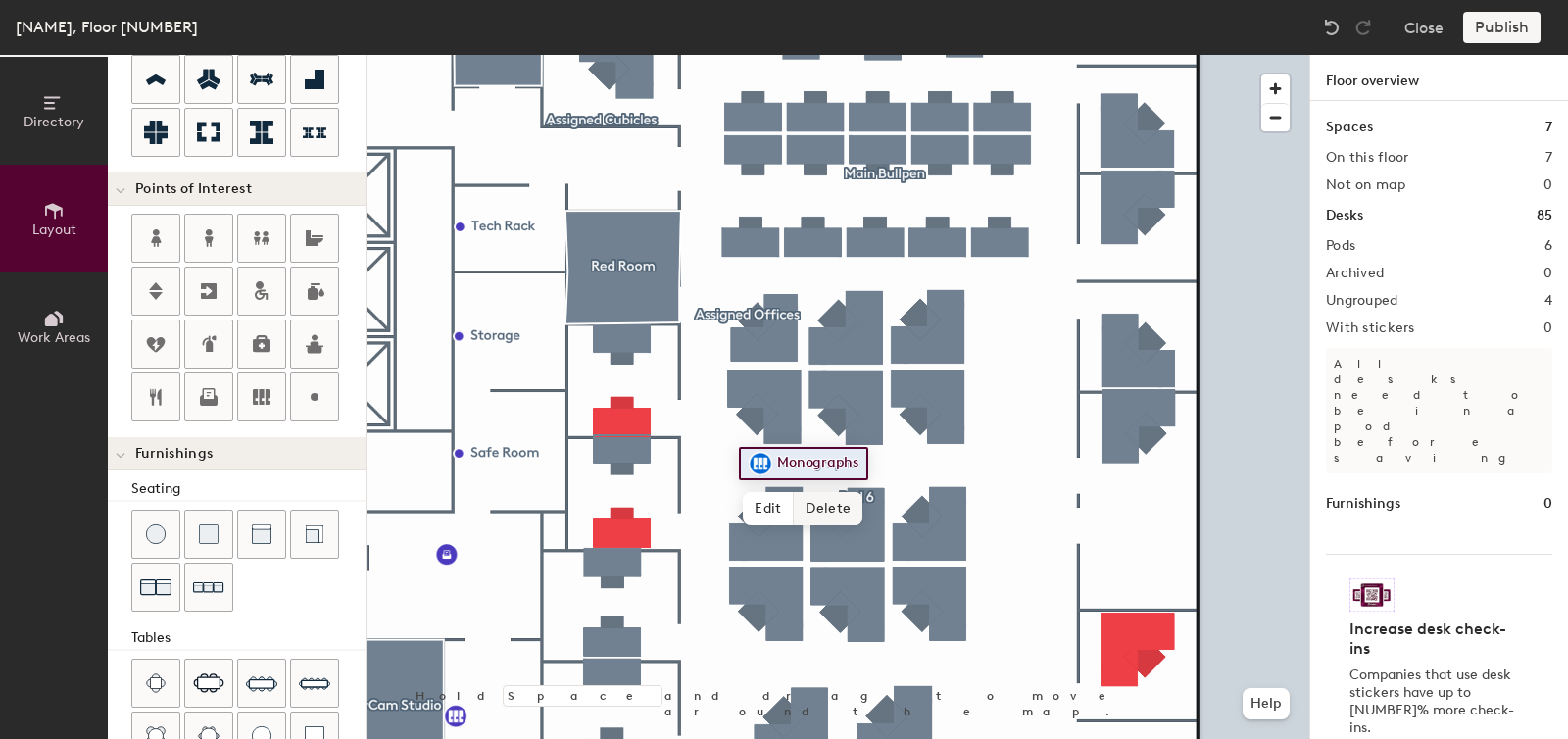 click on "Delete" at bounding box center [828, 509] 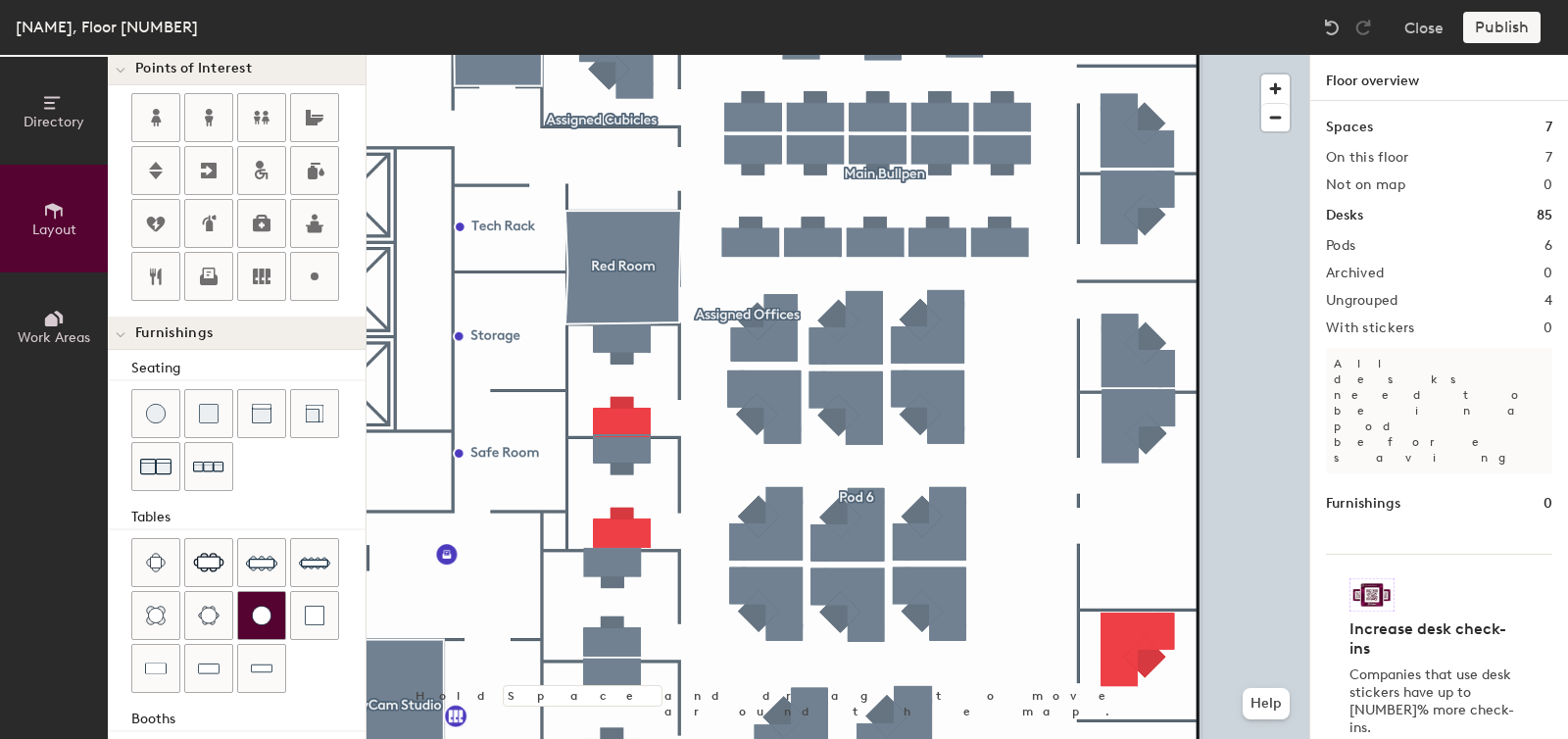 scroll, scrollTop: 297, scrollLeft: 0, axis: vertical 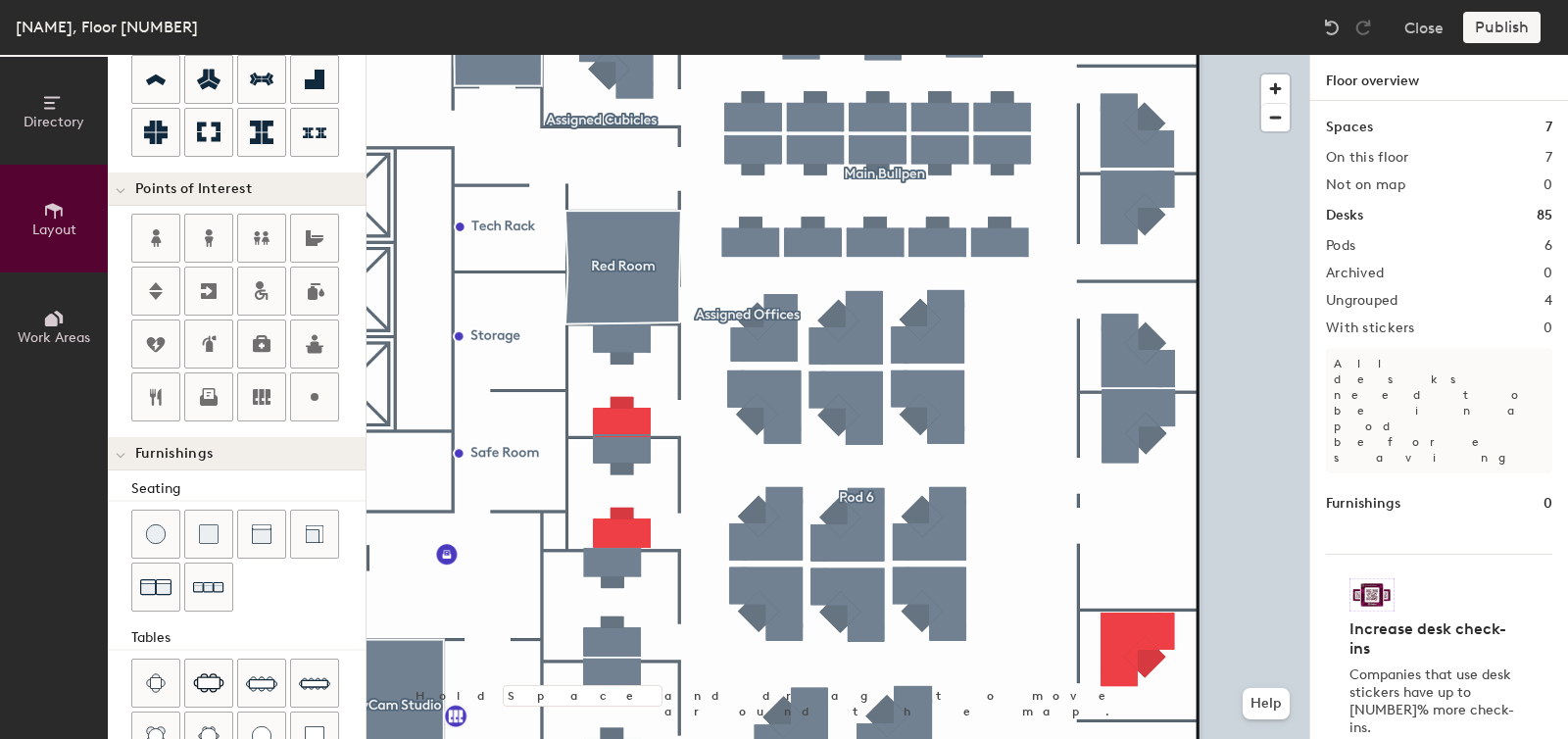 click on "Directory Layout Work Areas Layout   Add space Resize Desks Points of Interest Furnishings Seating Tables Booths Hold Space and drag to move around the map. Help Floor overview Spaces 7 On this floor 7 Not on map 0 Desks 85 Pods 6 Archived 0 Ungrouped 4 With stickers 0 All desks need to be in a pod before saving Furnishings 0 Increase desk check-ins Companies that use desk stickers have up to 25% more check-ins. Get your stickers" at bounding box center [784, 397] 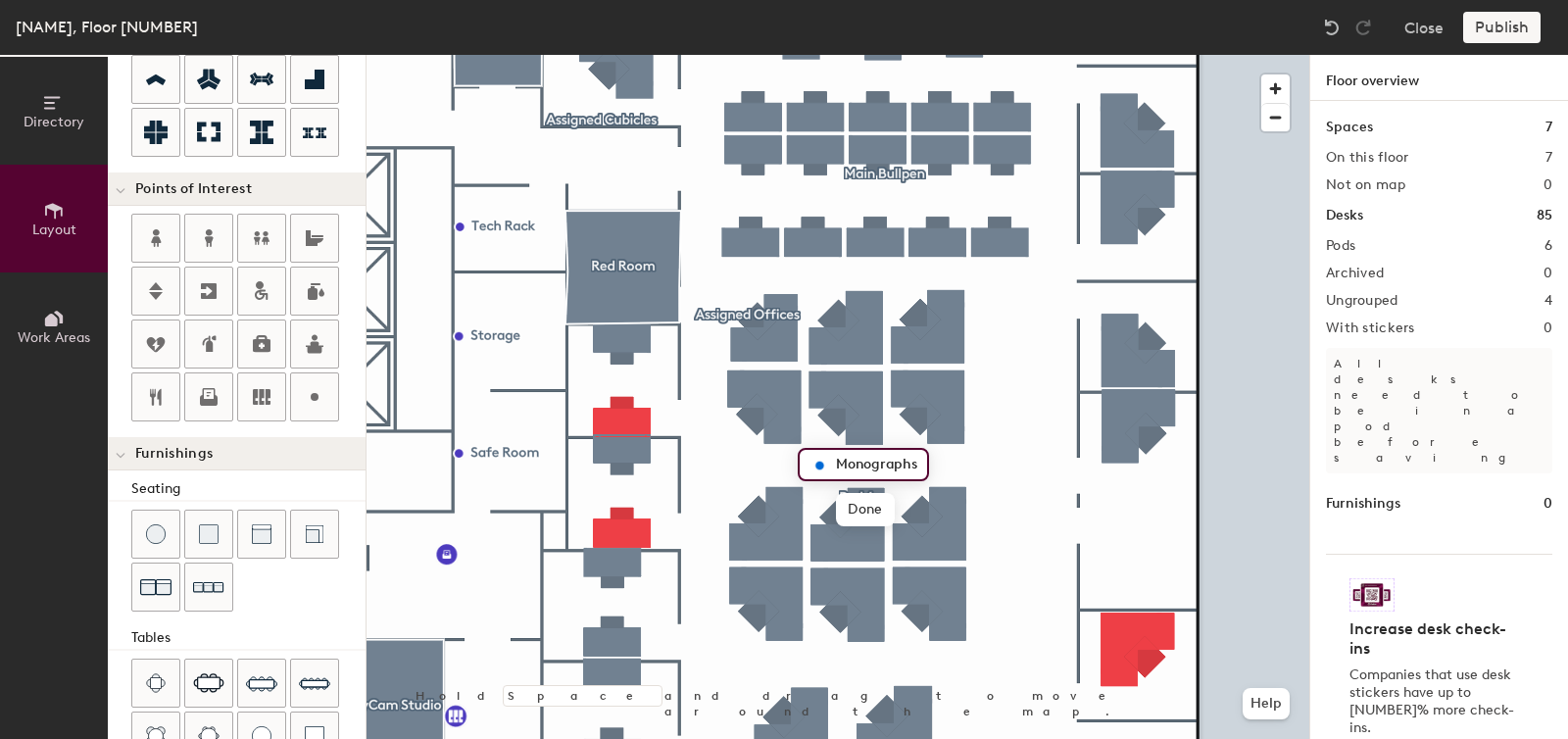 scroll, scrollTop: 0, scrollLeft: 0, axis: both 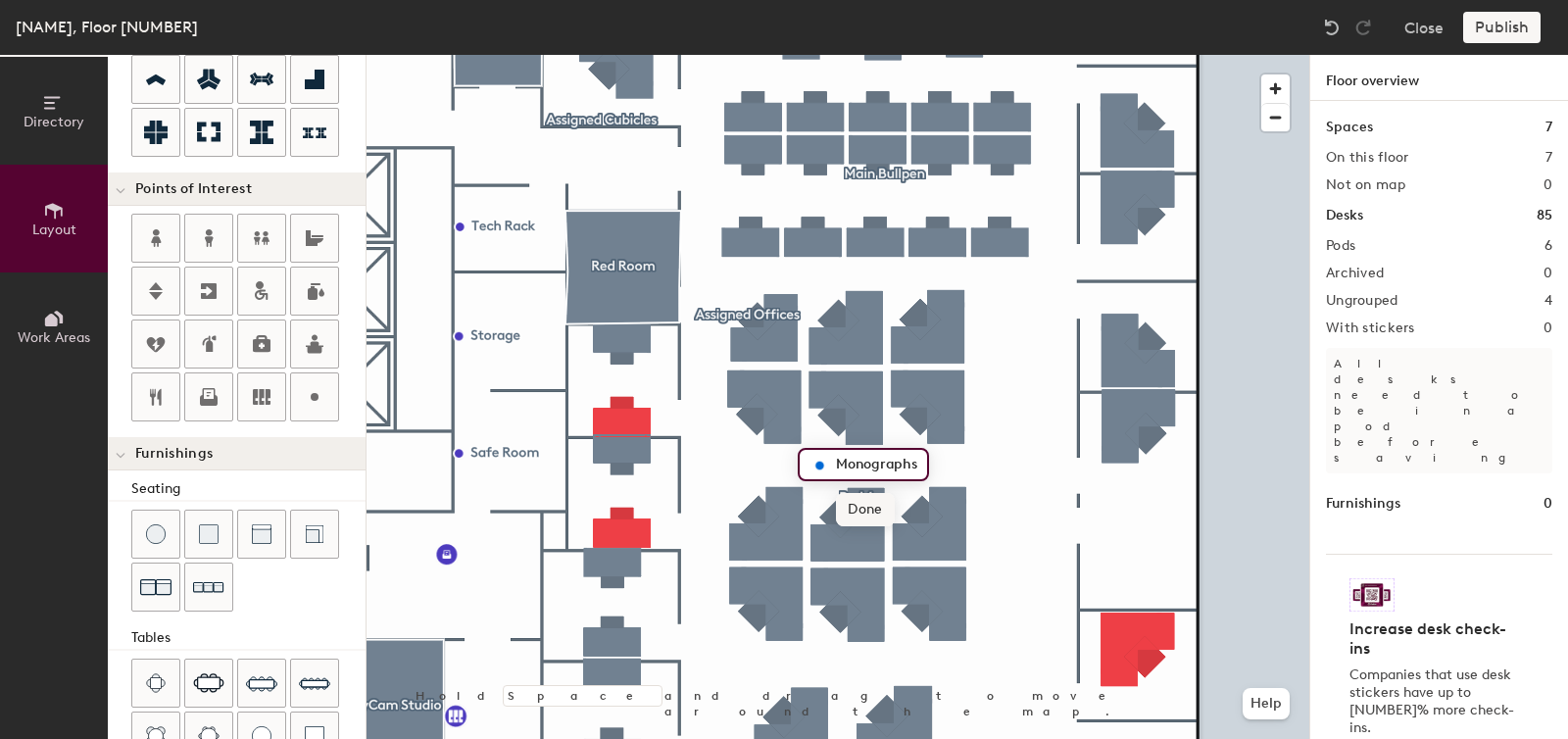 type on "Monographs" 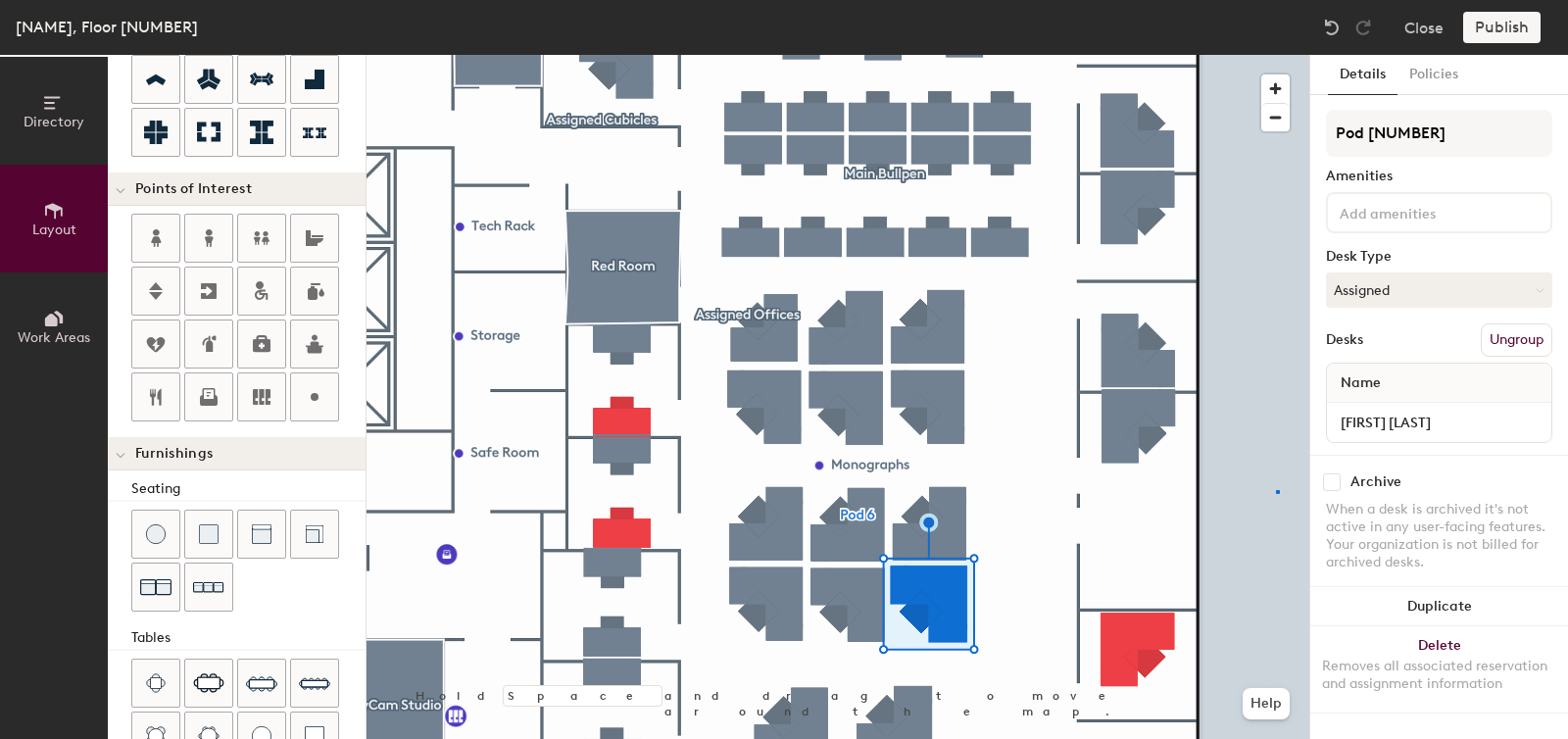 click at bounding box center [838, 55] 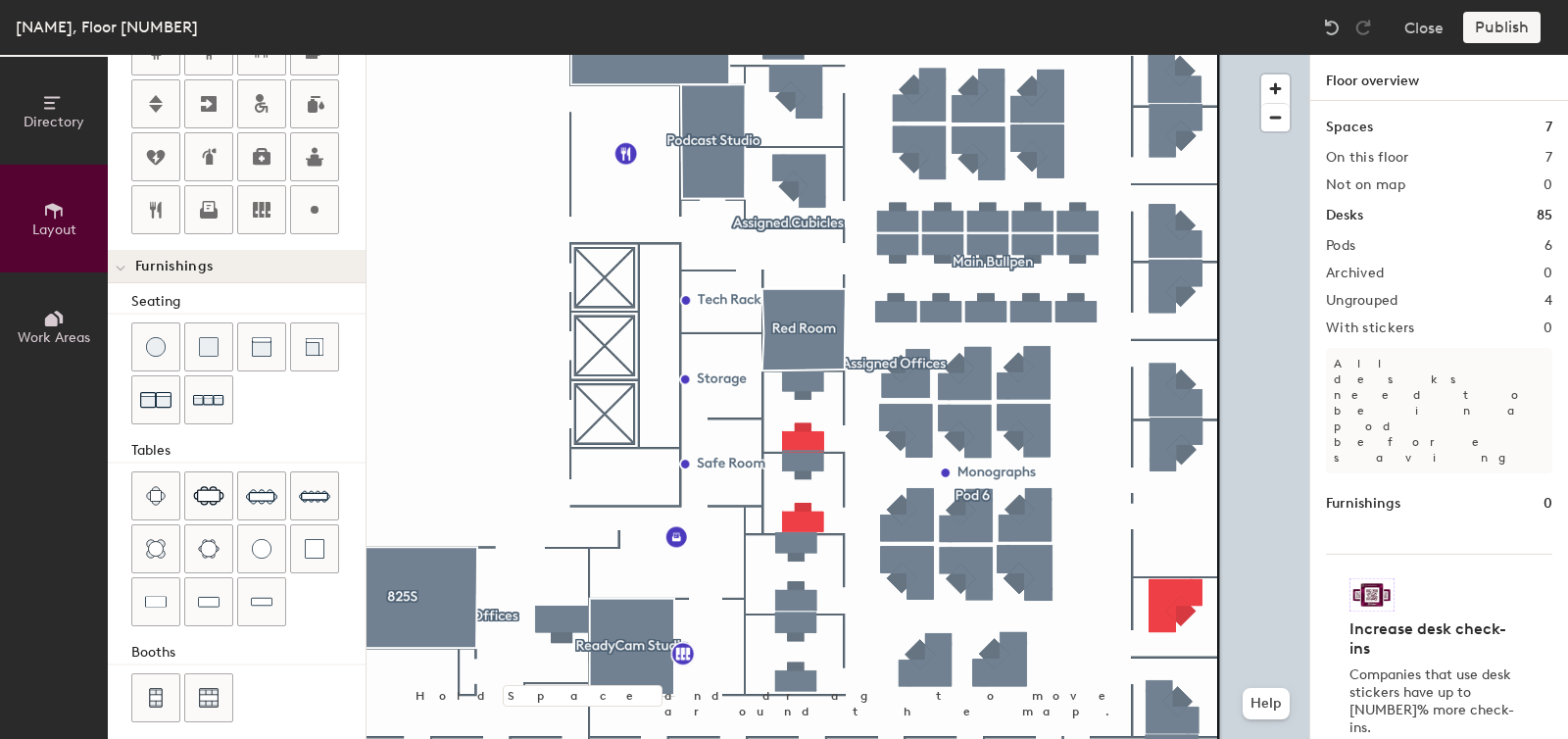 scroll, scrollTop: 499, scrollLeft: 0, axis: vertical 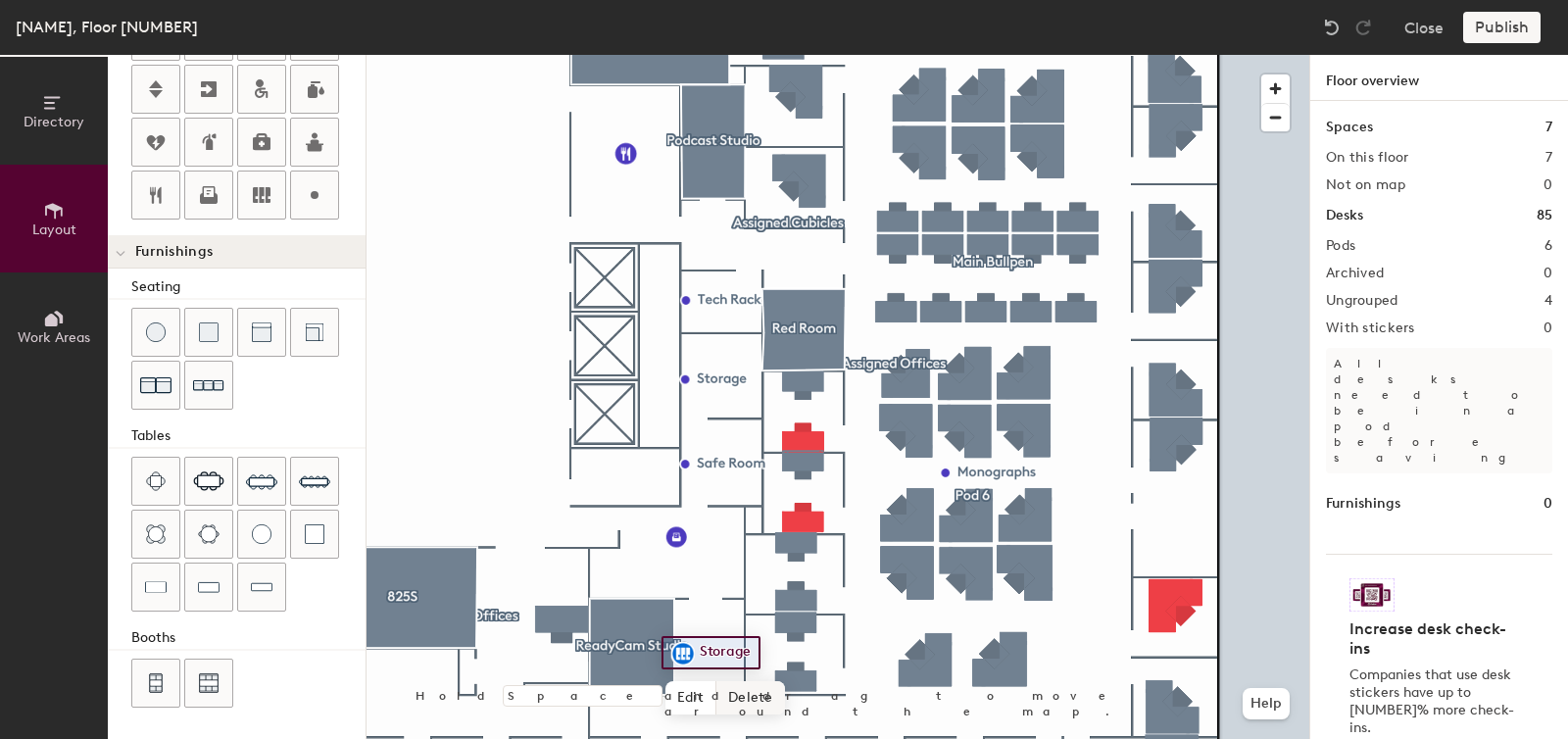 click on "Delete" at bounding box center (751, 698) 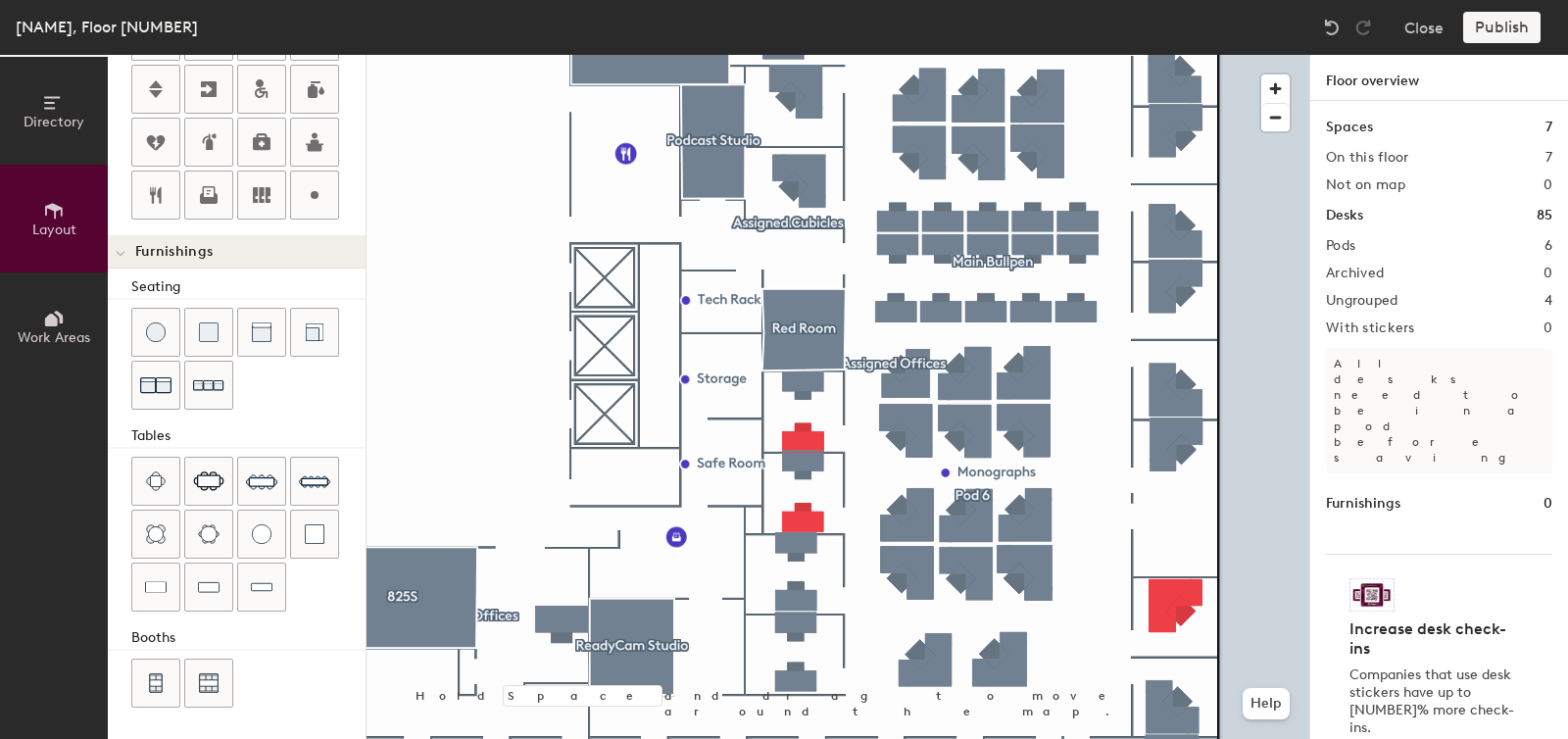 click on "Directory Layout Work Areas Layout   Add space Resize Desks Points of Interest Furnishings Seating Tables Booths Hold Space and drag to move around the map. Help Floor overview Spaces 7 On this floor 7 Not on map 0 Desks 85 Pods 6 Archived 0 Ungrouped 4 With stickers 0 All desks need to be in a pod before saving Furnishings 0 Increase desk check-ins Companies that use desk stickers have up to 25% more check-ins. Get your stickers" at bounding box center [784, 397] 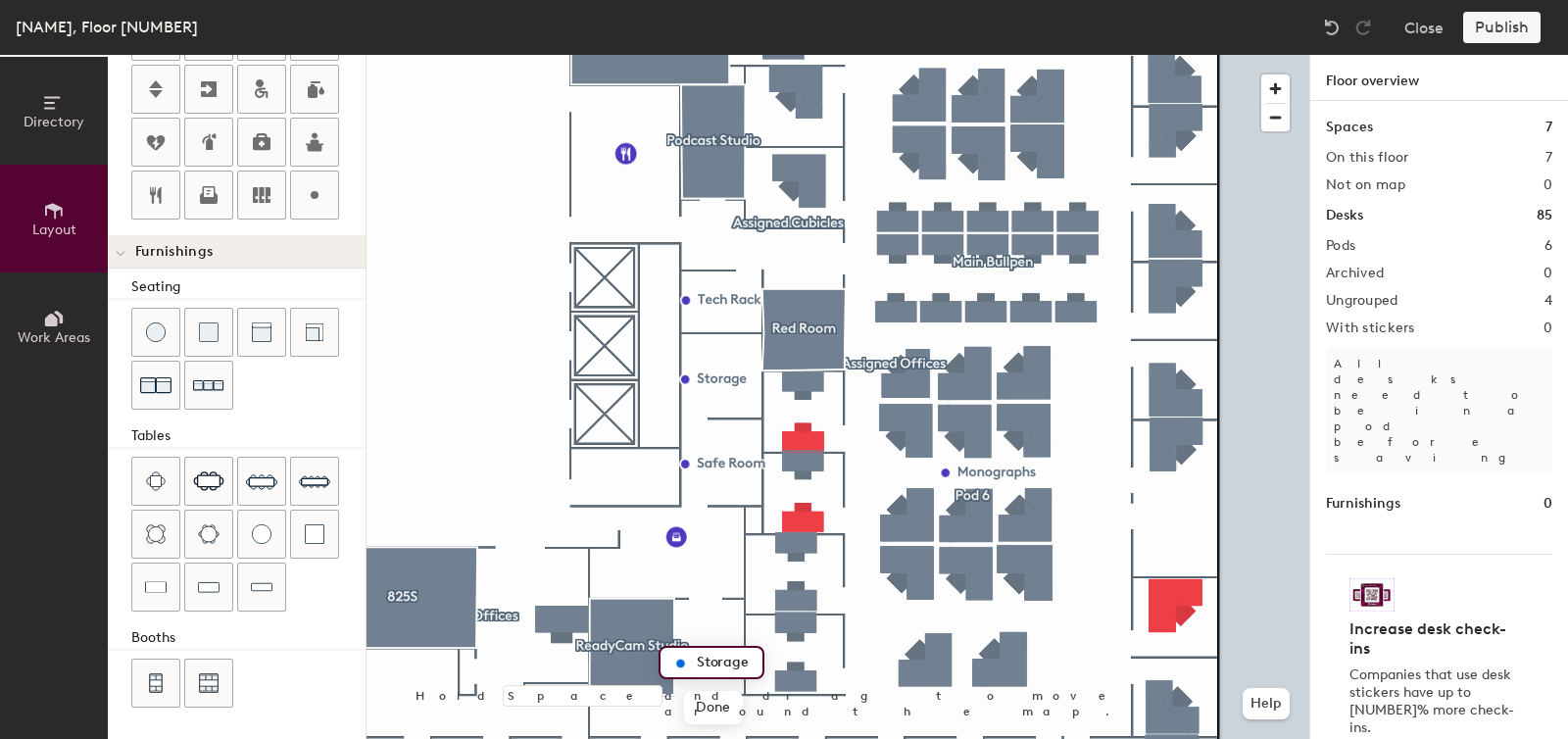 type on "Storage" 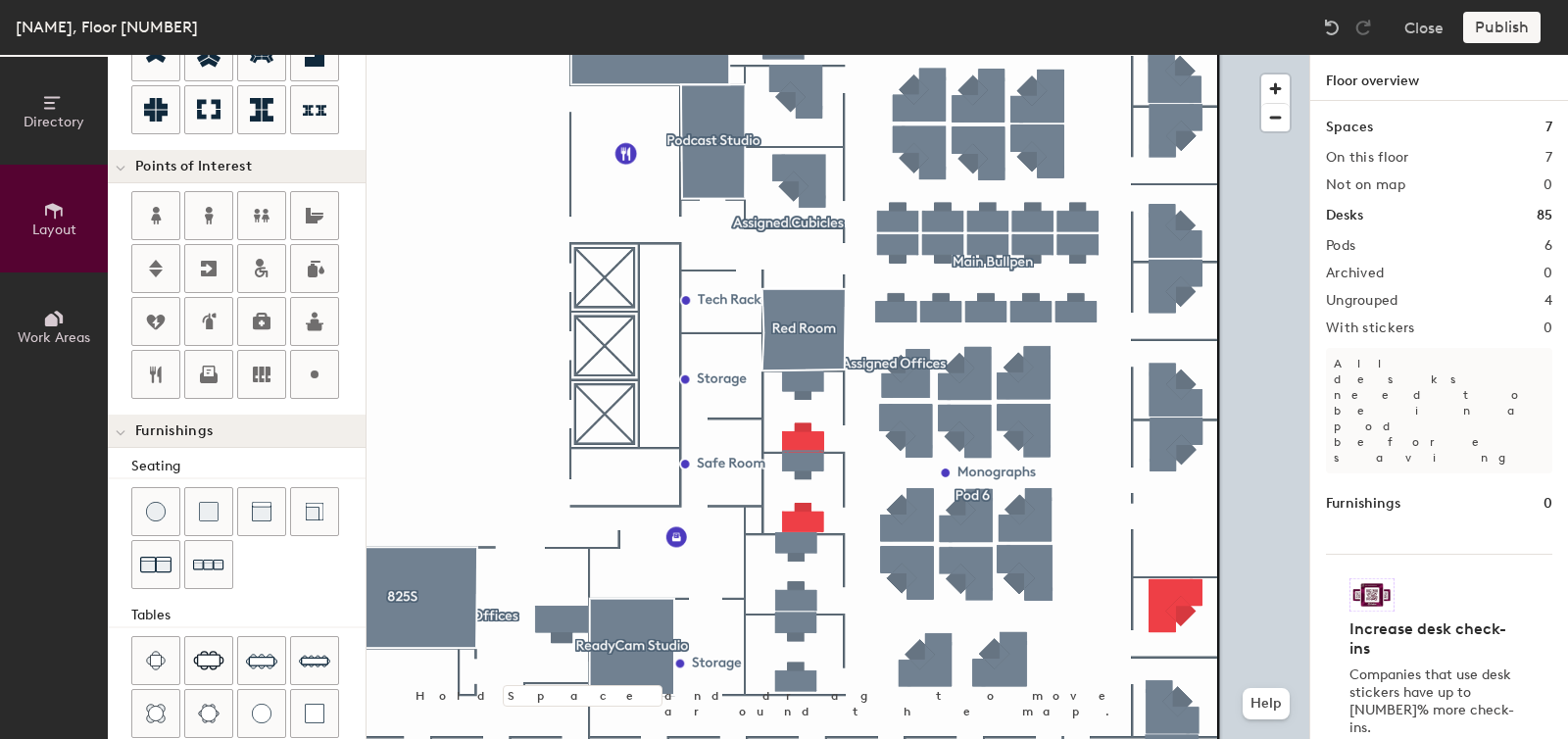 scroll, scrollTop: 0, scrollLeft: 0, axis: both 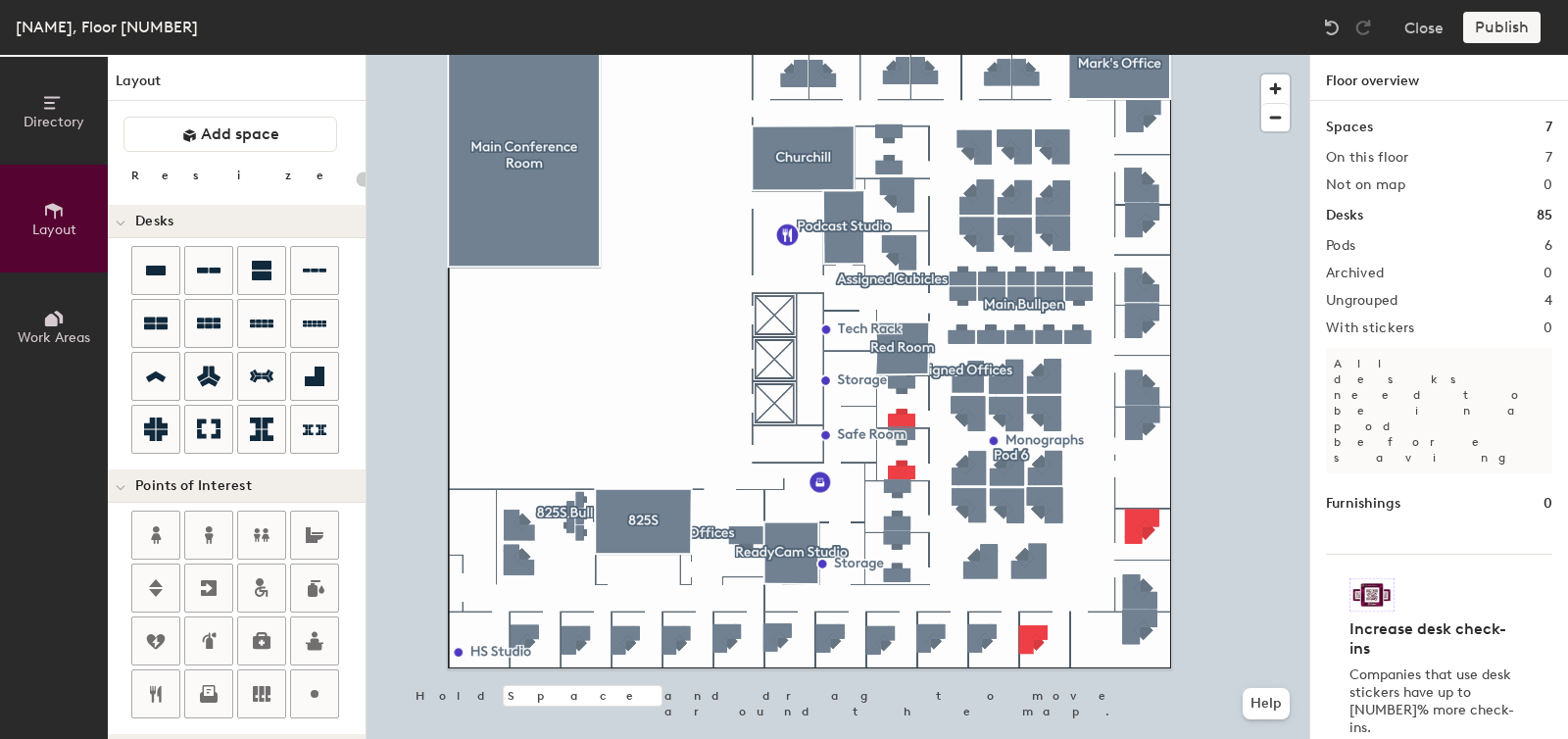 click on "Directory" at bounding box center [54, 111] 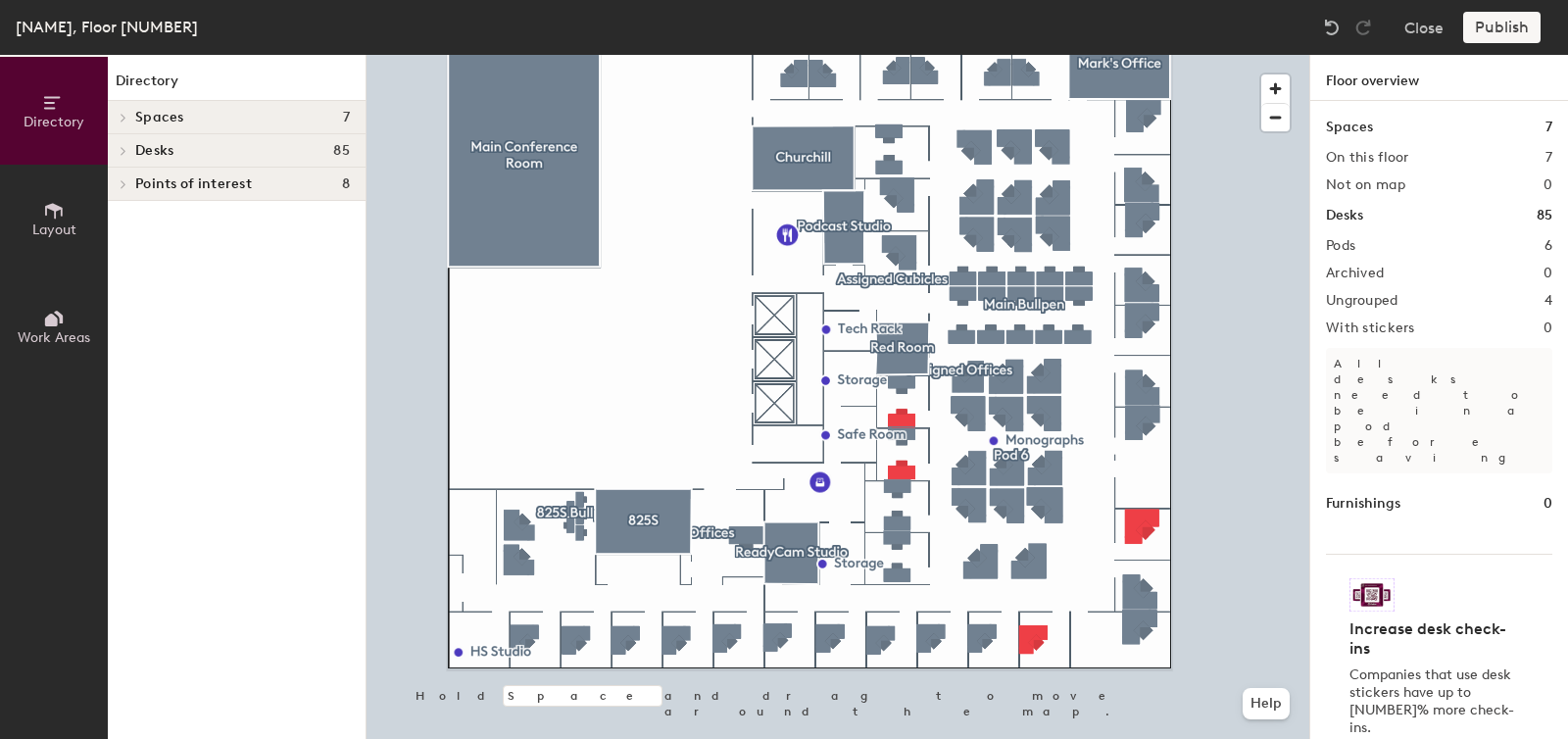 click on "Desks 85" at bounding box center [242, 118] 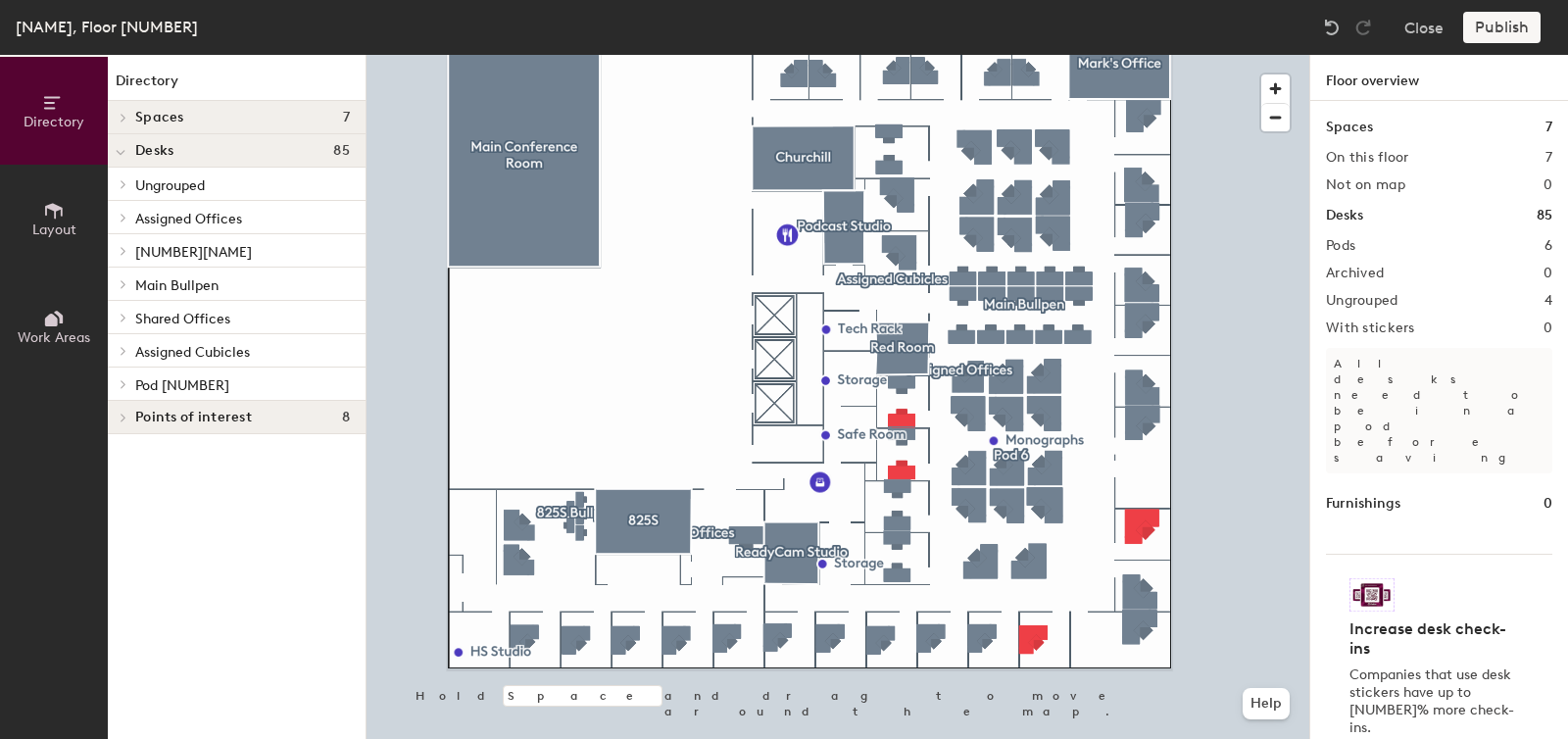 click on "•••• •••••••" at bounding box center (188, 219) 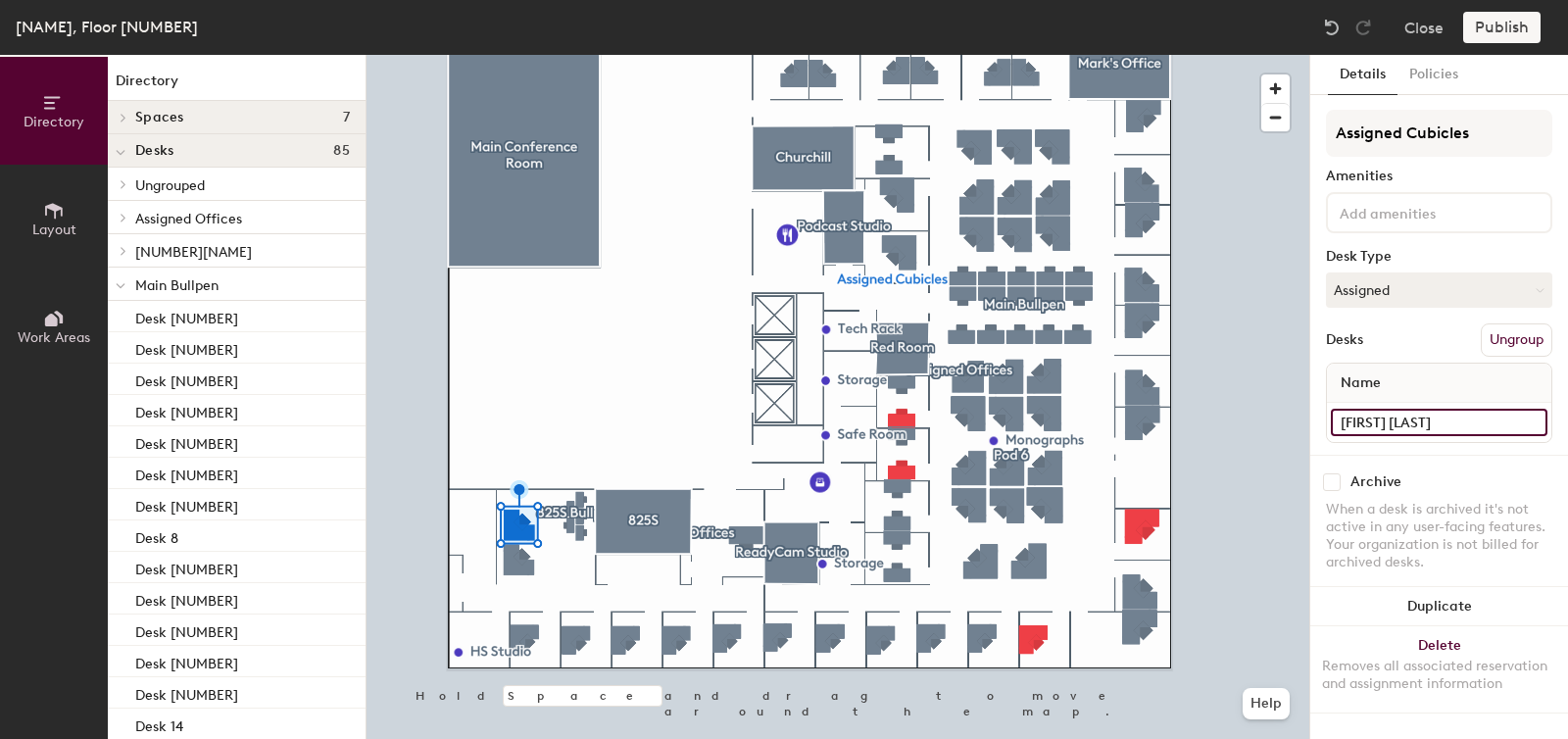 click on "••• •••••••••" at bounding box center (1439, 422) 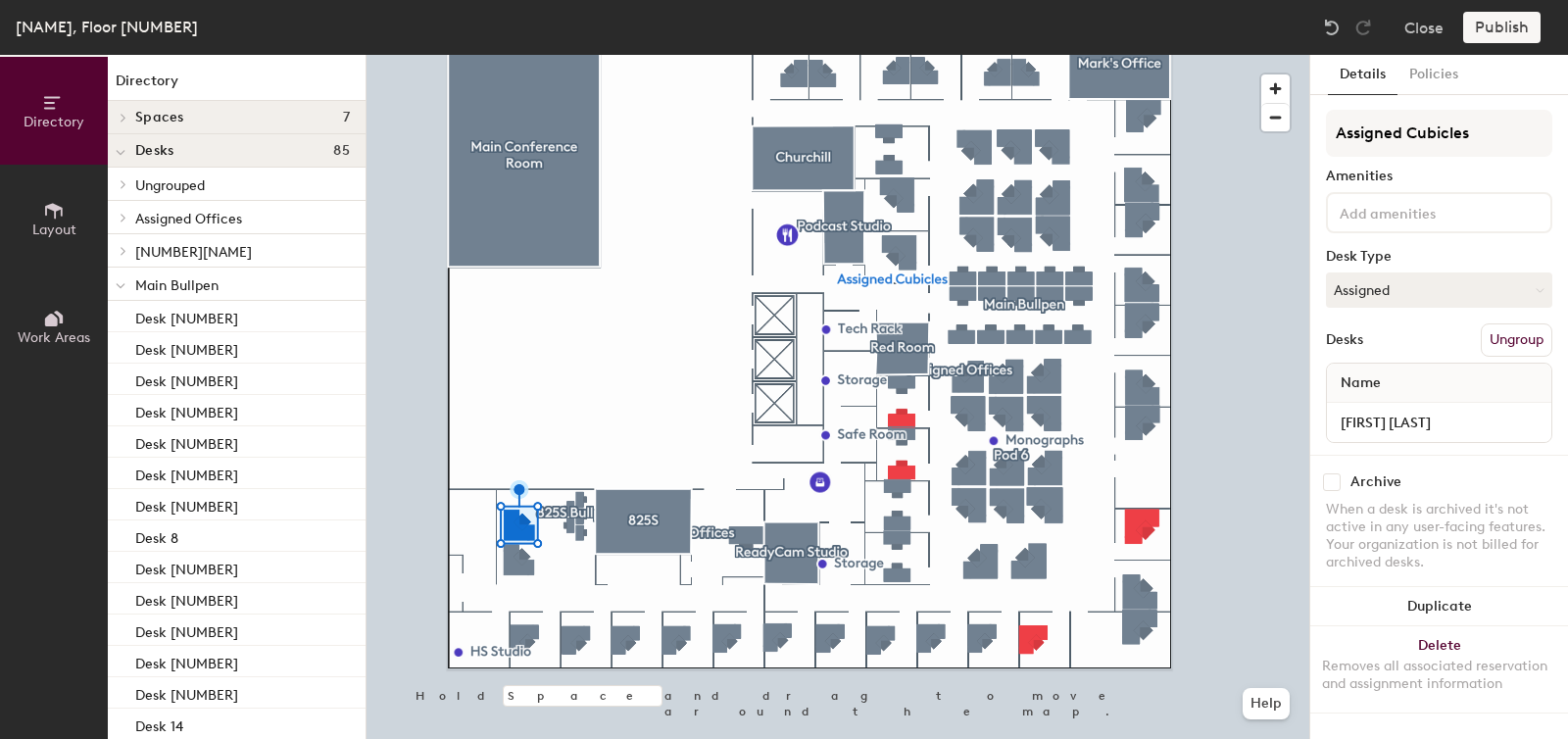 click on "•••••••" at bounding box center (1516, 340) 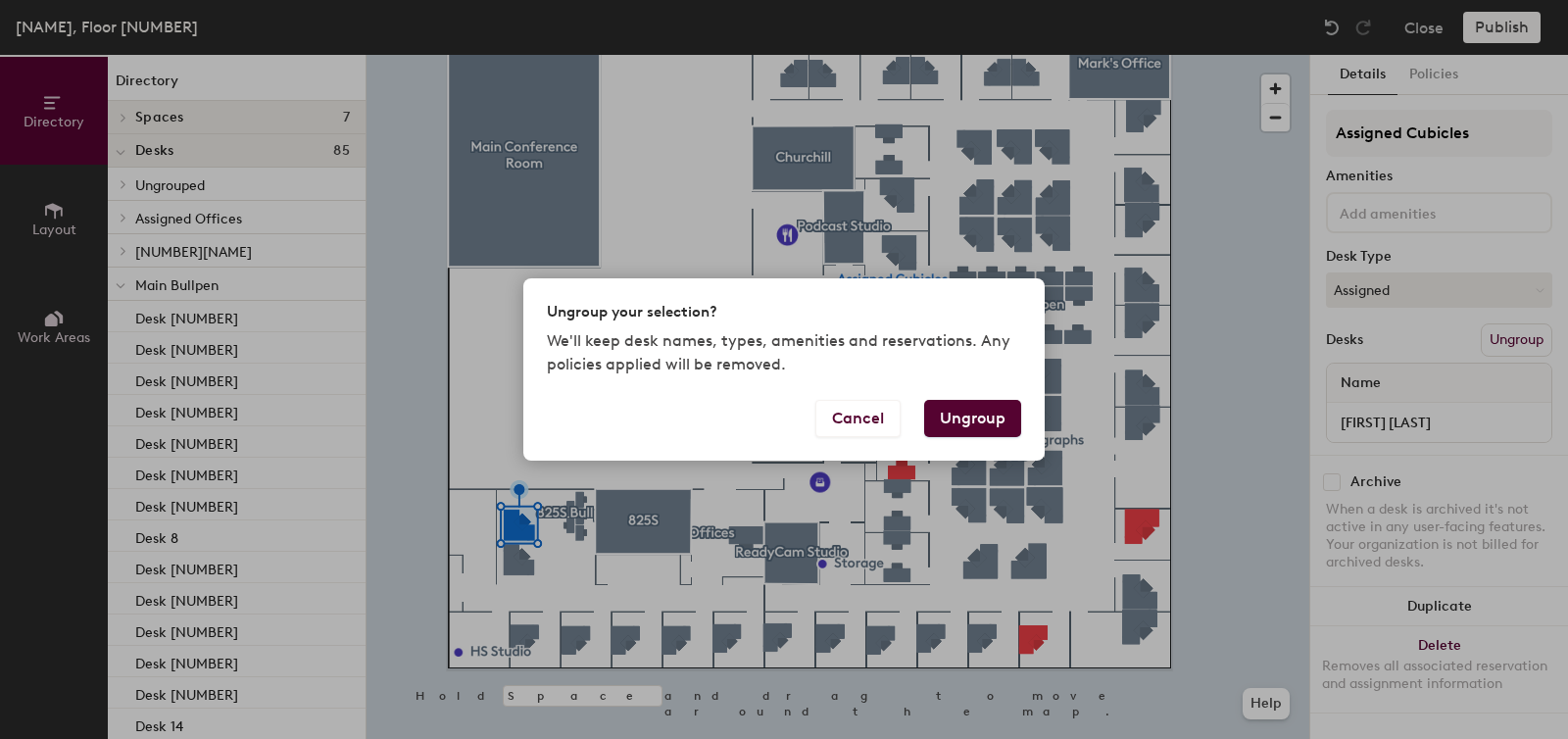 click on "•••••••" at bounding box center (972, 419) 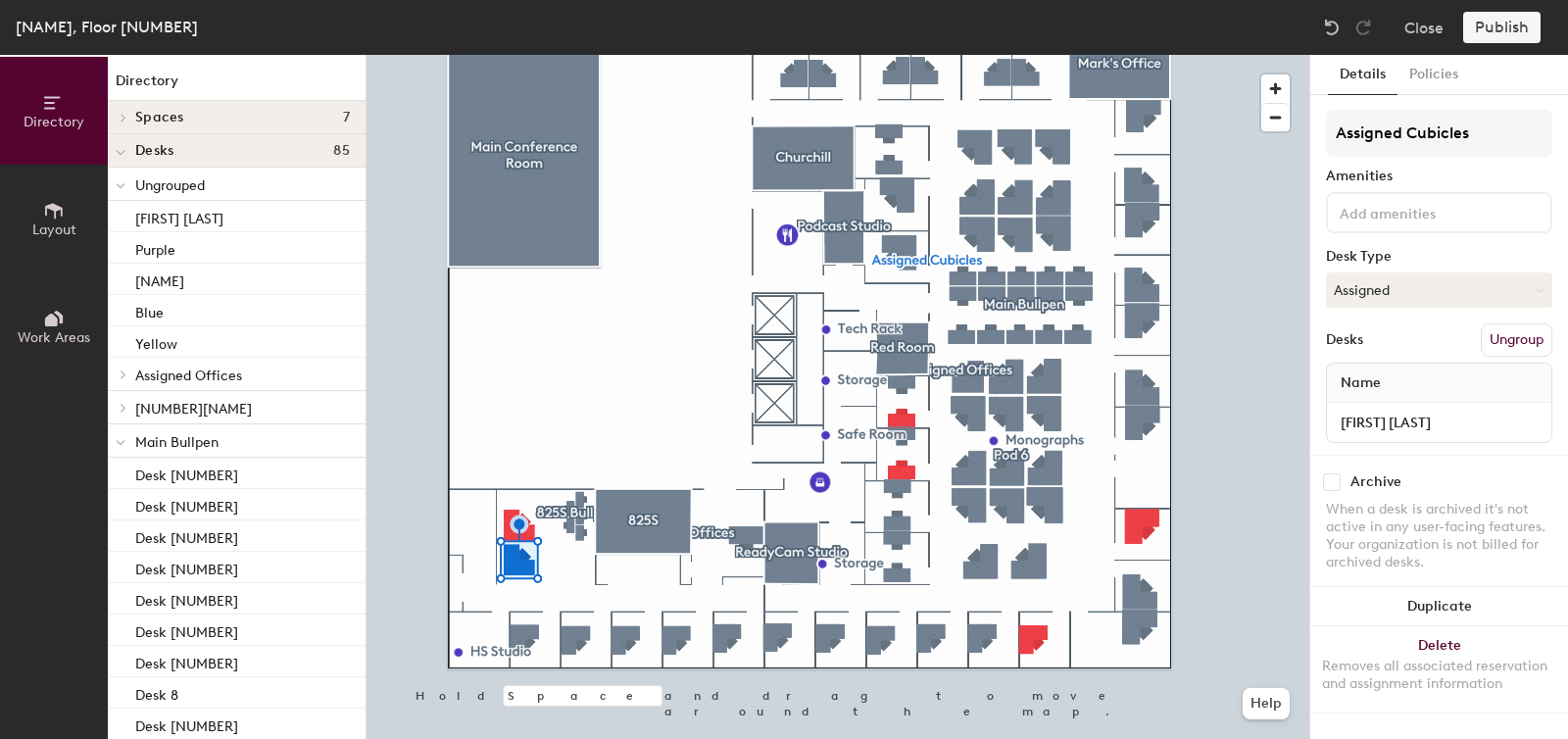 click on "•••••••" at bounding box center (1516, 340) 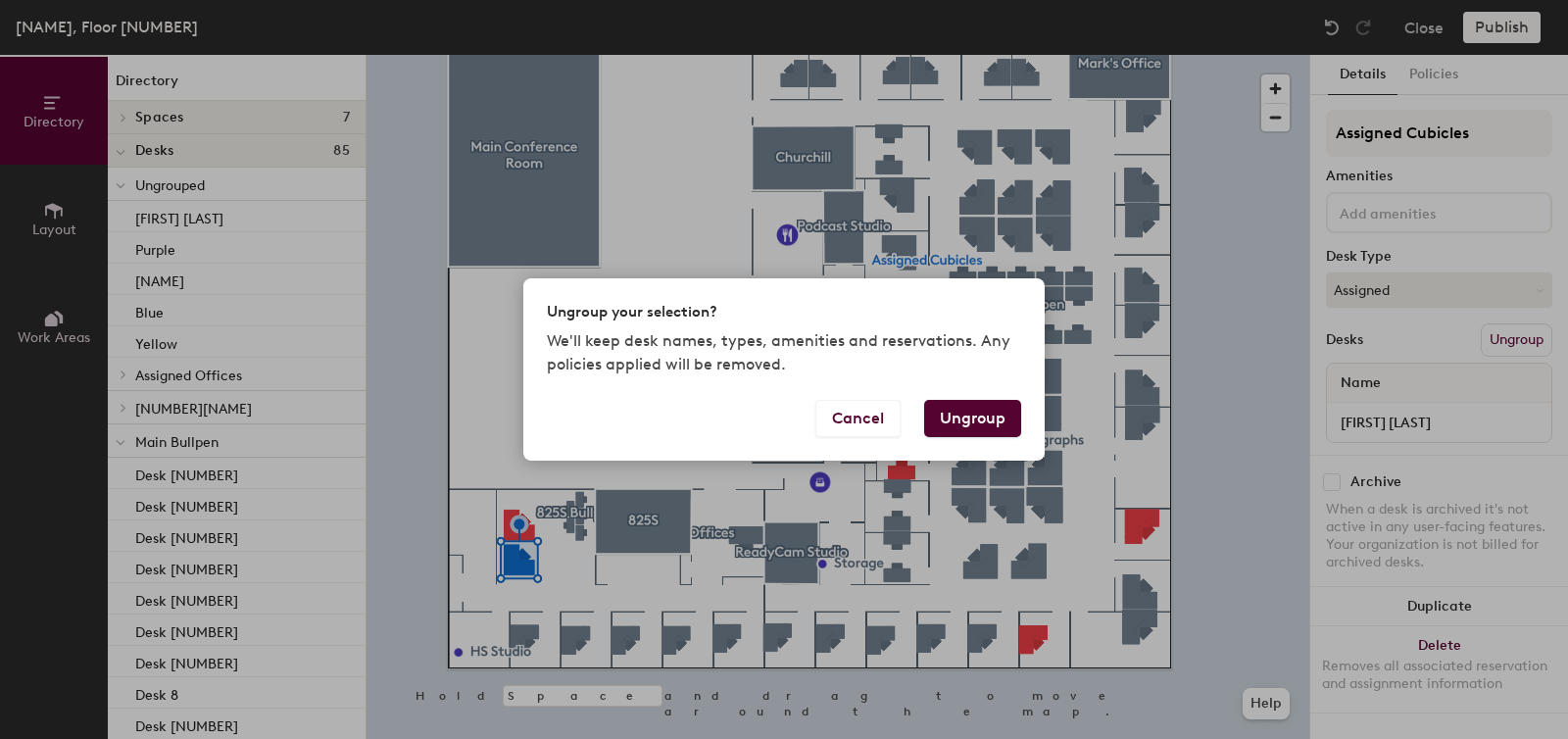 click on "•••••••" at bounding box center (972, 419) 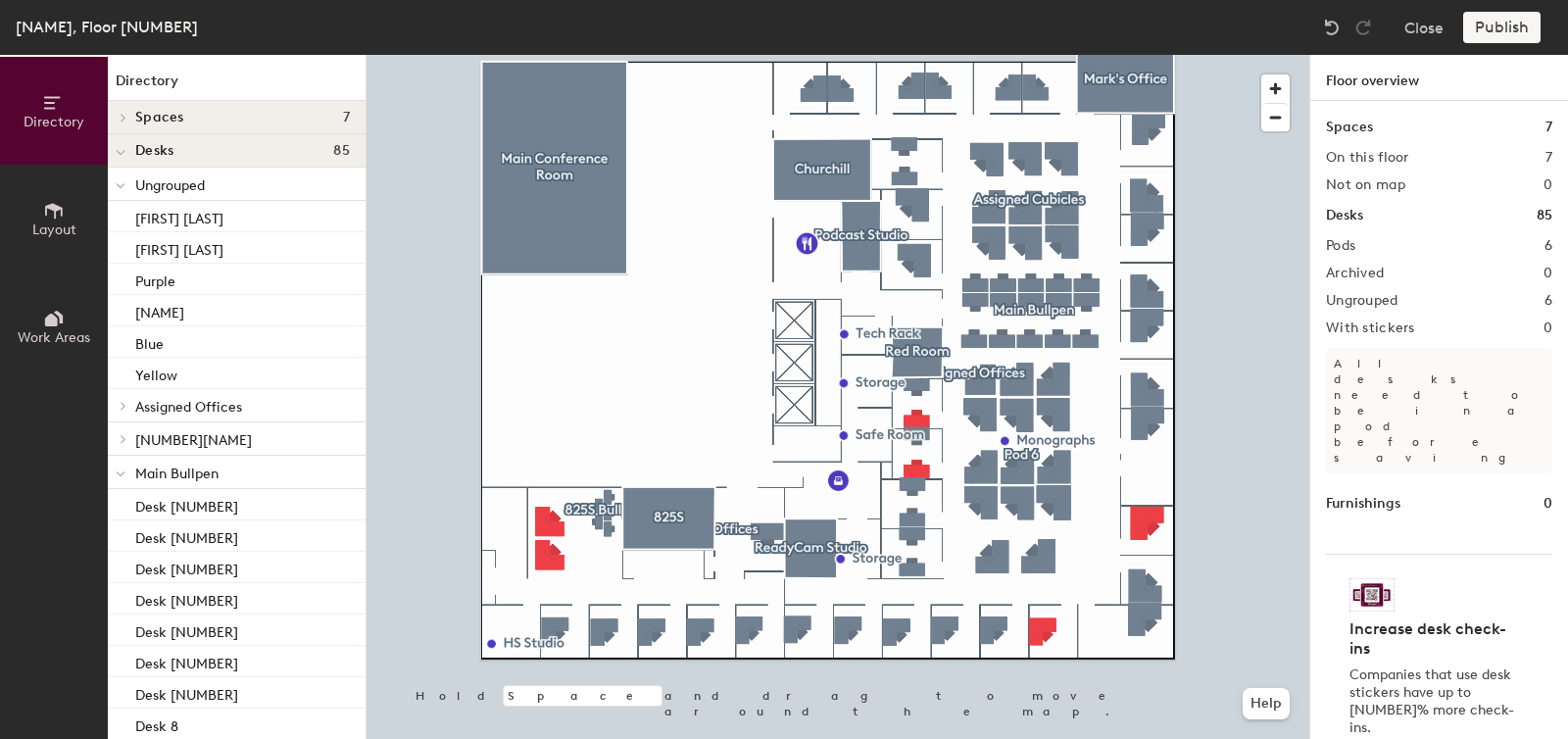 click at bounding box center [838, 55] 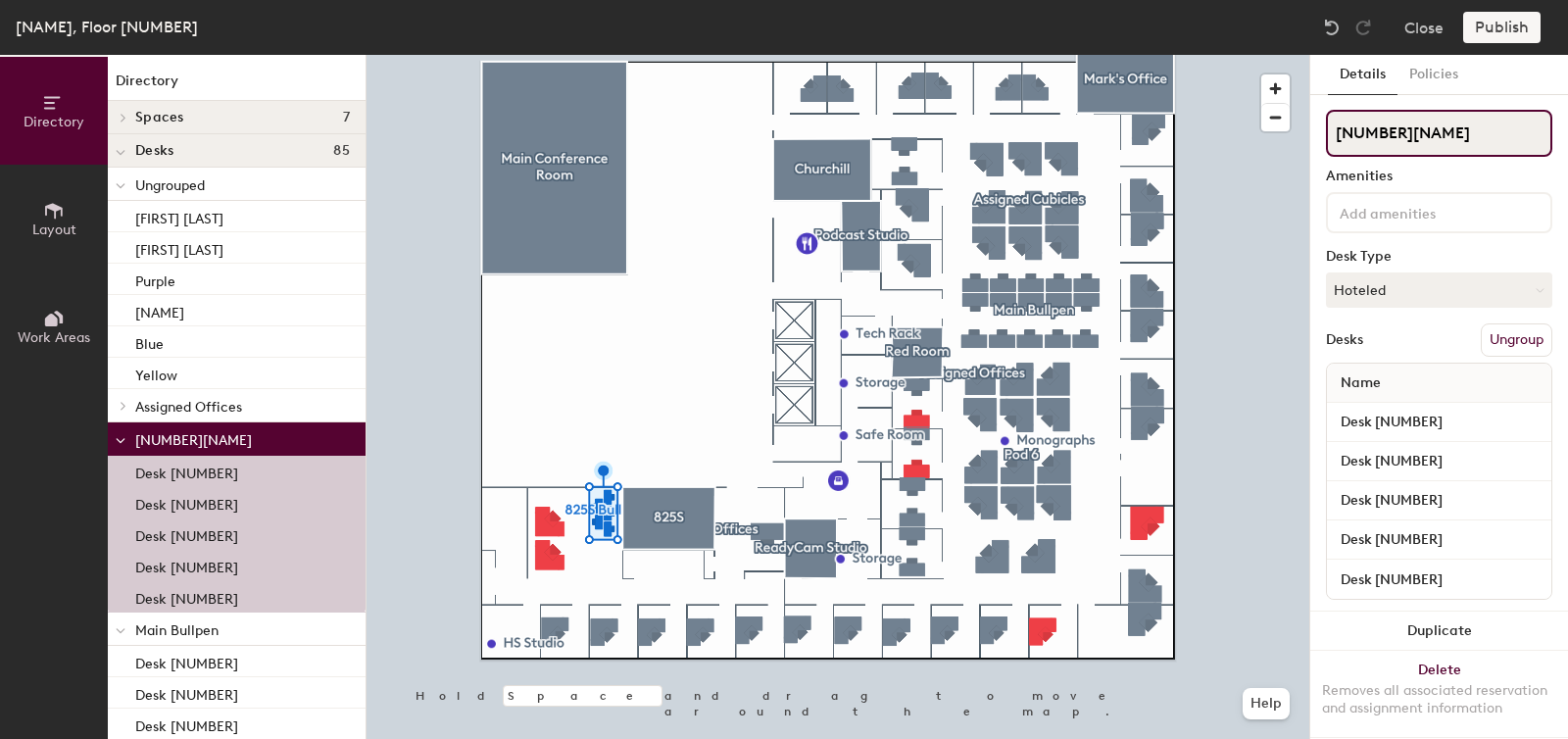 click on "•••• •••••••" at bounding box center (1439, 133) 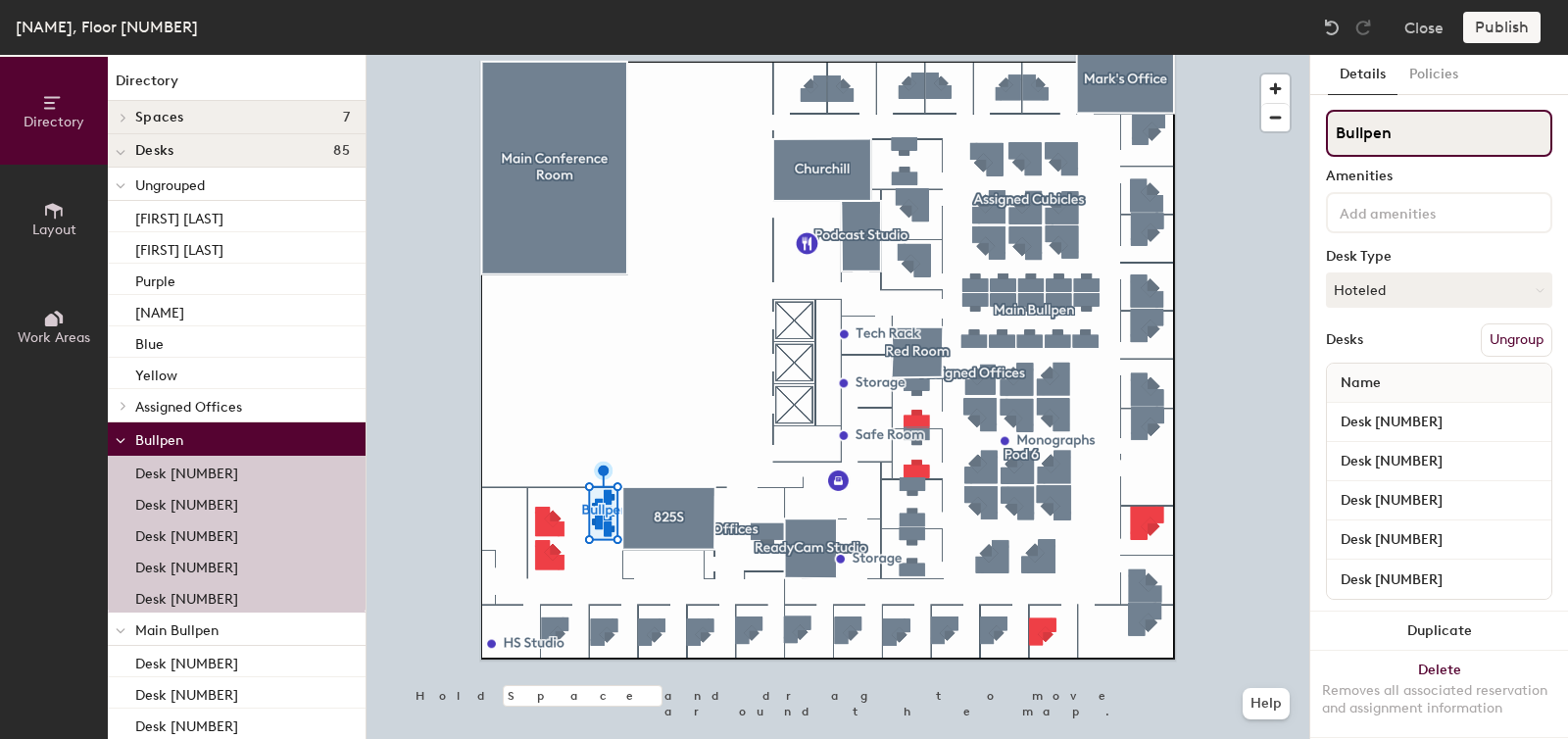 click on "Bullpen" at bounding box center (1439, 133) 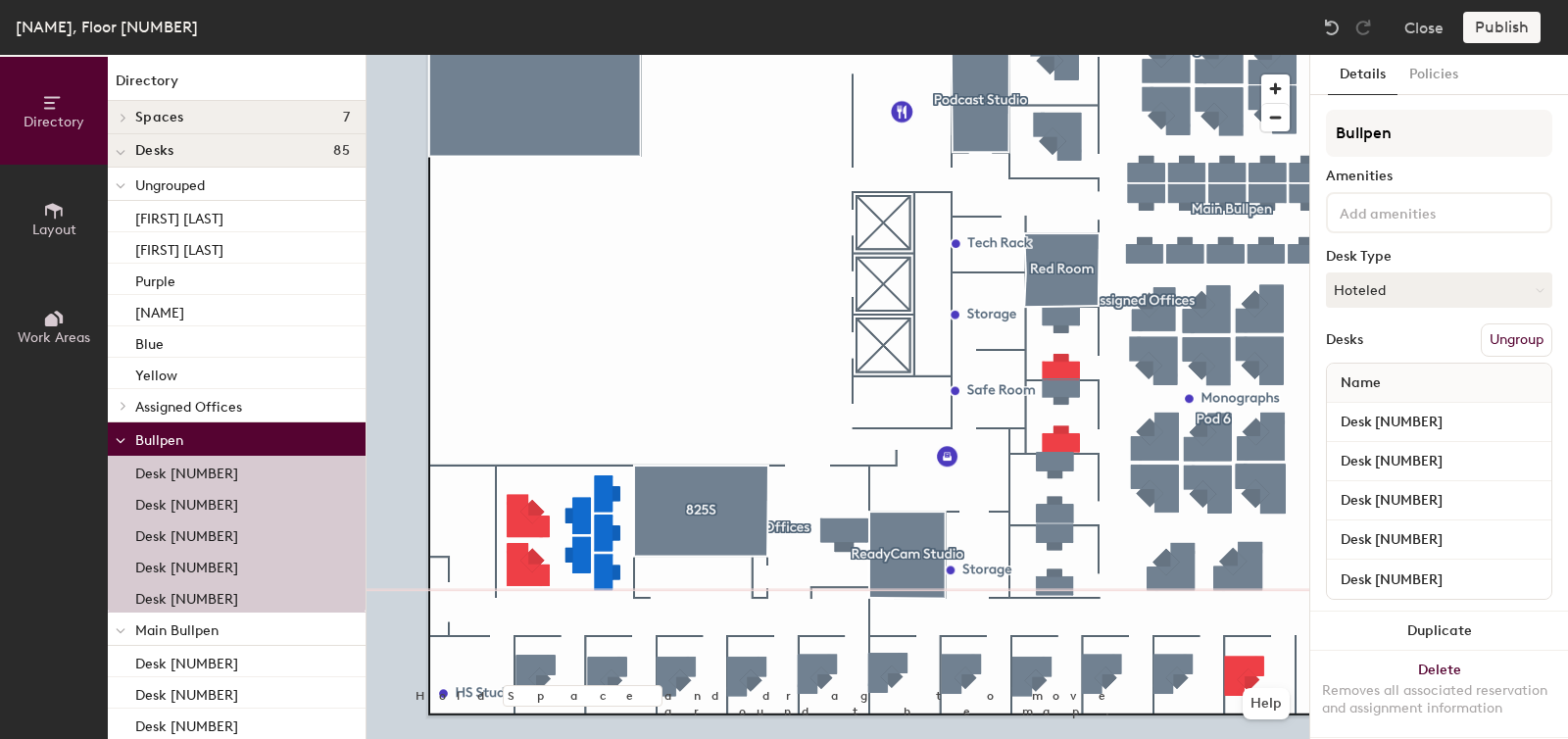click at bounding box center (838, 55) 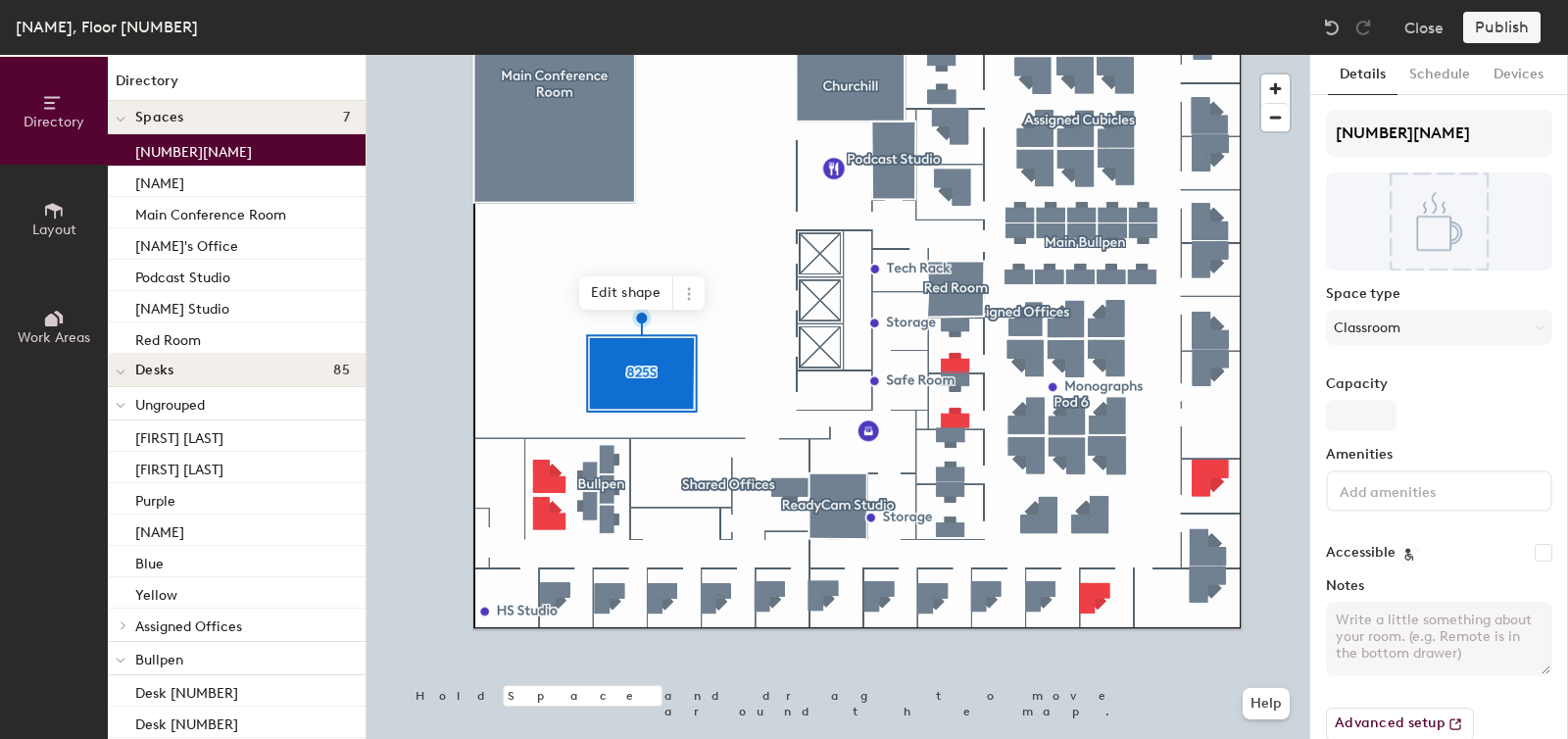 click at bounding box center [121, 406] 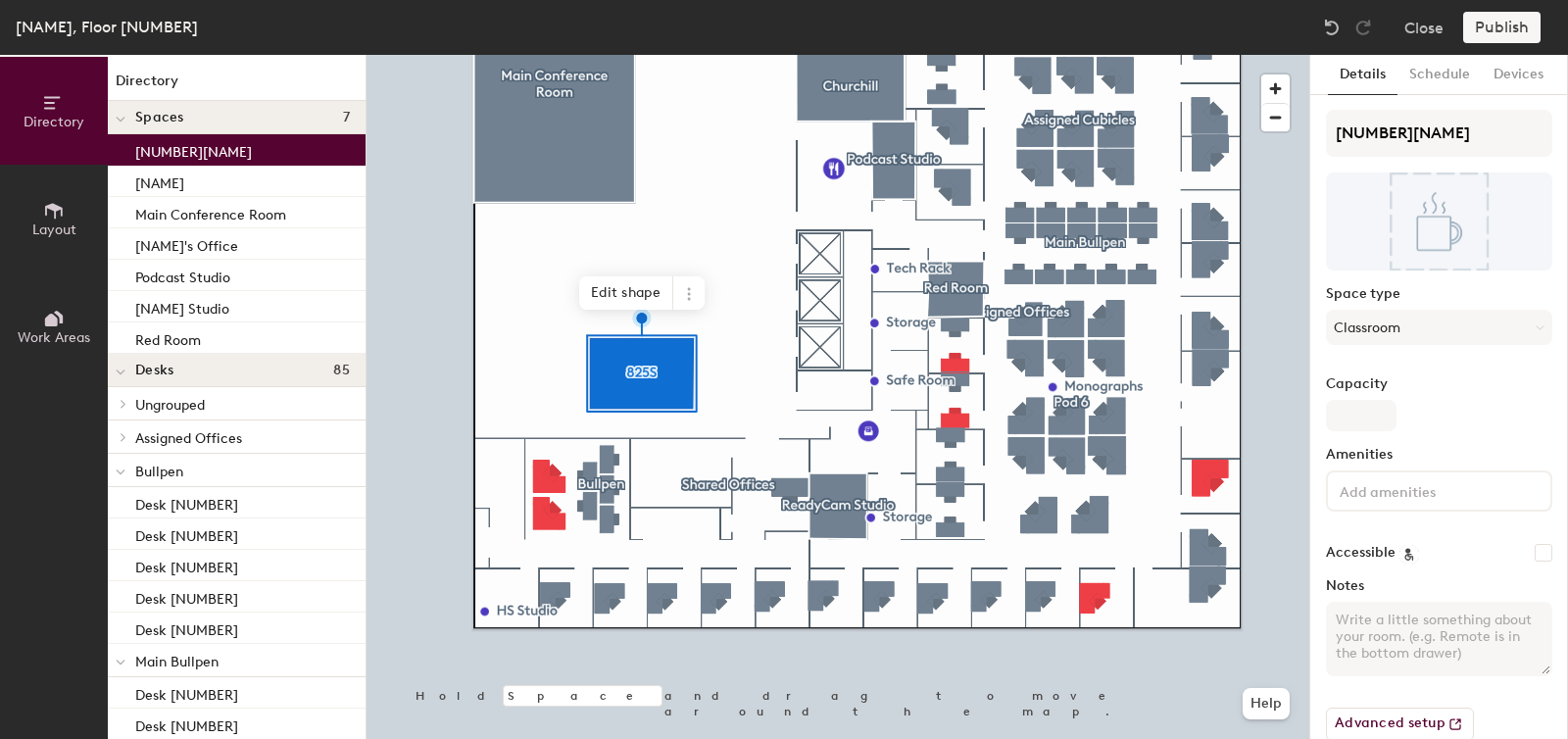 click at bounding box center [121, 471] 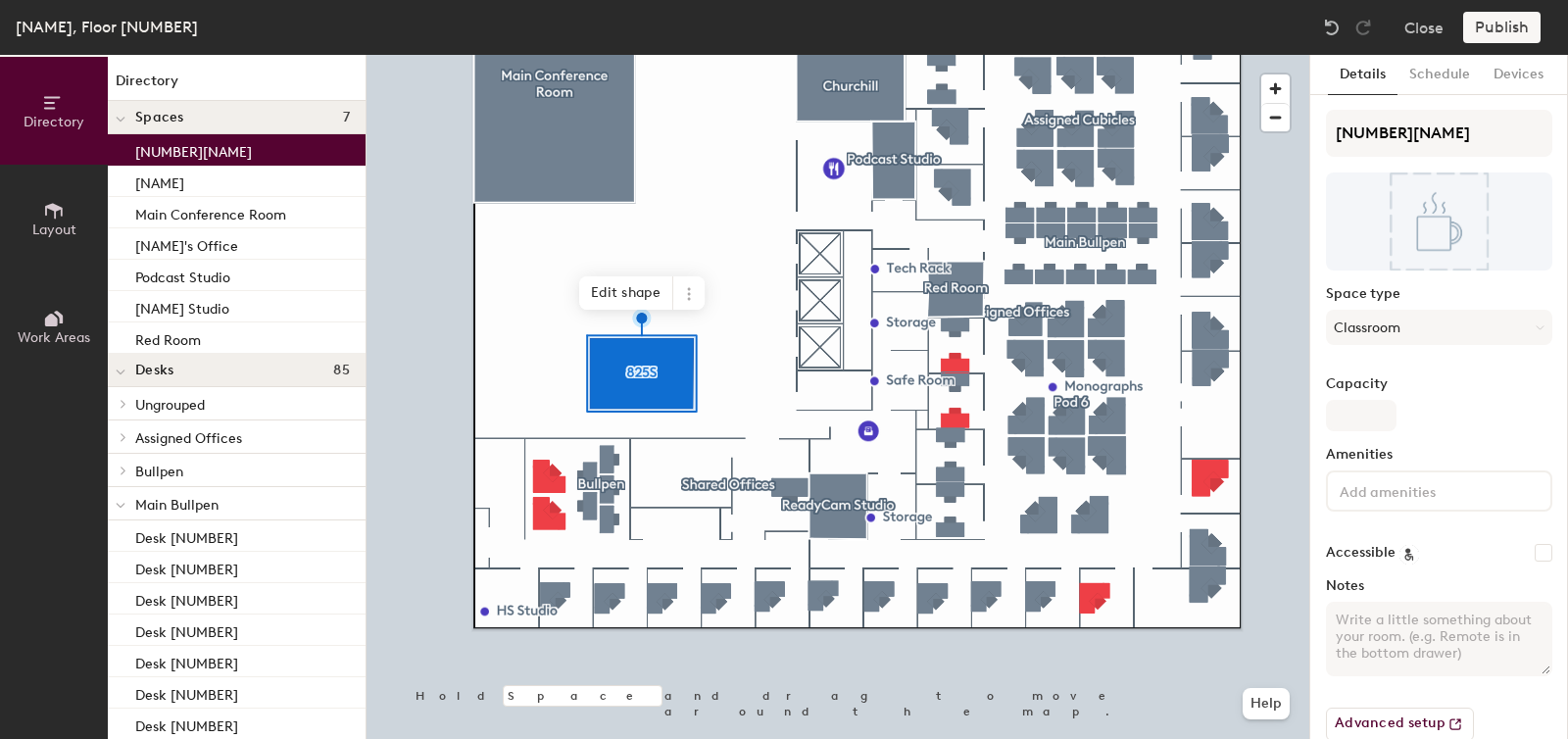 click at bounding box center (121, 403) 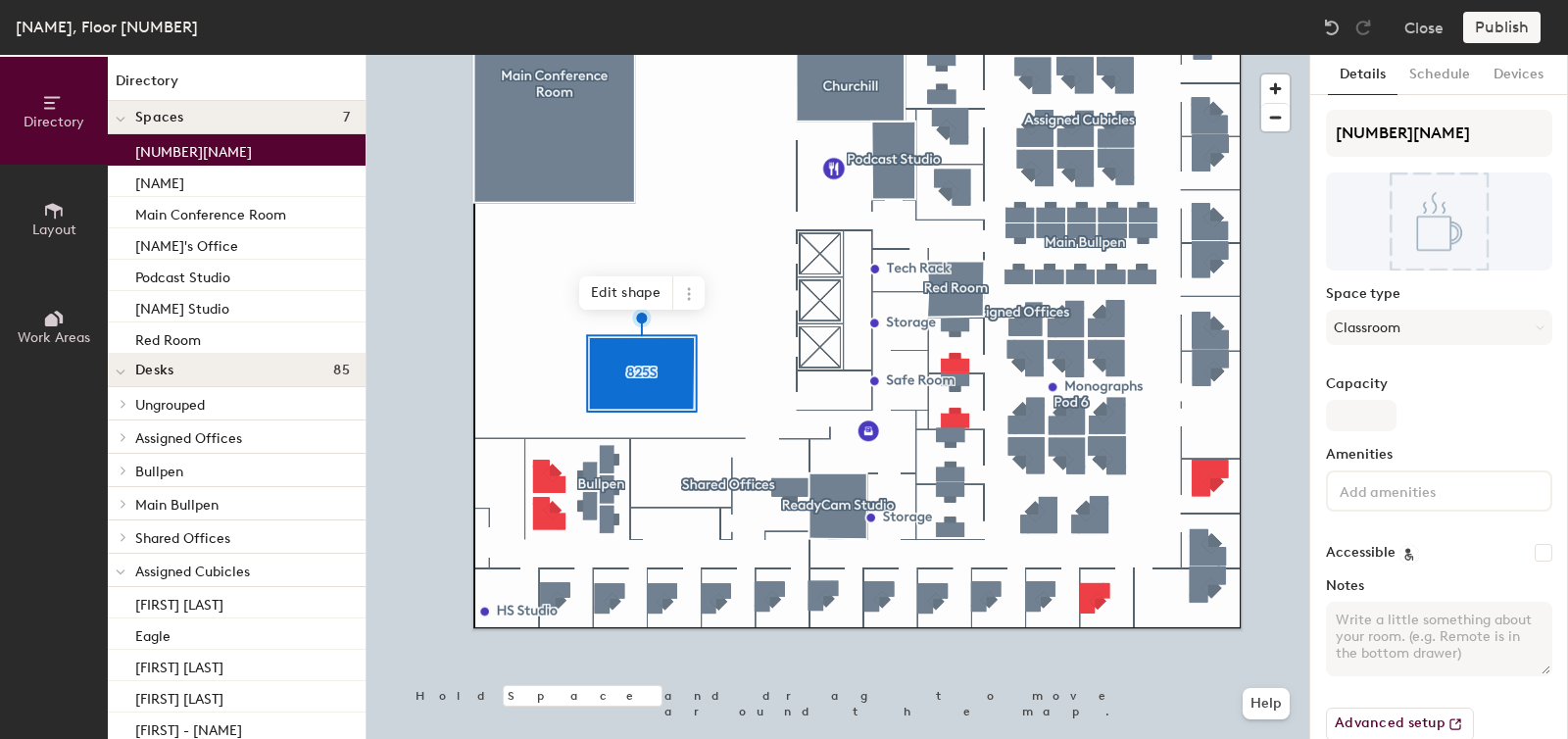 click at bounding box center (121, 572) 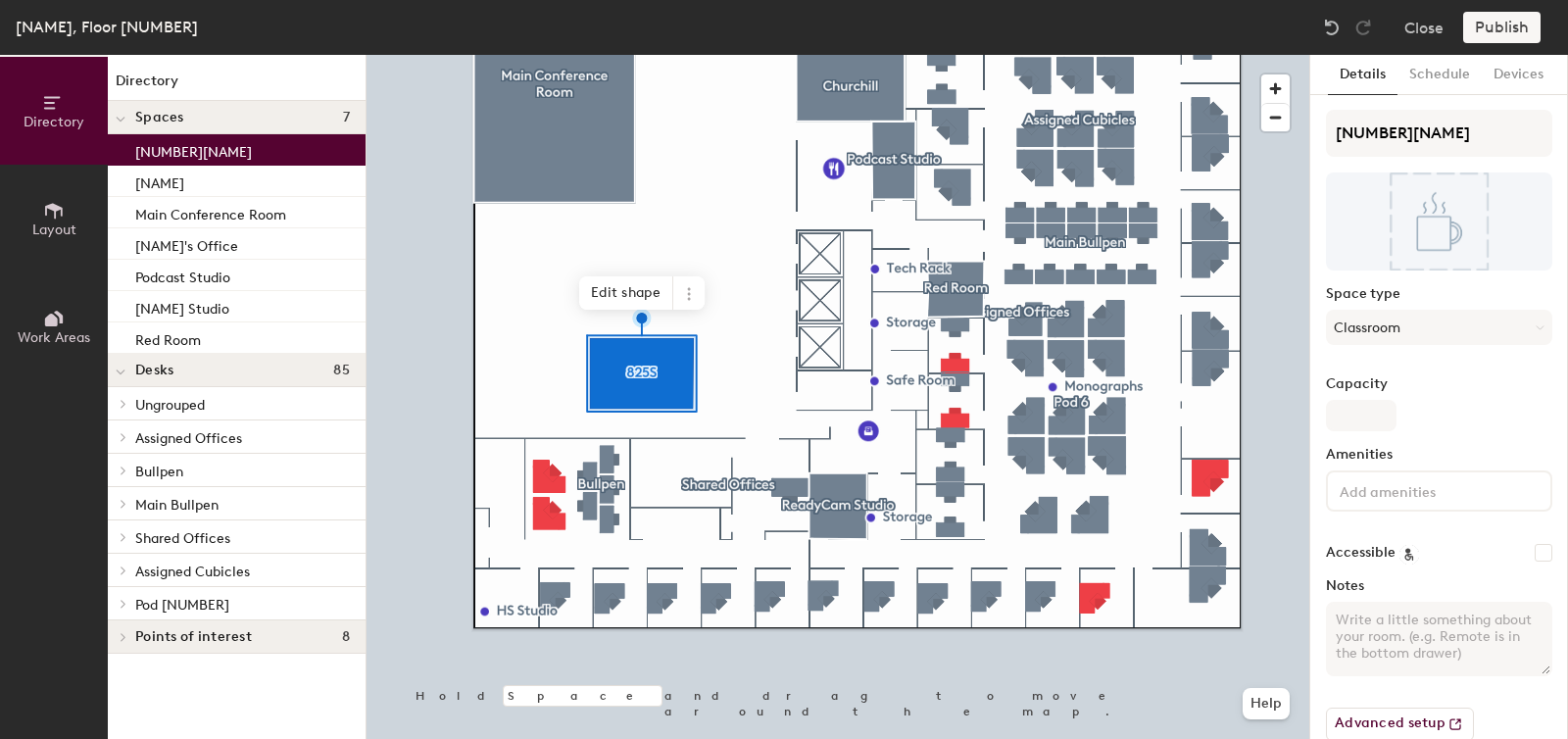 click on "•••••• •••••••" at bounding box center [188, 438] 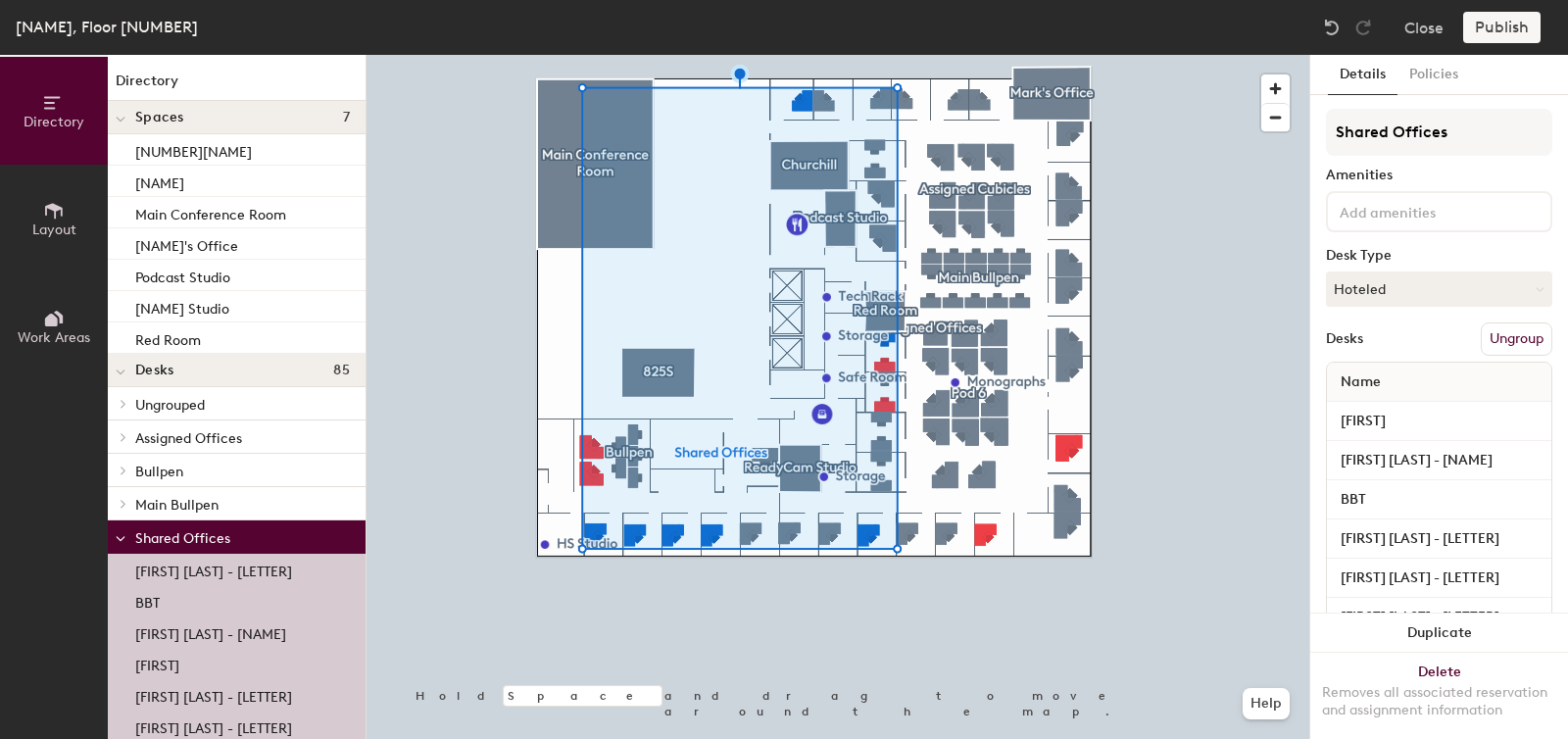 scroll, scrollTop: 0, scrollLeft: 0, axis: both 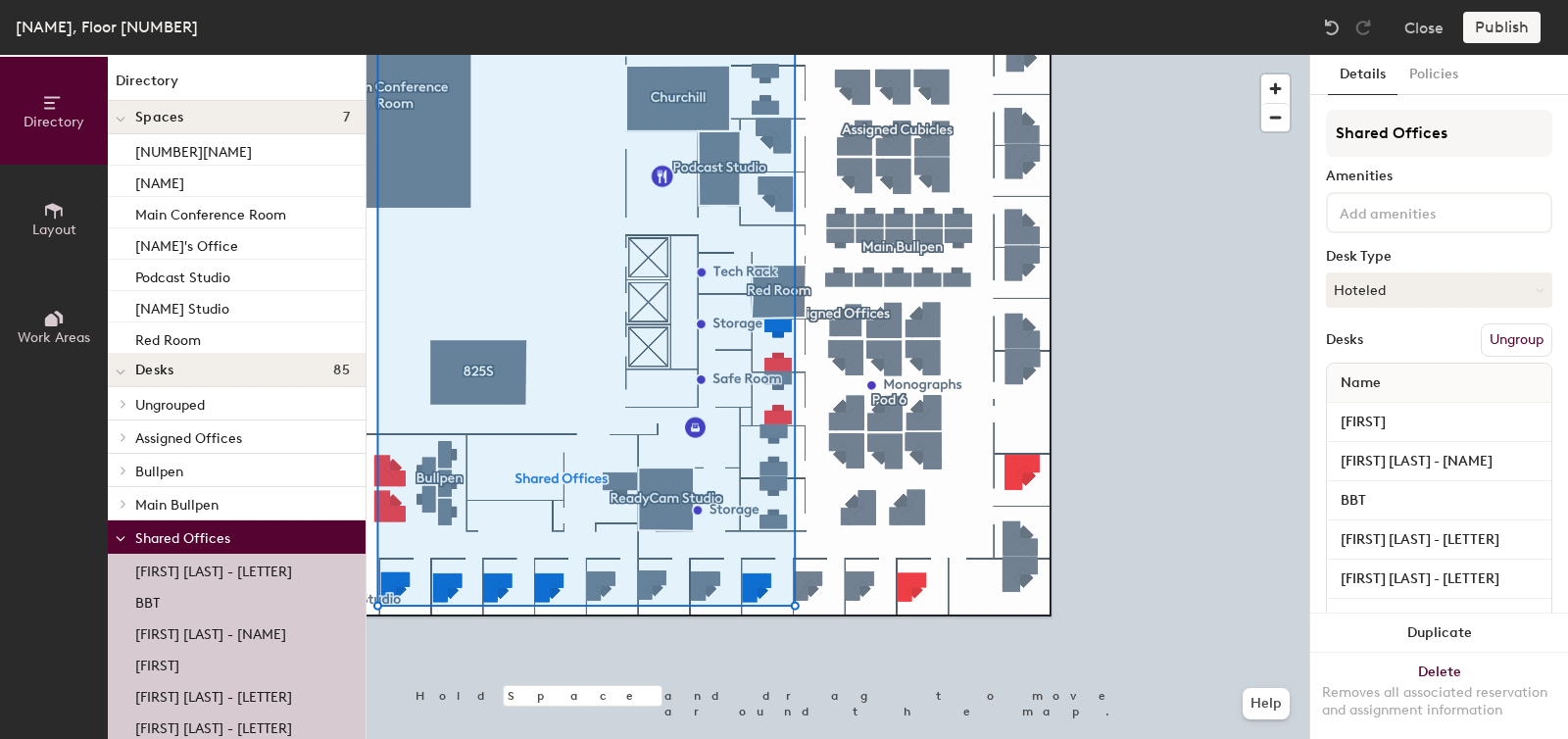 click on "•••••••" at bounding box center (1516, 340) 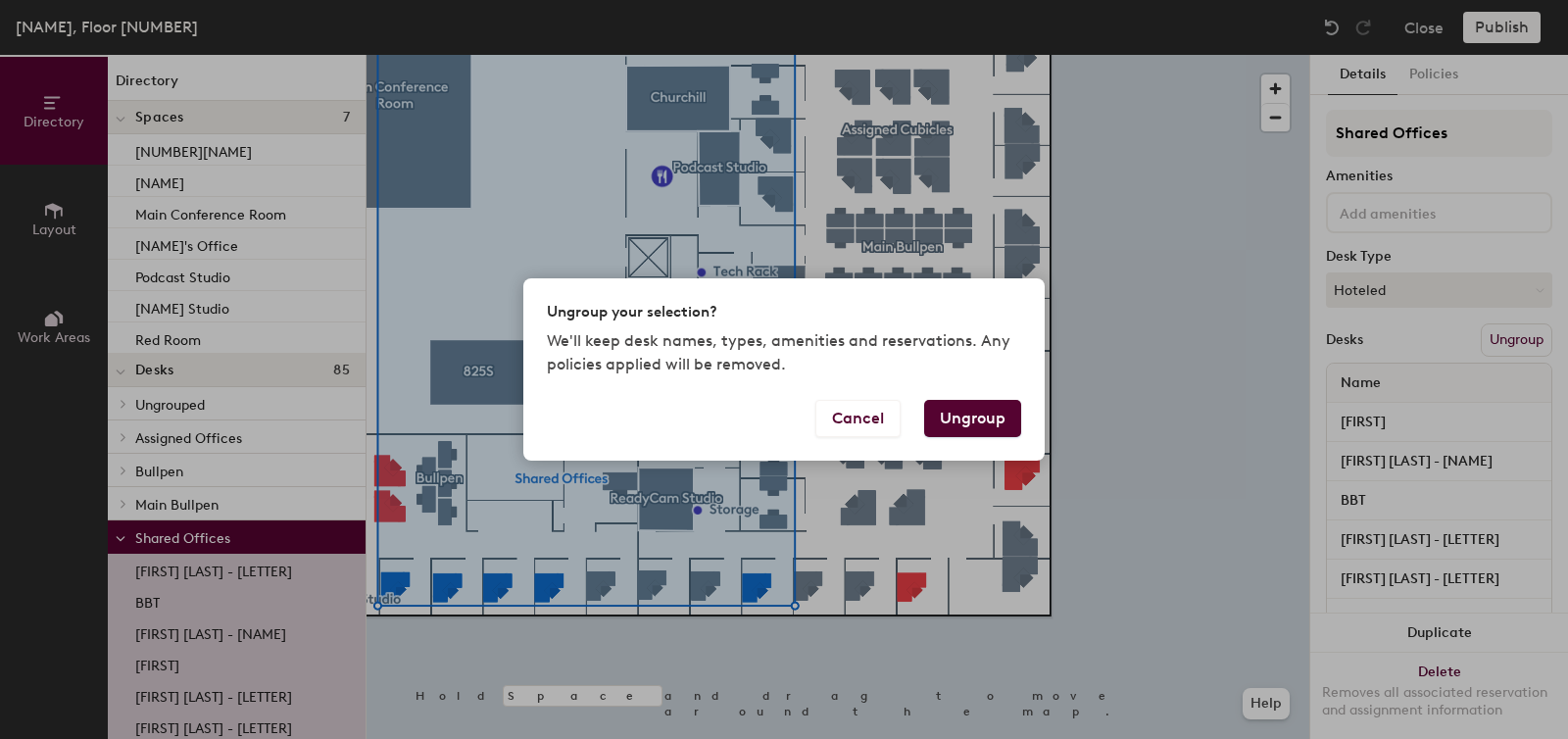 click on "•••••••" at bounding box center (972, 419) 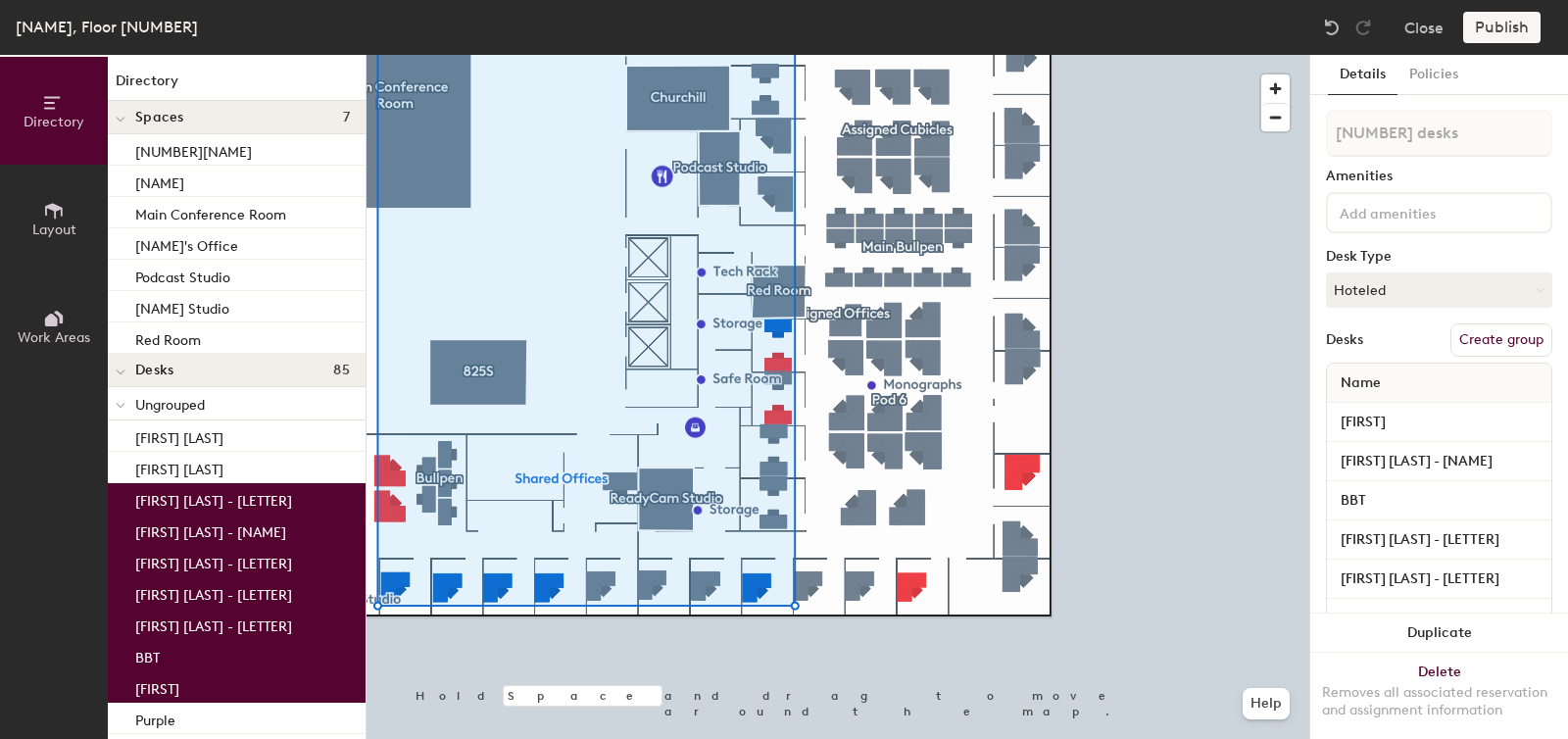 click at bounding box center (838, 55) 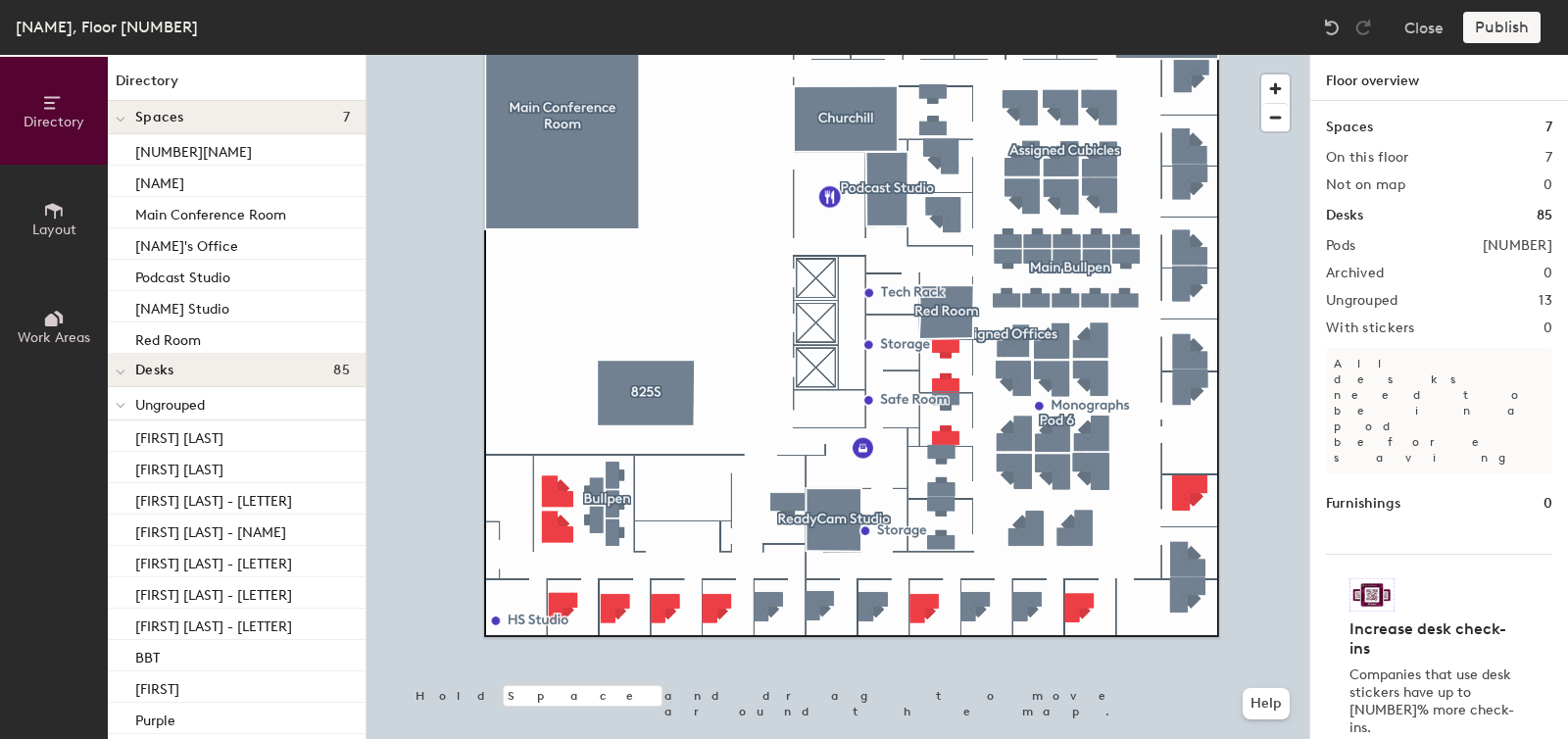 click at bounding box center [121, 405] 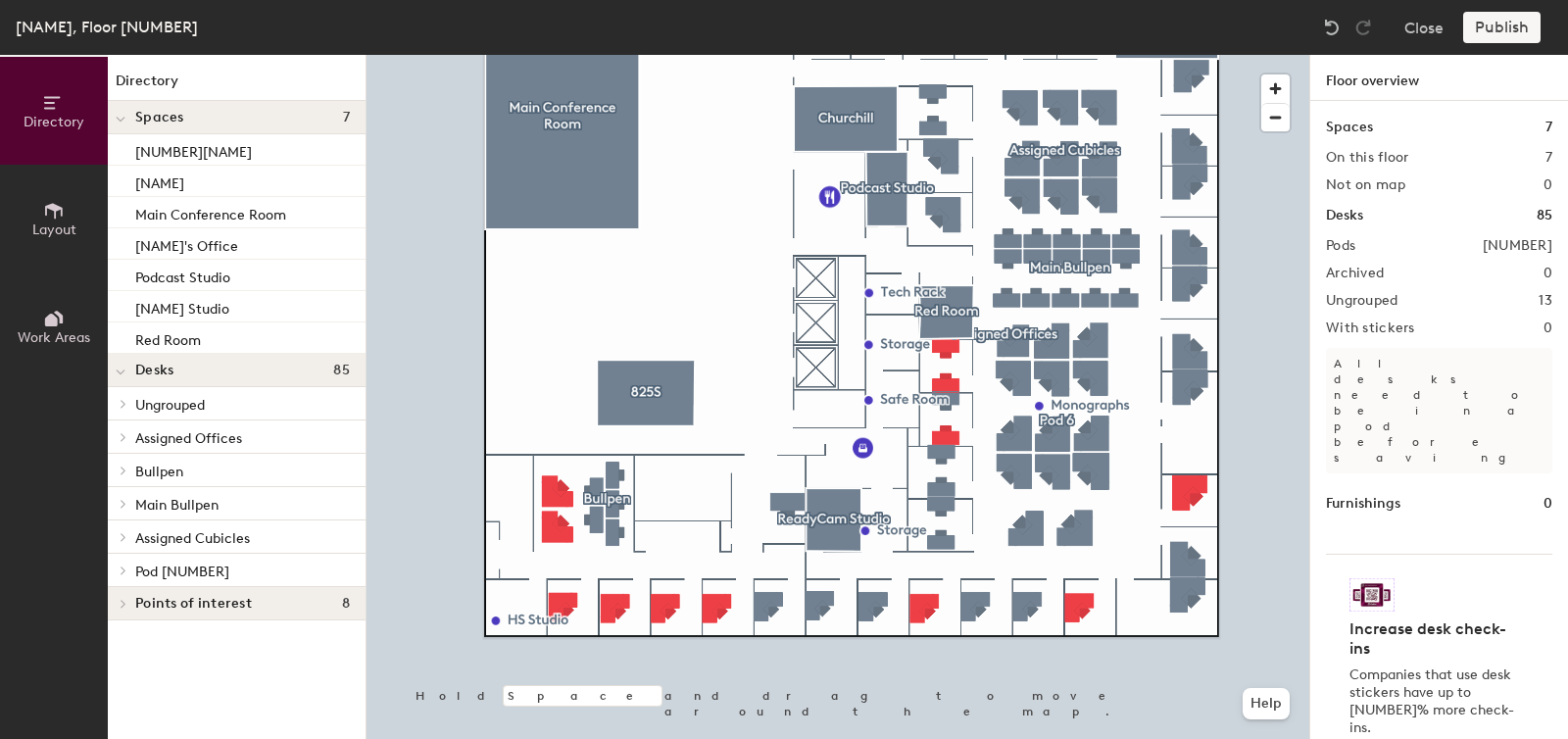 click on "Assigned Offices" at bounding box center [188, 438] 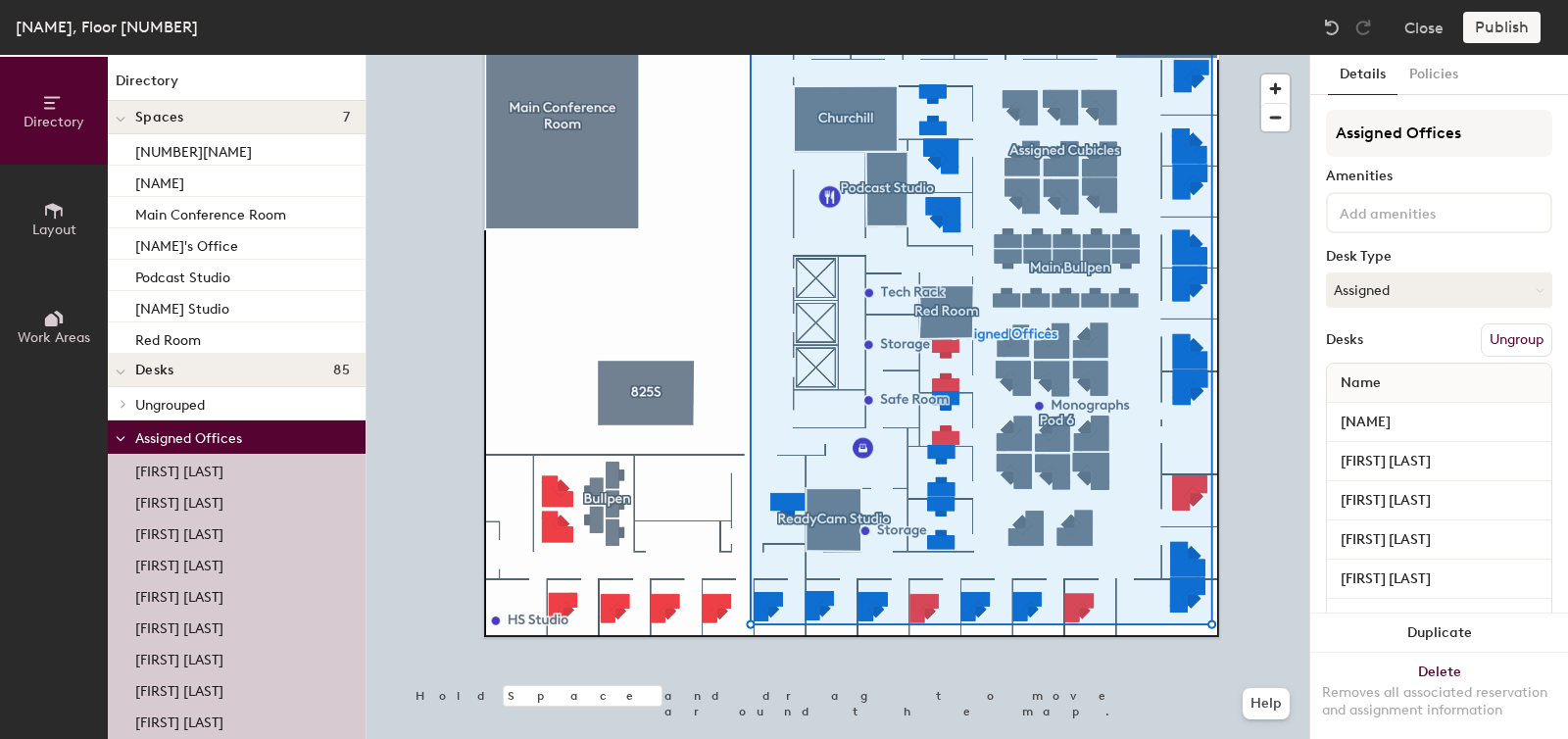 click on "•••••••" at bounding box center (1516, 340) 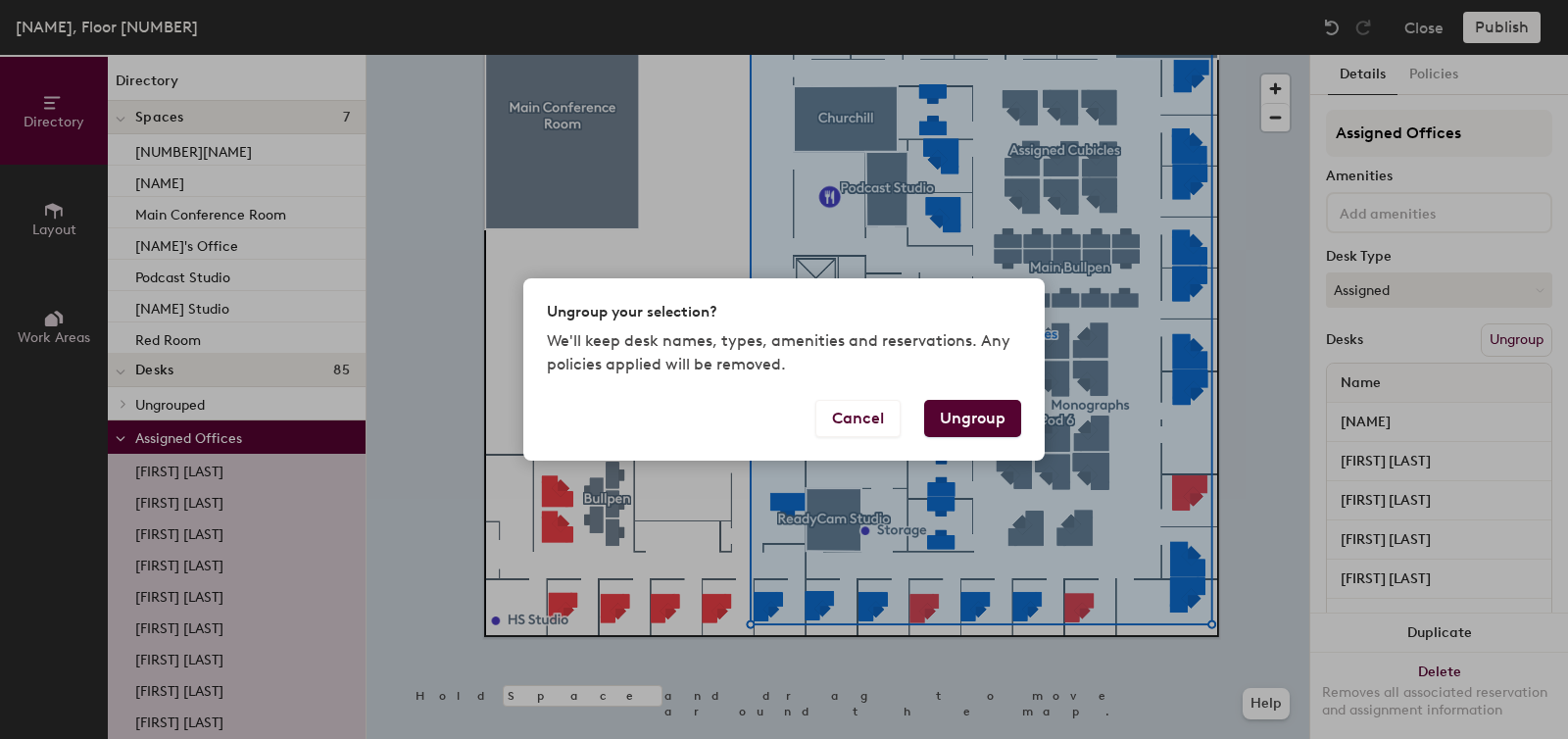 click on "•••••••" at bounding box center (972, 419) 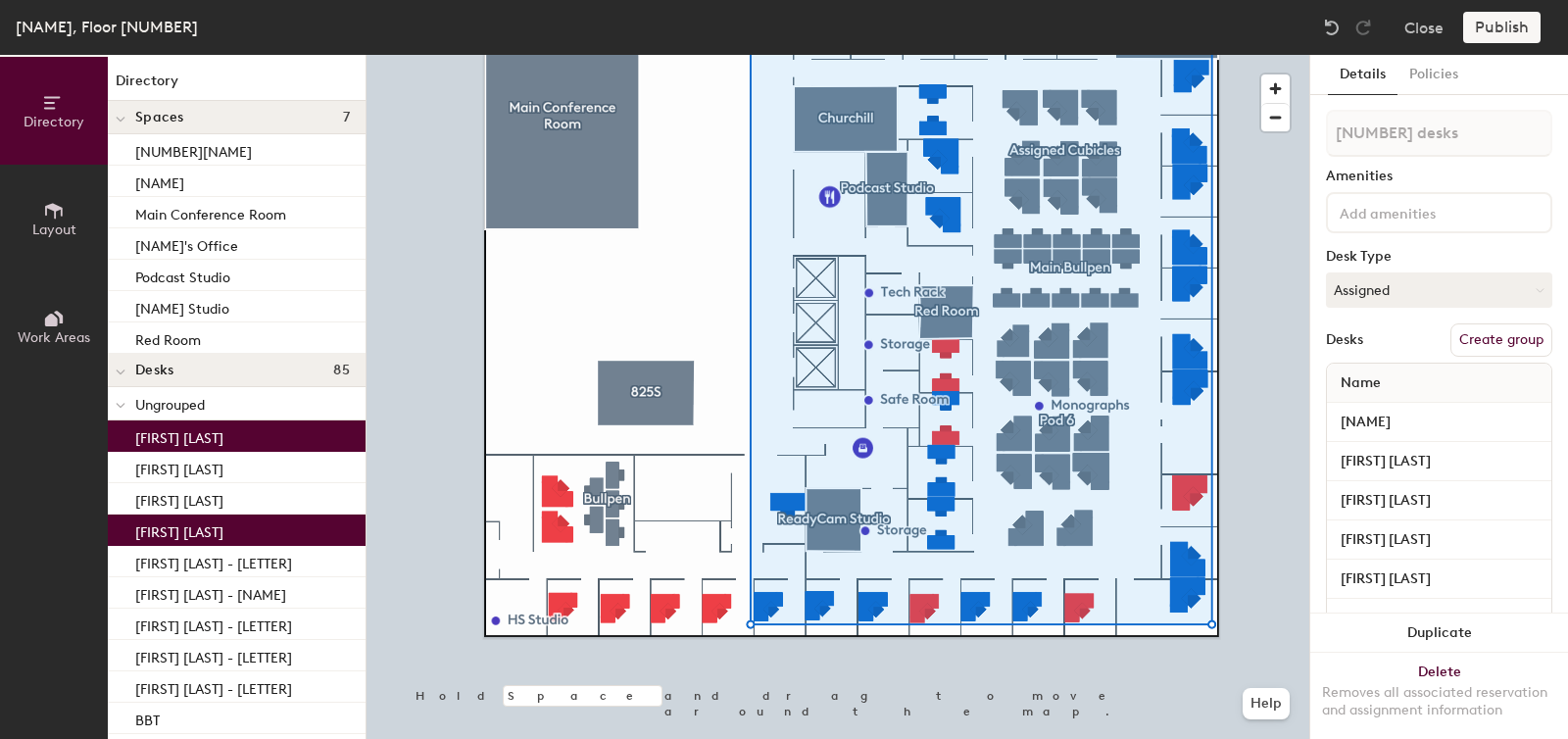click at bounding box center (121, 405) 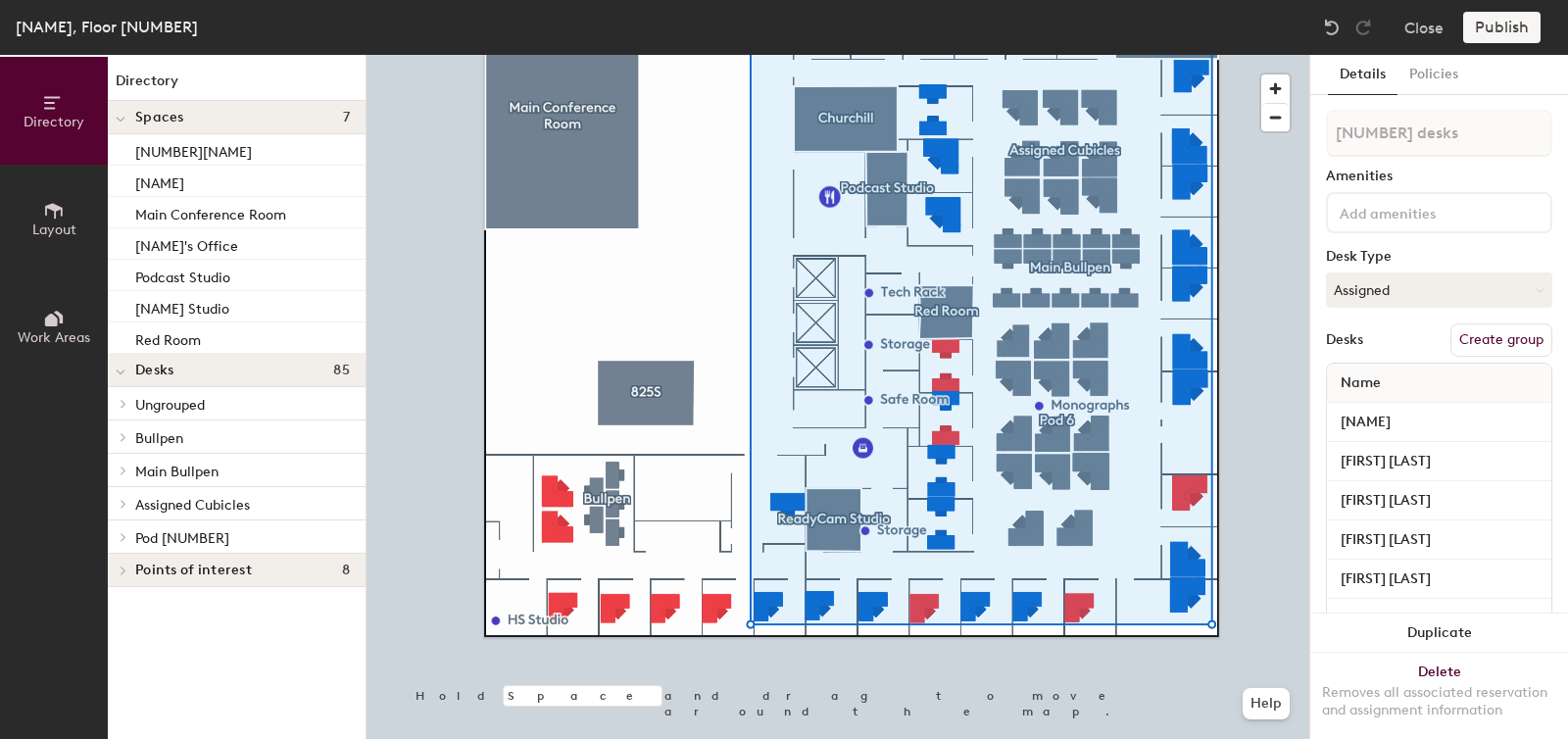click at bounding box center [122, 404] 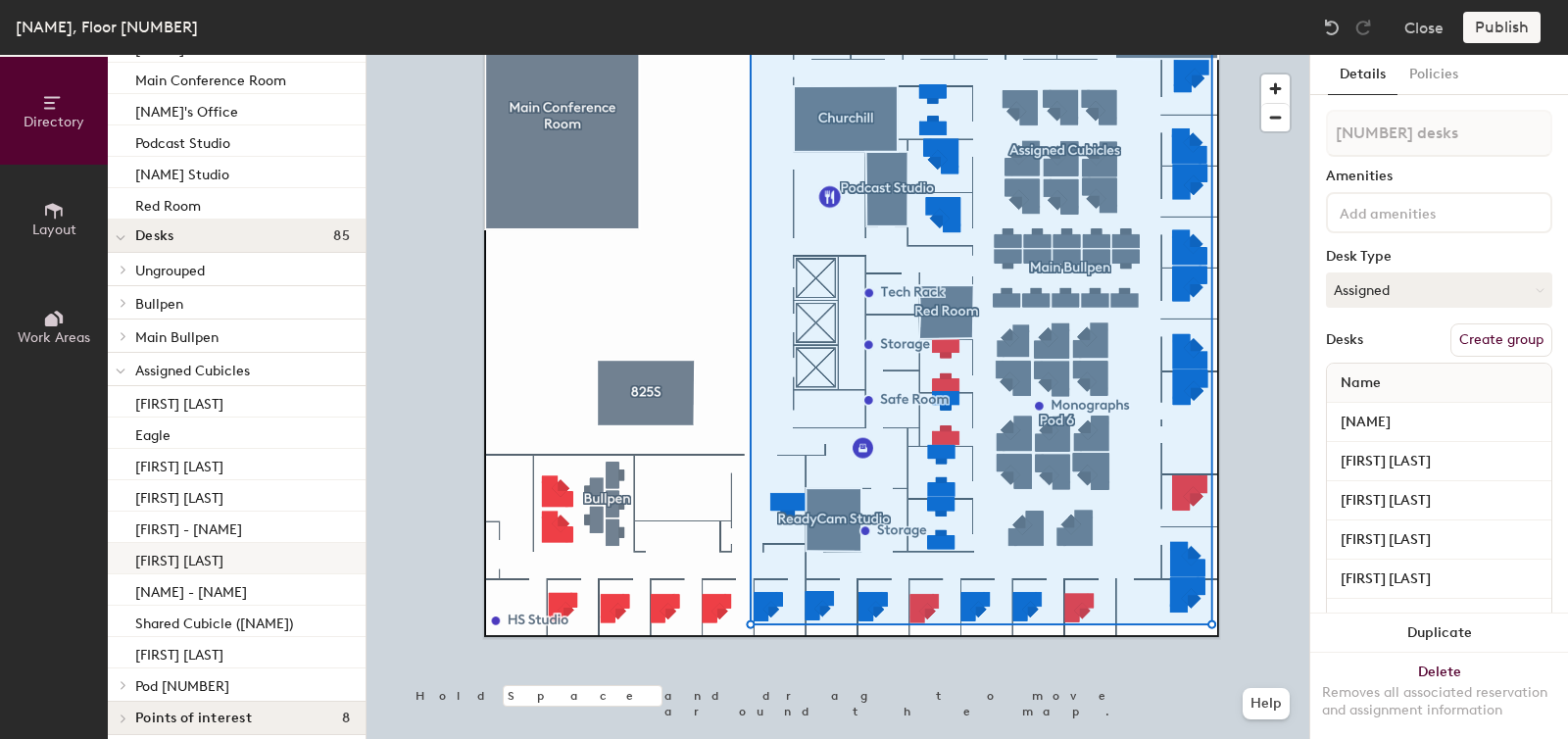 scroll, scrollTop: 146, scrollLeft: 0, axis: vertical 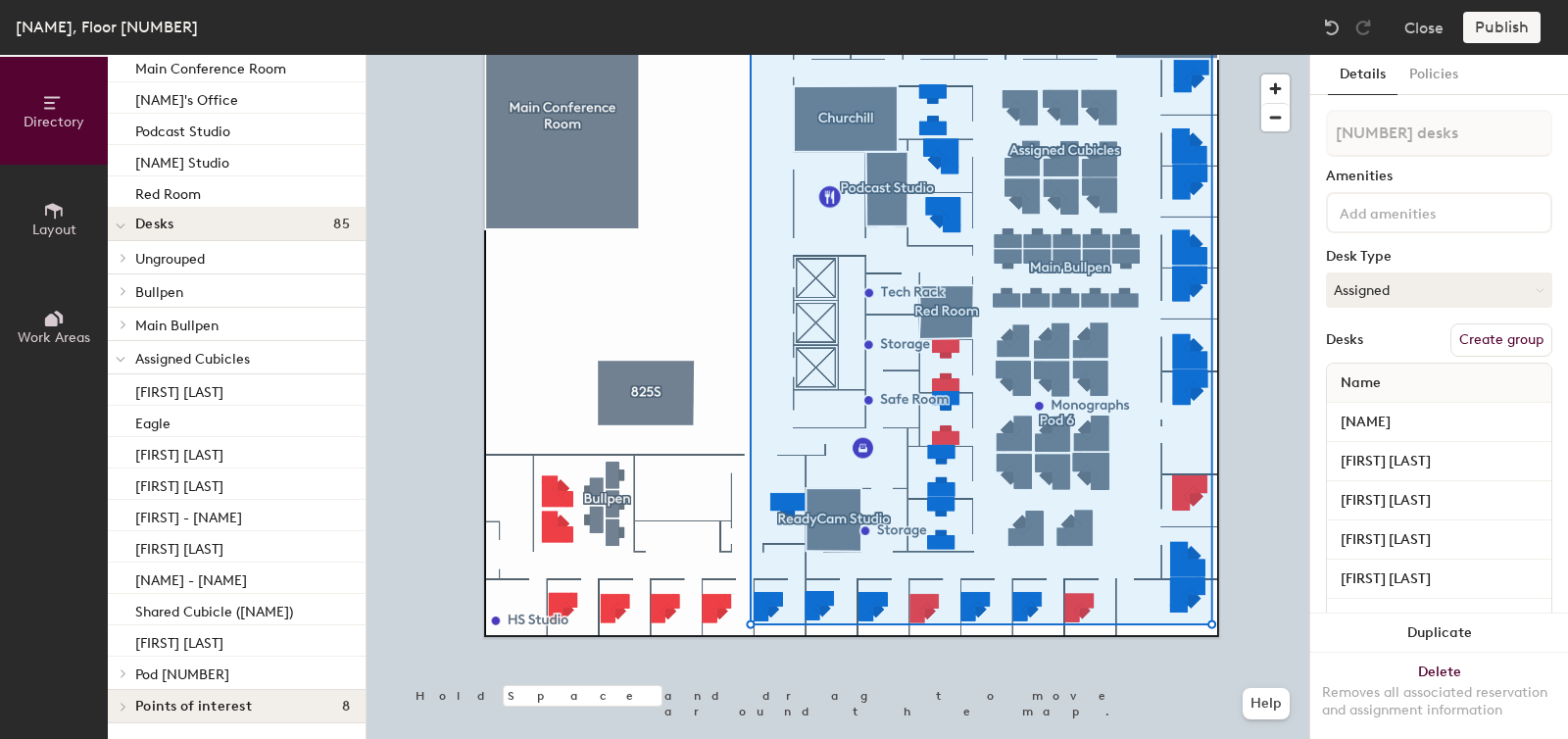 click on "•••••••• ••••••••" at bounding box center [159, 292] 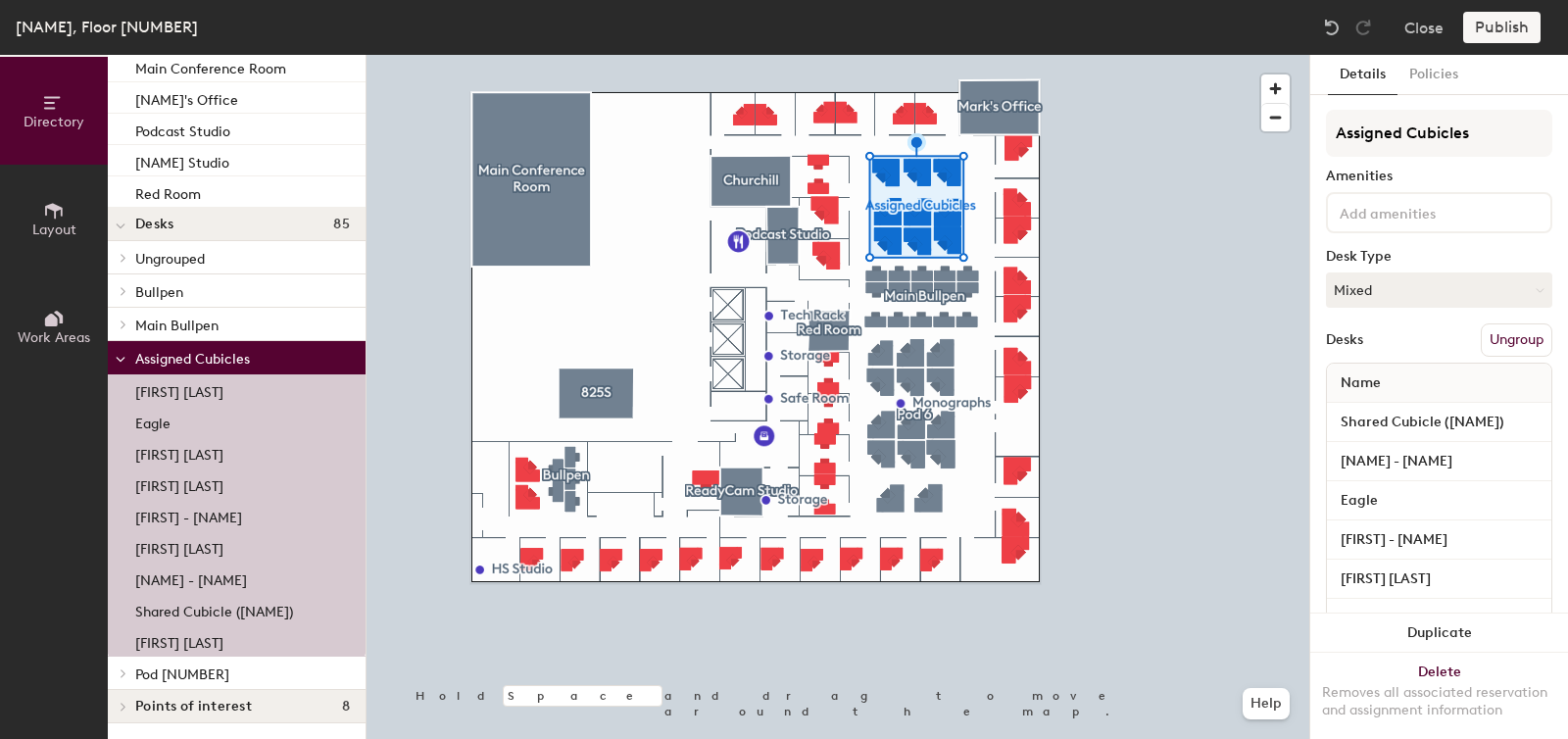 click on "•••••••• ••••••••" at bounding box center [192, 359] 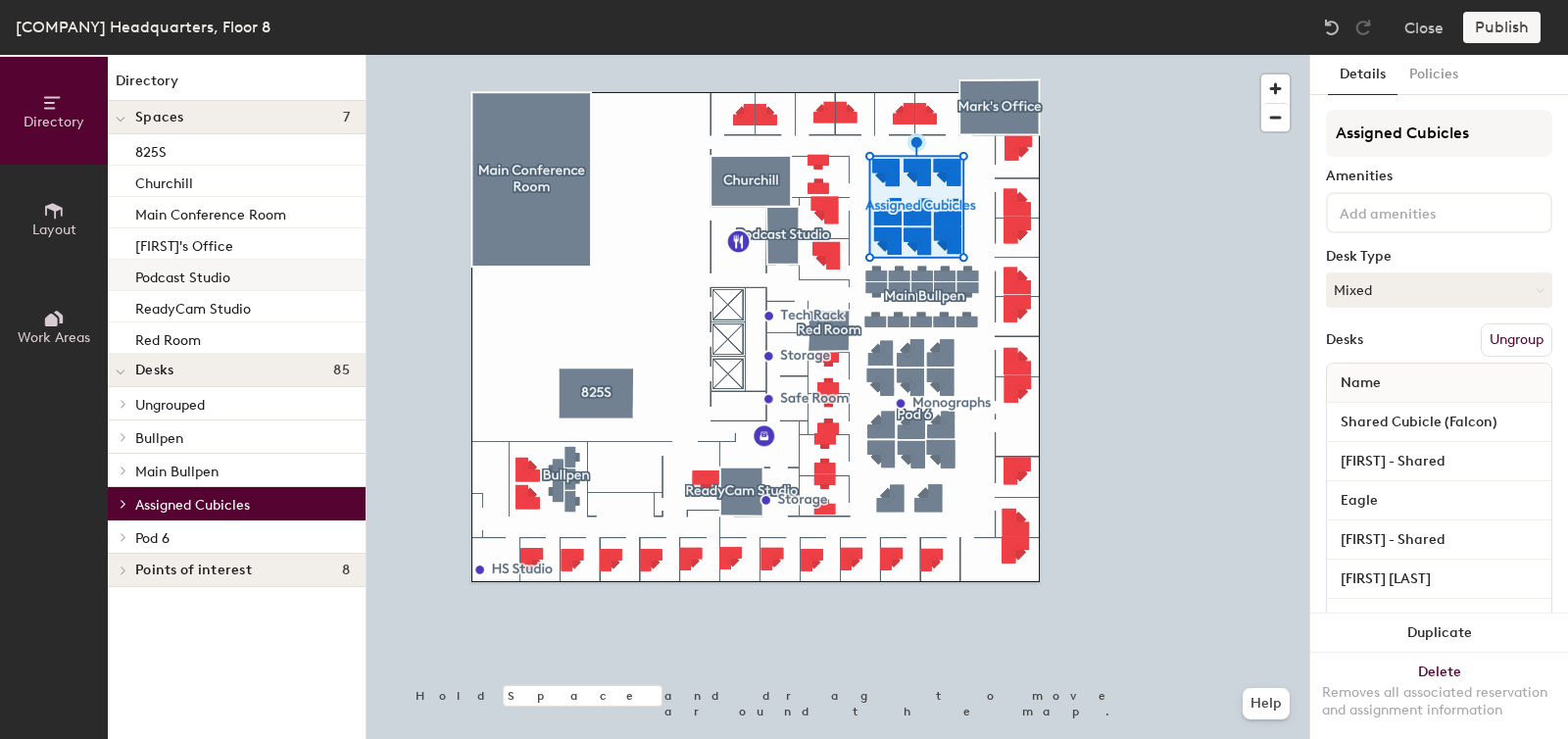 scroll, scrollTop: 0, scrollLeft: 0, axis: both 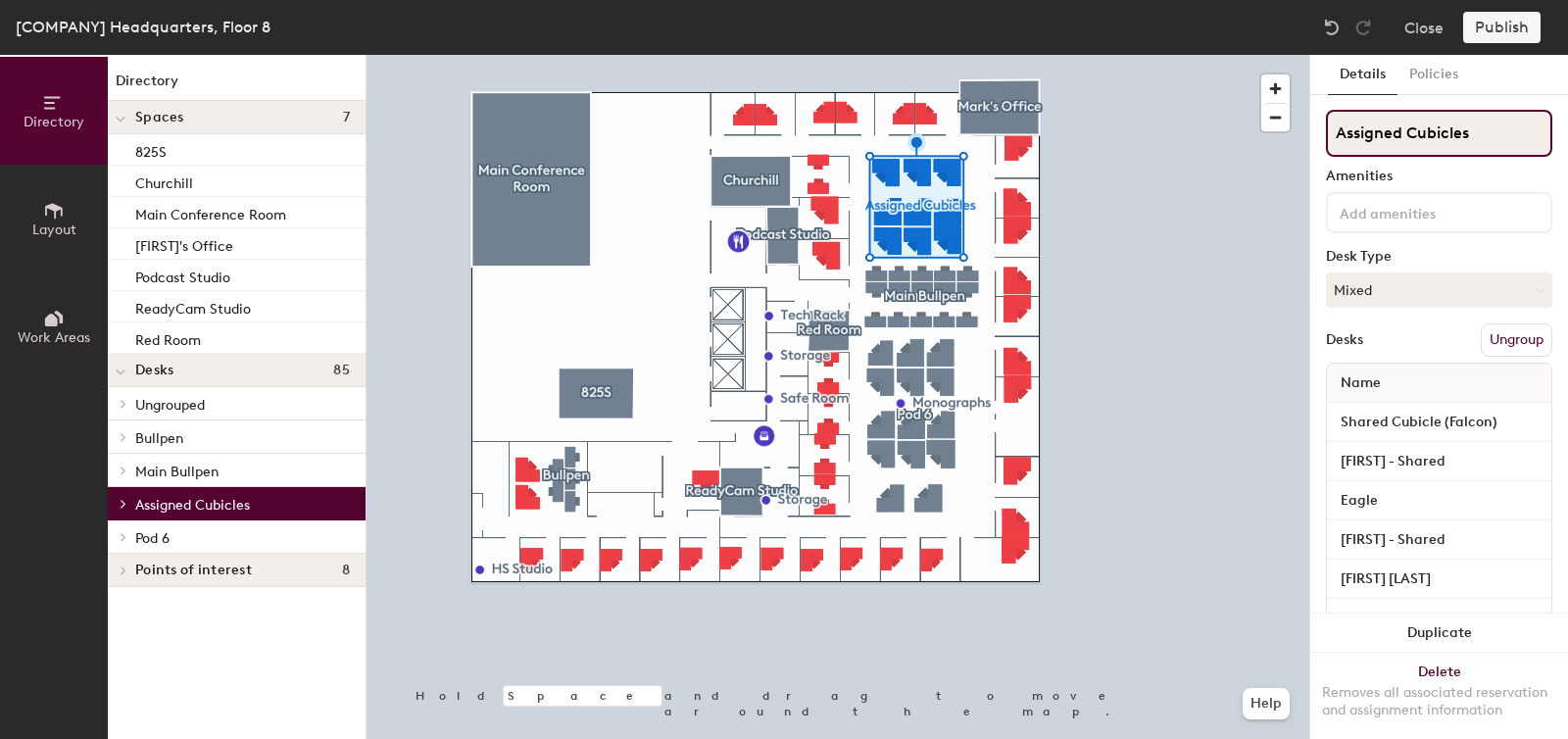 click on "Assigned Cubicles" at bounding box center [1439, 133] 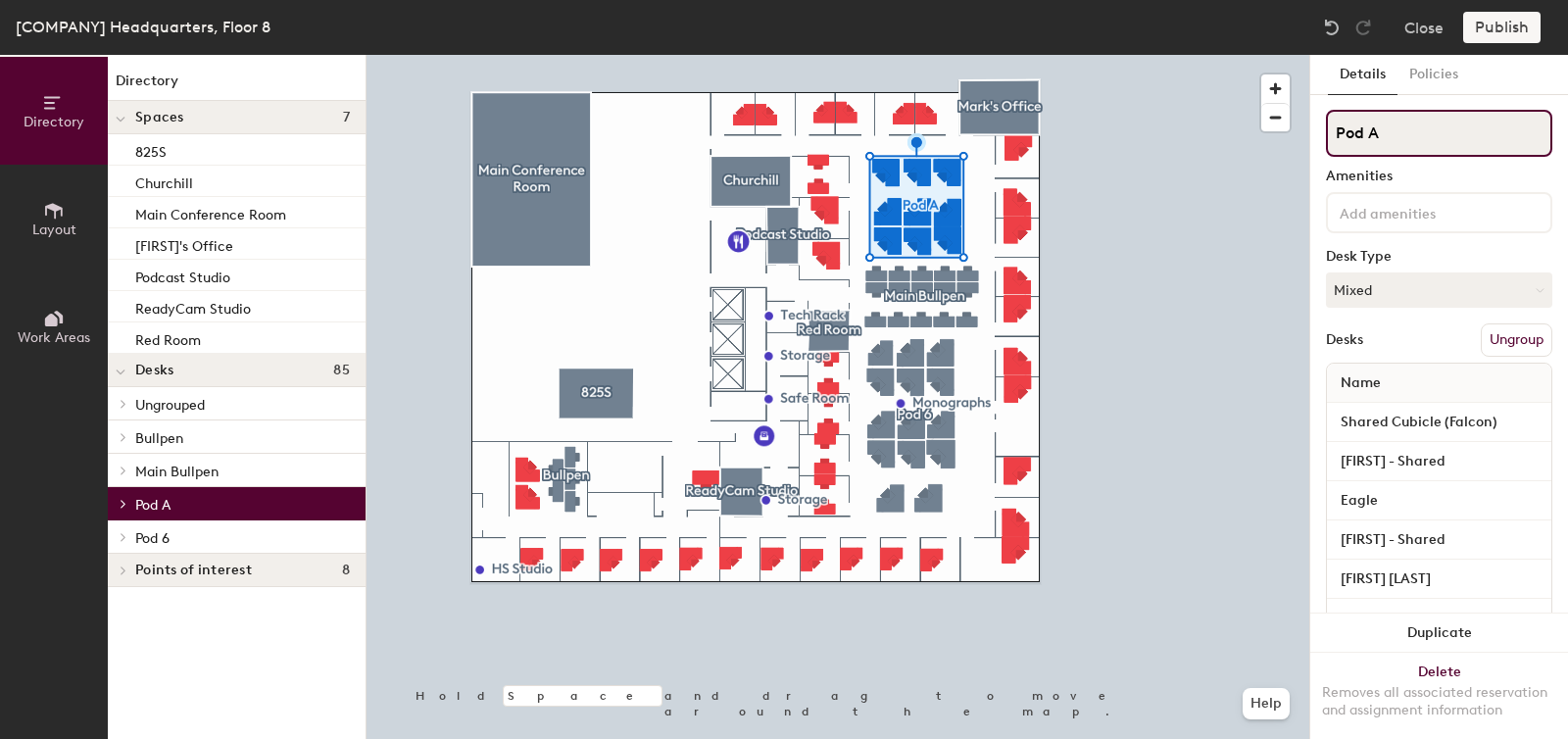 type on "Pod A" 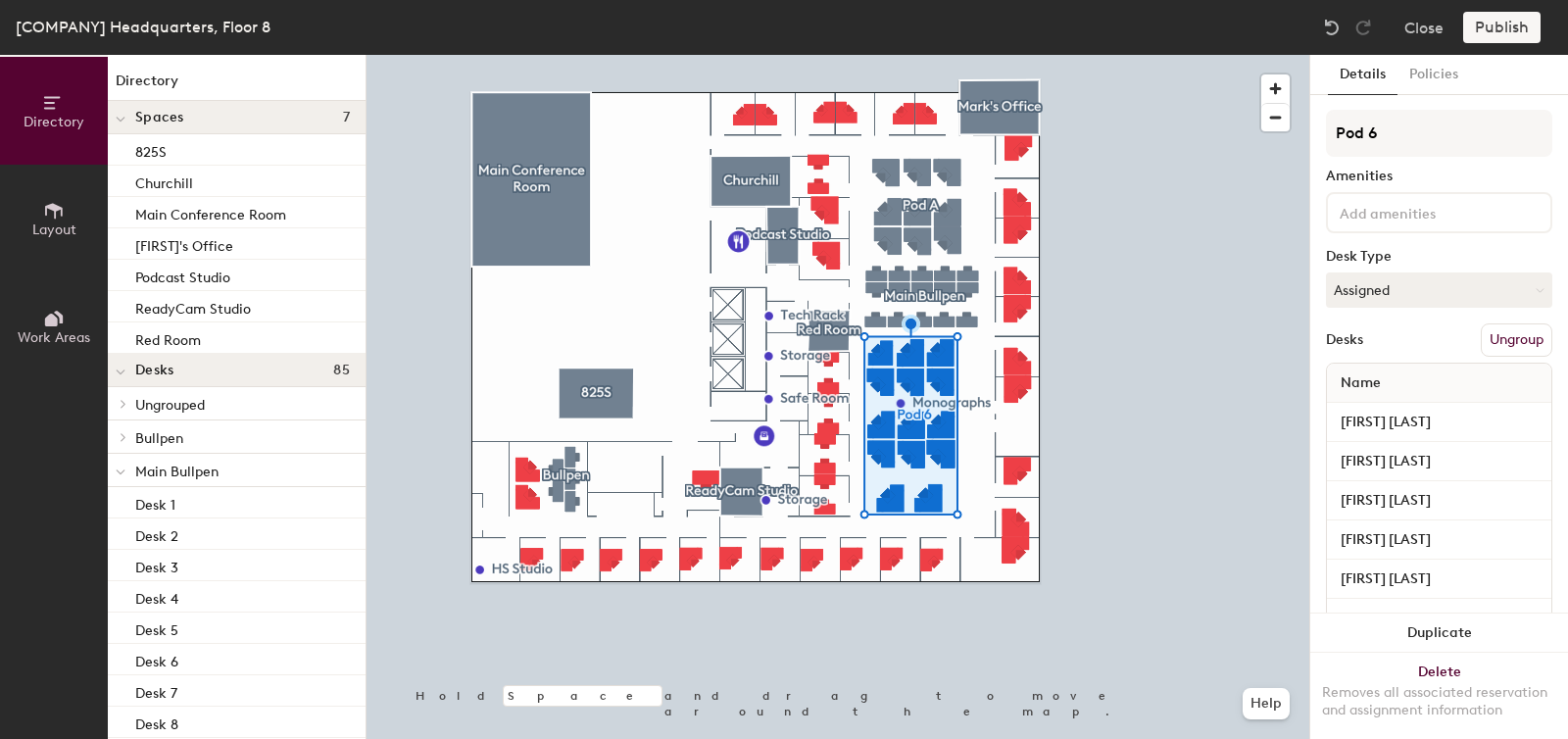 click on "Pod 6 Amenities Desk Type Assigned Desks Ungroup Name Dmitriy Shapiro Natalie Ecanow Bridget Toomey Max Meizlish Jack Burnham Ahmad Shawari Chloe Sahn Zach Berman Janatan Sayeh Brdley Howell Brie O'Neil Krystal Bermudez Danielle Kleinman Reagan Easter" at bounding box center [1439, 537] 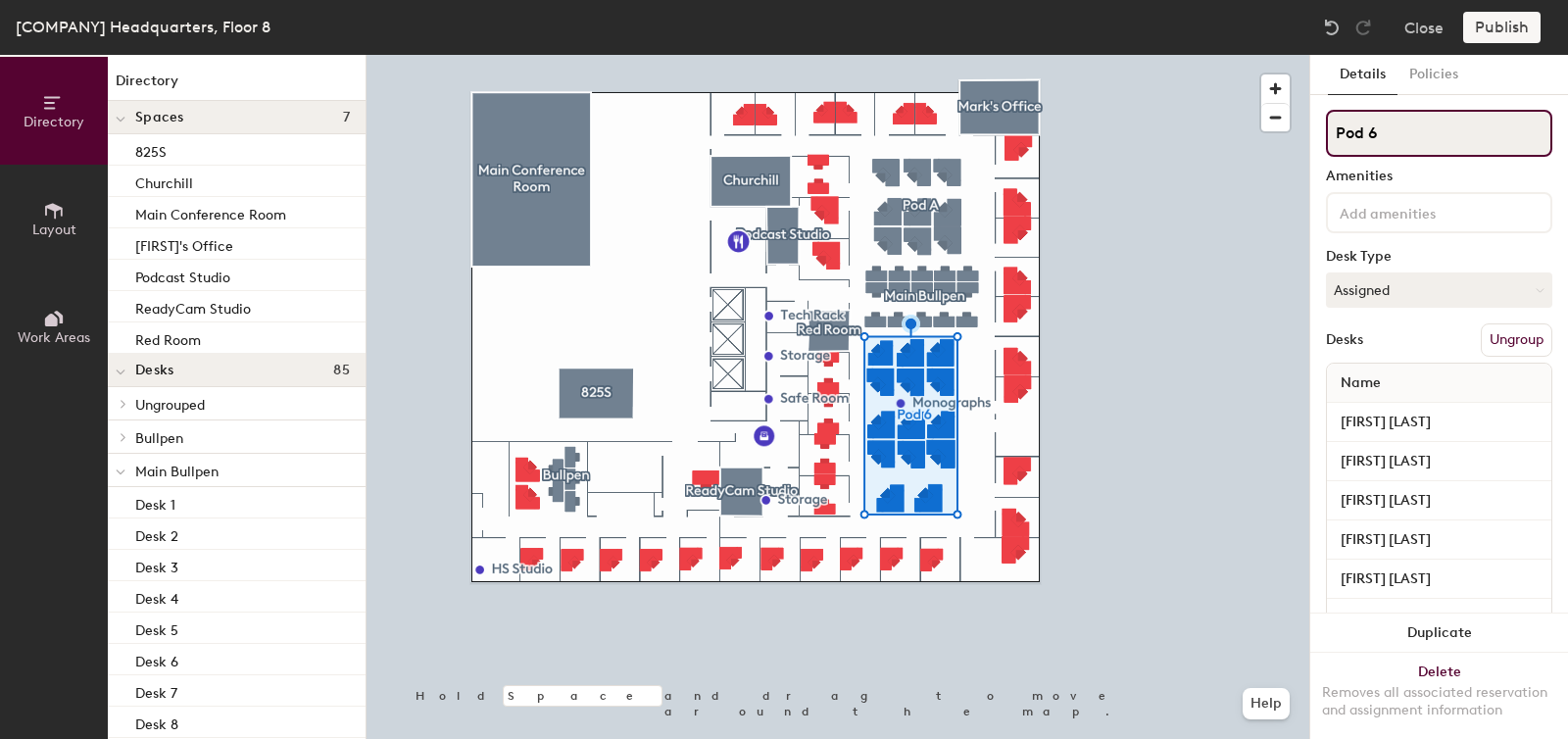 click on "Pod 6" at bounding box center [1439, 133] 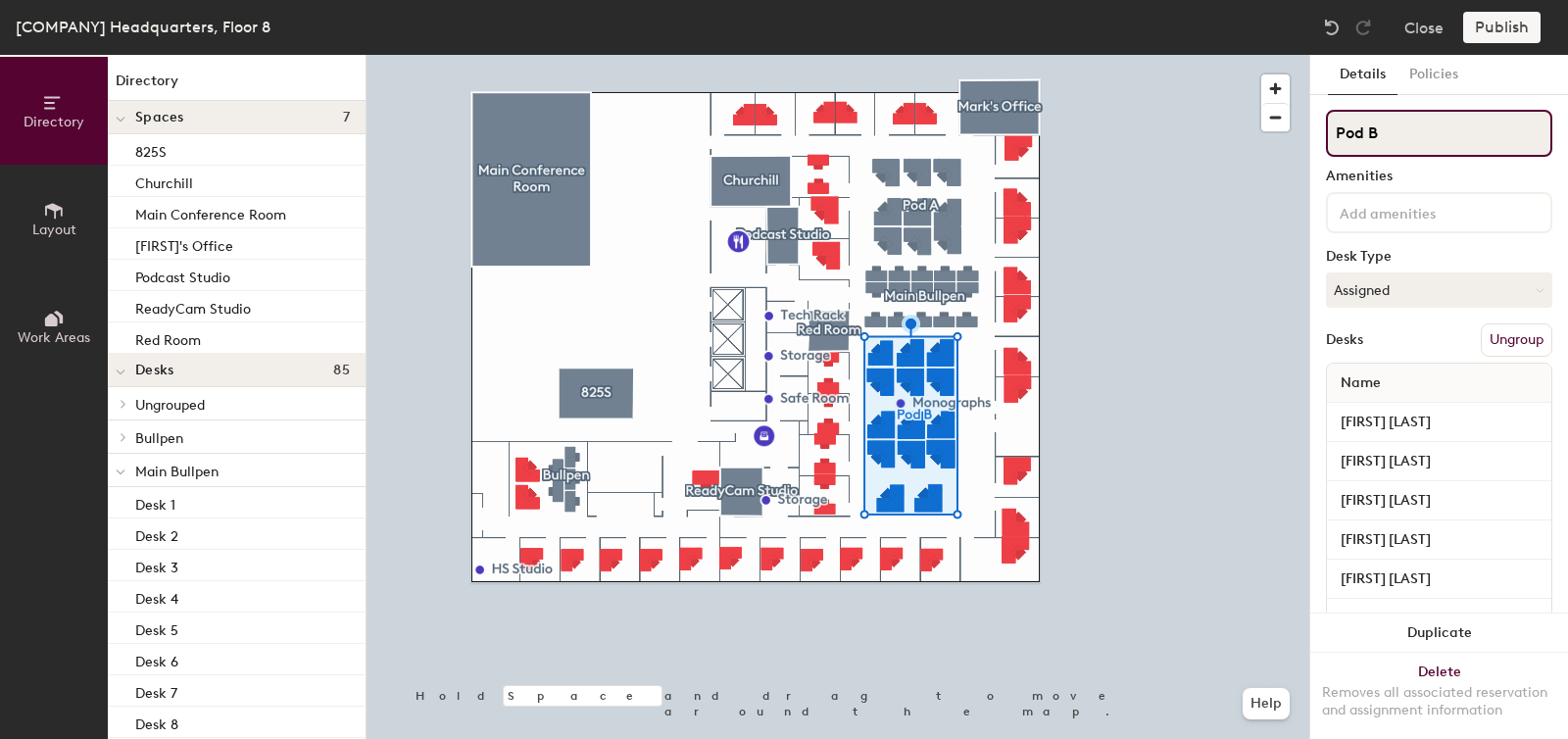type on "Pod B" 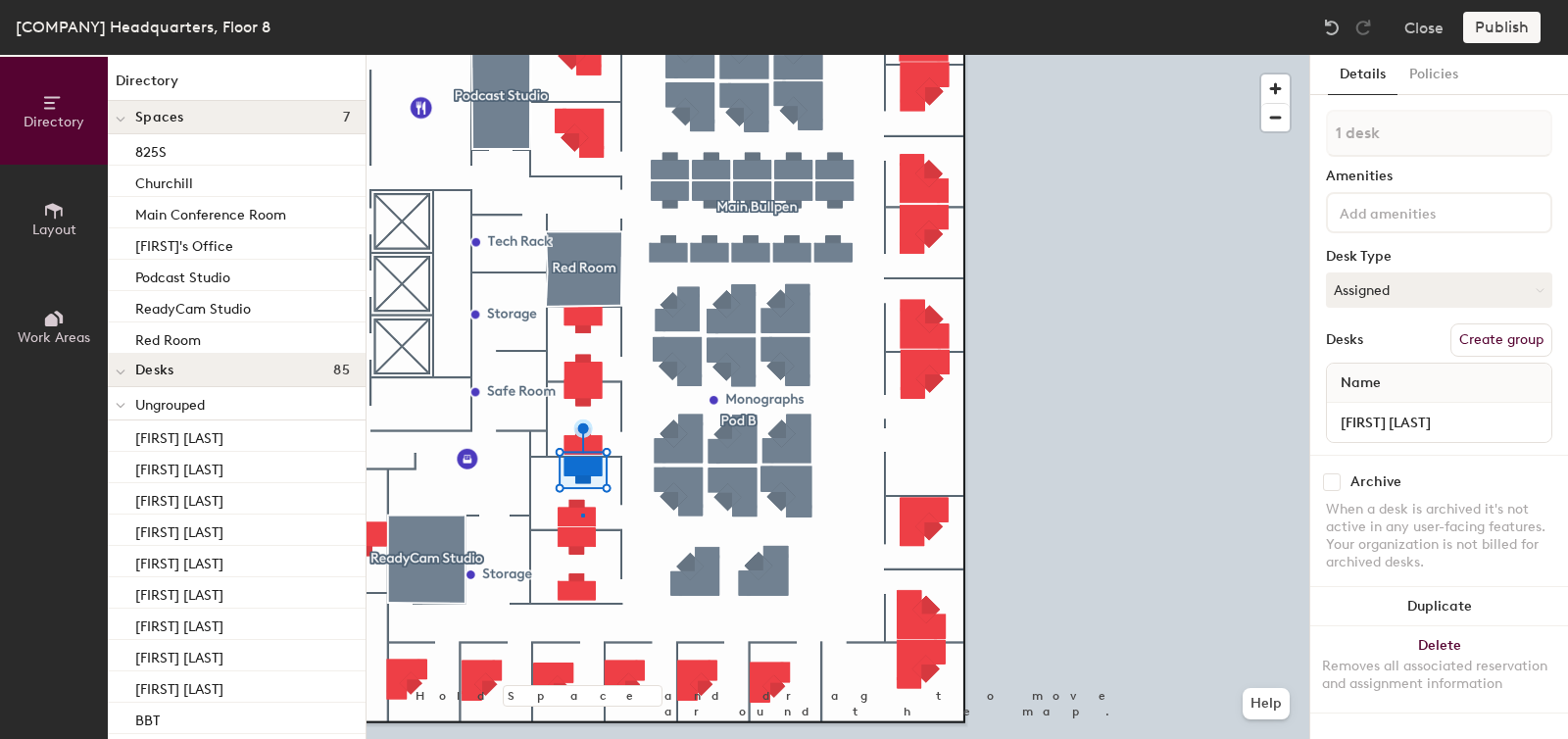 click at bounding box center (838, 55) 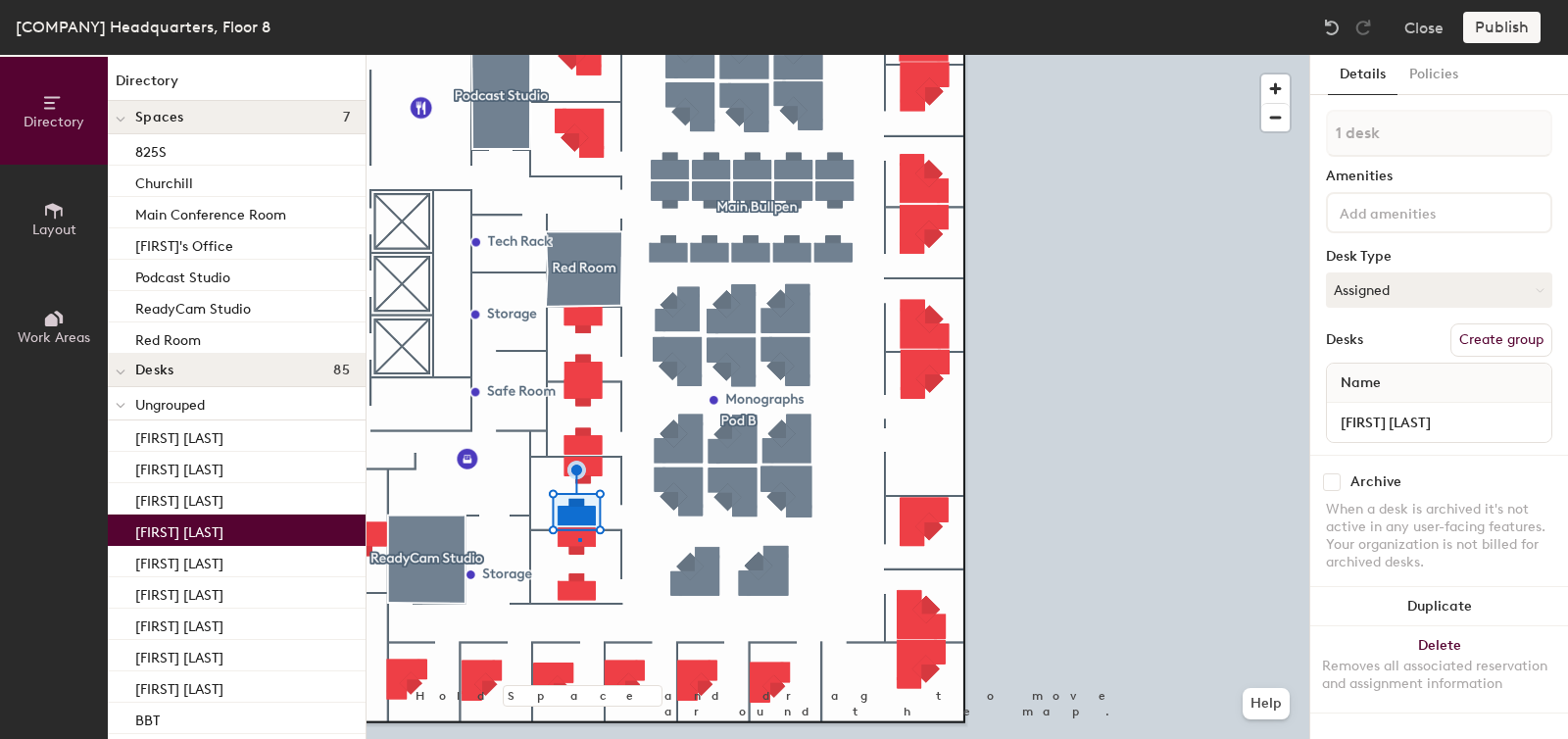 click at bounding box center [838, 55] 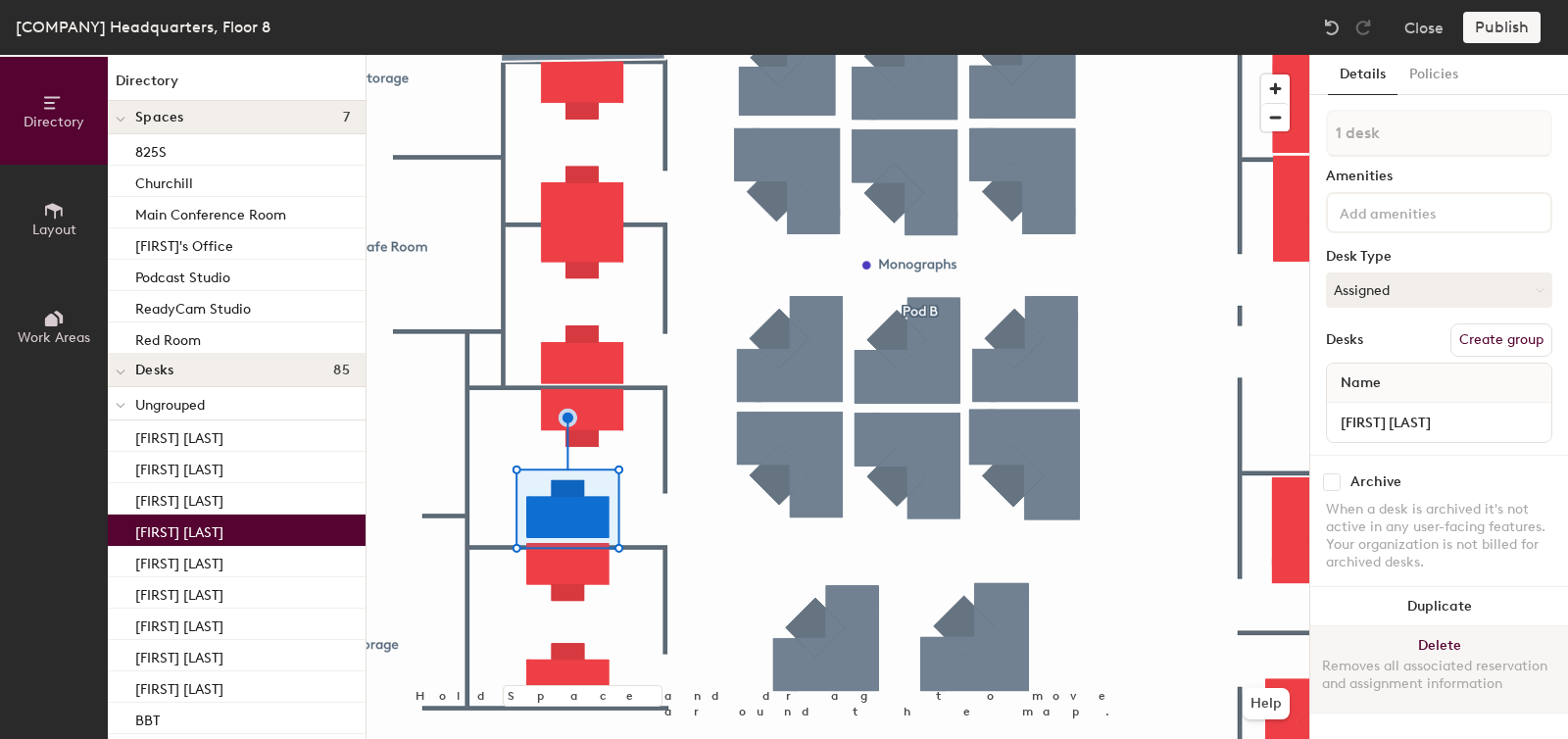 click on "Delete Removes all associated reservation and assignment information" at bounding box center [1439, 669] 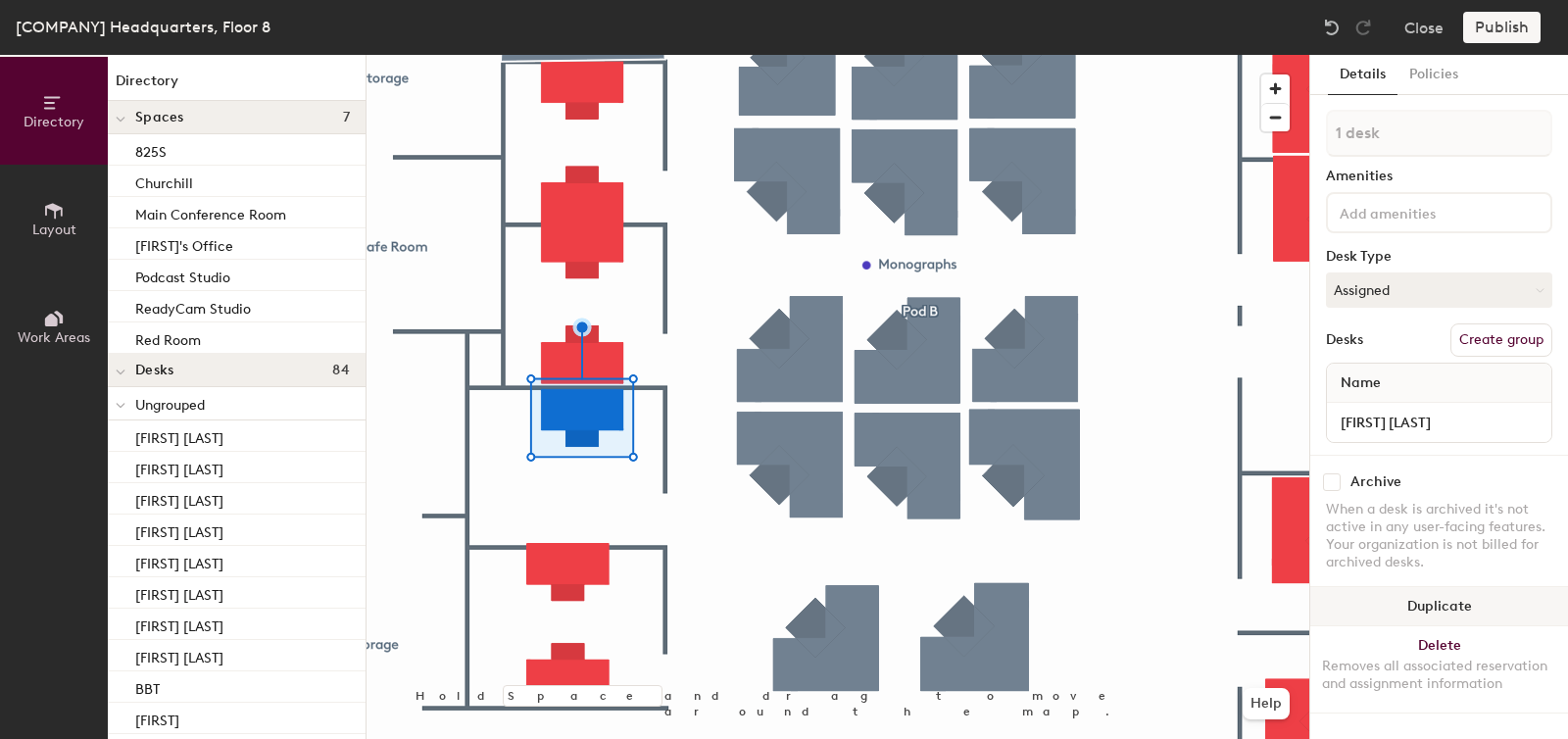 click on "•••••••••" at bounding box center (1439, 607) 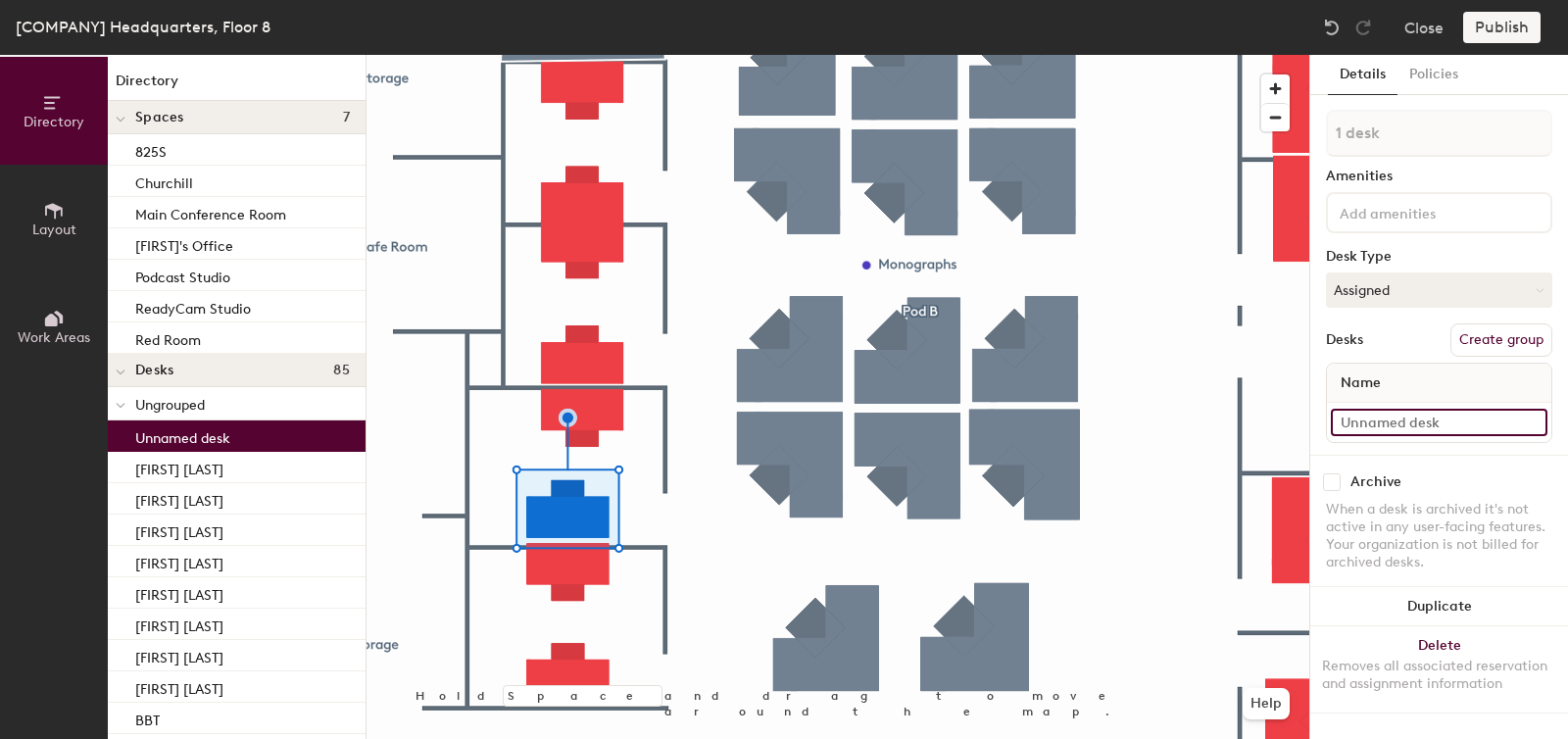 click at bounding box center [1439, 422] 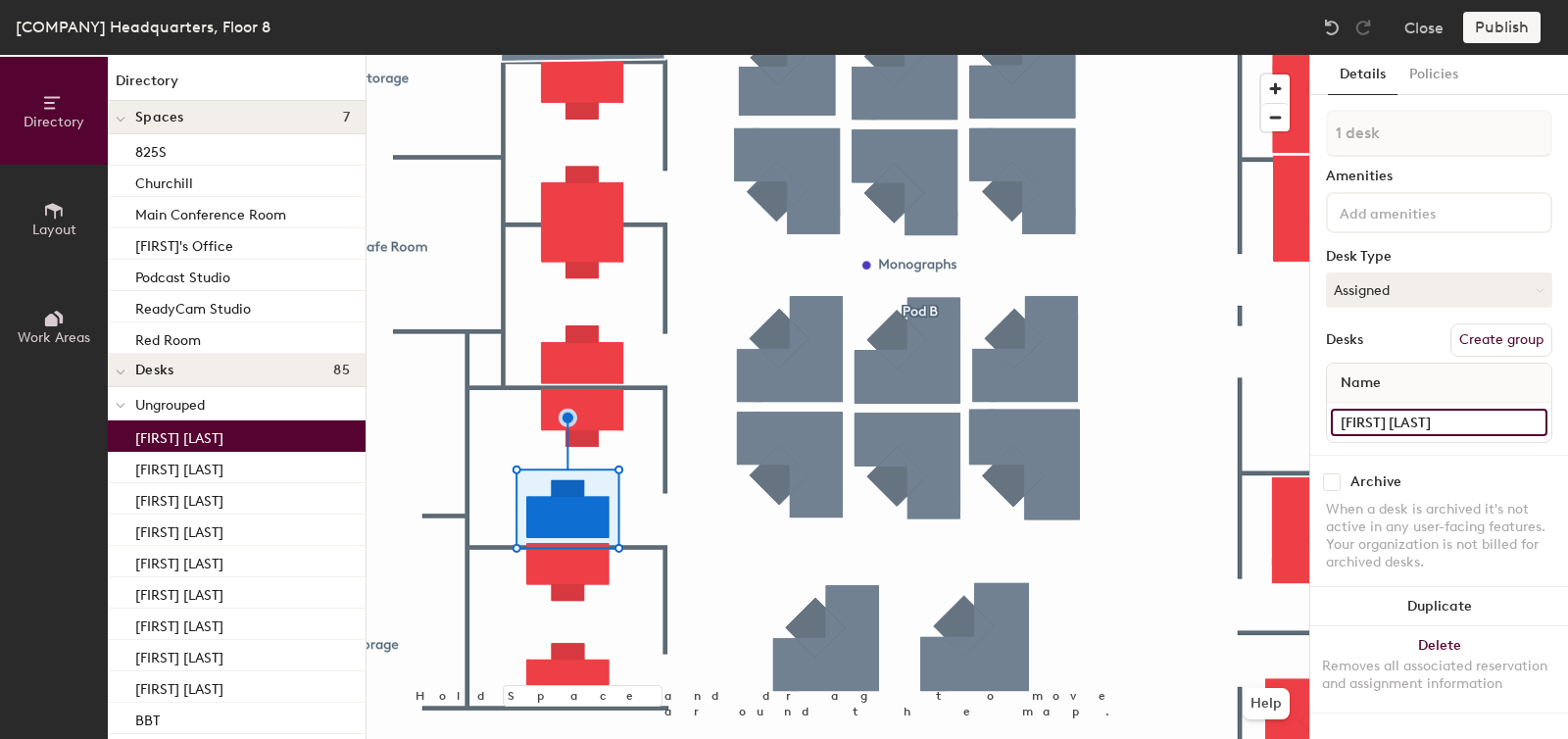 type on "••••• •••••••" 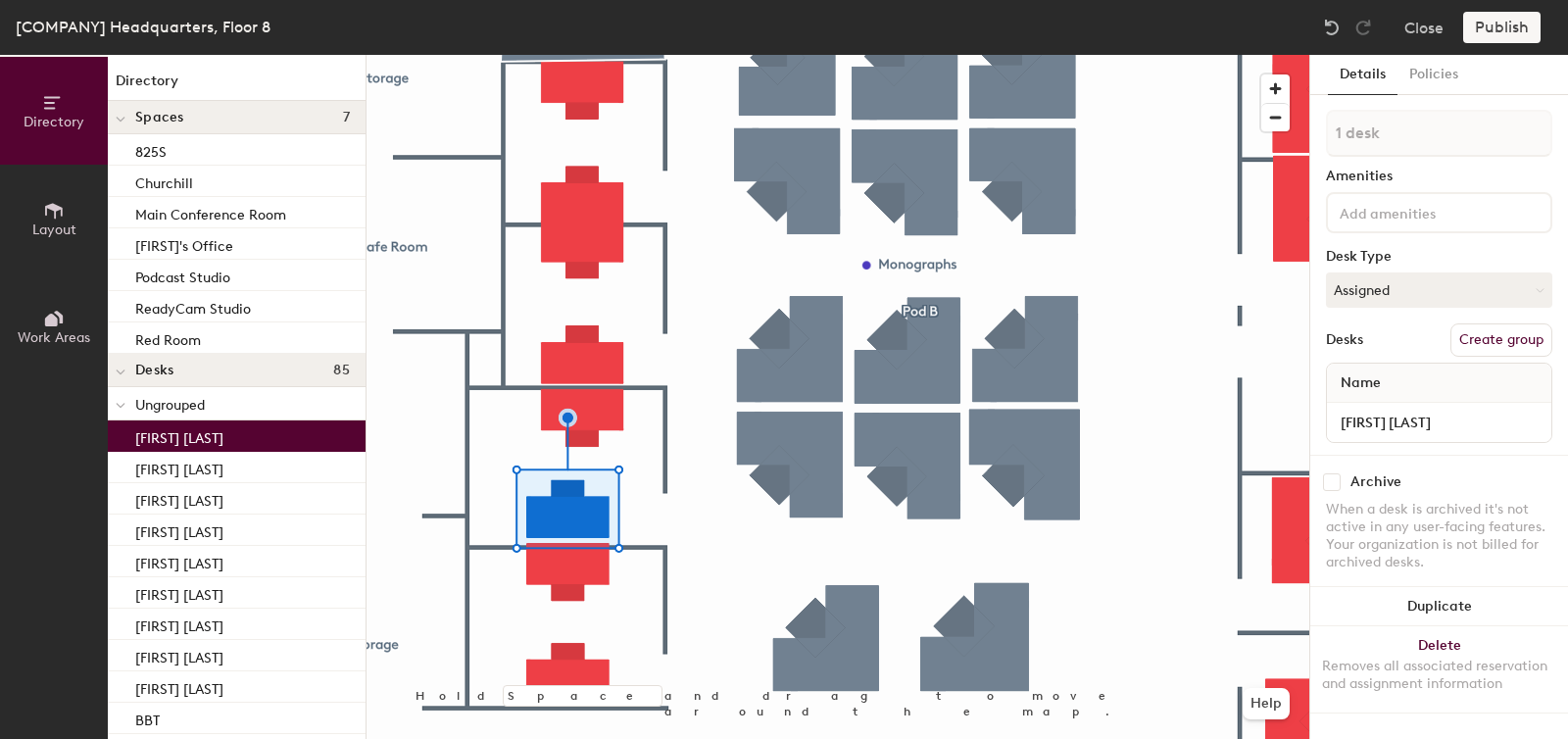 click on "•••• • •••• •• •••••••• •••• ••• •••••• •• ••• ••••••••••• ••••••••• •••• •••••••••••• •• ••• •••••• ••• •••••••• ••••••" at bounding box center (1439, 536) 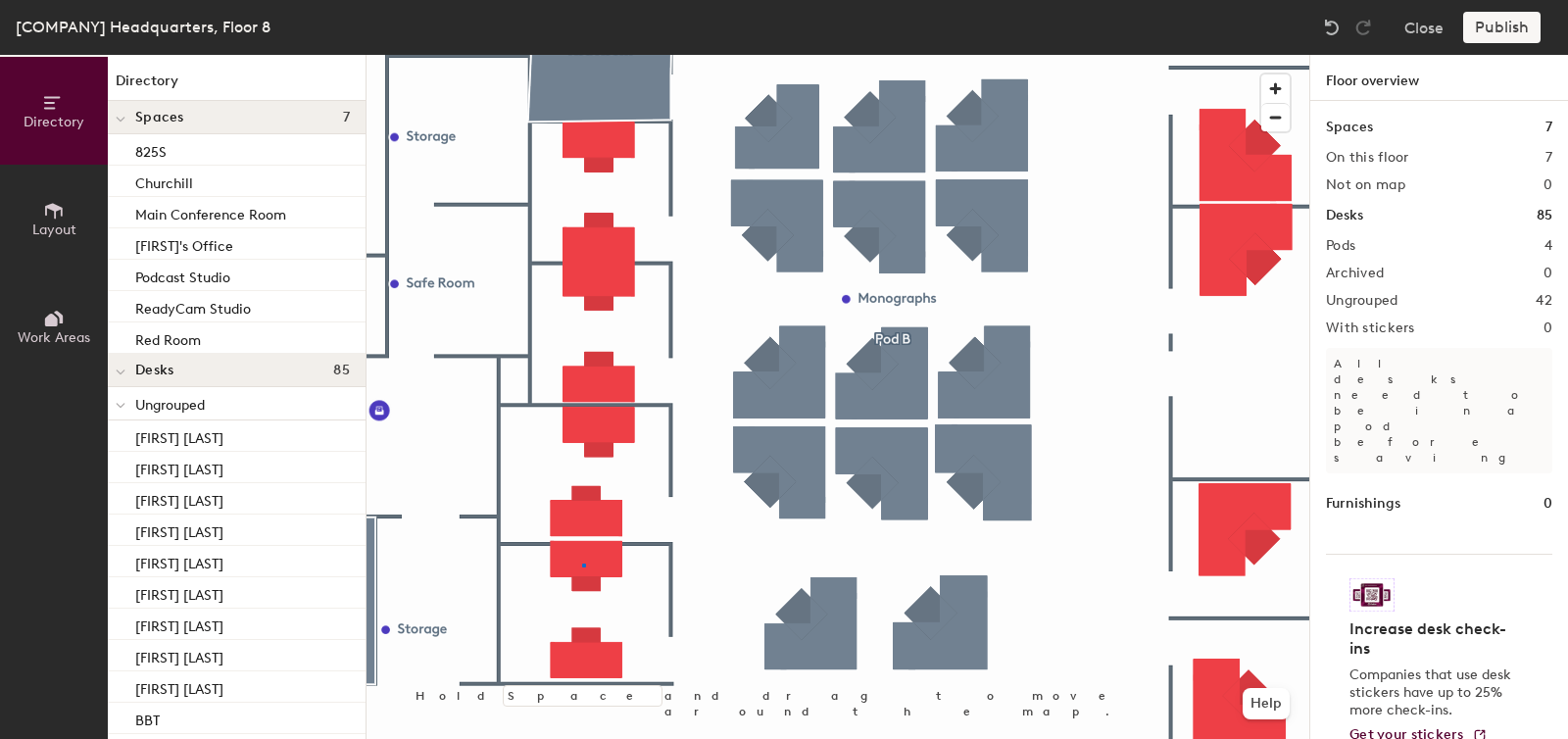 click at bounding box center [838, 55] 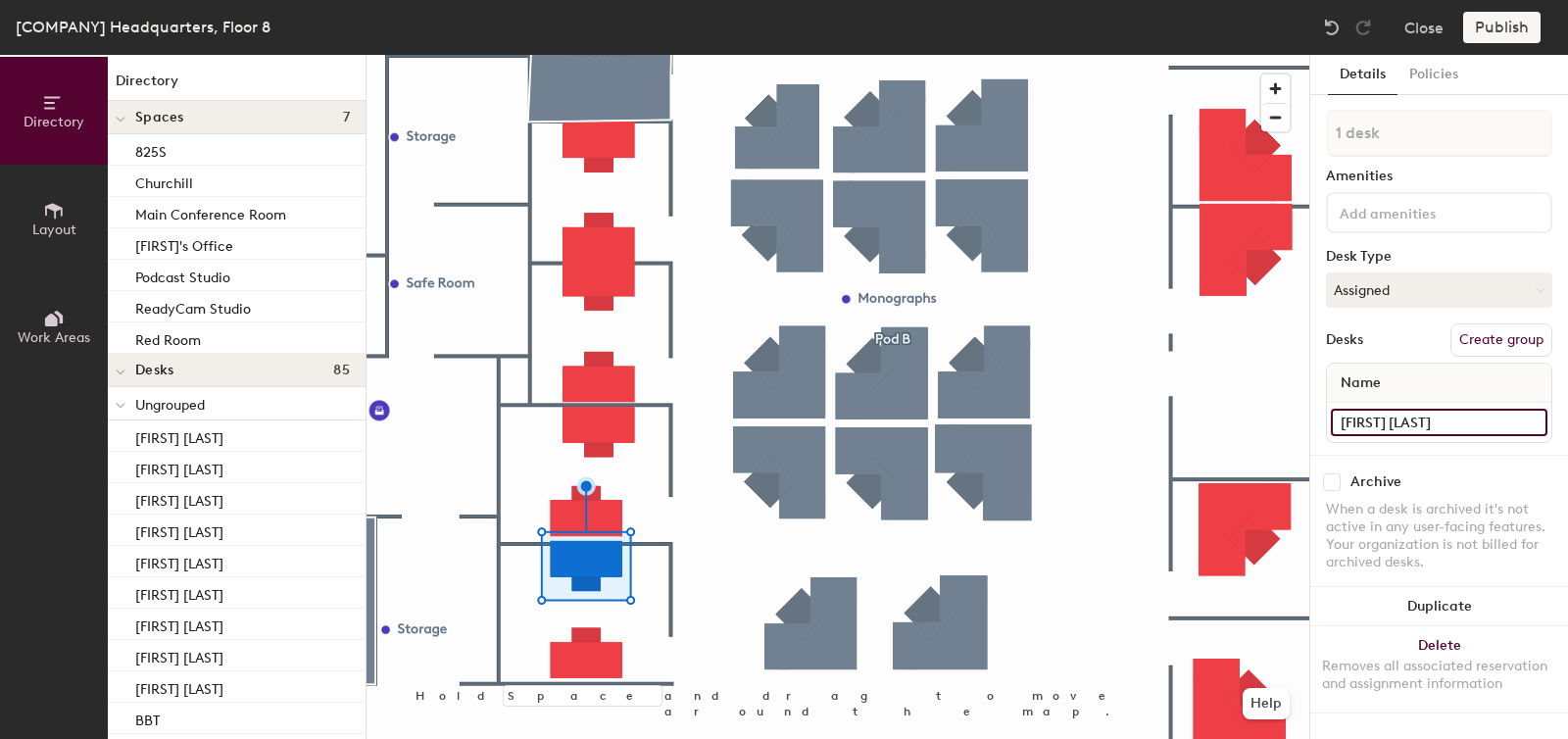 click on "••••• ••••••" at bounding box center (1439, 422) 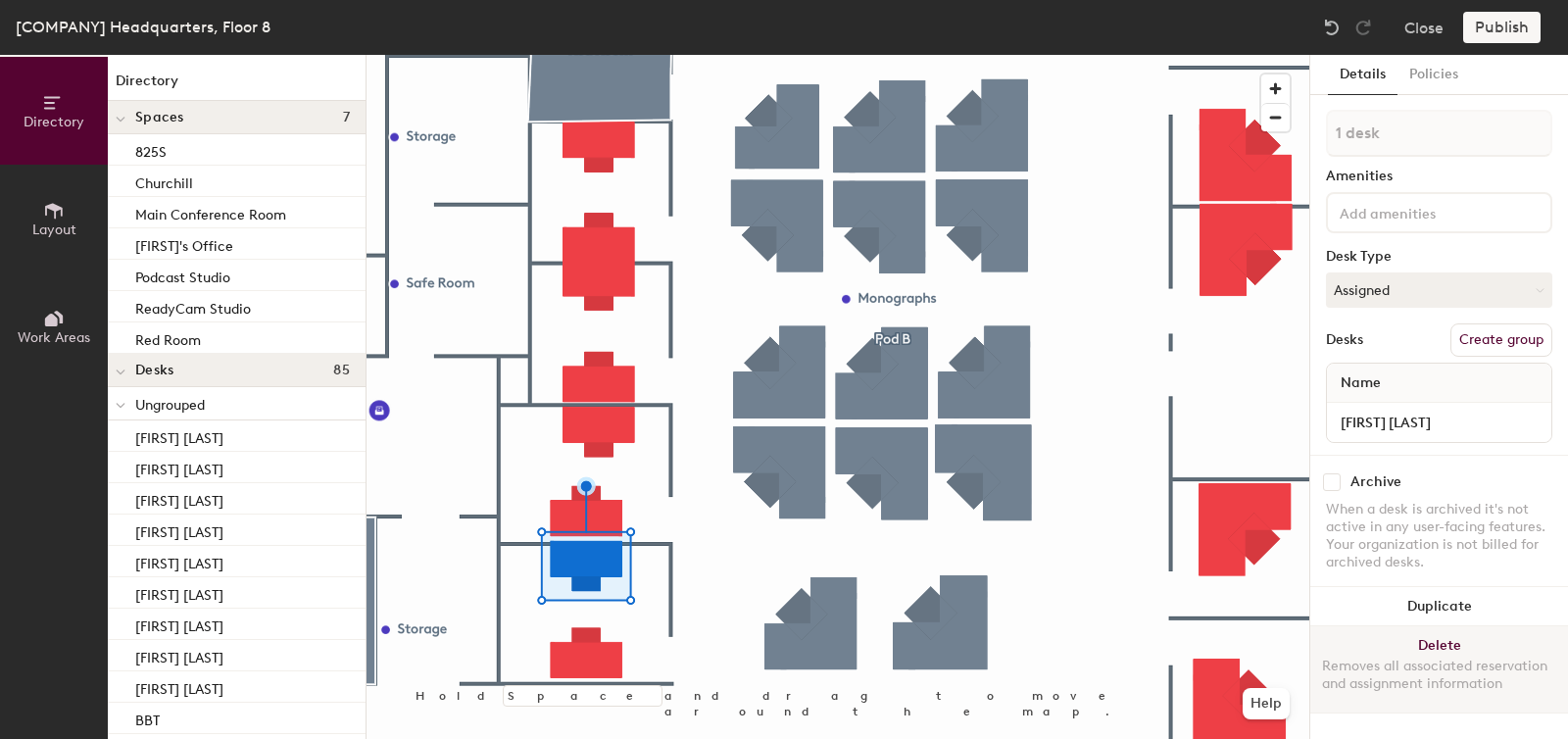 click on "•••••• ••••••• ••• •••••••••• ••••••••••• ••• •••••••••• •••••••••••" at bounding box center (1439, 669) 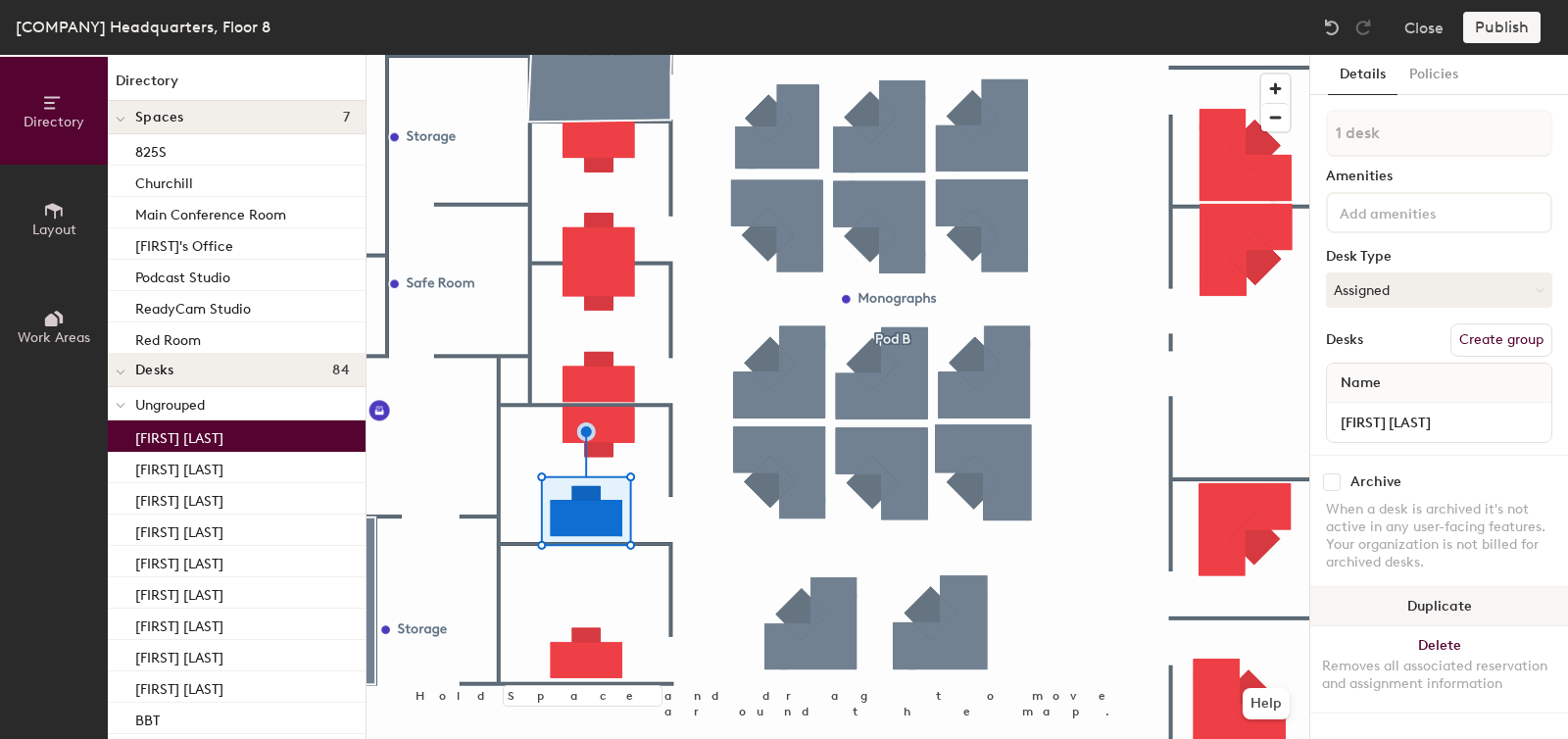 click on "•••••••••" at bounding box center (1439, 607) 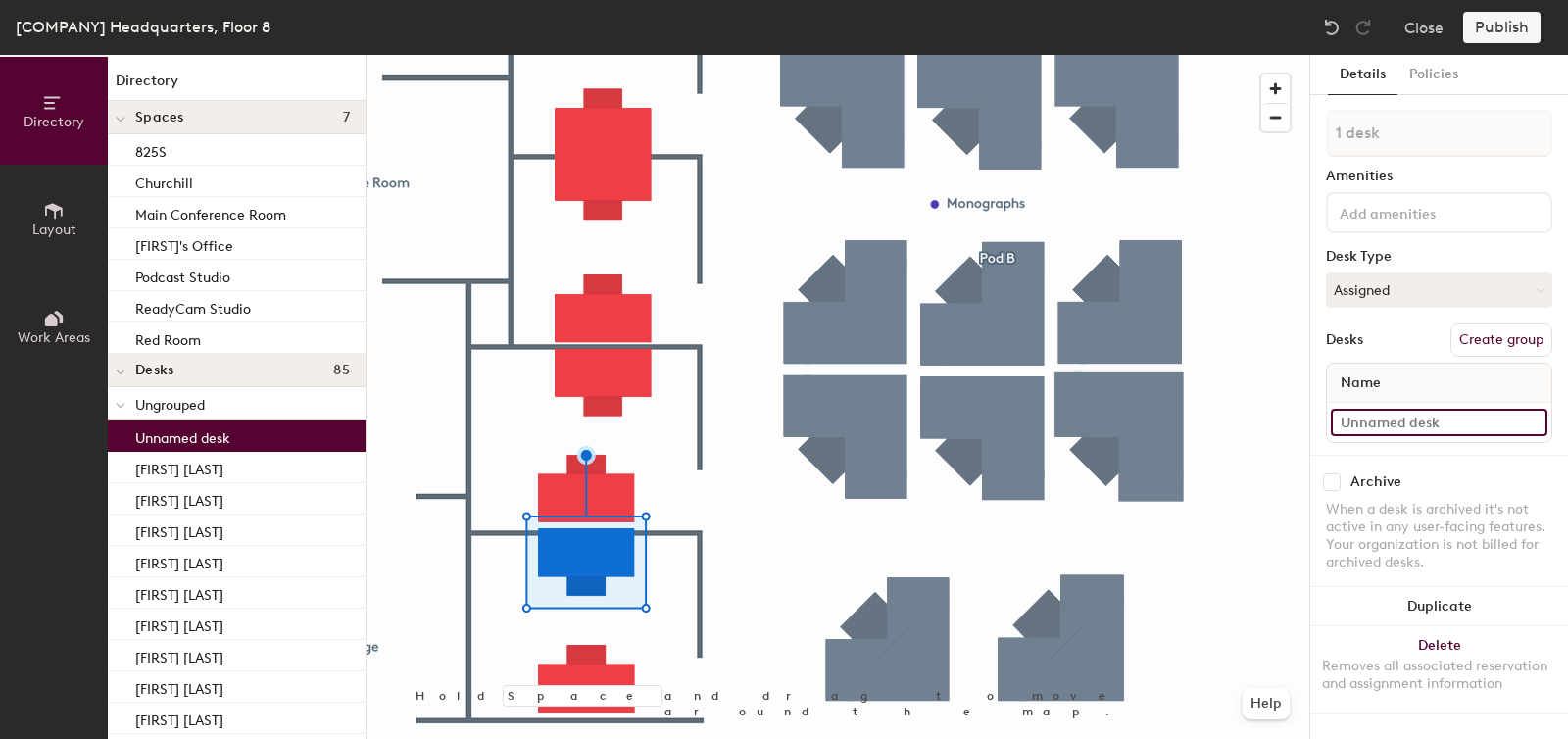 click at bounding box center (1439, 422) 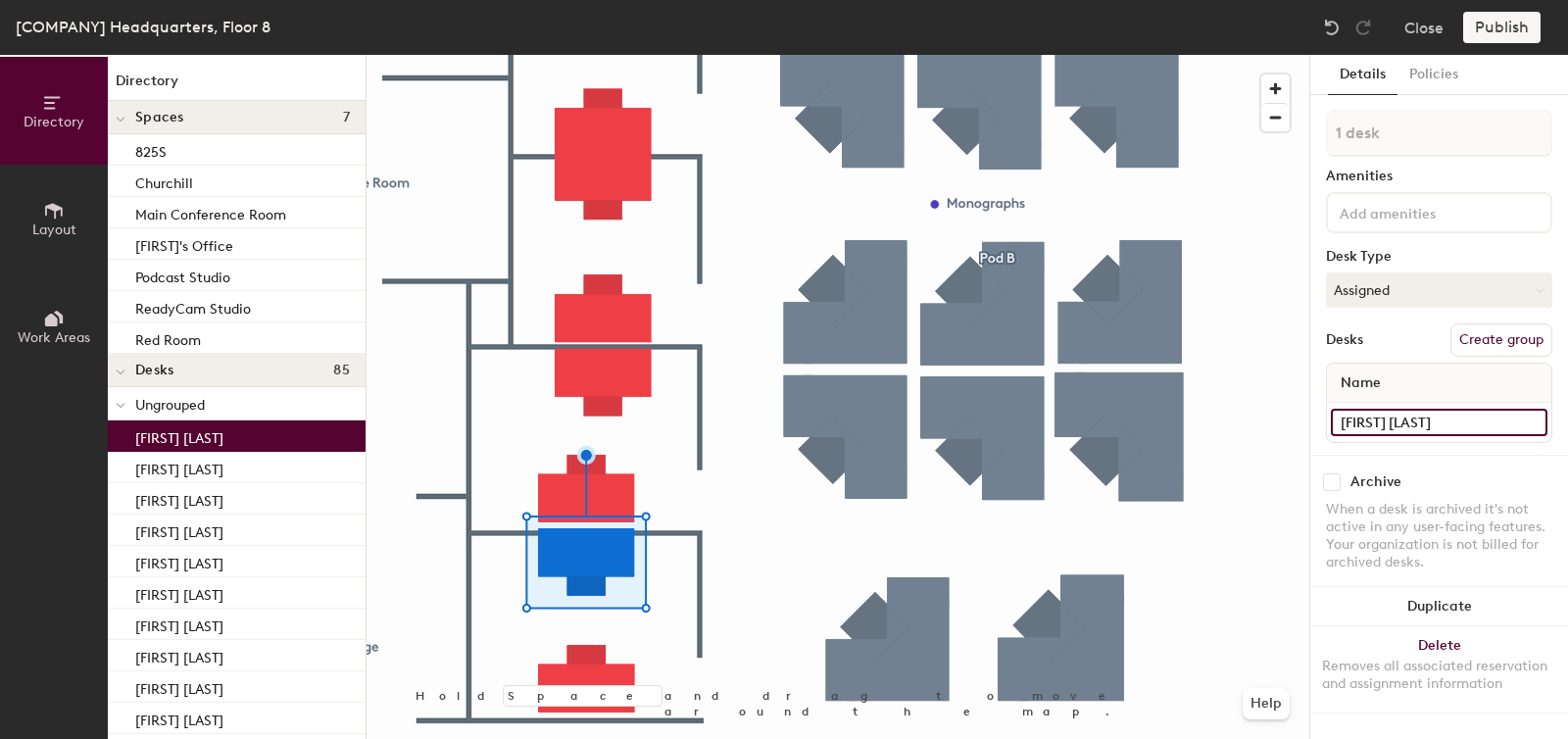 type on "••••• ••••••" 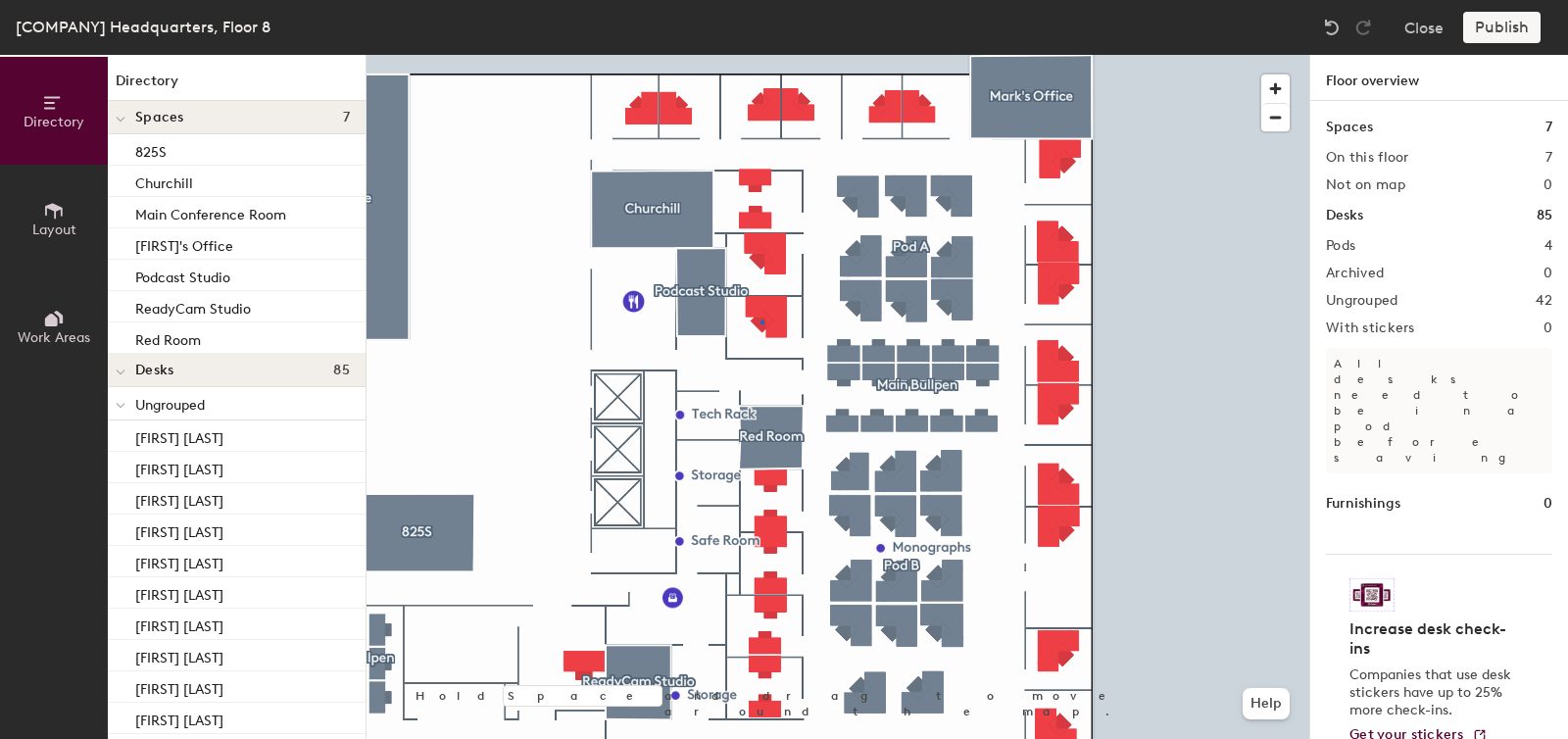 click at bounding box center (838, 55) 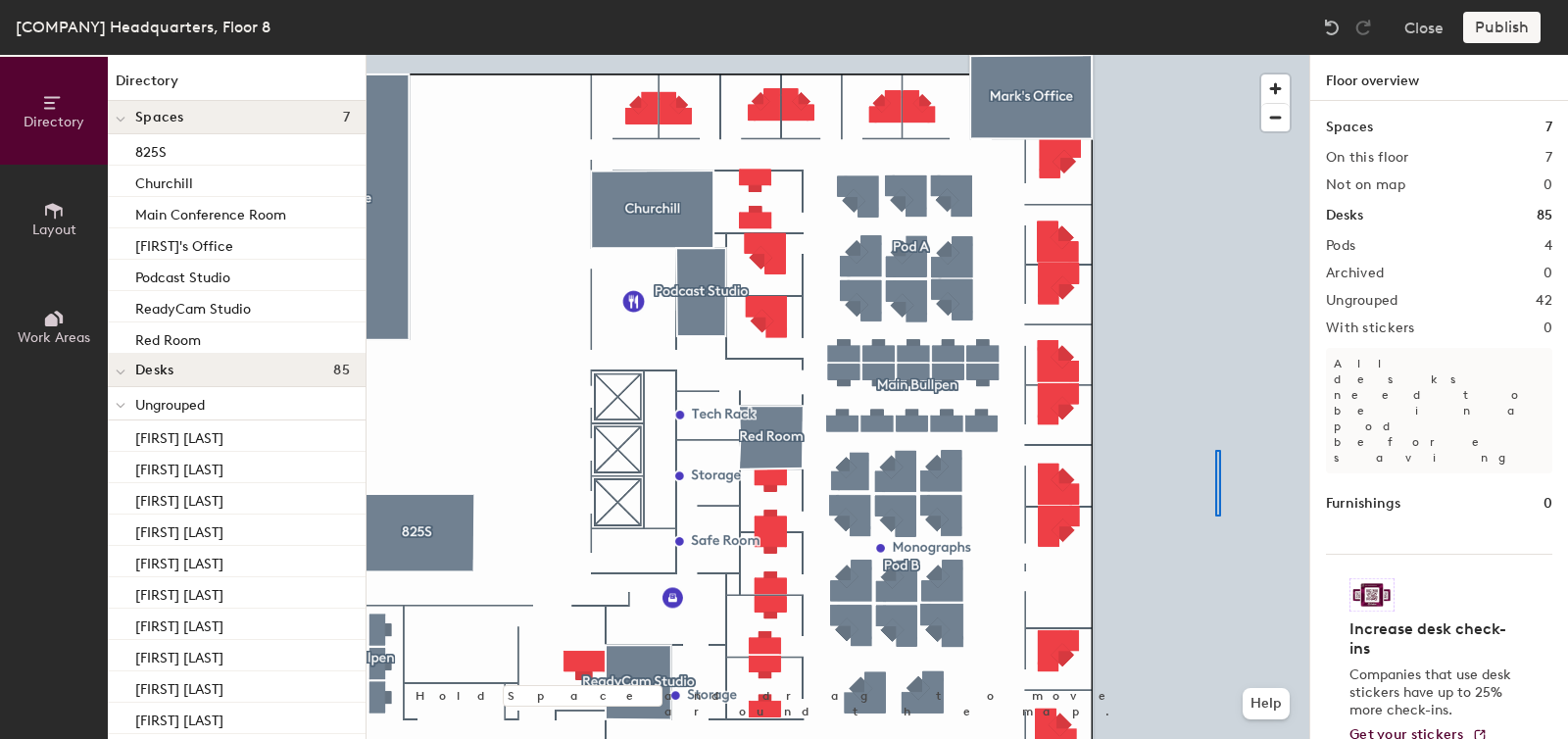click at bounding box center (838, 55) 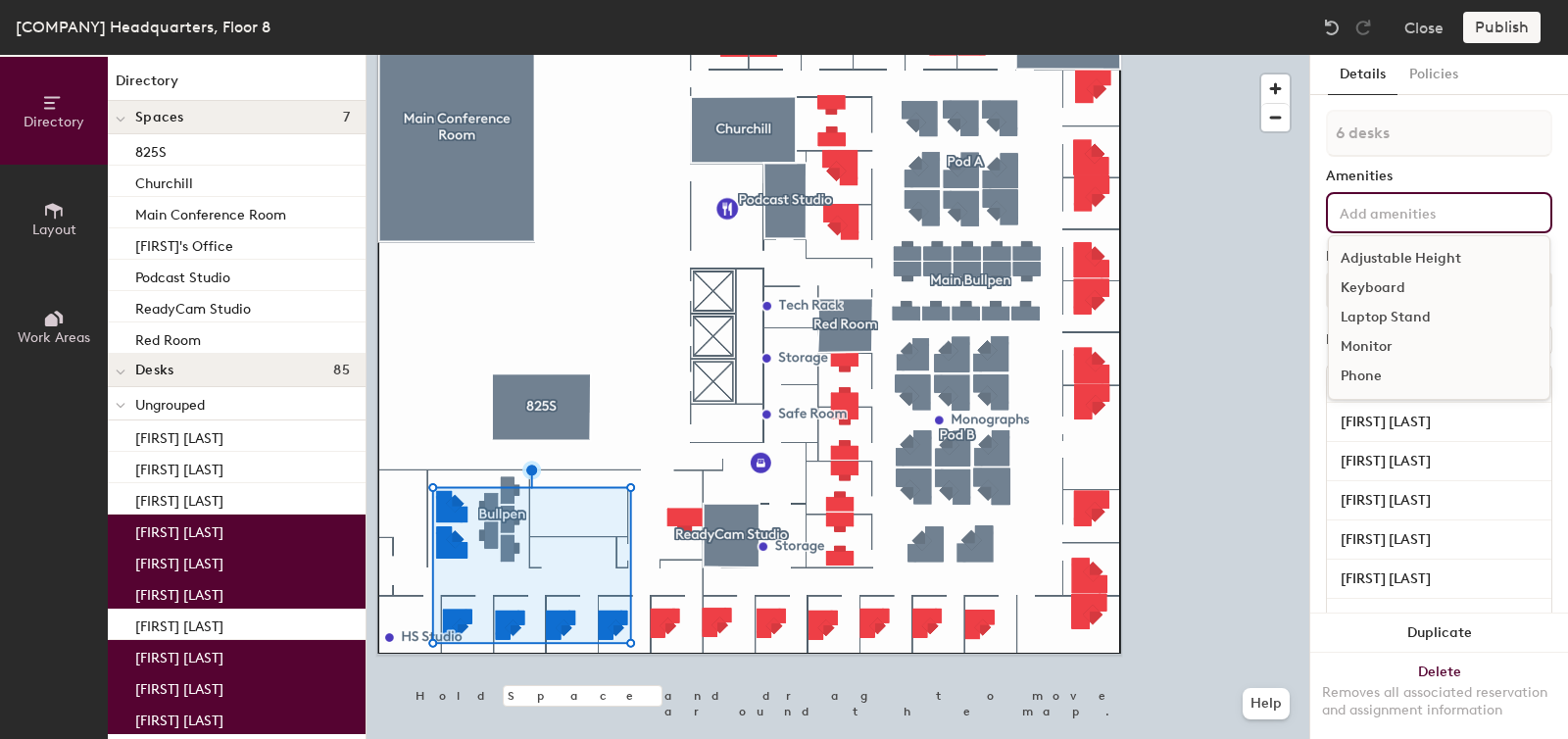 click at bounding box center [1424, 212] 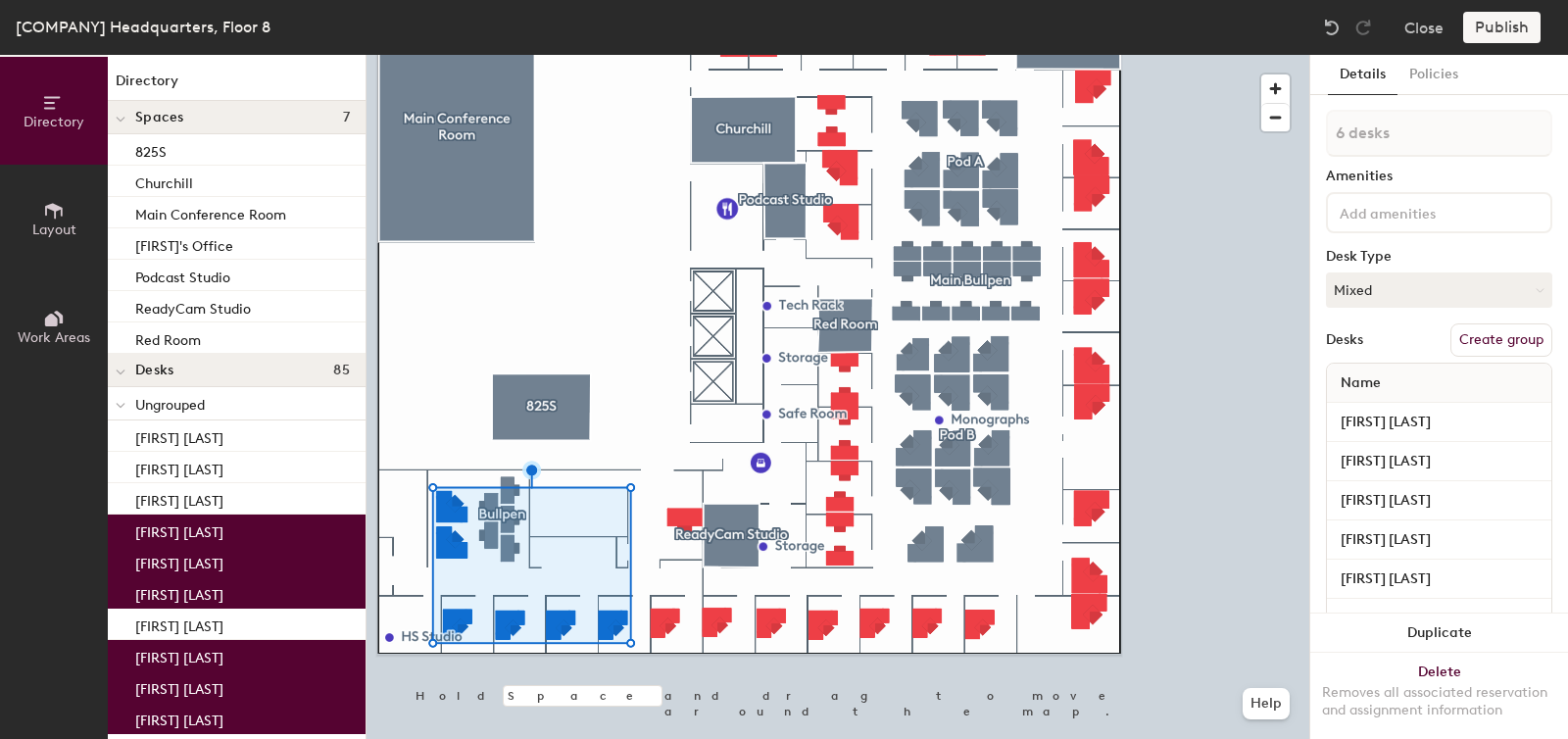 click on "Details Policies" at bounding box center [1439, 74] 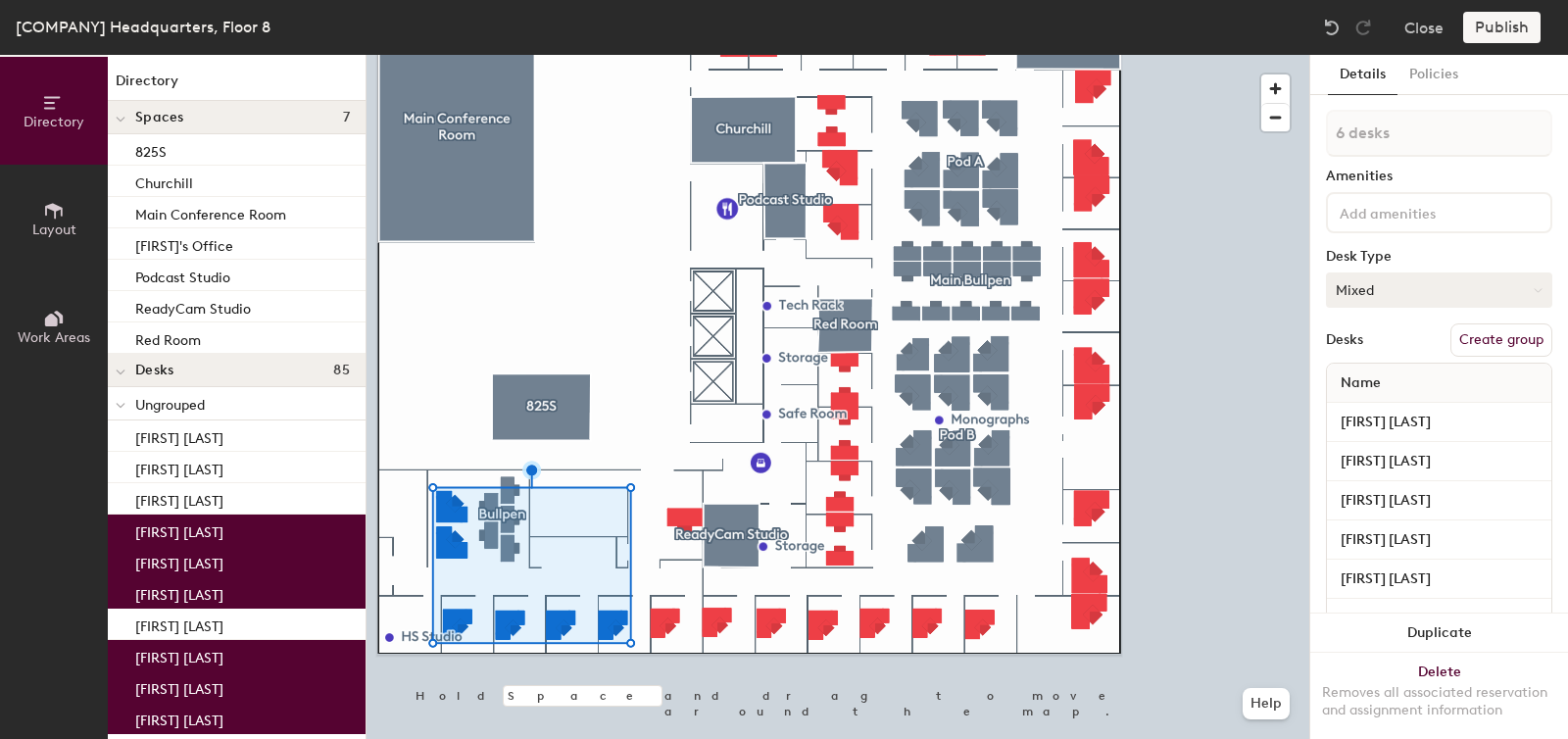 click on "•••••" at bounding box center [1439, 290] 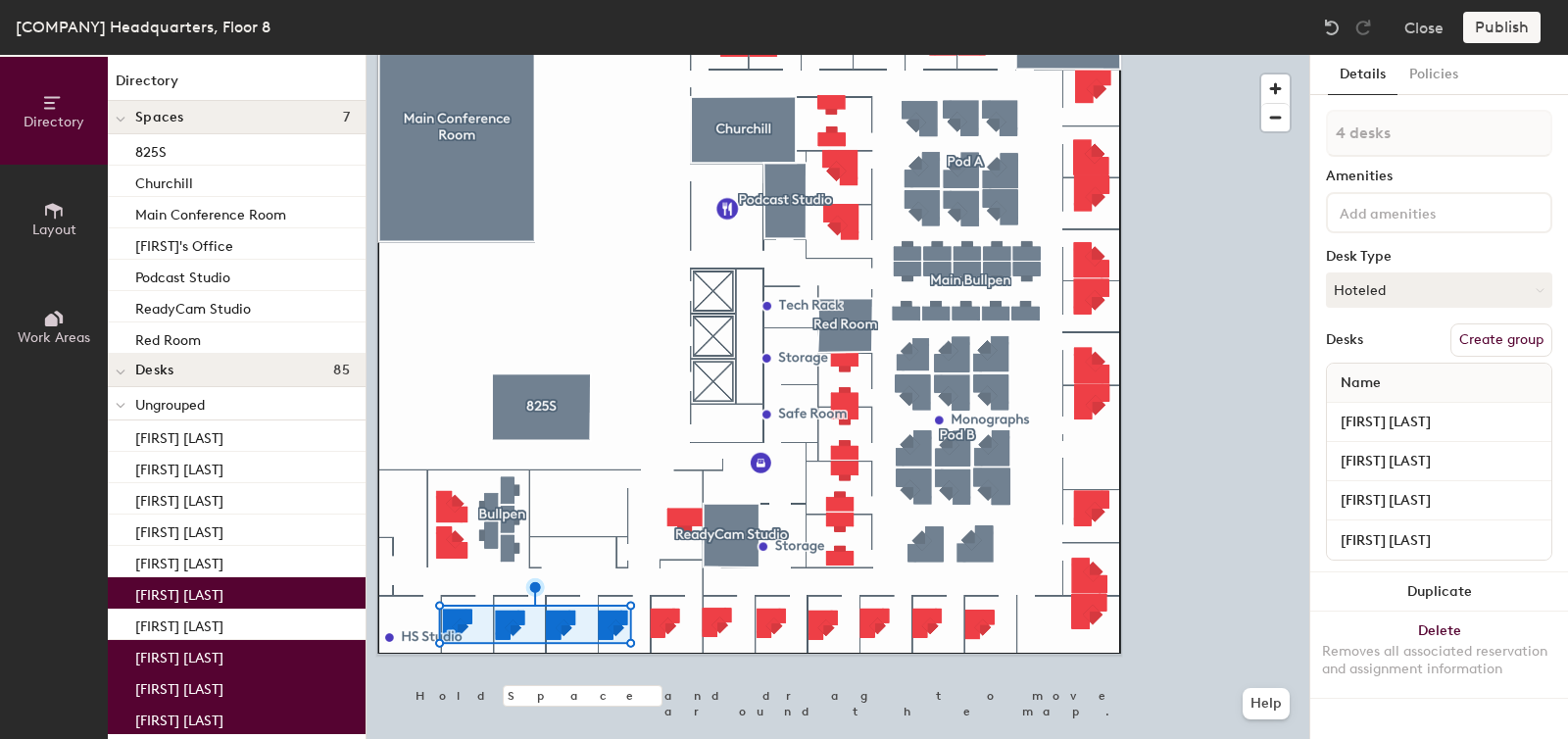 click at bounding box center (1424, 212) 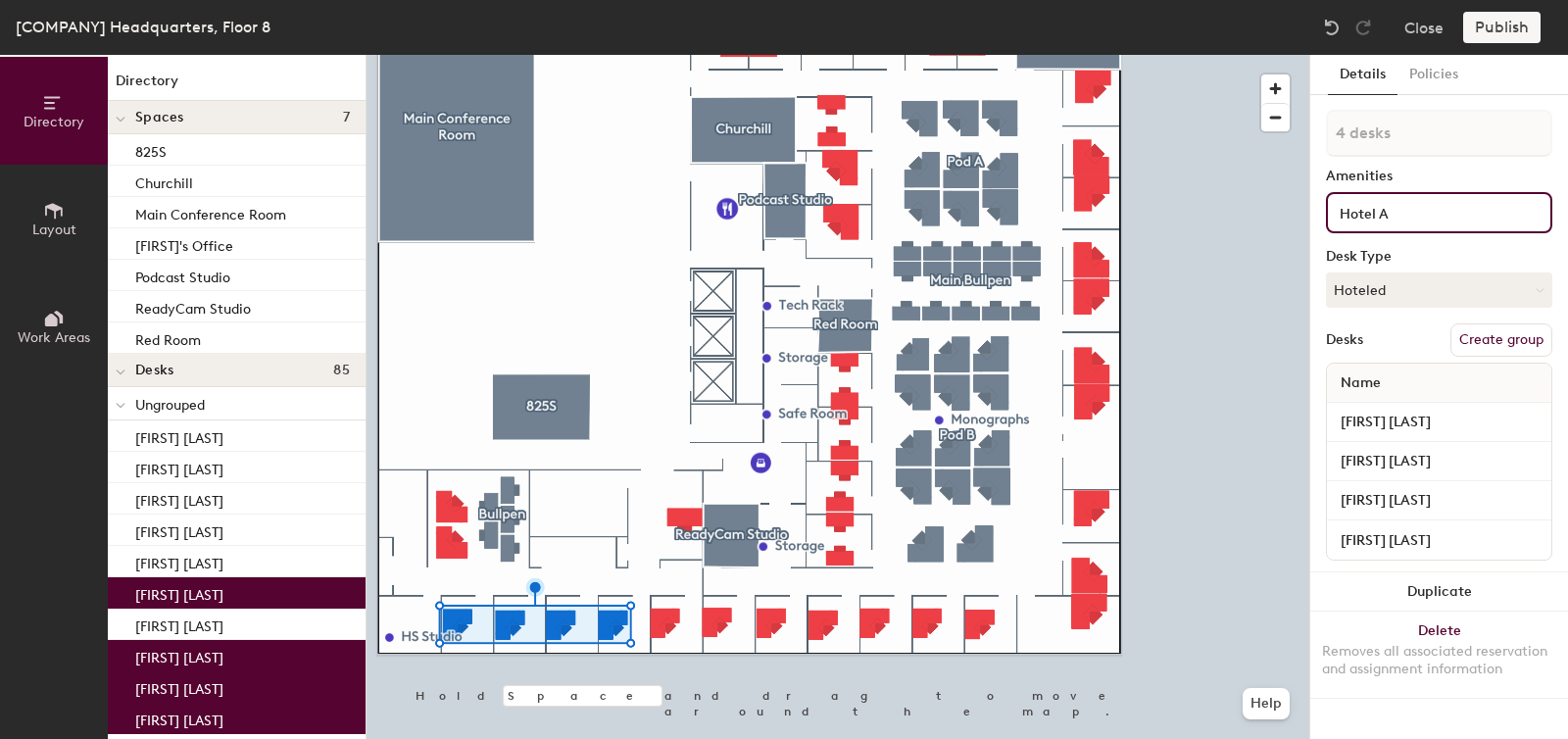 type on "Hotel A" 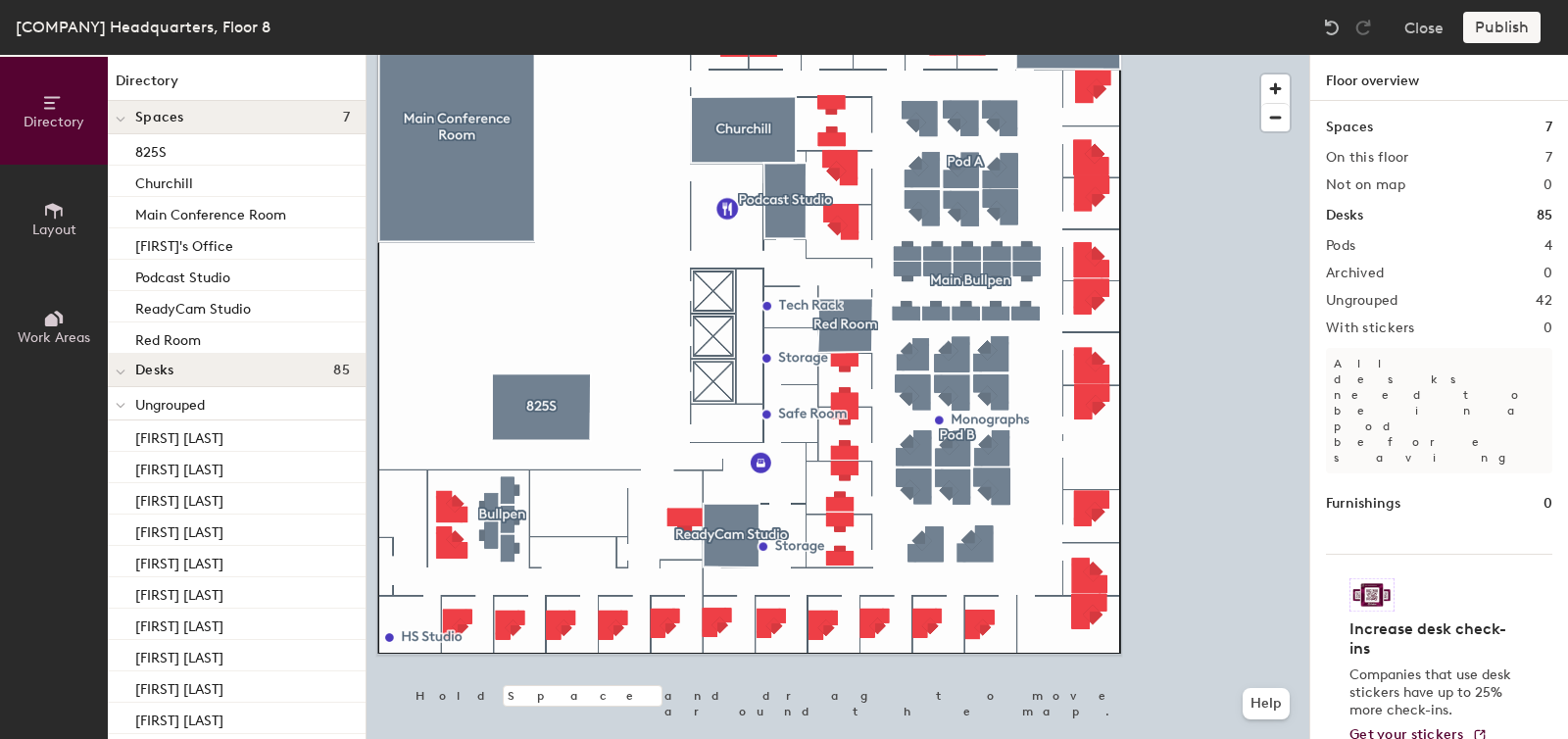 click at bounding box center (121, 405) 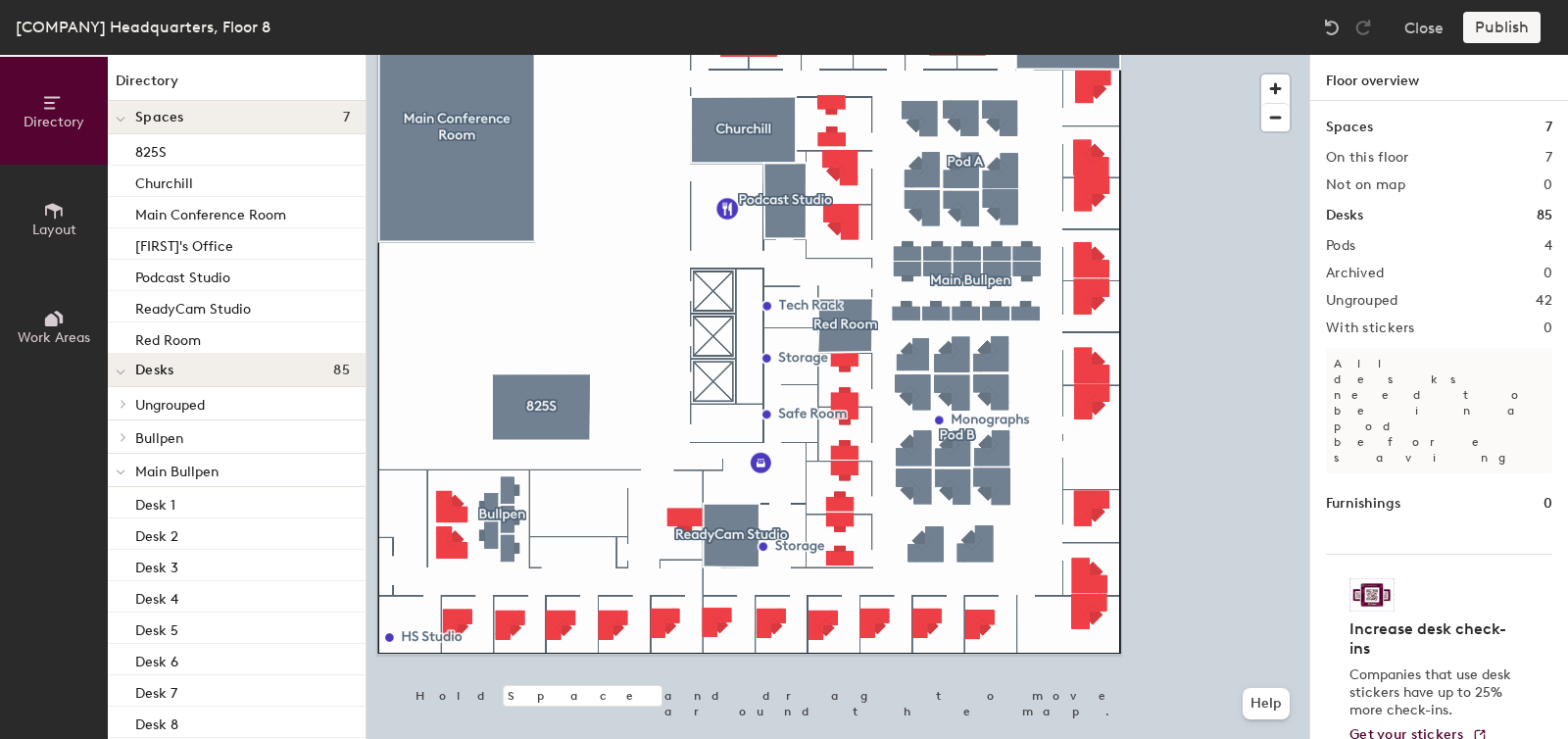 click at bounding box center (121, 472) 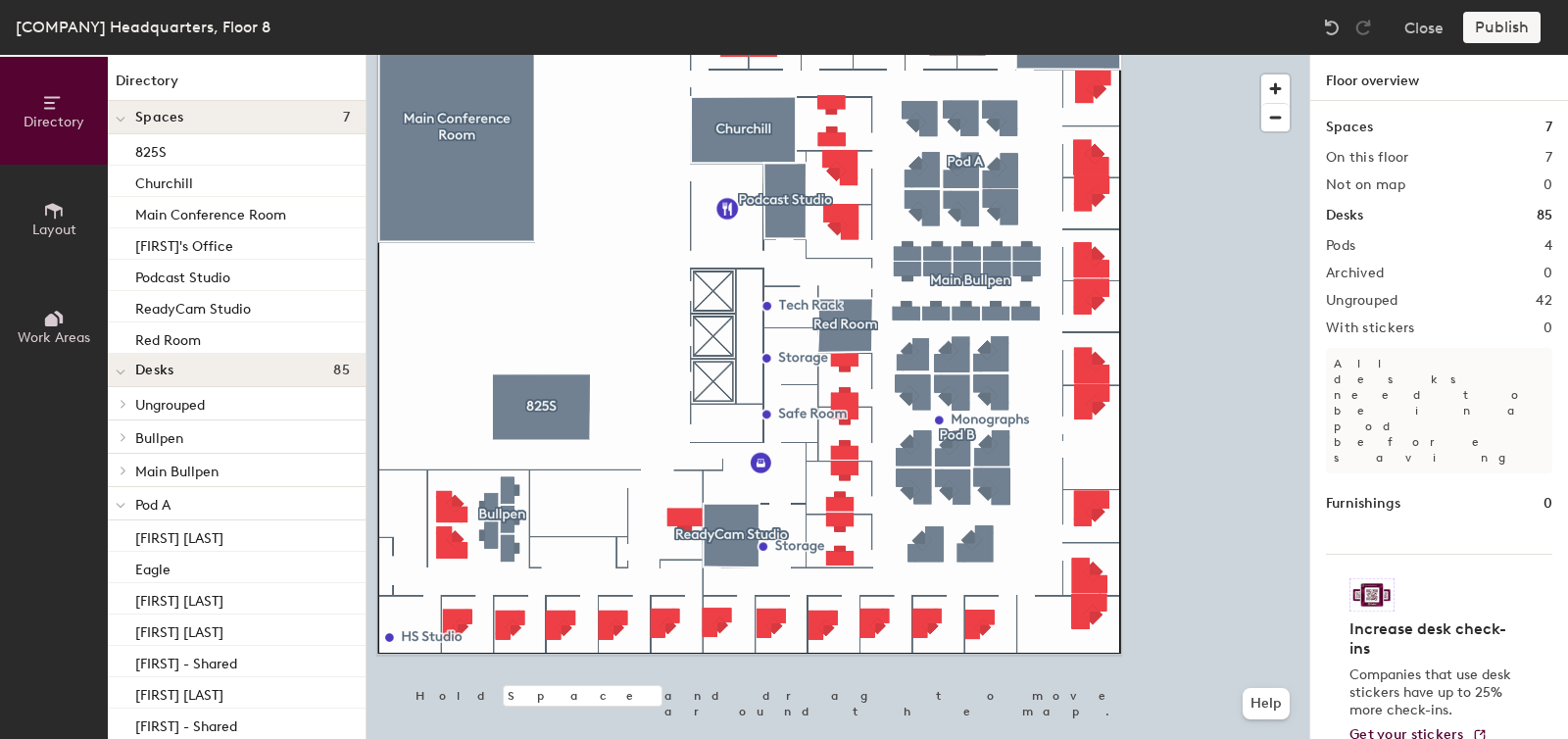 click at bounding box center [121, 506] 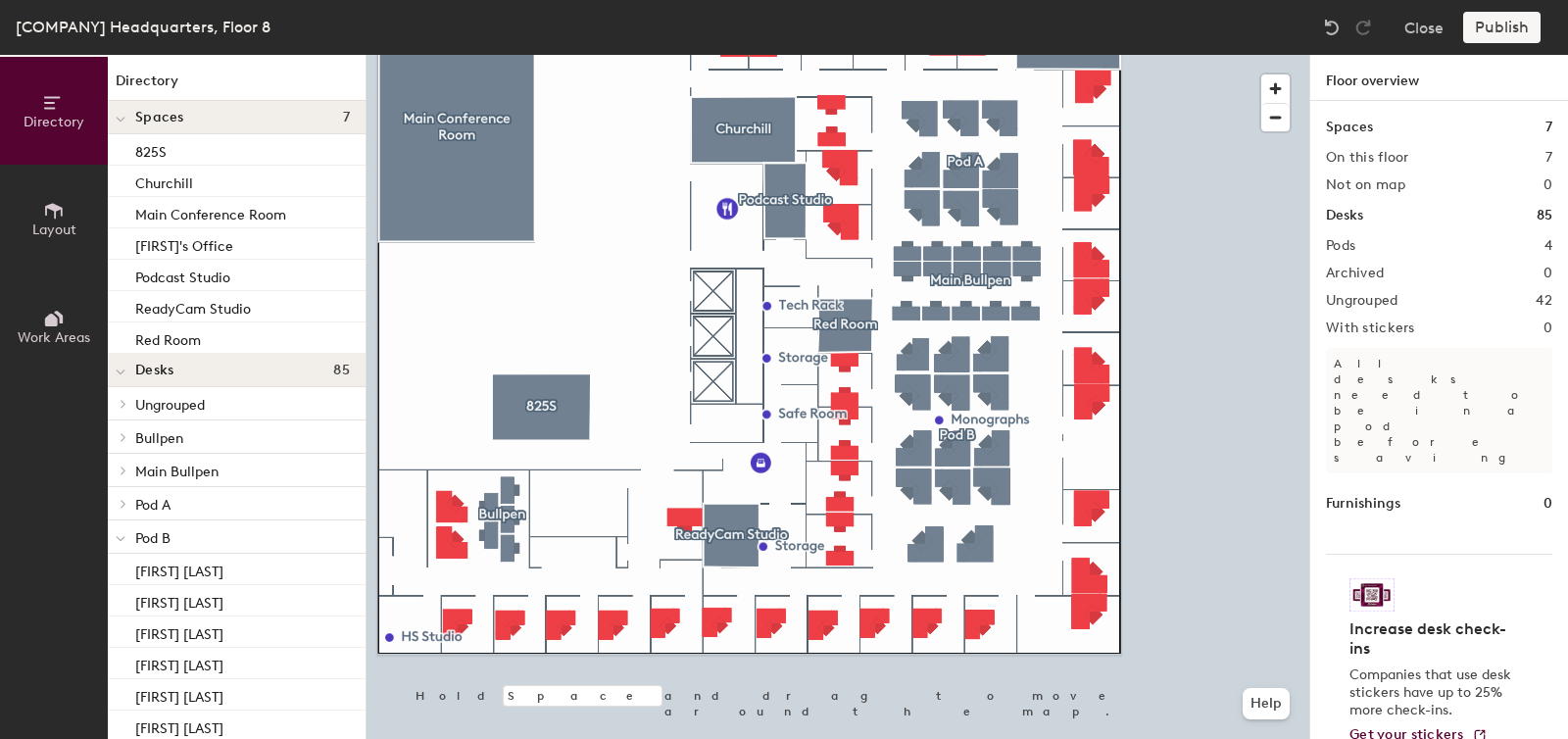 click at bounding box center [121, 538] 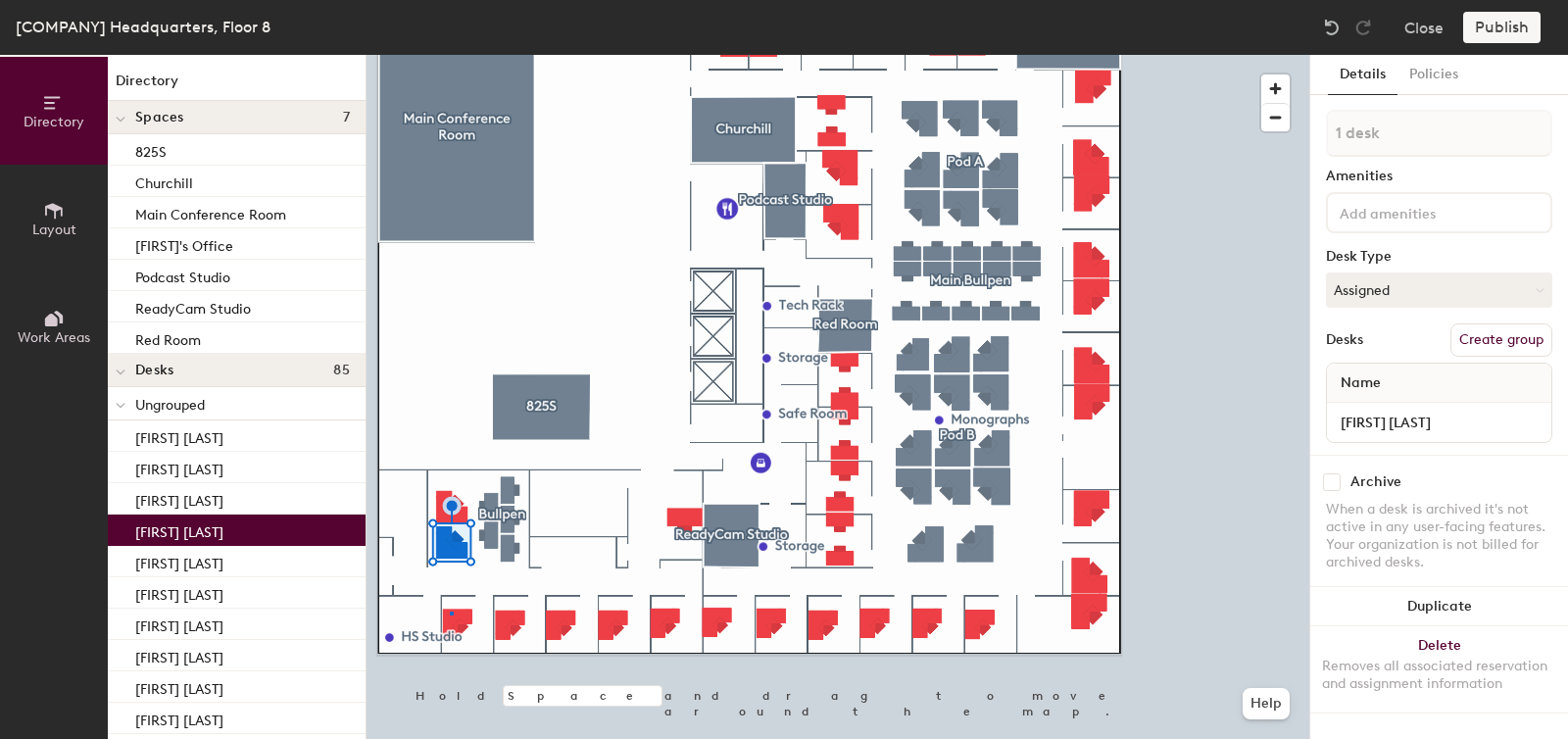 click at bounding box center [838, 55] 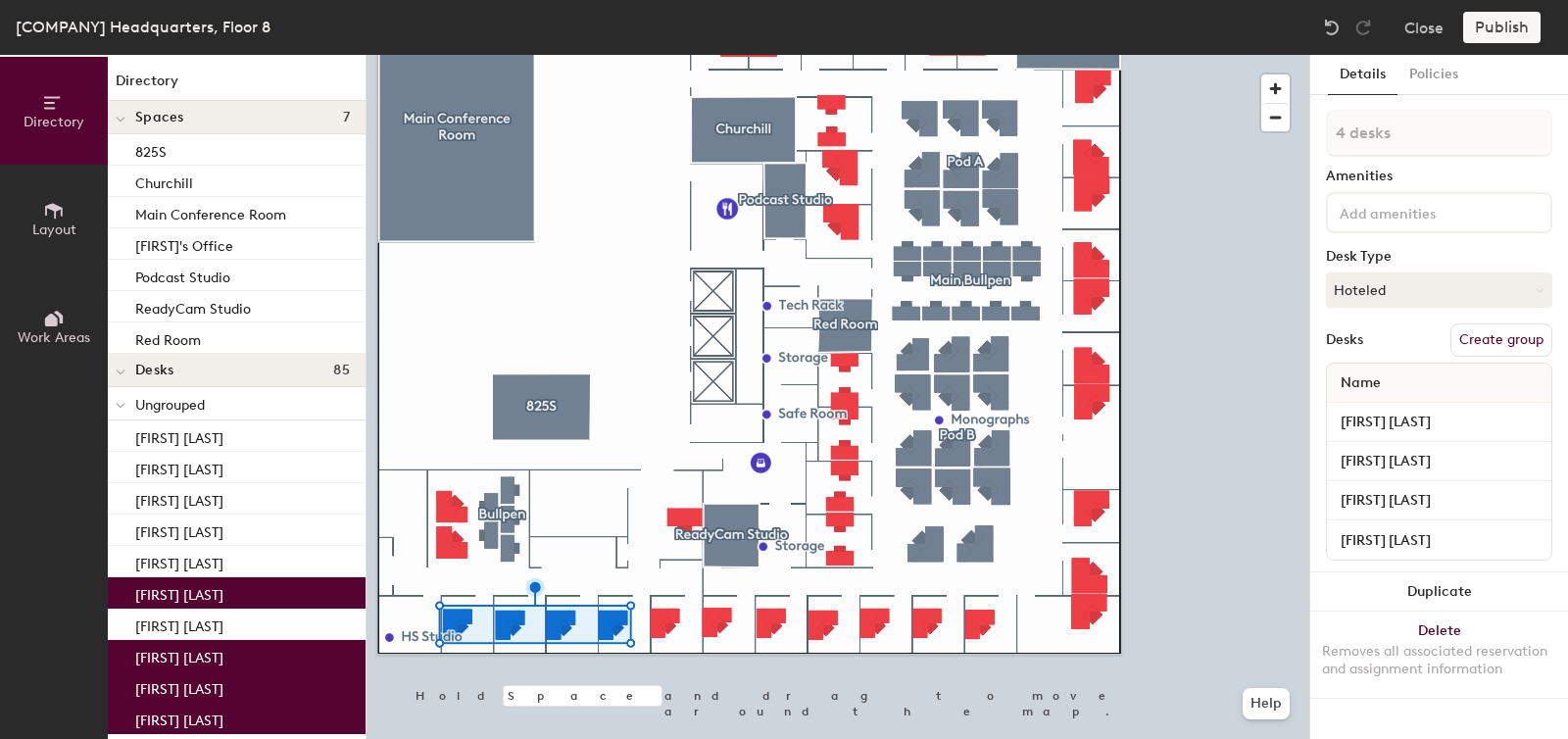 click on "•••••• •••••" at bounding box center [1501, 340] 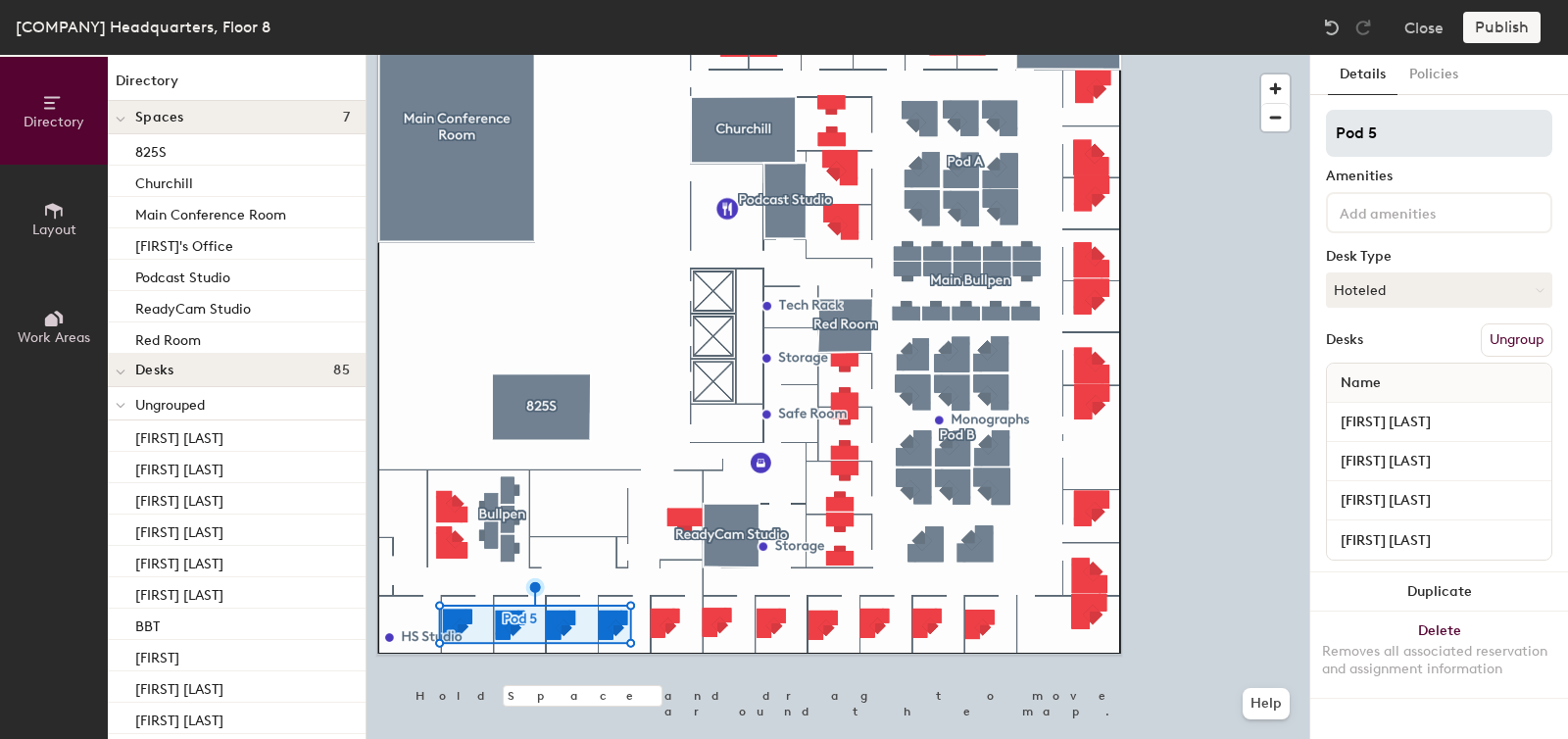 click on "Pod 5" at bounding box center (1439, 133) 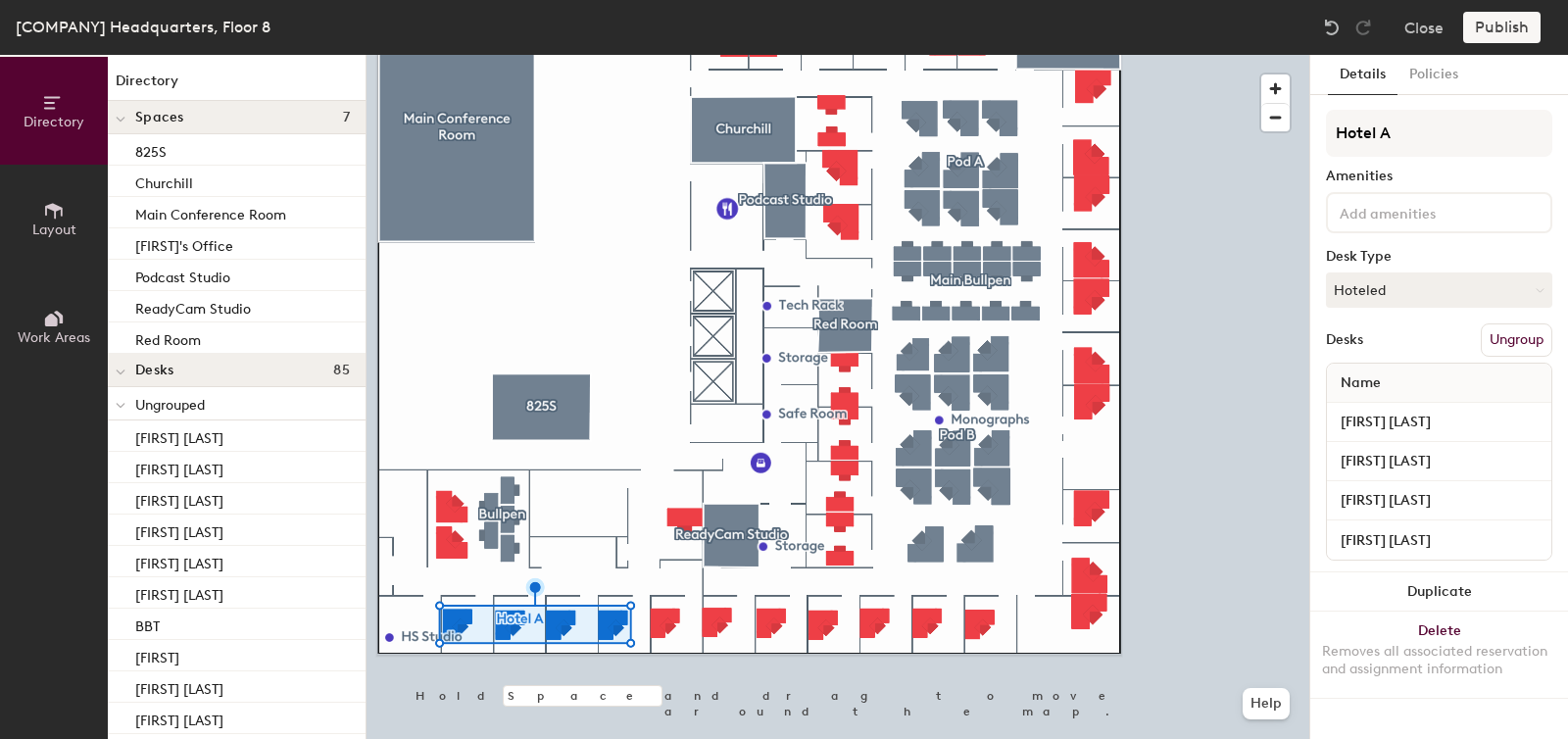 type on "Hotel A" 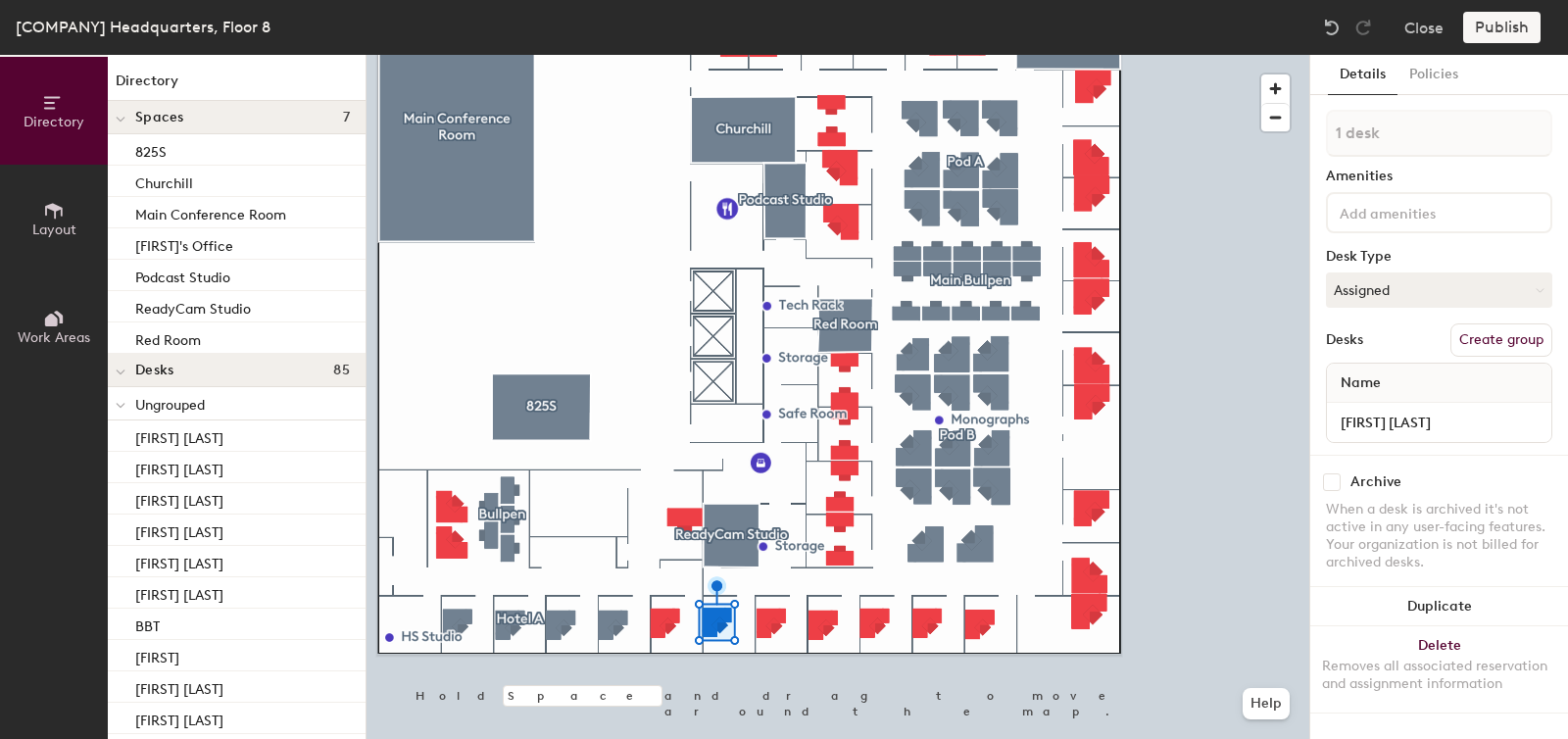click at bounding box center (838, 55) 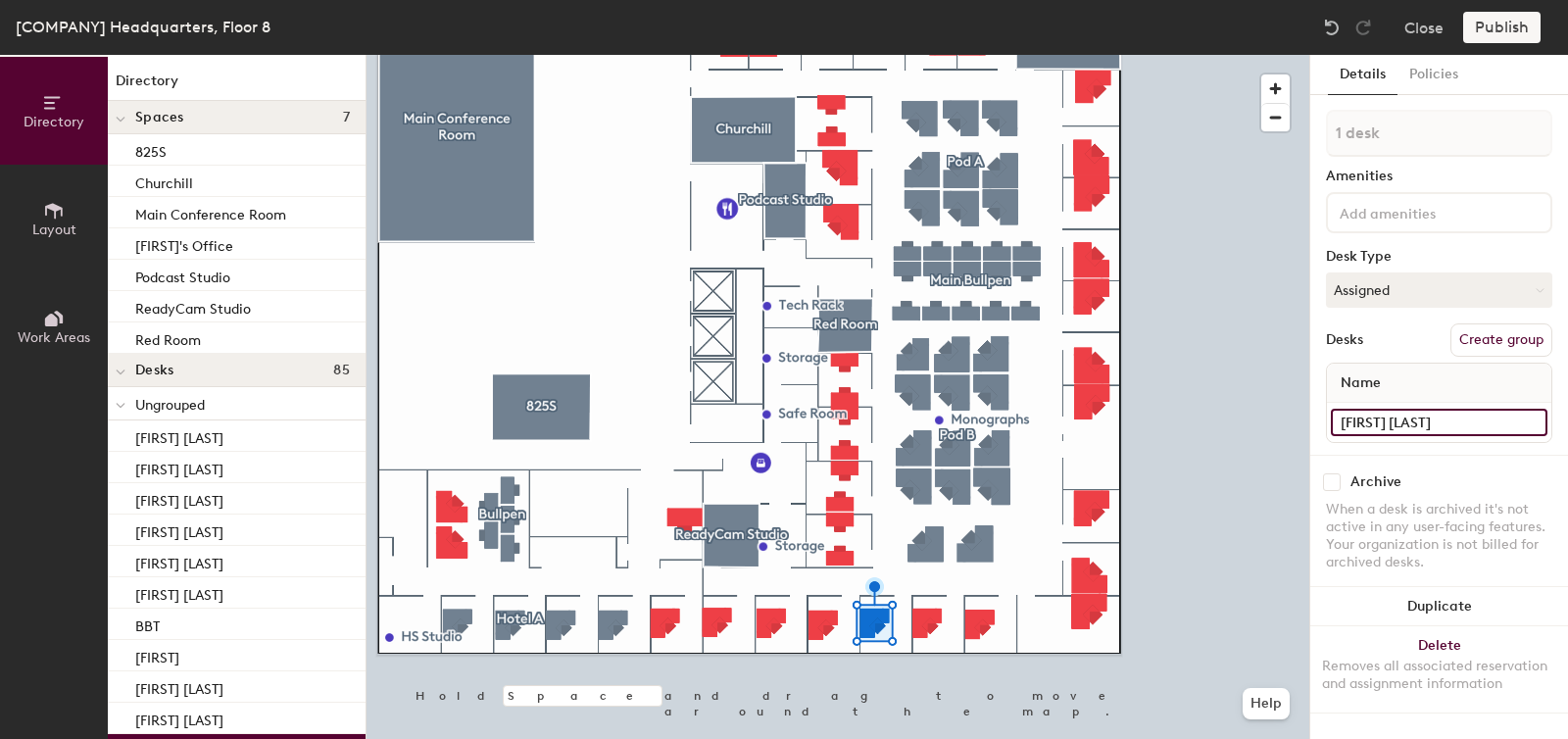 click on "••• •••••••••" at bounding box center [1439, 422] 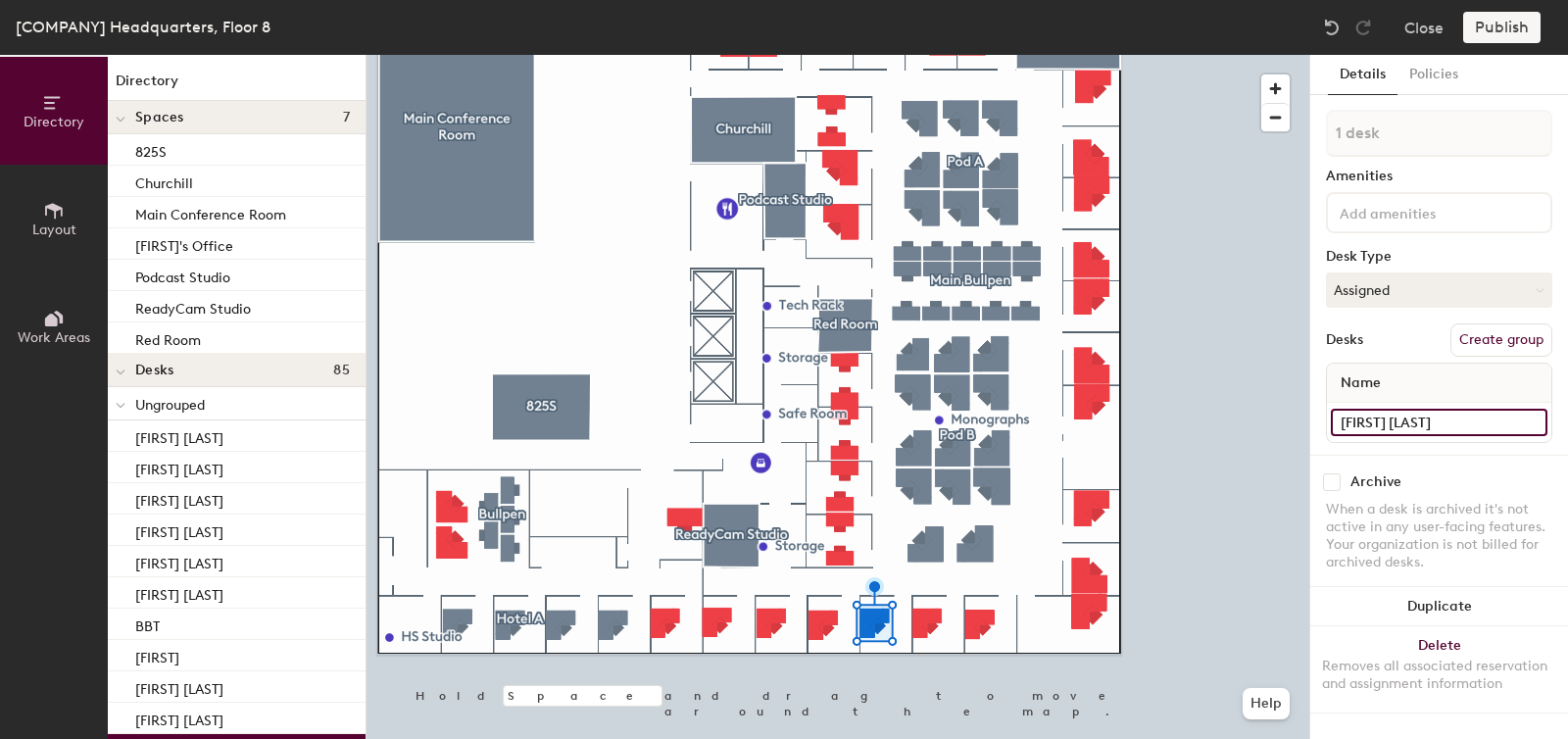 type on "Joe Doughety" 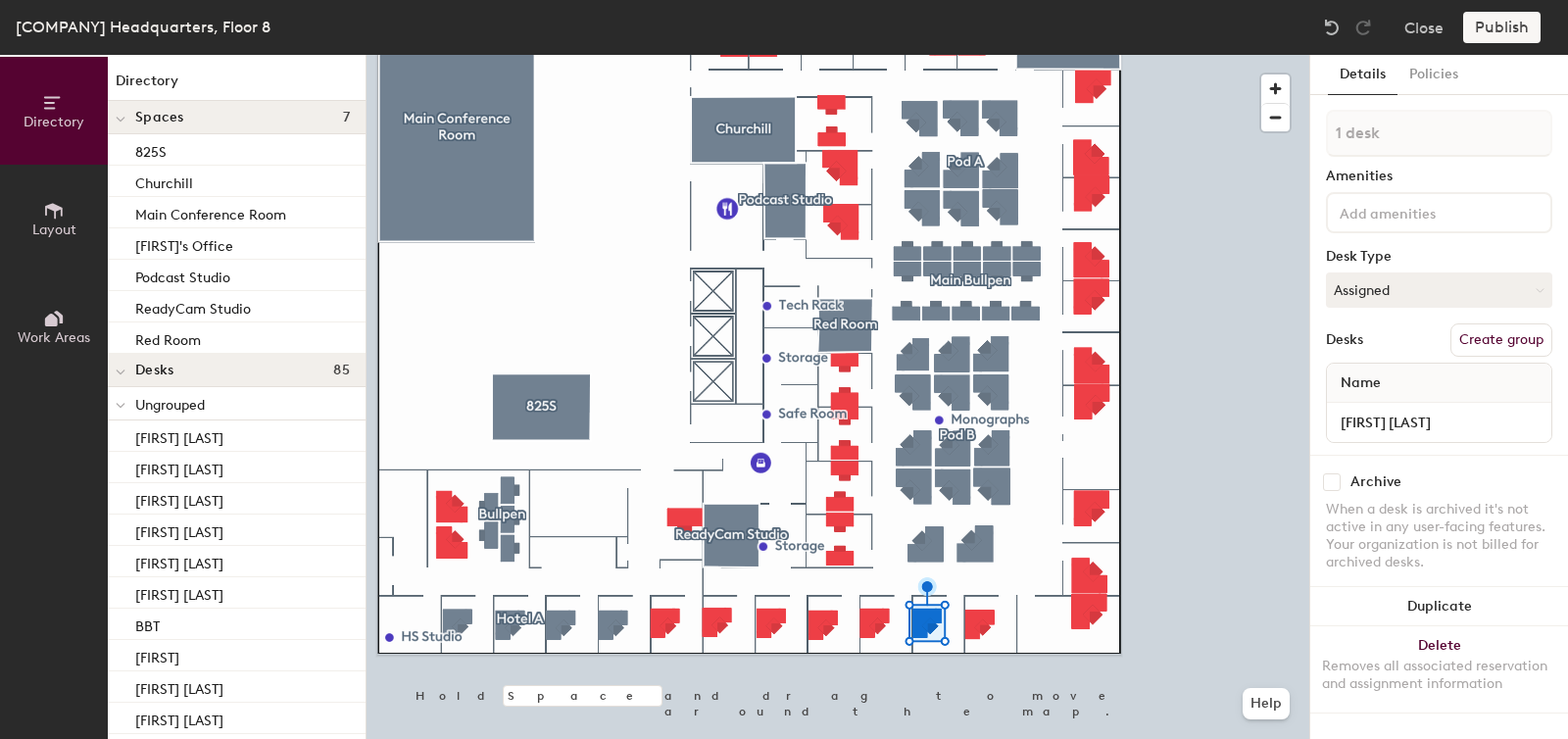 click at bounding box center (838, 55) 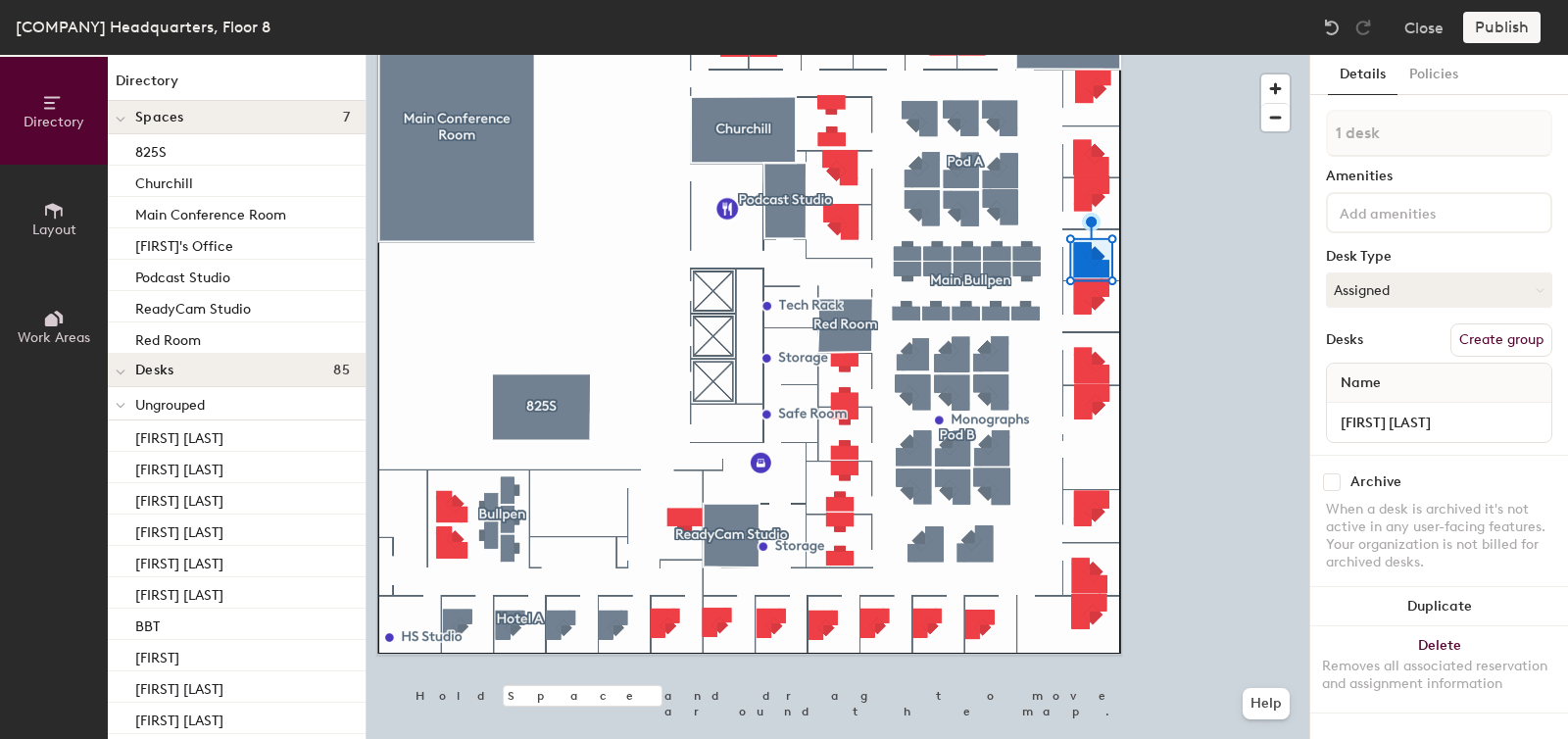 click at bounding box center [838, 55] 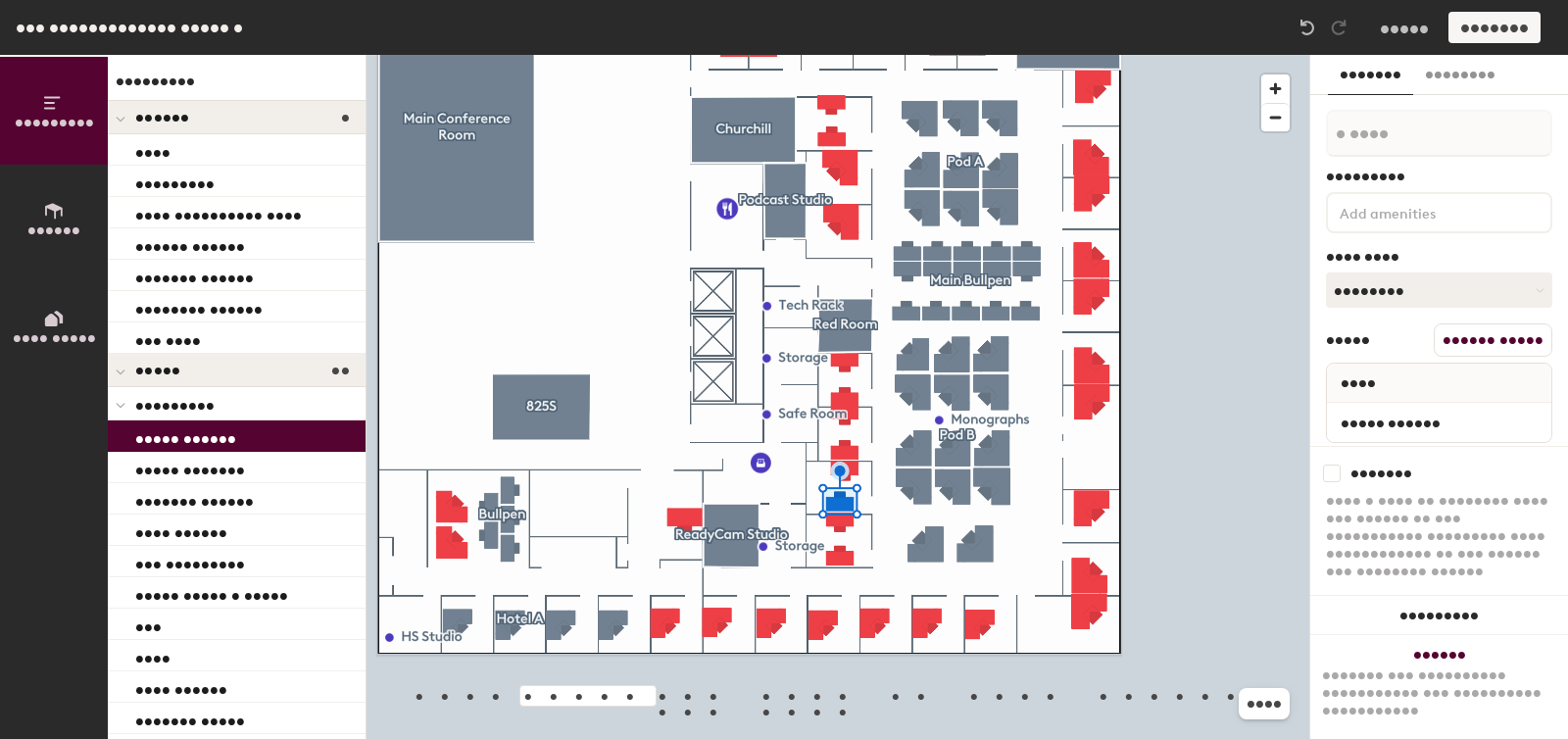 scroll, scrollTop: 0, scrollLeft: 0, axis: both 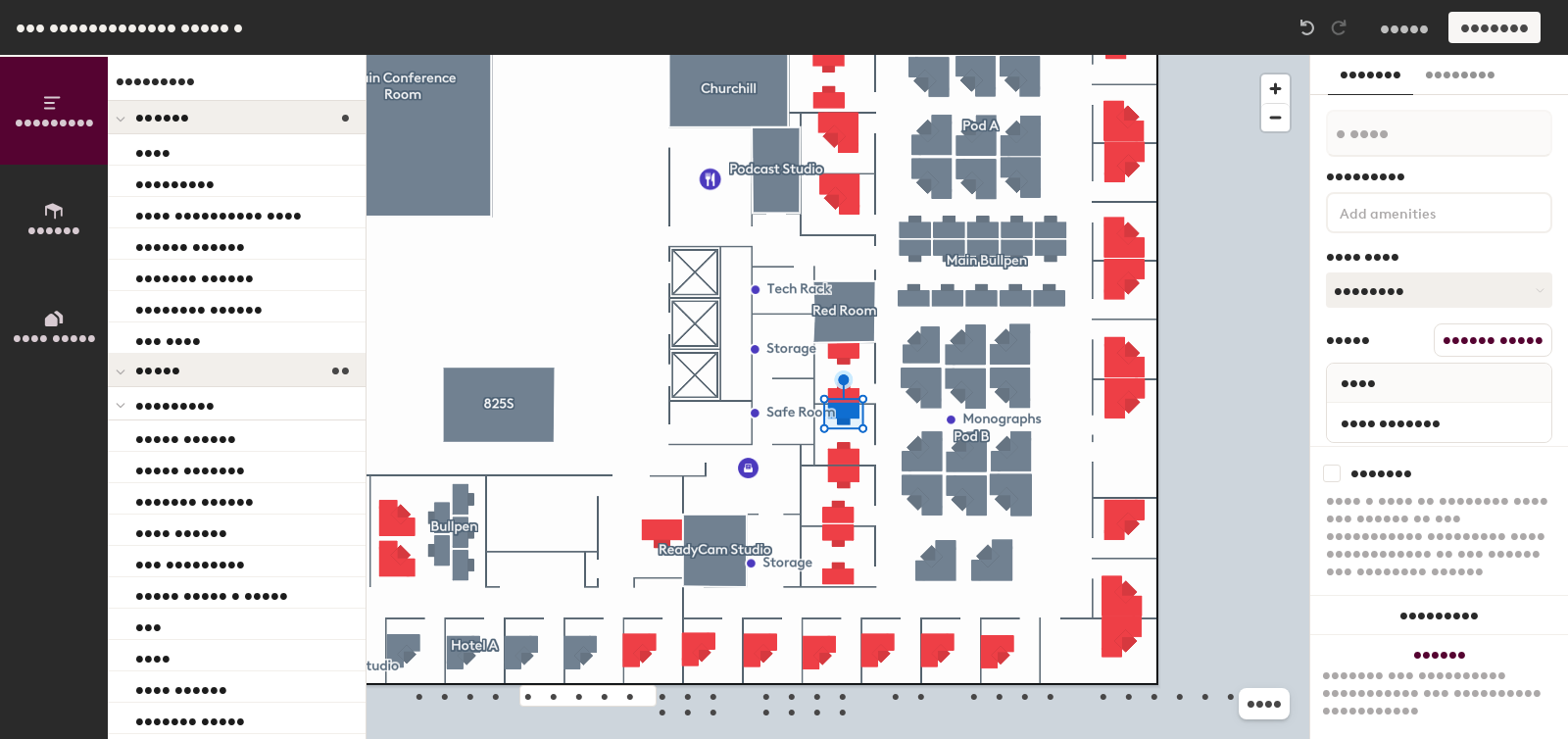 click at bounding box center (838, 55) 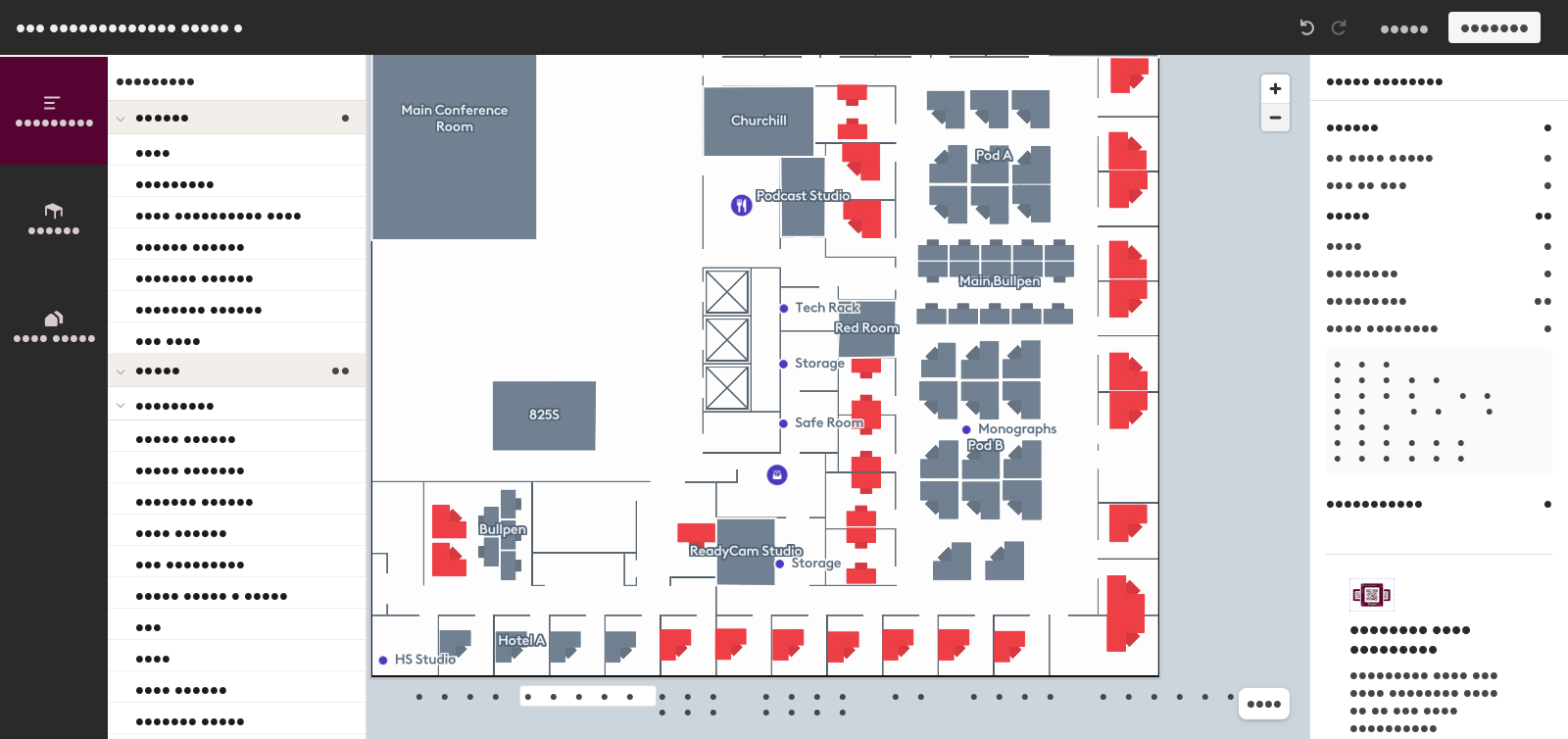 click at bounding box center [1275, 118] 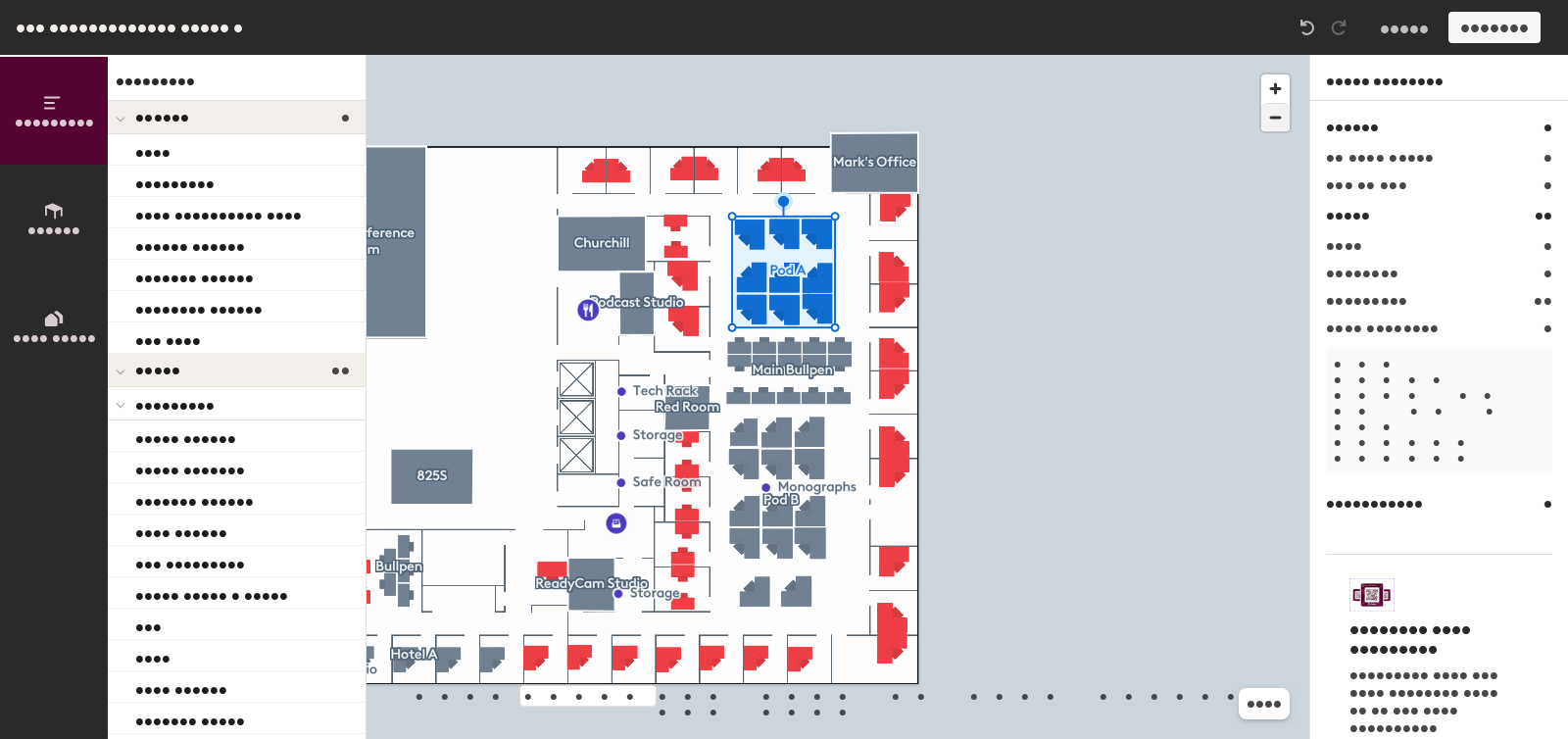 click at bounding box center [838, 55] 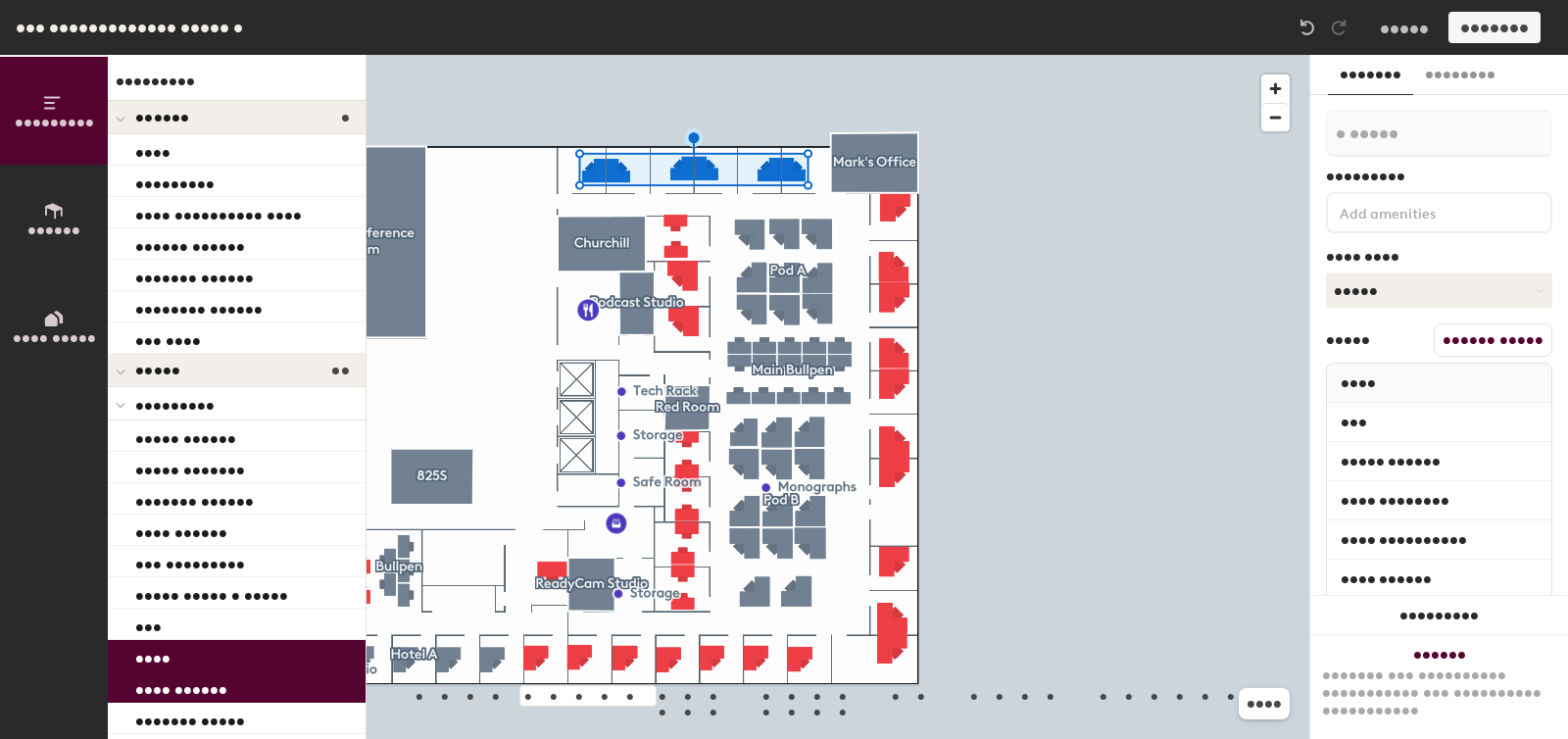 click on "•••••• •••••" at bounding box center [1493, 340] 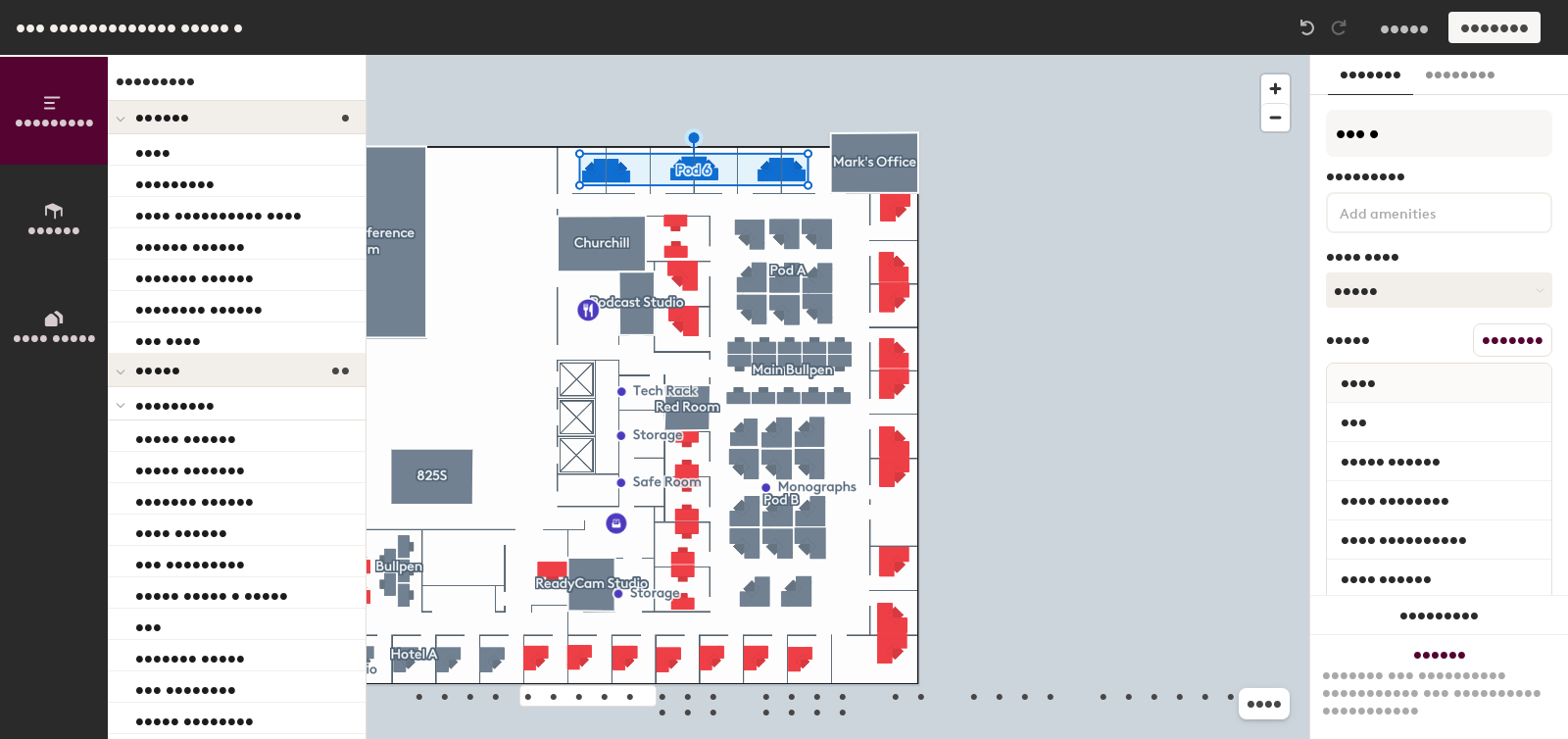 click on "••••••••• •••••• •••• ••••• ••••••••• •••••• • •••• ••••••••• •••• •••••••••• •••• •••••• •••••• ••••••• •••••• •••••••• •••••• ••• ••••  ••••• •• ••••••••• ••••• •••••• ••••• ••••••• ••••••• •••••• •••• •••••• ••• ••••••••• ••••• ••••• • ••••• ••• ••••••• ••••• ••• •••••••• ••••• •••••••• ••••• ••• ••••••• ••••• •••••••• •••••••• ••••• ••••••• •••• ••••••• ••••• ••••••• •••• •••••••••• •••••• •••••••• •••• •••••••••• •••• ••••••••••• ••••• ••••••• •••• ••••••• ••••• ••••••••• •••• •••••• ••••• •••••••• •••• •••••••• ••••• •••••• ••••••• ••••• •••••• •••••• •••• •••••• ••••••• •••• • •••• • •••• • •••• • •••• • •••• ••••••• •••• • •••• • •••• • •••• • •••• • •••• • •••• • •••• • •••• • •••• •• •••• •• •••• •• •••• •• •••• •• •••• •• ••• • •••• •••••••• ••••• ••••• ••••••• •• •••• •••• • •••••• ••••• •••• ••••• • •••••• •••••• ••••••• •••••••• •••••• •••••••• ••• • ••••• ••••••• •••••• •••••• ••••••• •••••• •••• •••••• ••••• •••• •••••••• •••••••• ••••••• ••••••• •••• ••••••• ••••••• ••••• ••••••• •••••••• •••" at bounding box center [784, 397] 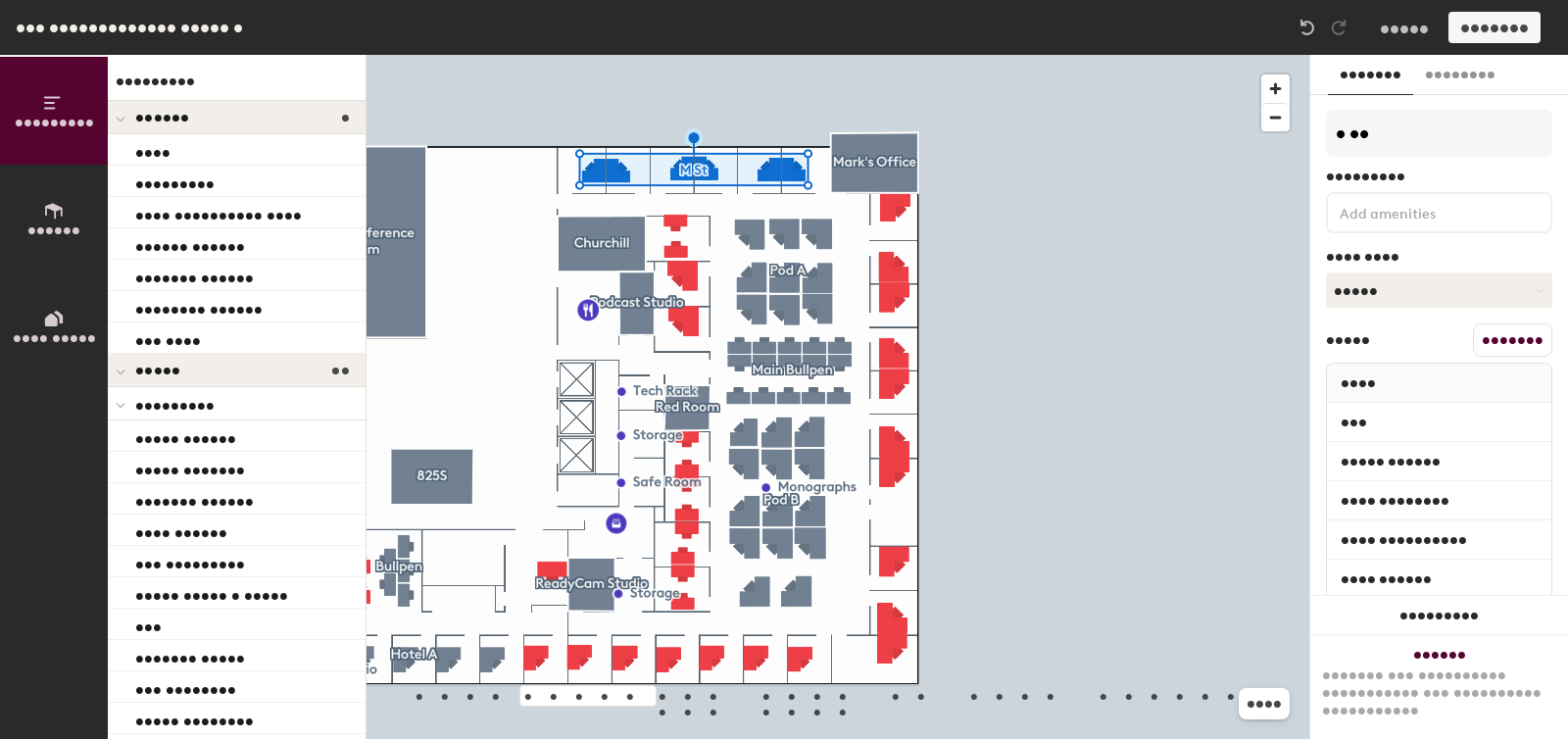 type on "• ••" 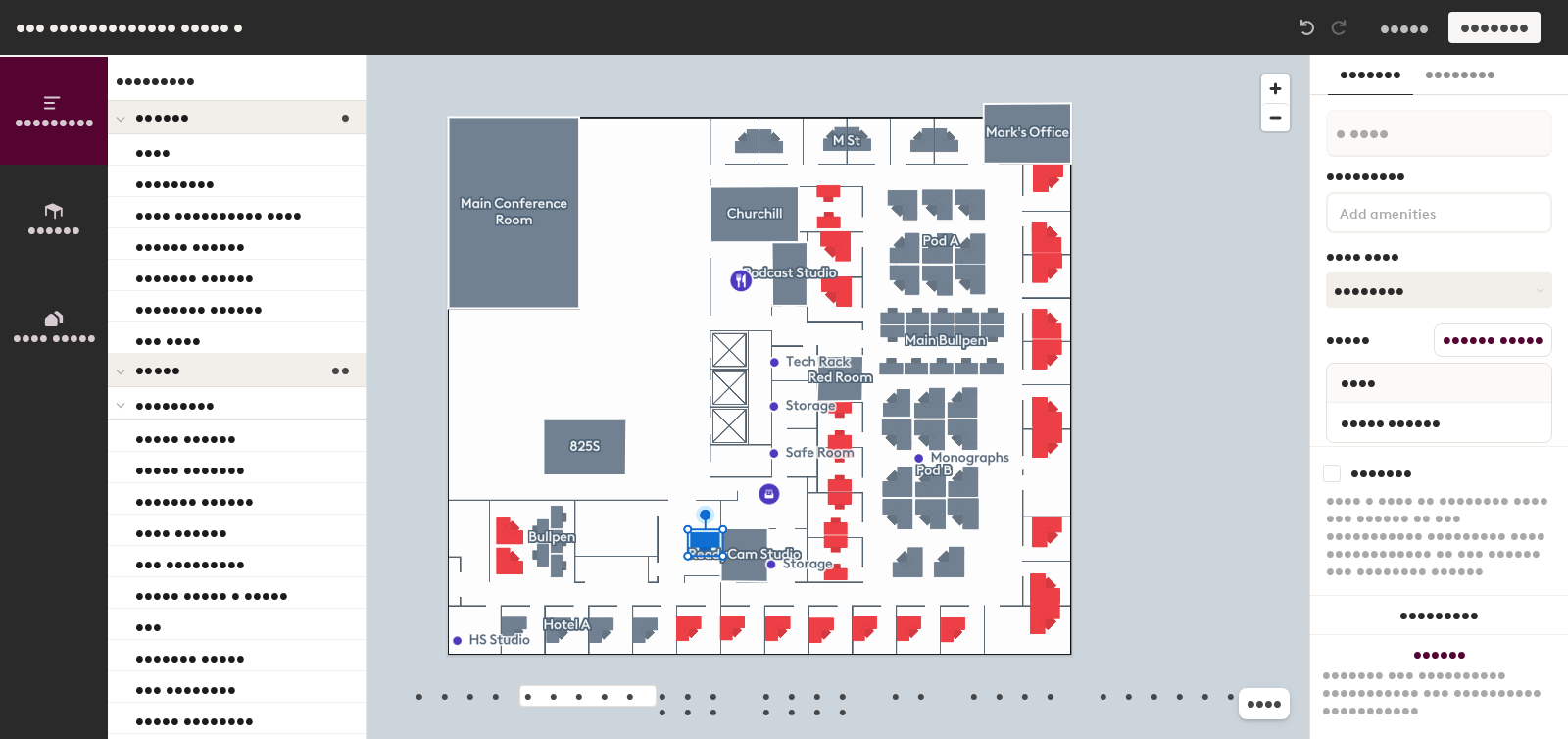 click at bounding box center [1332, 473] 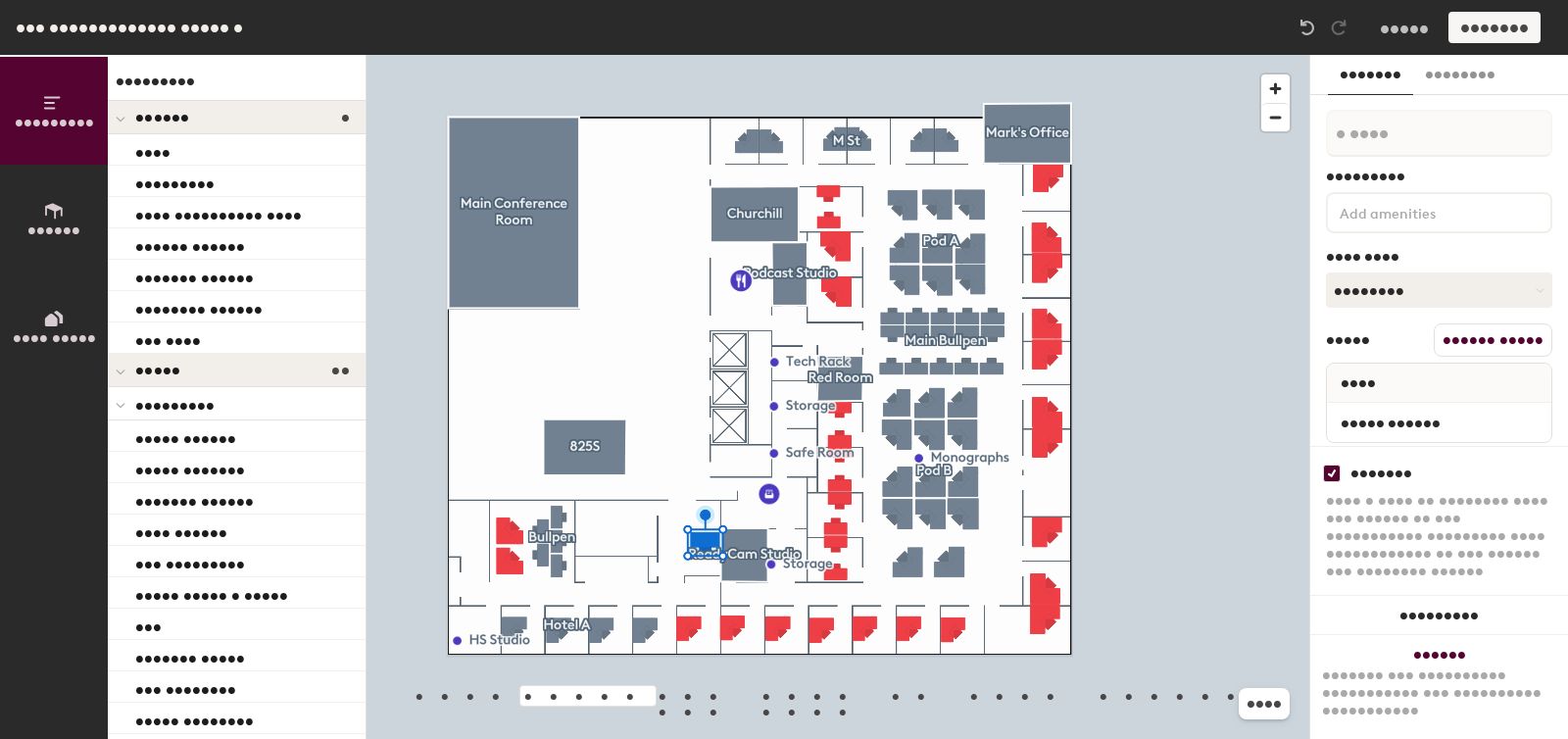 checkbox on "••••" 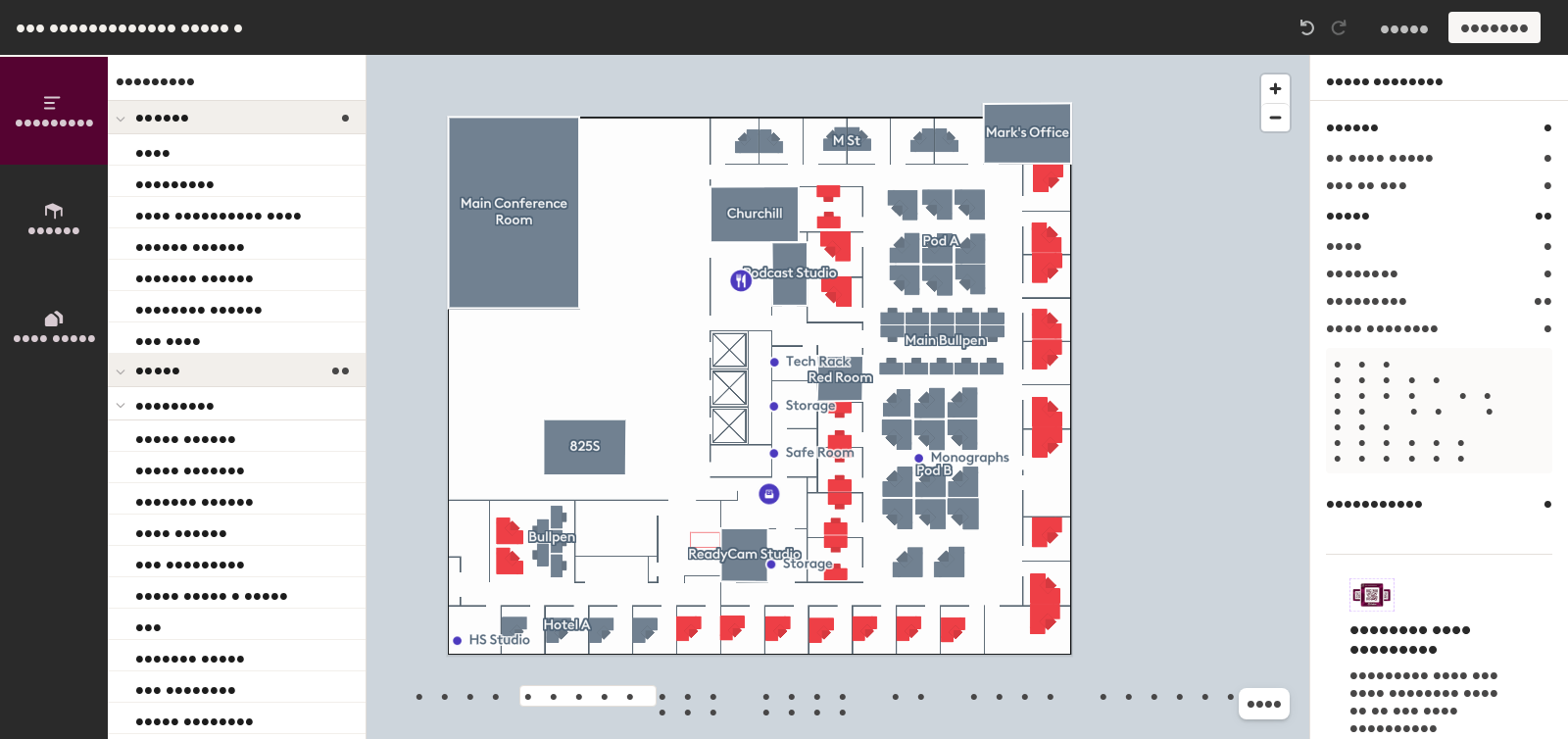 click on "••••••••" at bounding box center [1380, 158] 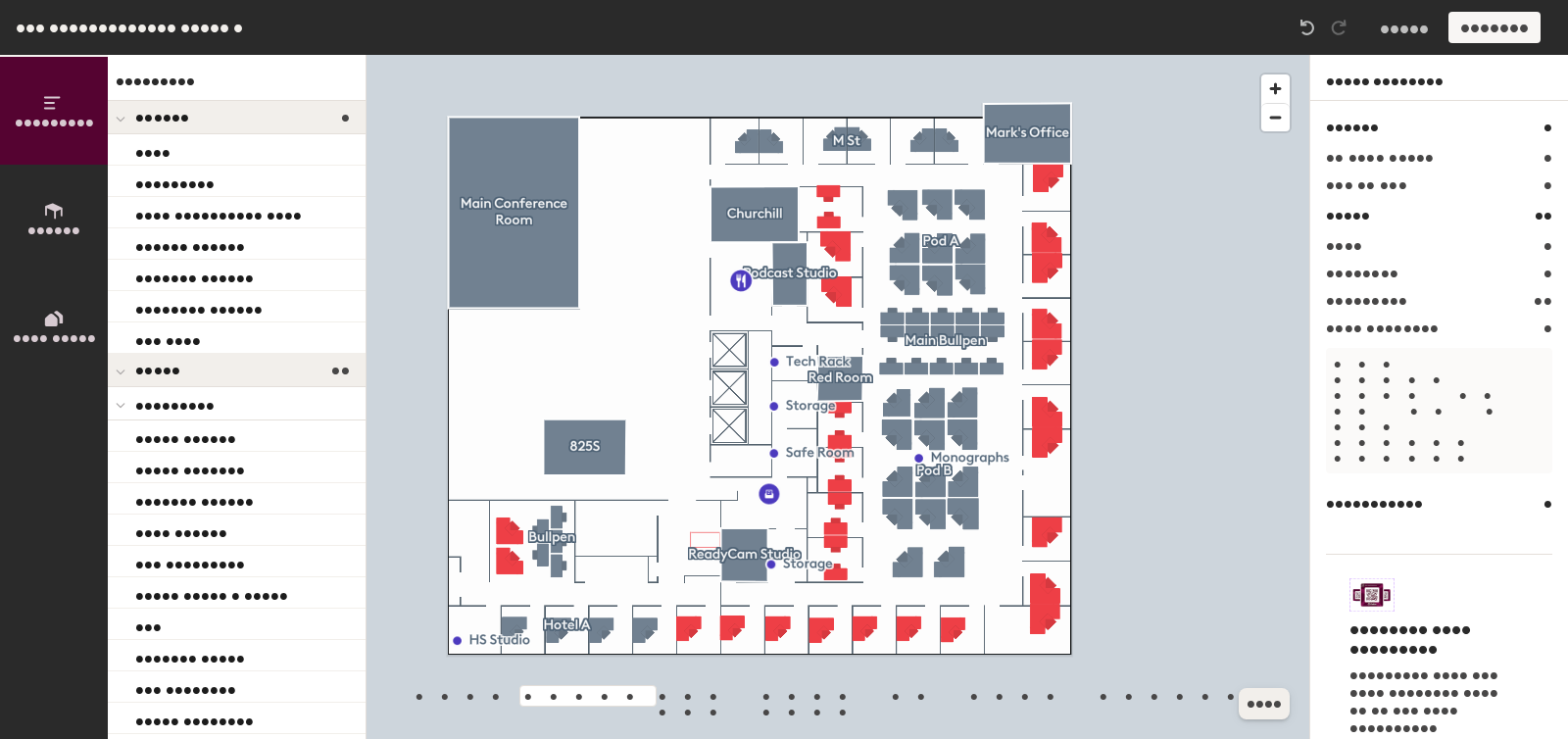 click on "••••" at bounding box center [1264, 704] 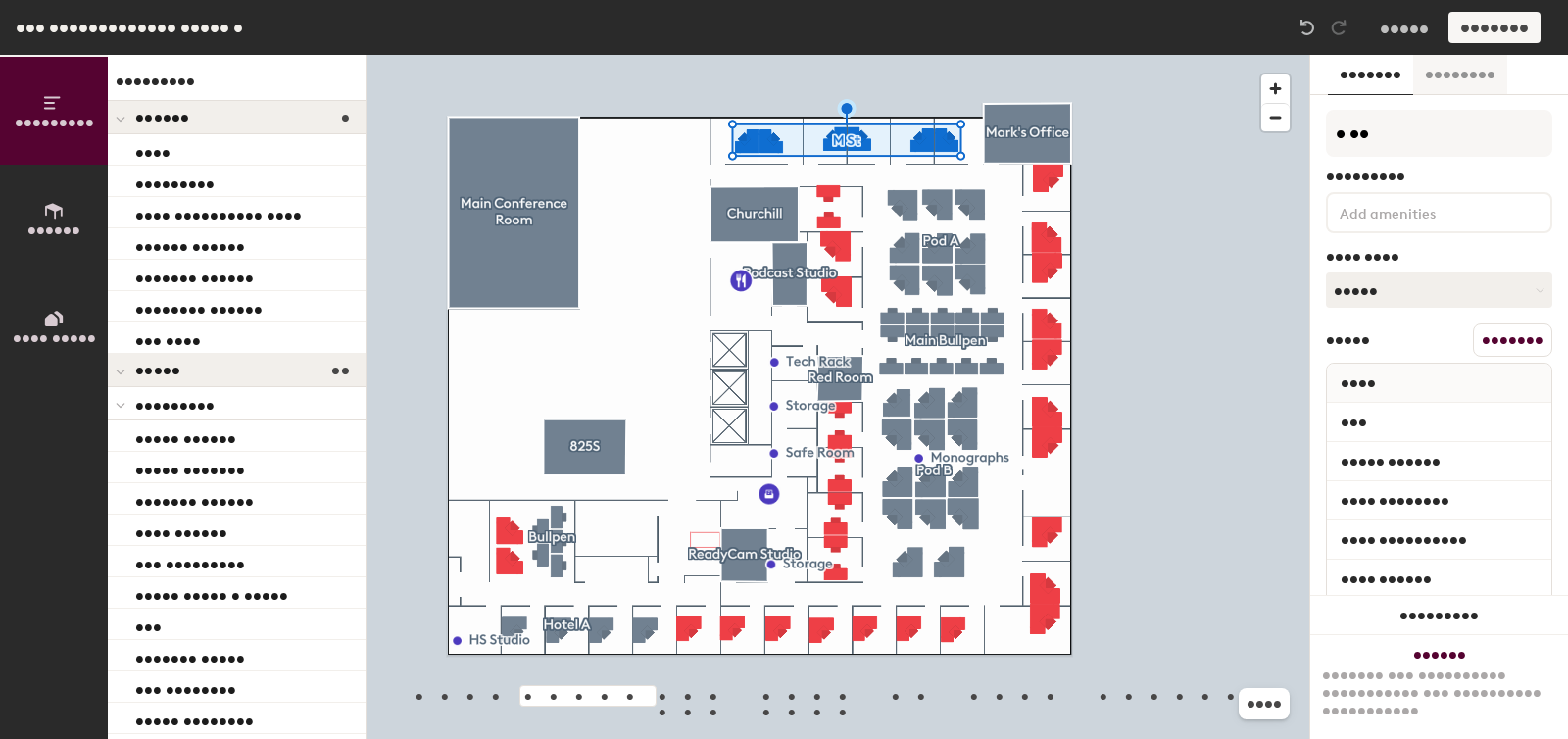 click on "••••••••" at bounding box center [1460, 74] 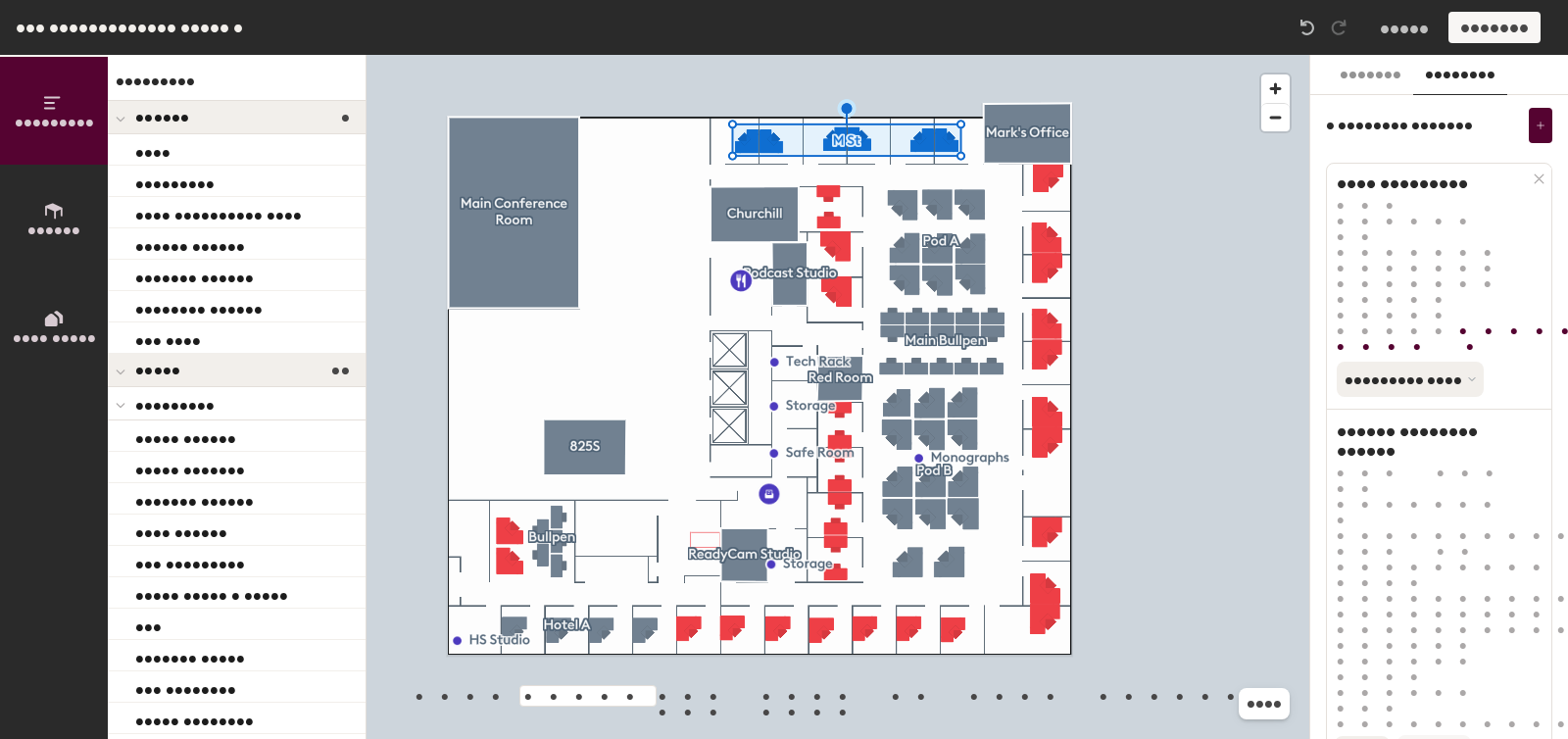 scroll, scrollTop: 0, scrollLeft: 0, axis: both 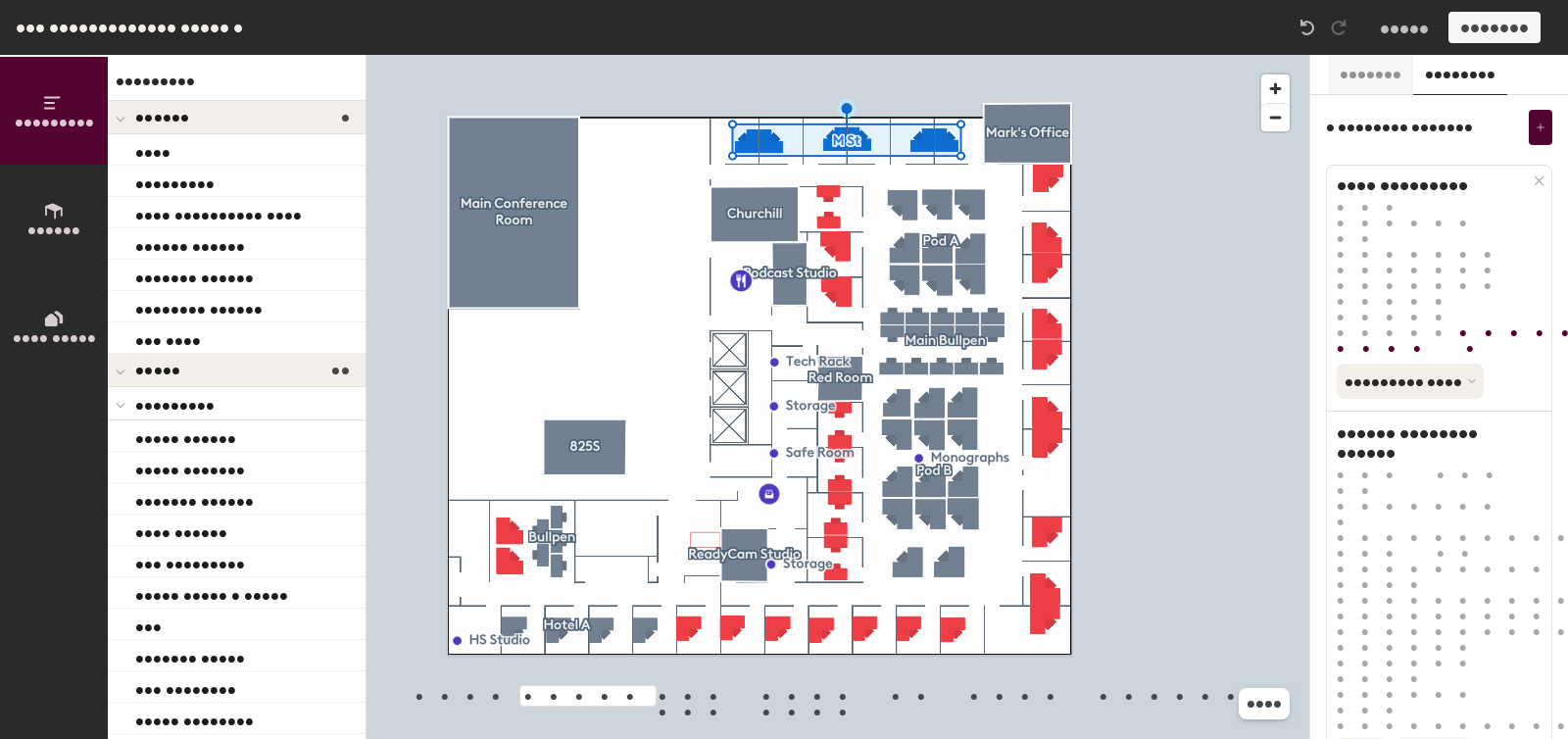 click on "•••••••" at bounding box center (1370, 74) 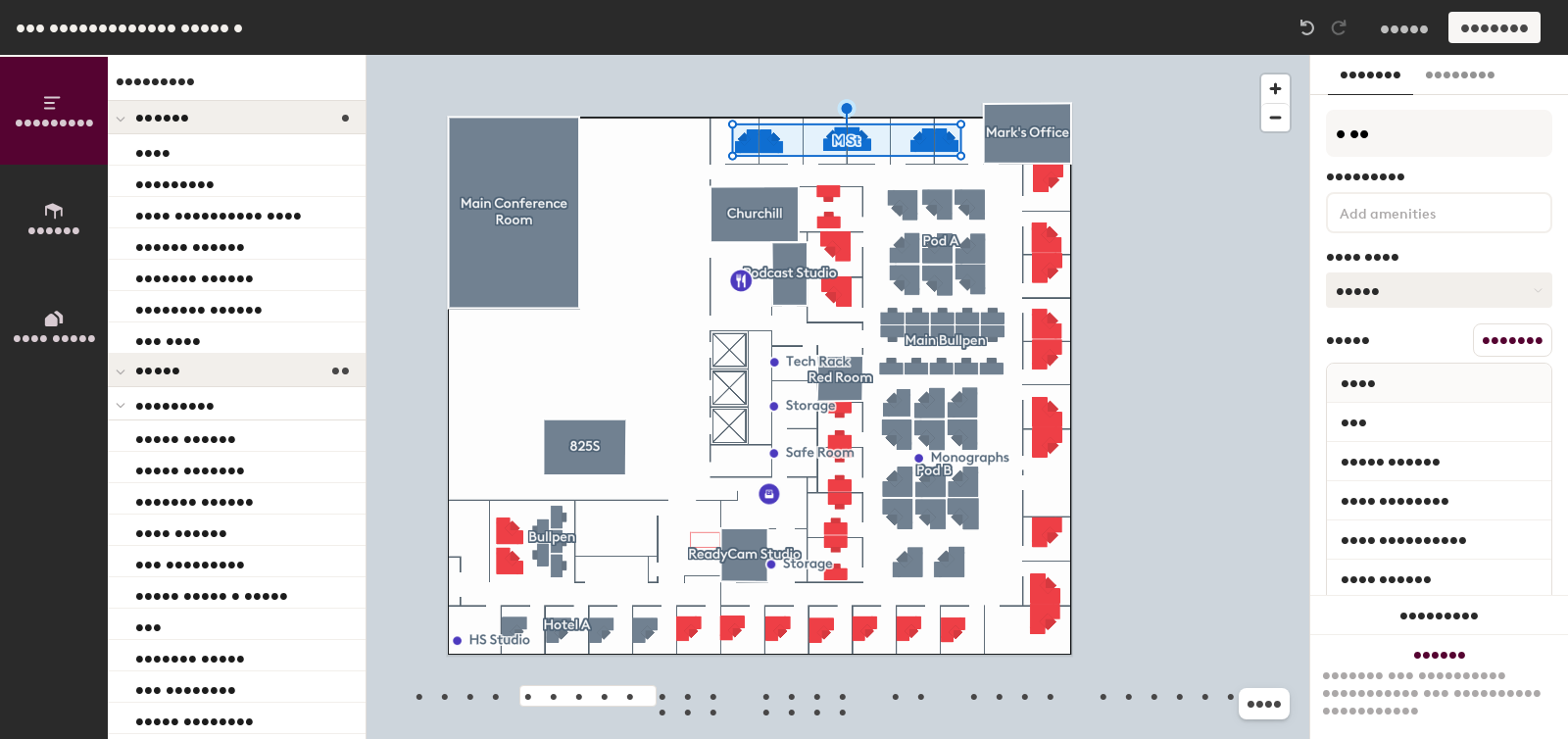 click on "Mixed" at bounding box center (1439, 290) 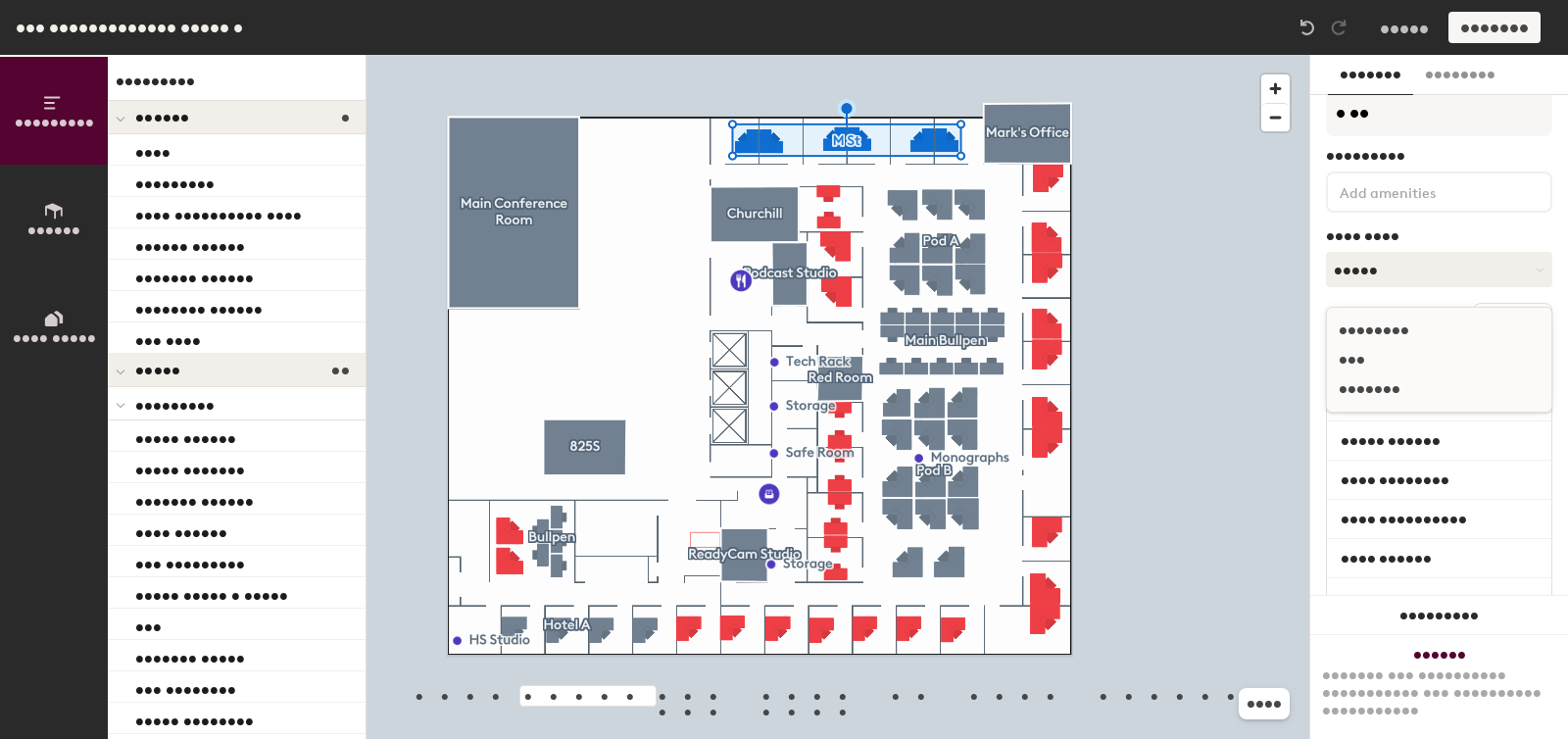 scroll, scrollTop: 71, scrollLeft: 0, axis: vertical 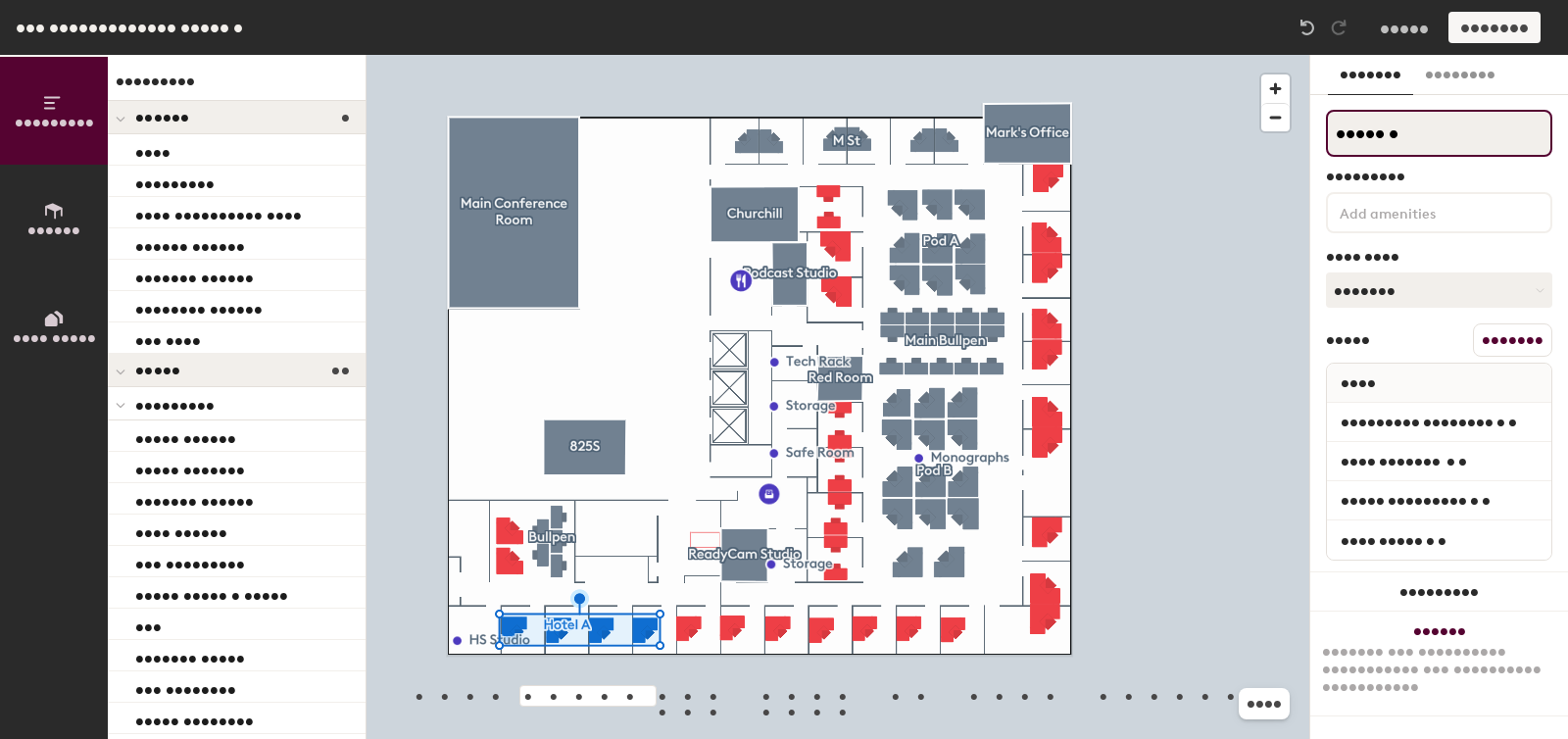 click on "Hotel A" at bounding box center (1439, 133) 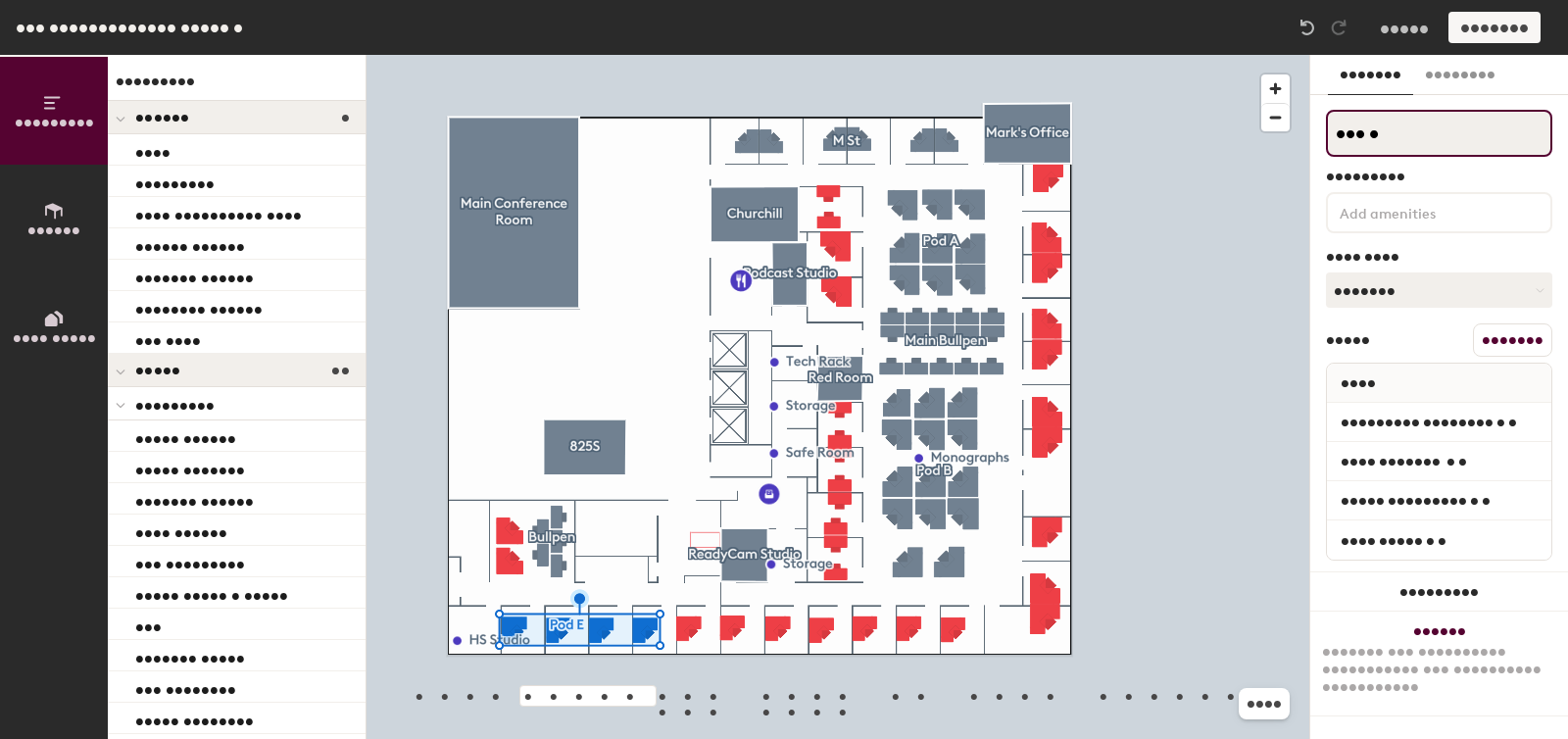 type on "Pod E" 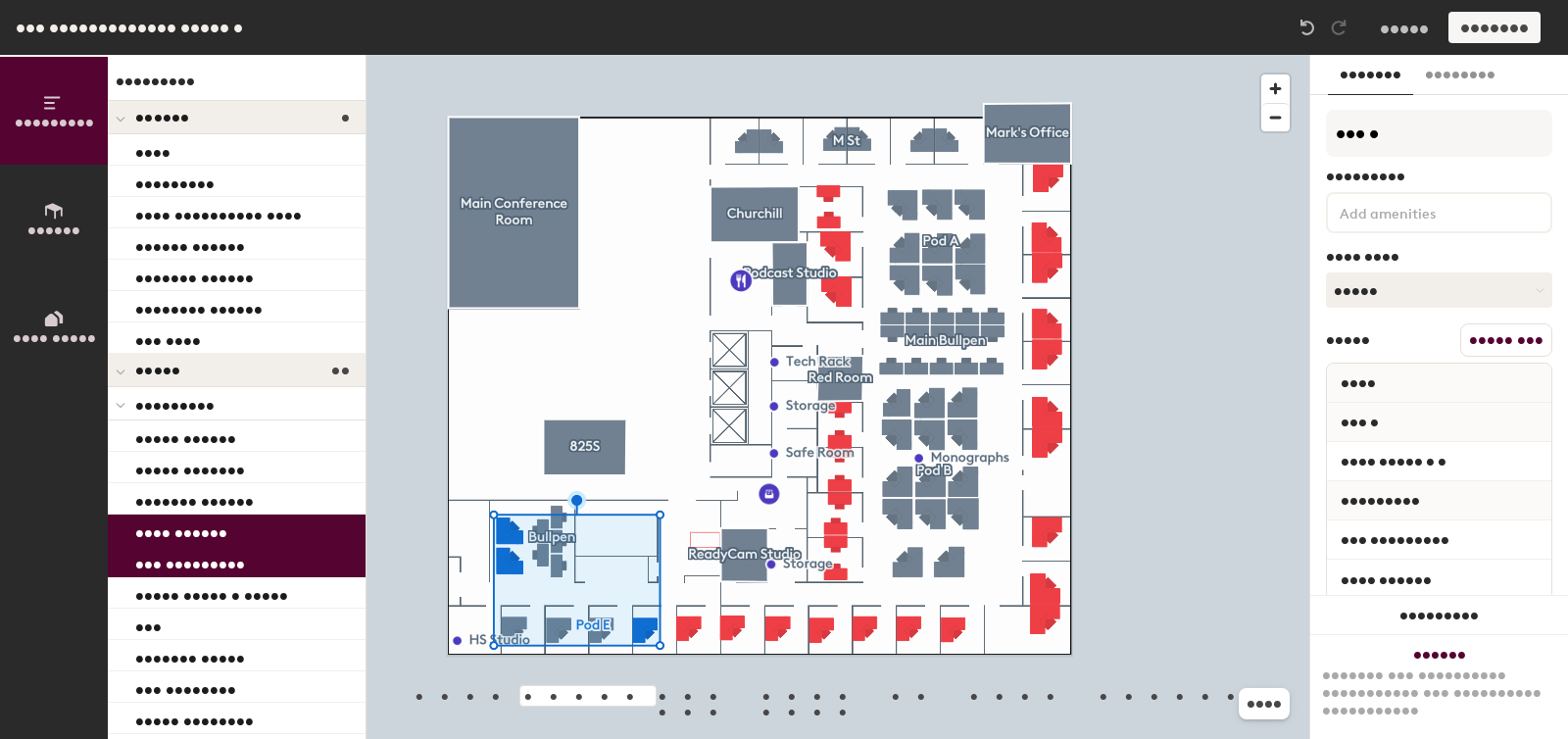 click on "Group all" at bounding box center [1506, 340] 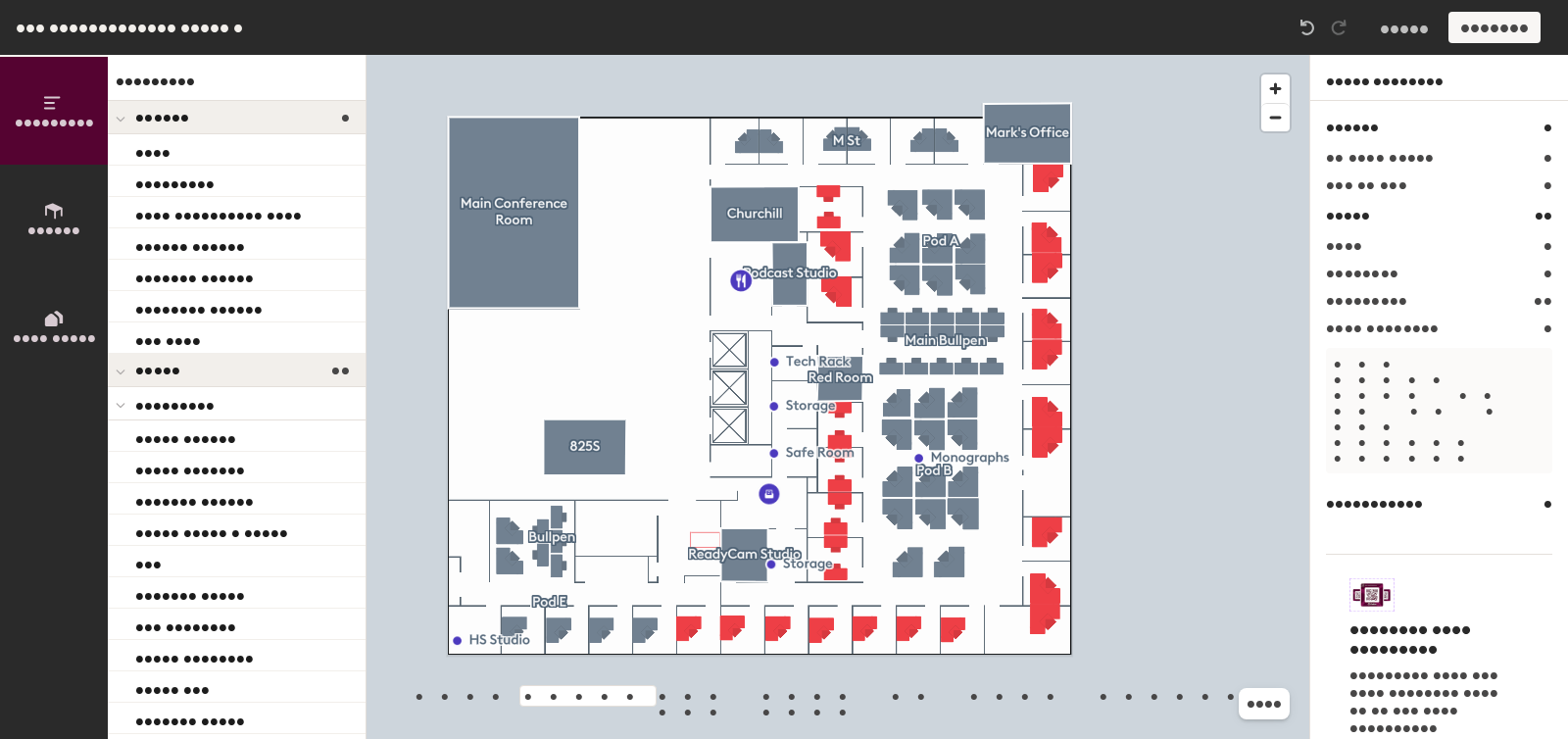 click at bounding box center (838, 55) 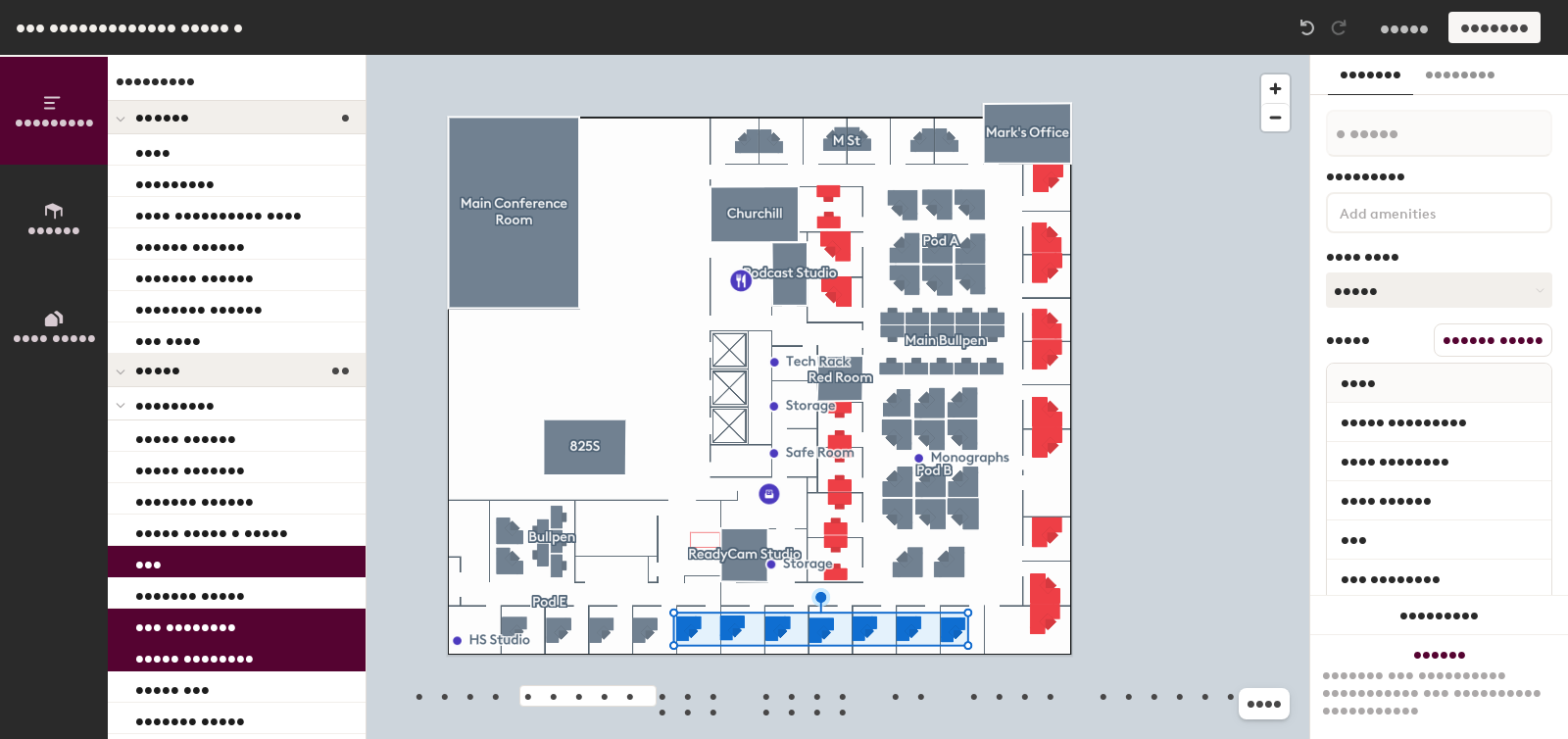 click on "•••••• •••••" at bounding box center [1493, 340] 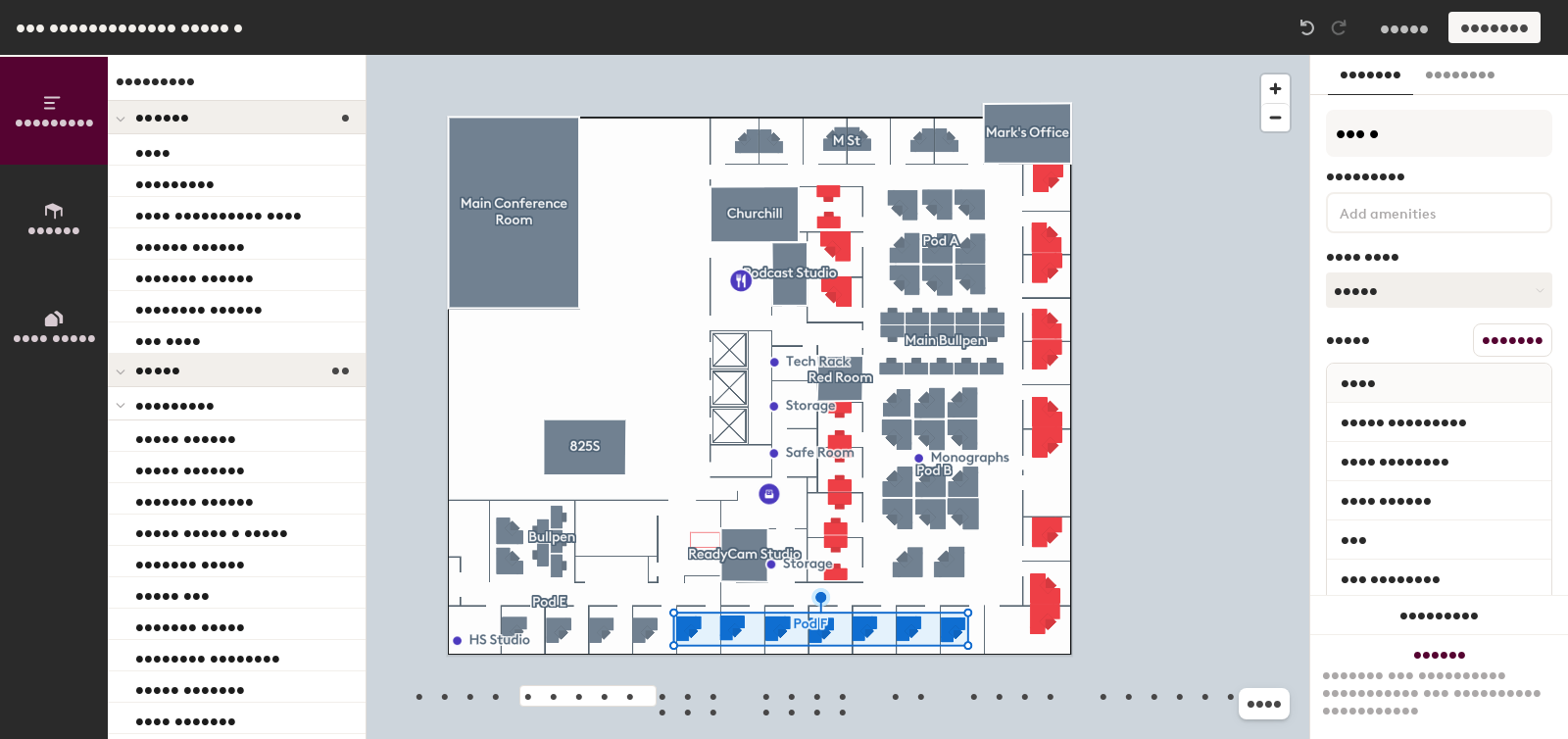 type on "Pod F" 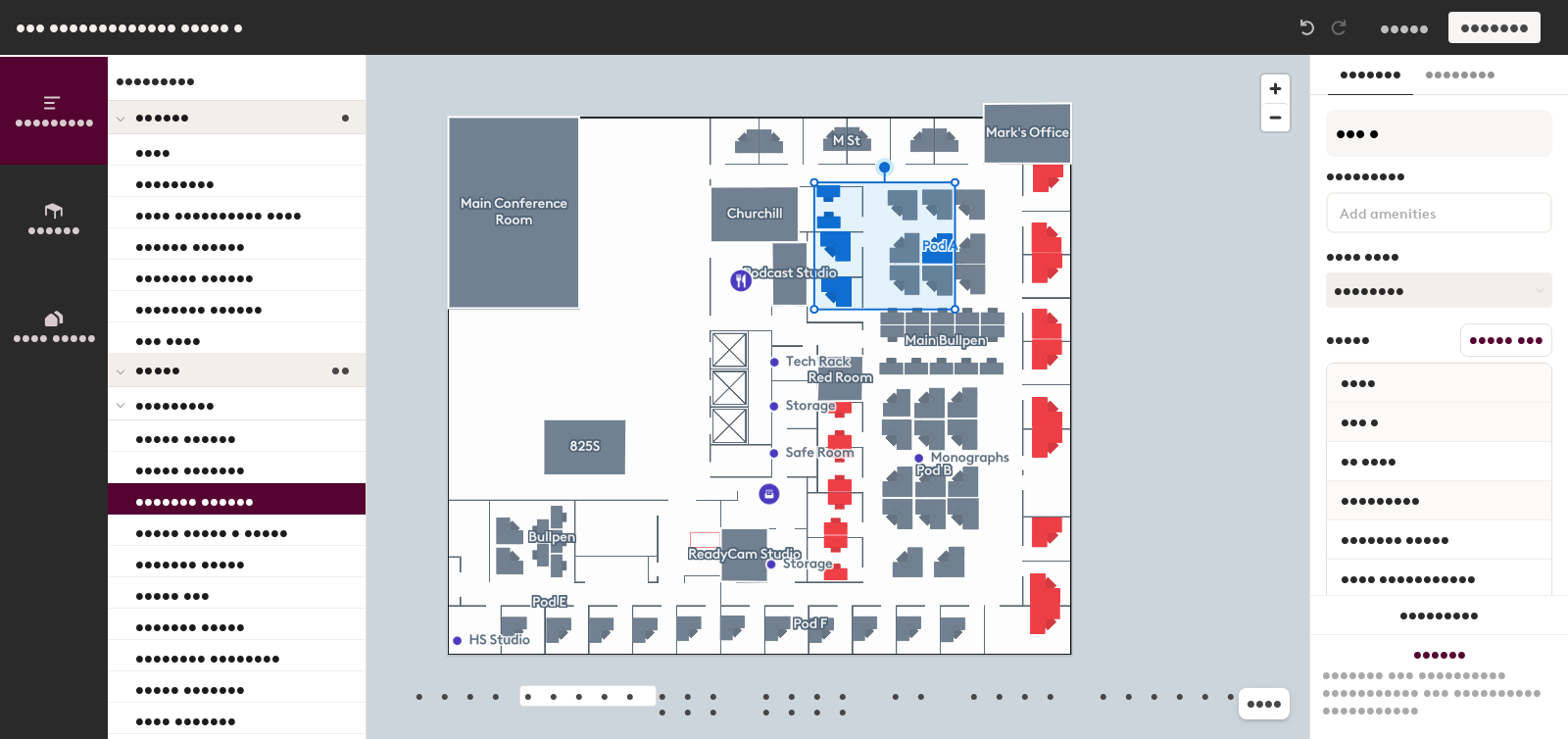 click on "••••• •••" at bounding box center [1506, 340] 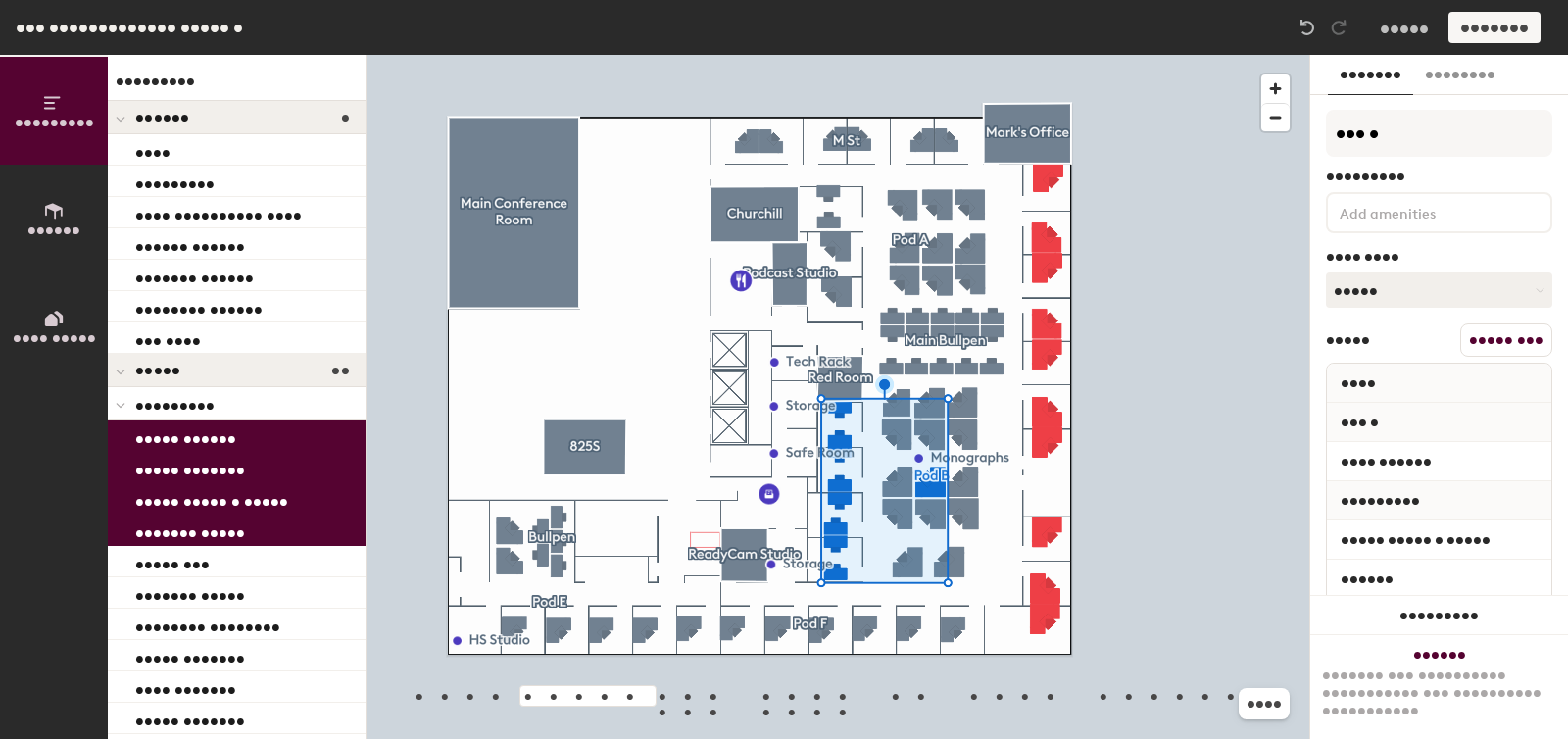 click on "••••• •••" at bounding box center (1506, 340) 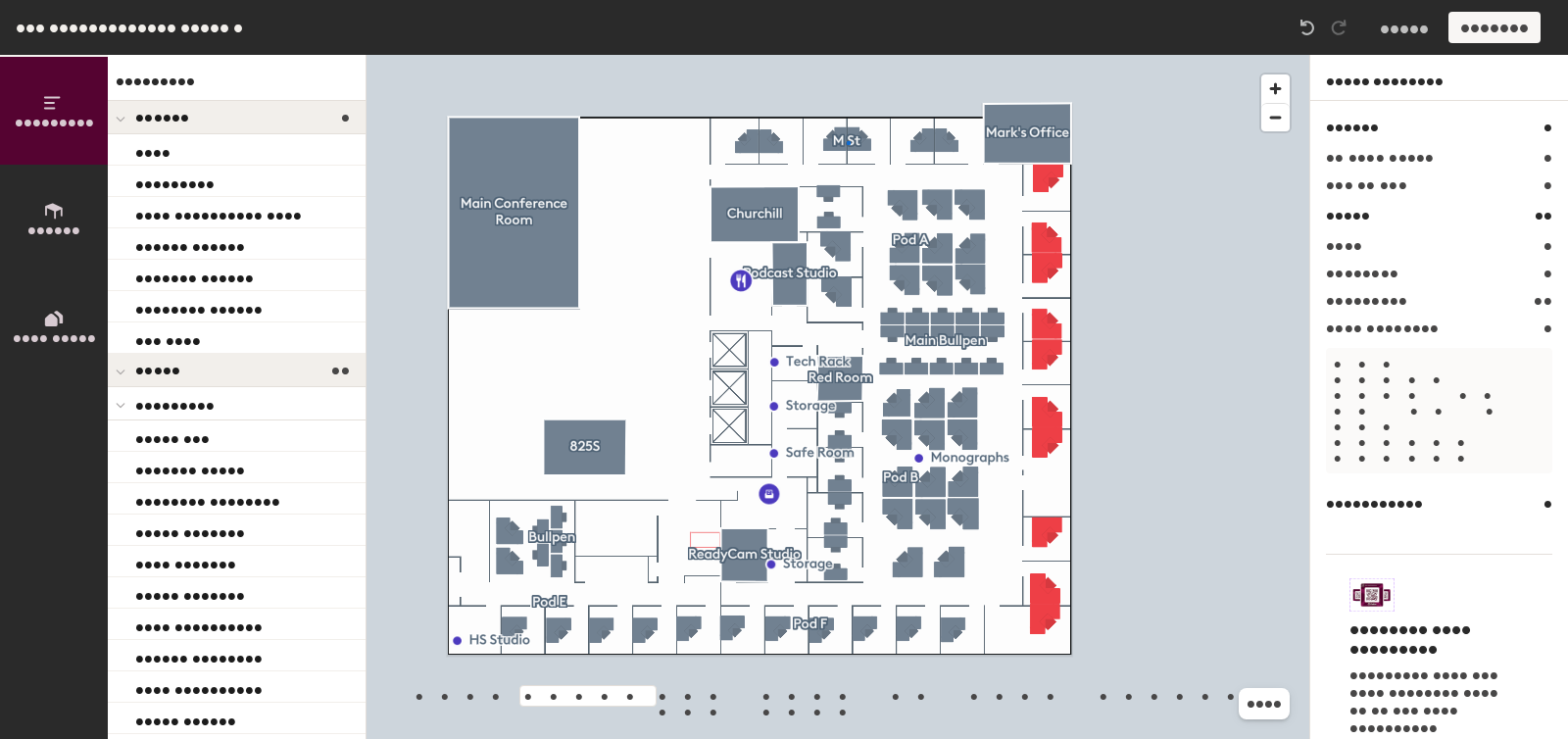 click at bounding box center (838, 55) 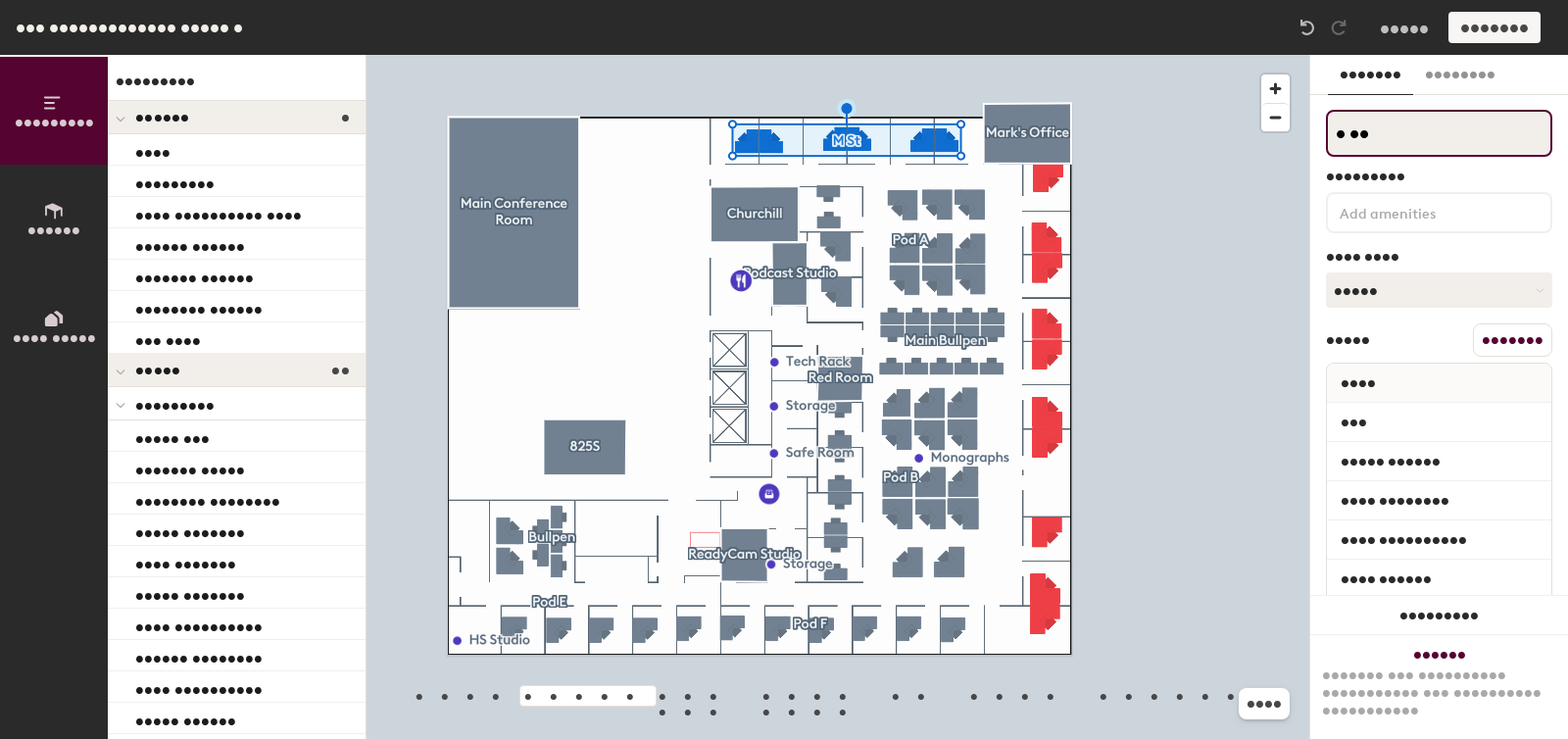 click on "M St" at bounding box center (1439, 133) 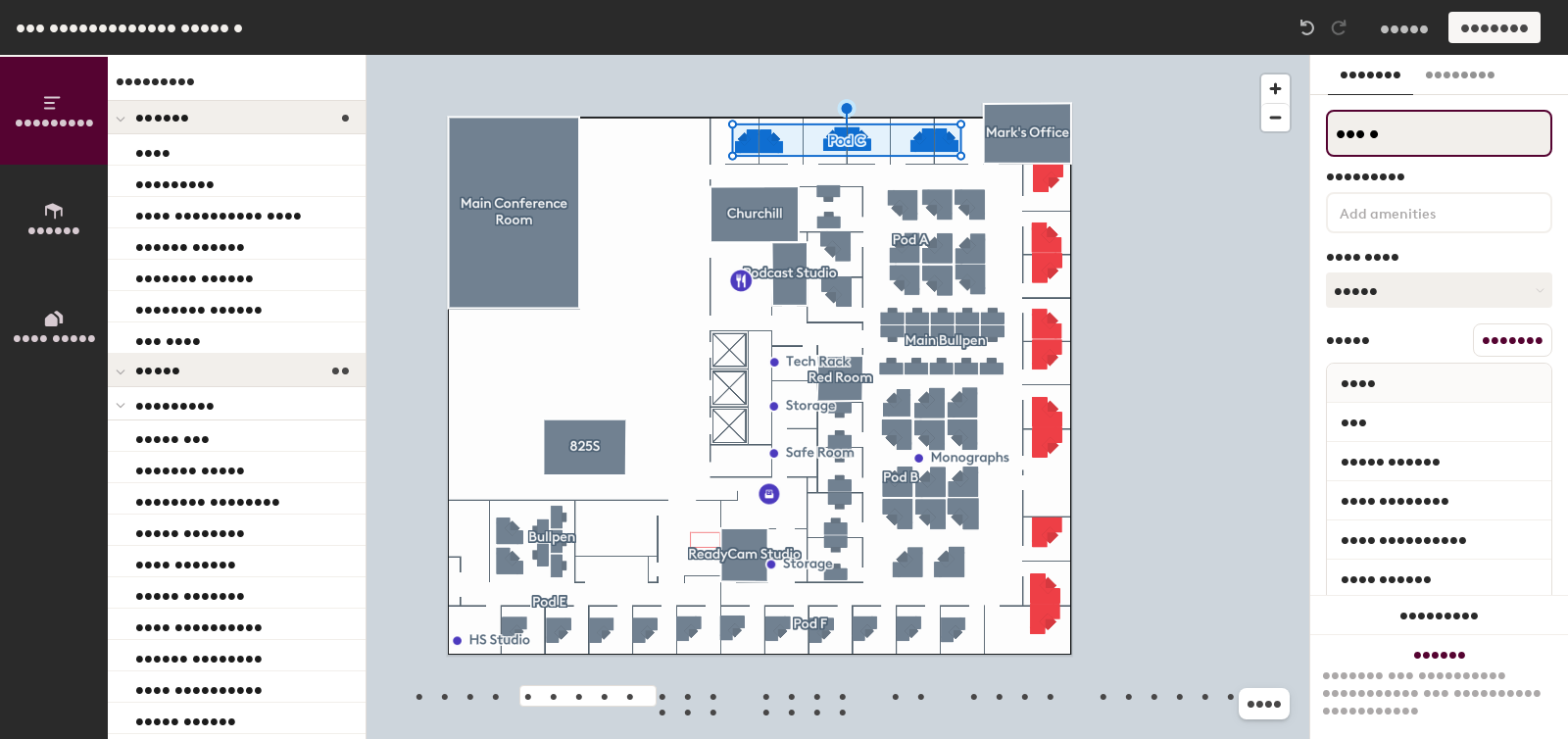 type on "Pod C" 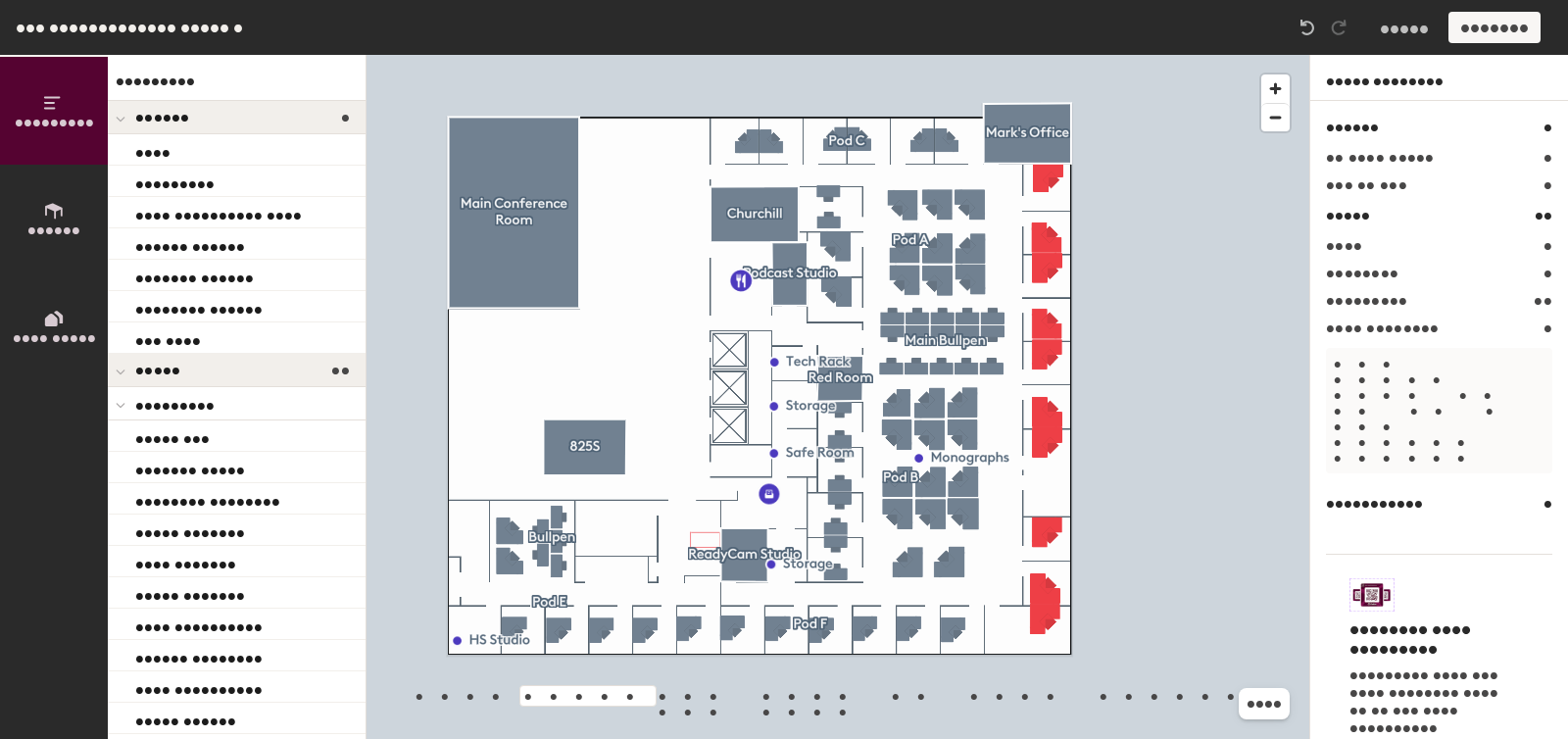 click at bounding box center (121, 406) 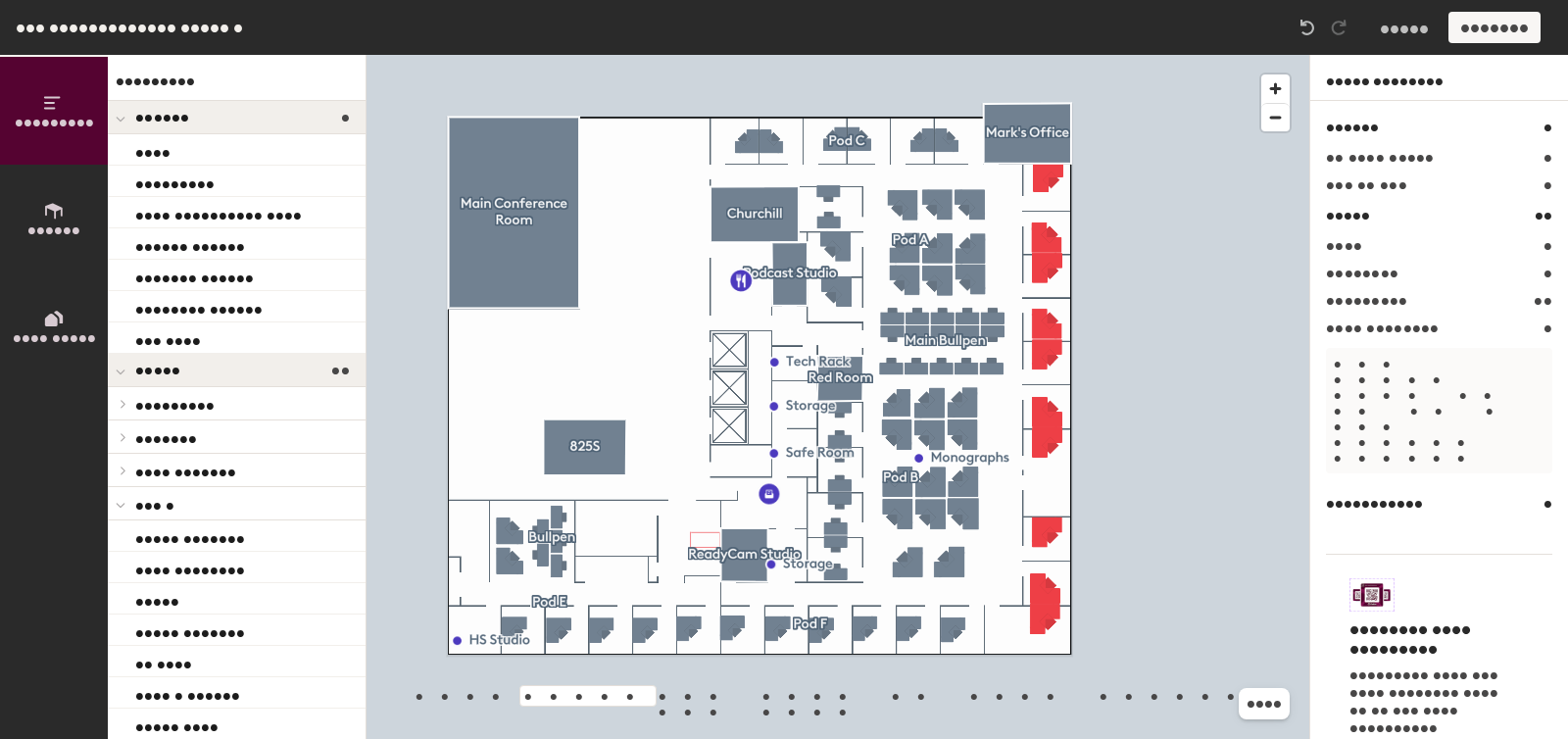 click at bounding box center (121, 505) 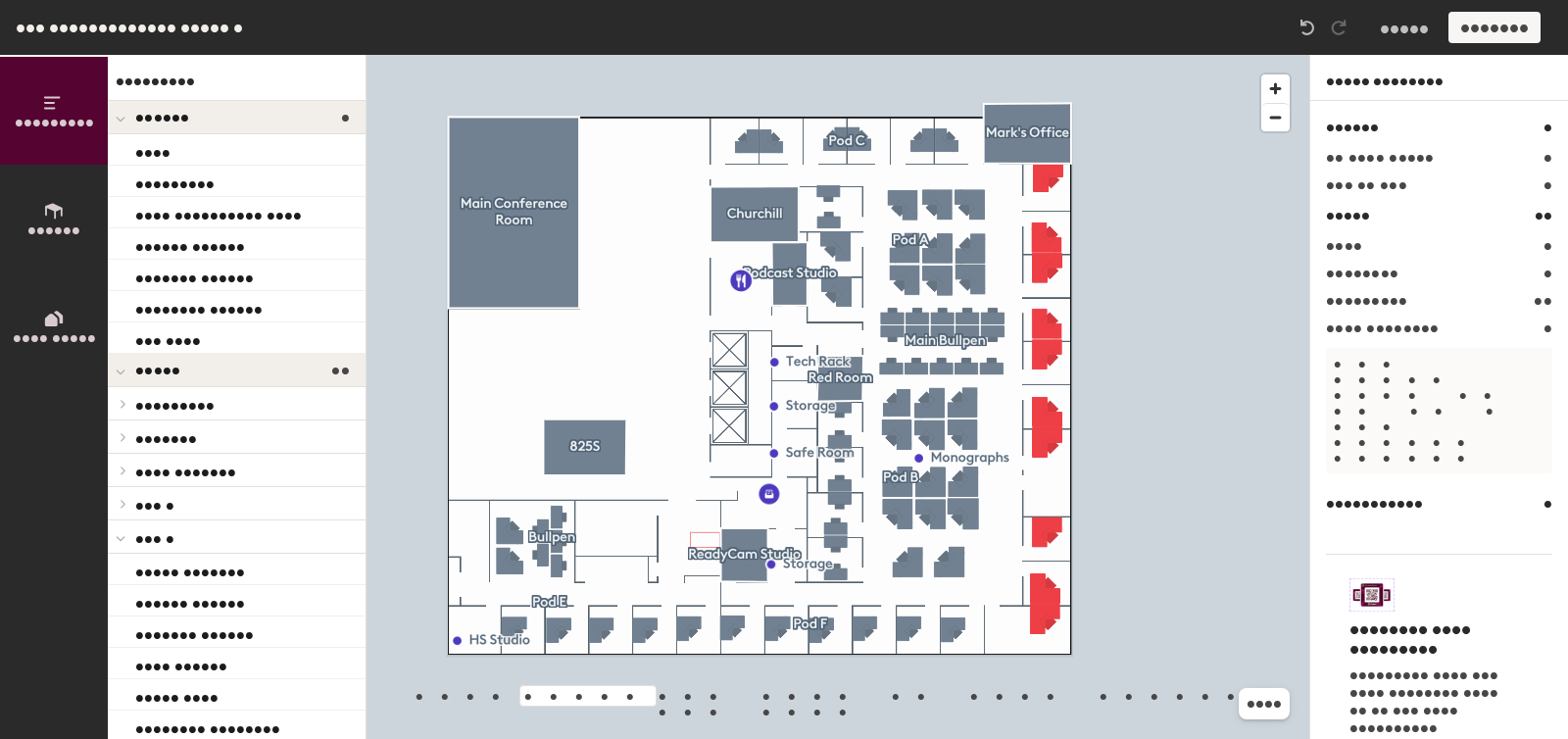 click at bounding box center (121, 538) 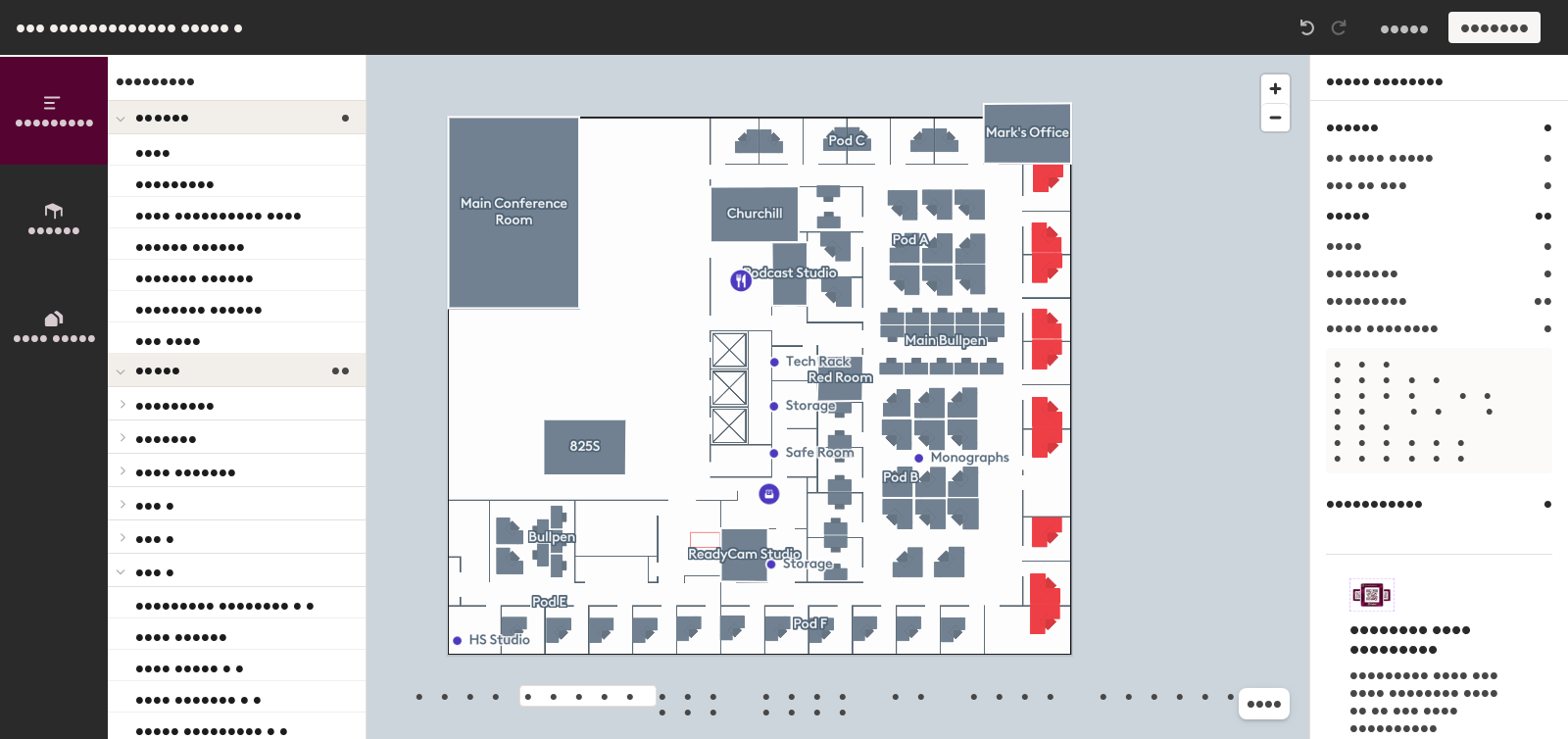 click at bounding box center (121, 572) 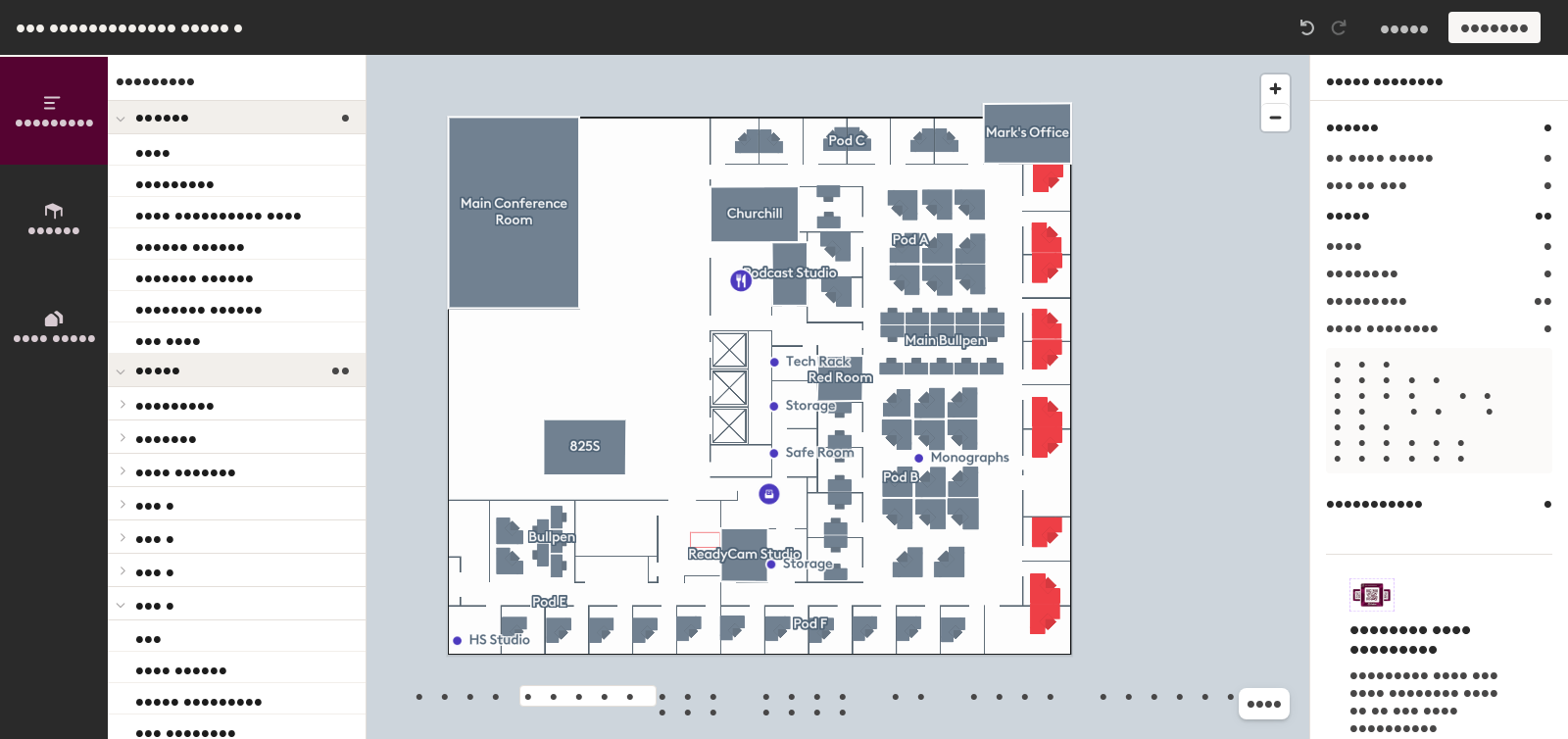 click at bounding box center [121, 606] 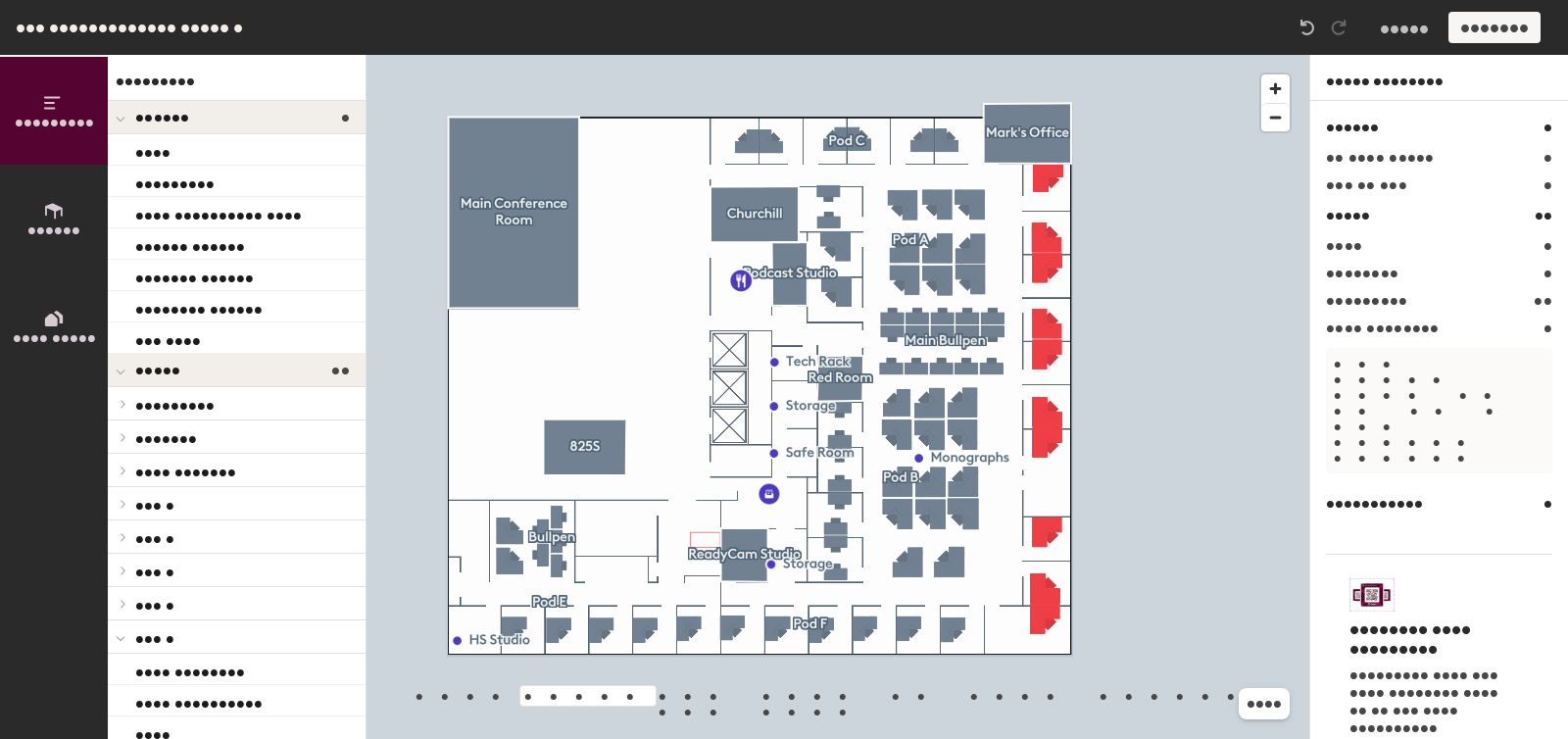 click at bounding box center [121, 638] 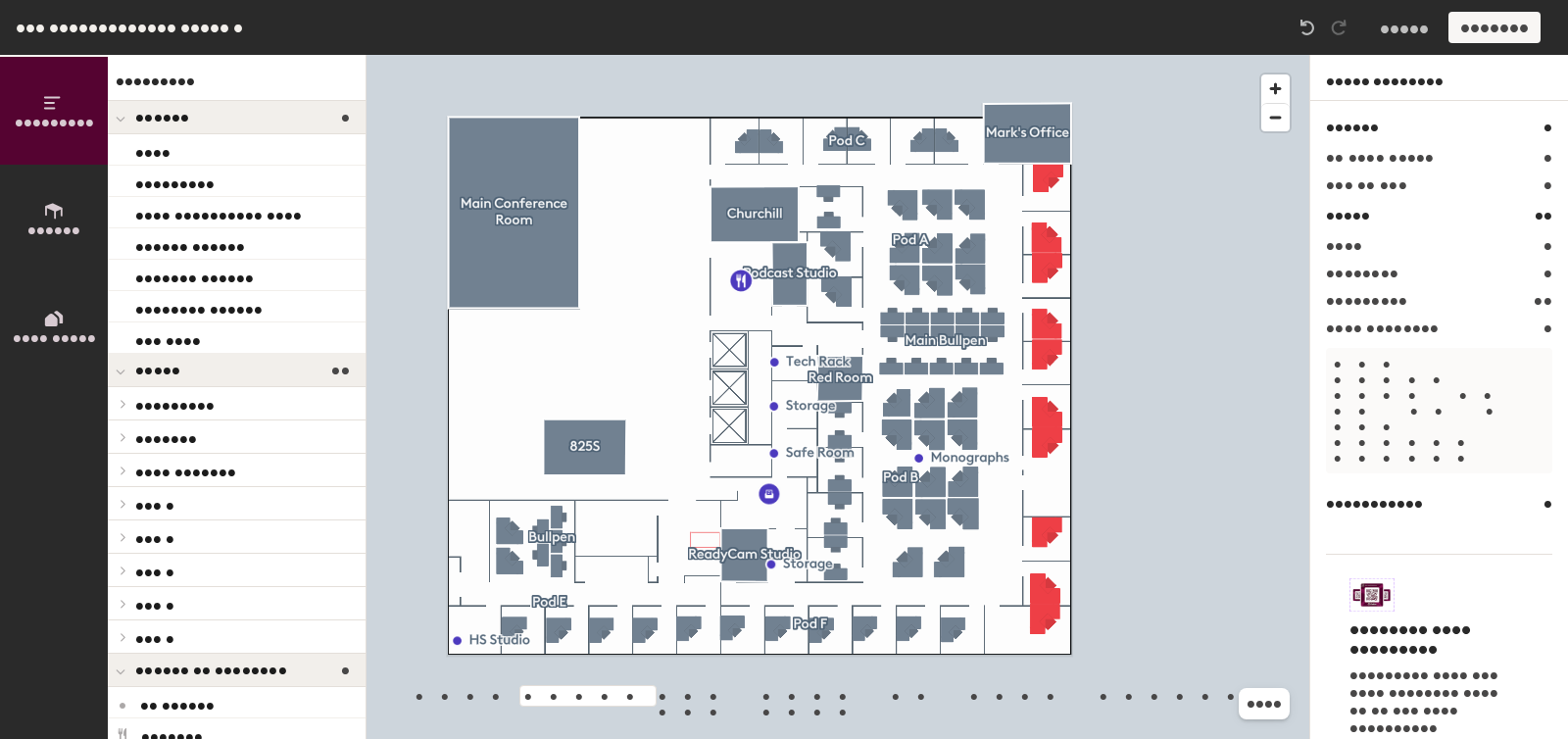 drag, startPoint x: 172, startPoint y: 646, endPoint x: 171, endPoint y: 632, distance: 14.035669 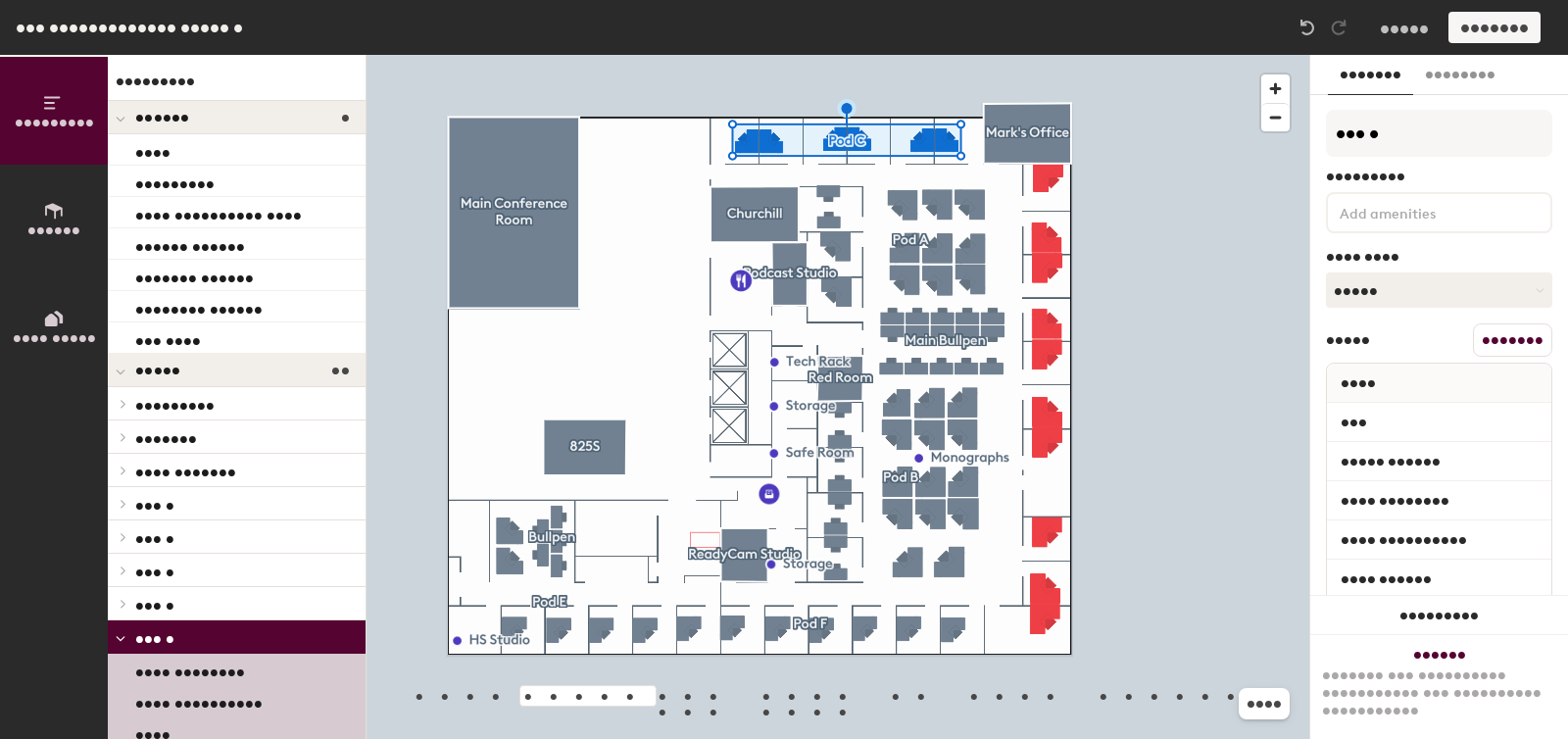 drag, startPoint x: 142, startPoint y: 633, endPoint x: 176, endPoint y: 572, distance: 69.83552 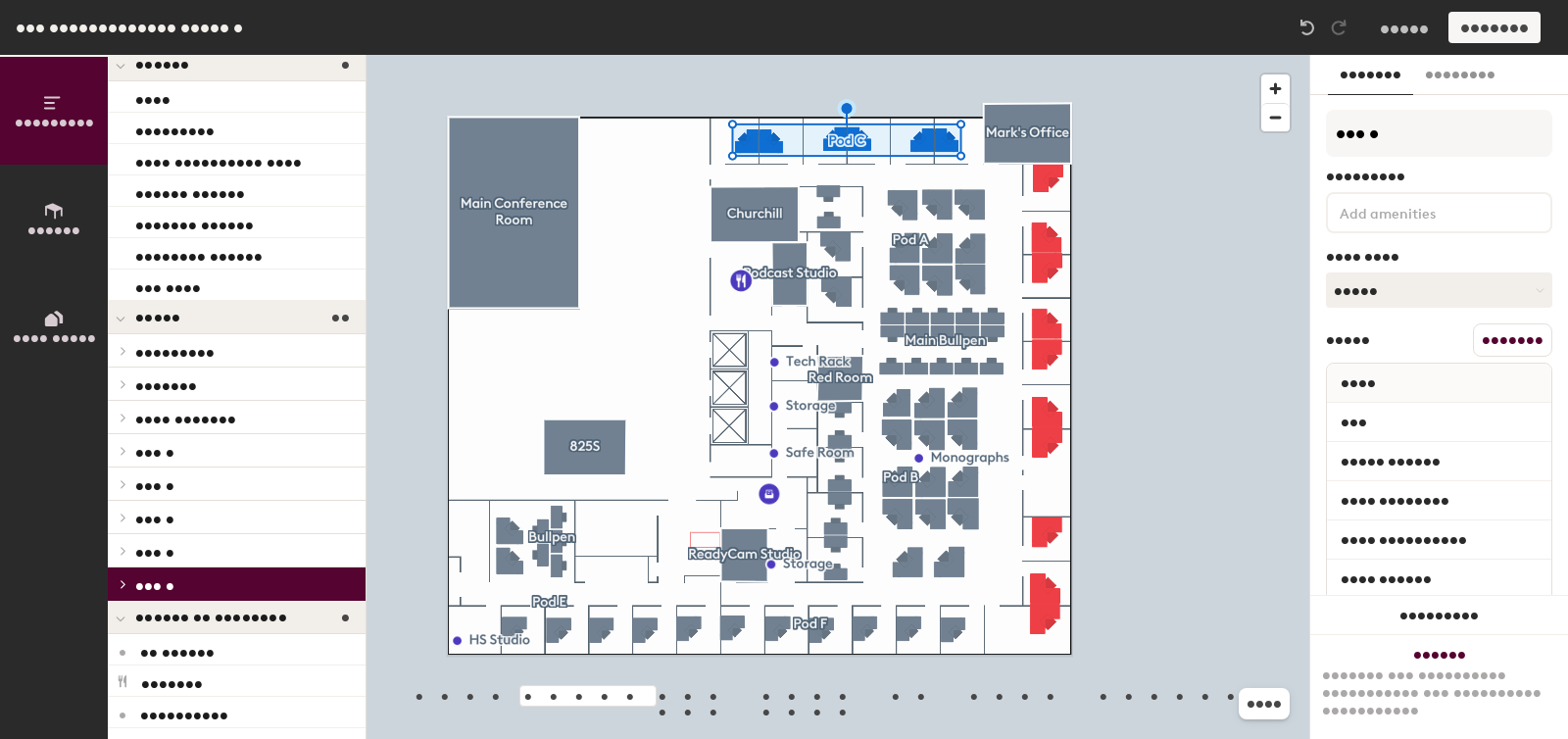 scroll, scrollTop: 64, scrollLeft: 0, axis: vertical 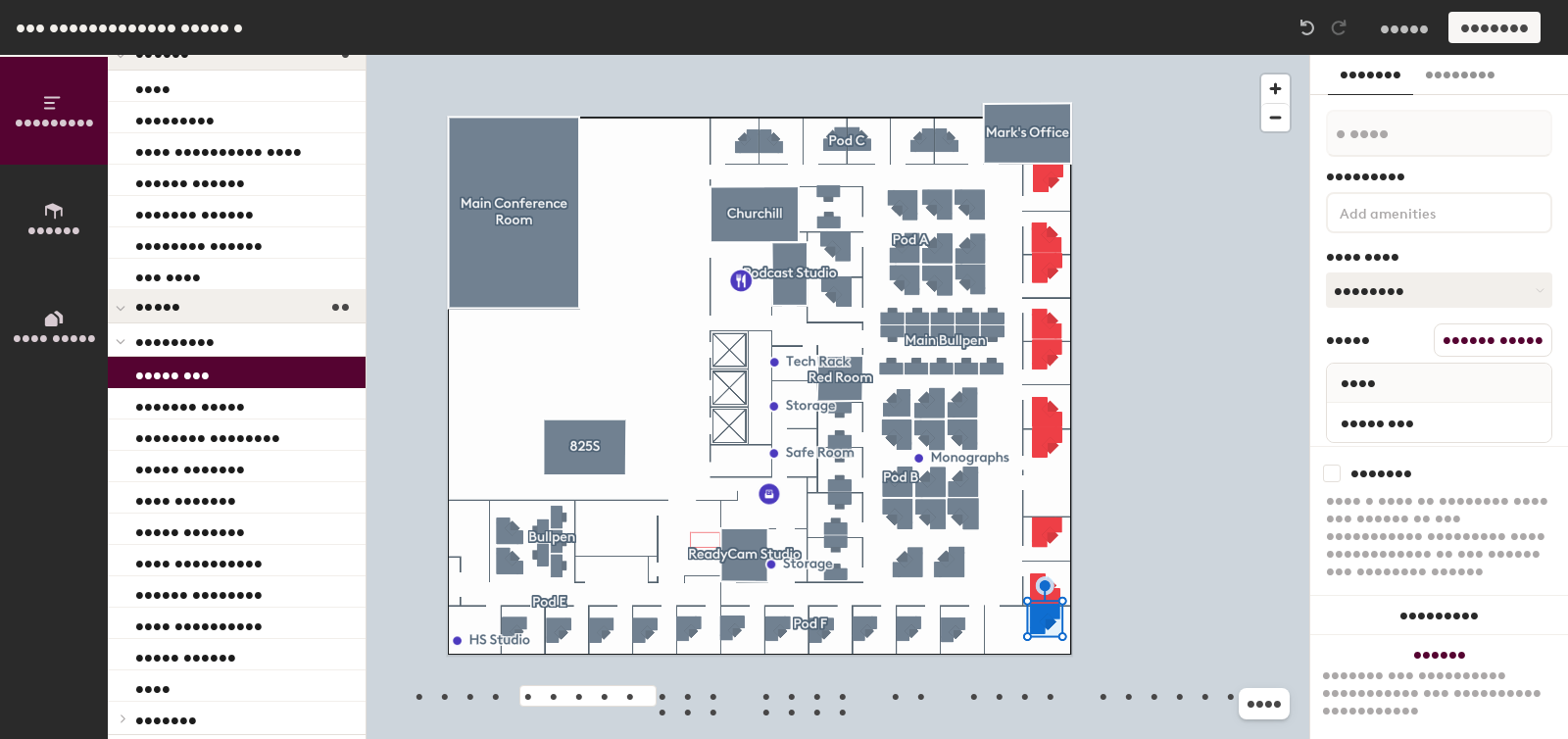 click at bounding box center [1332, 473] 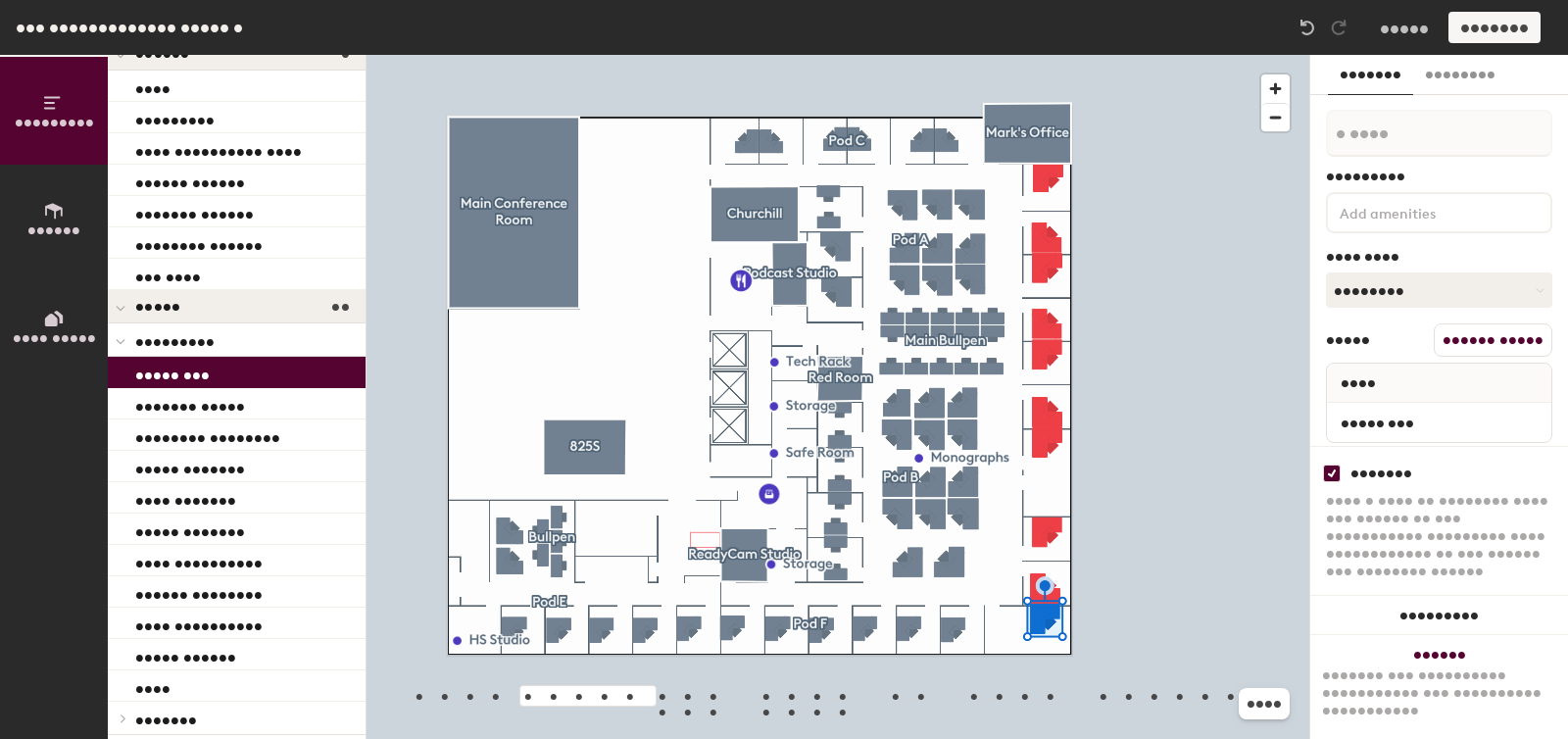 checkbox on "true" 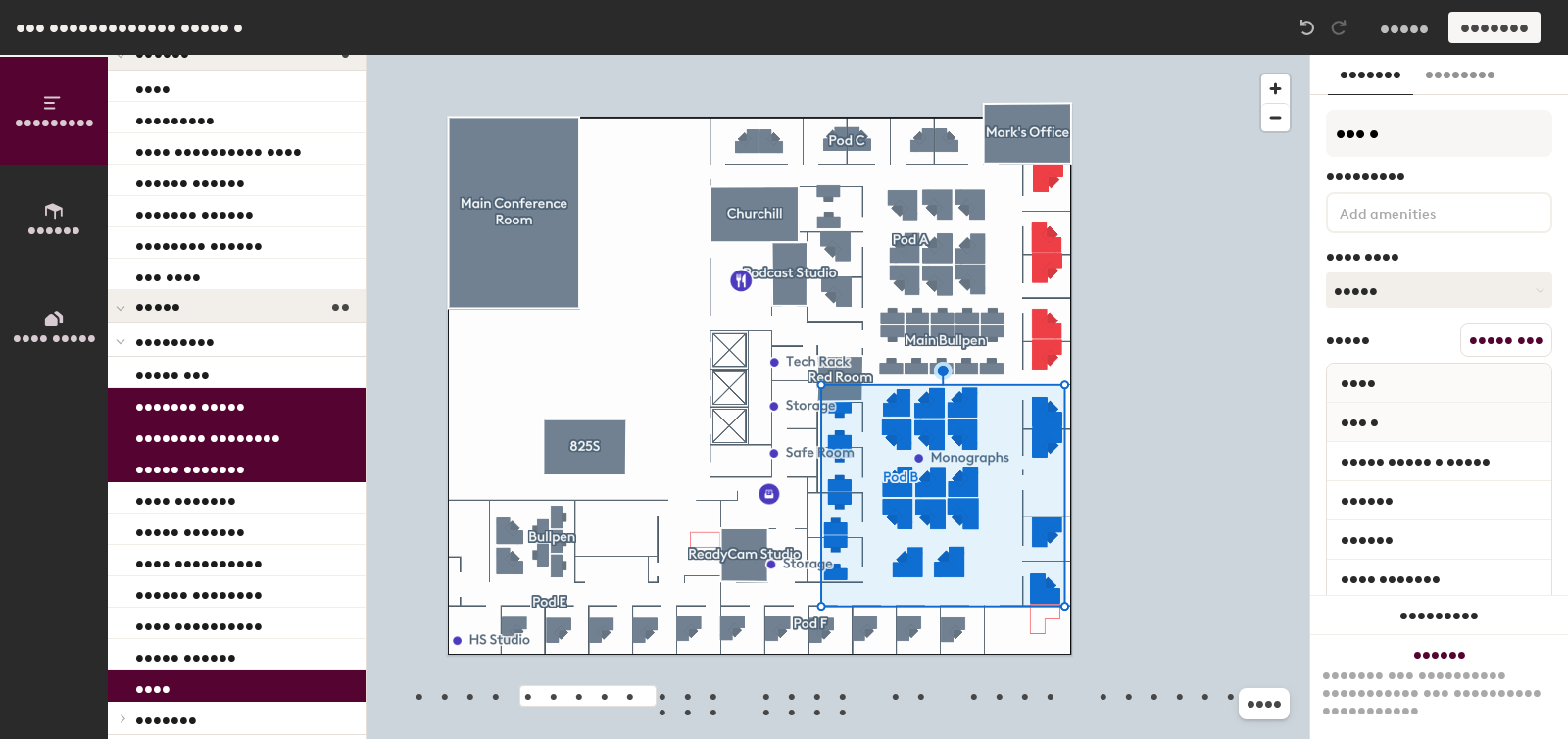 click on "••••• •••" at bounding box center (1506, 340) 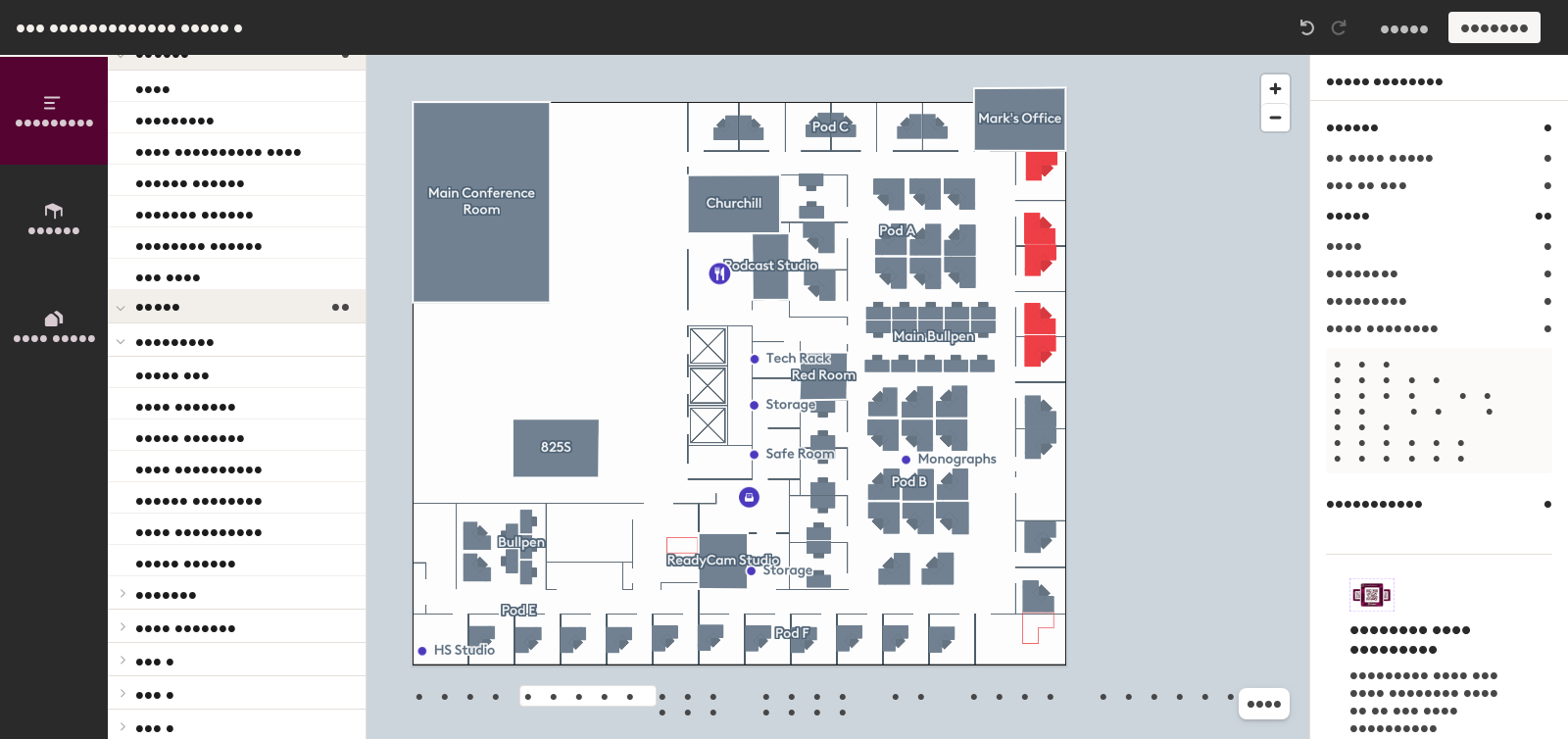 click at bounding box center [838, 55] 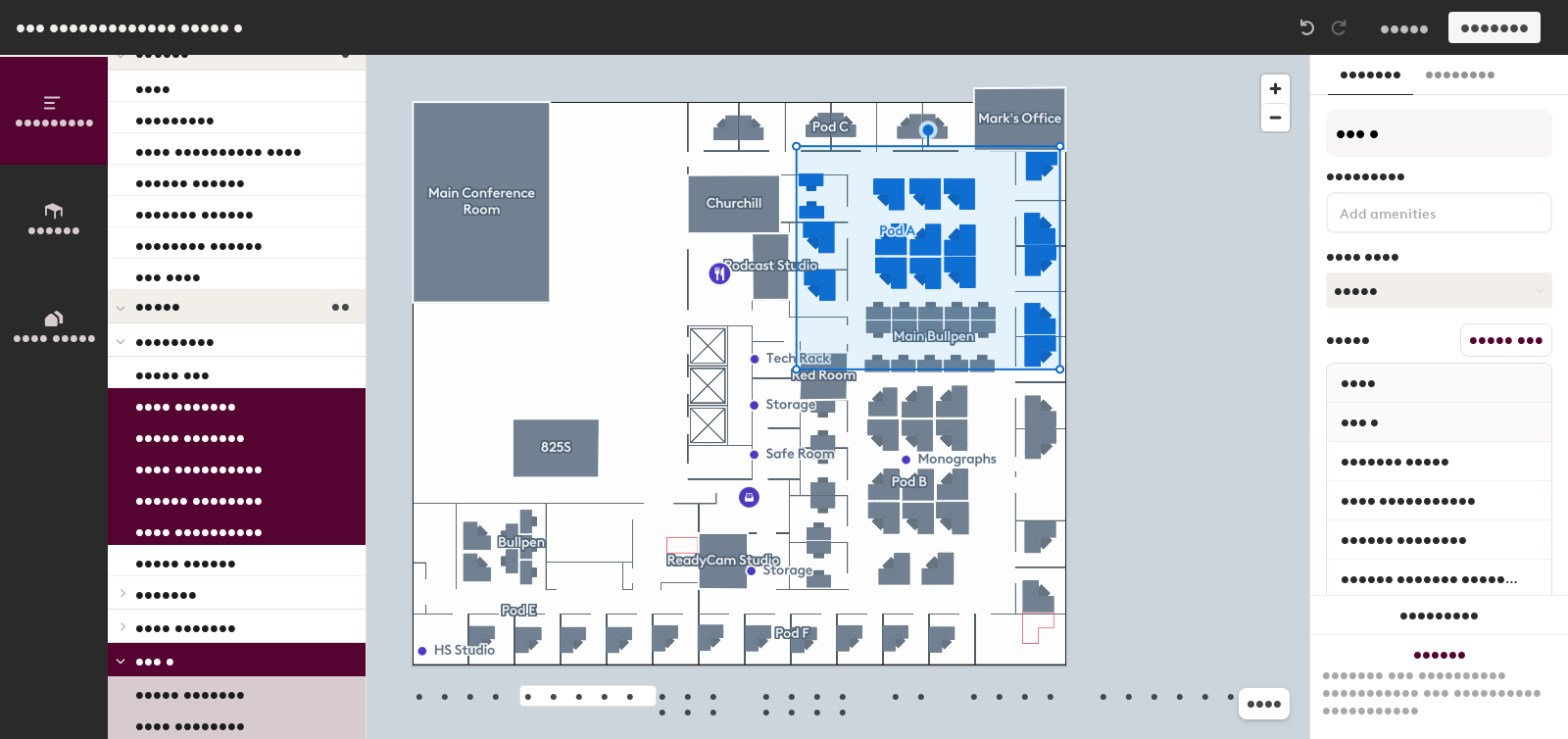 click on "••••• •••" at bounding box center (1506, 340) 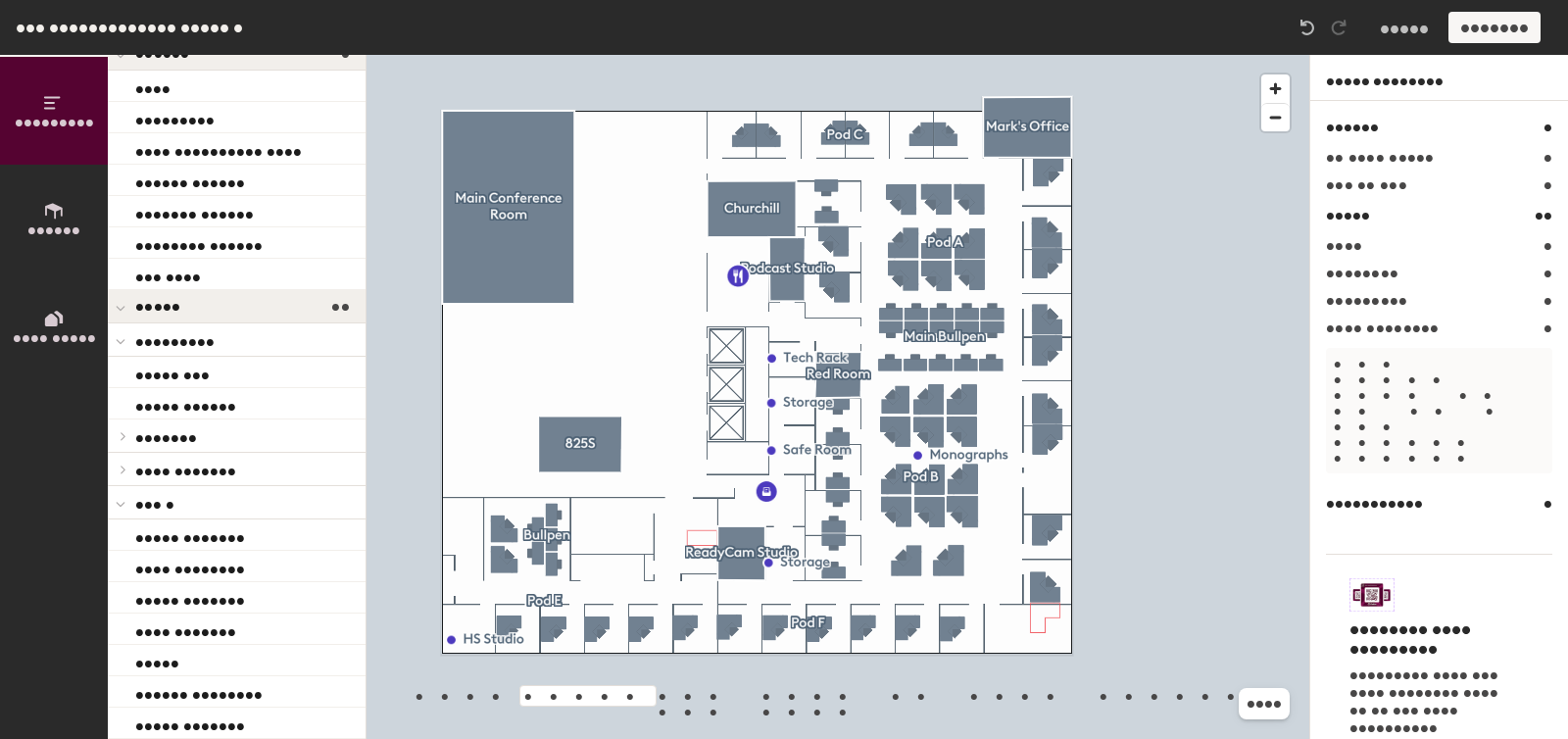 click at bounding box center [121, 341] 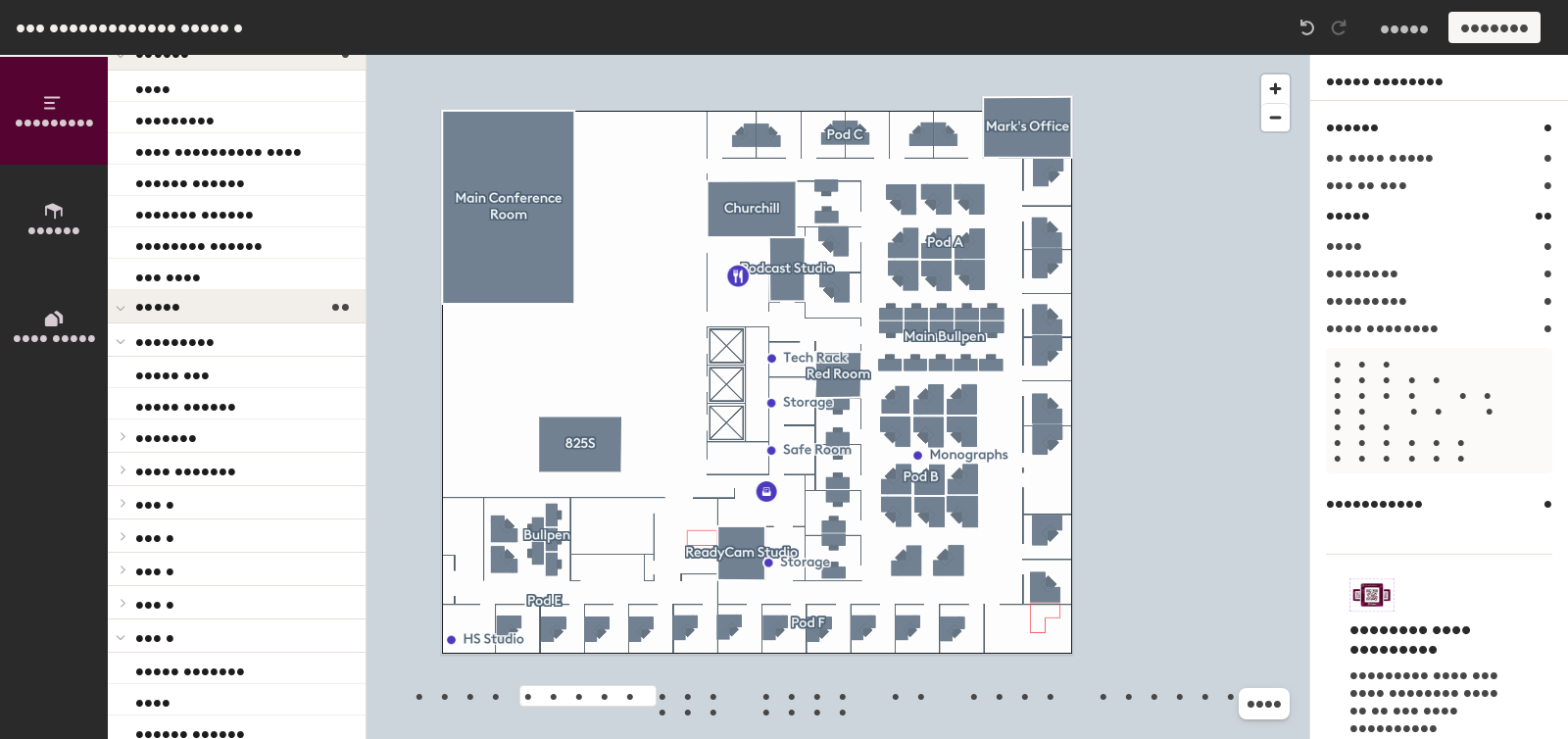 click at bounding box center [121, 339] 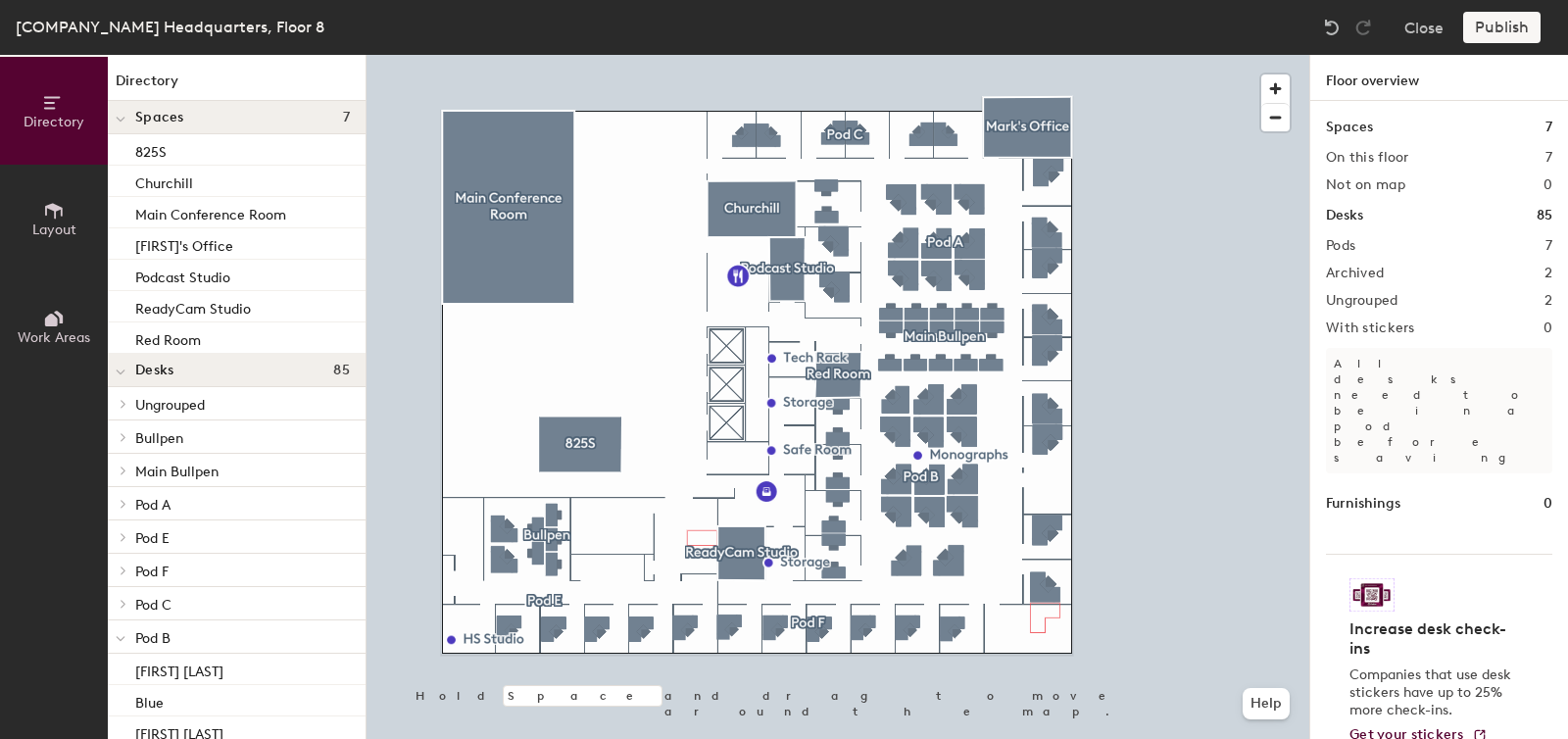 scroll, scrollTop: 0, scrollLeft: 0, axis: both 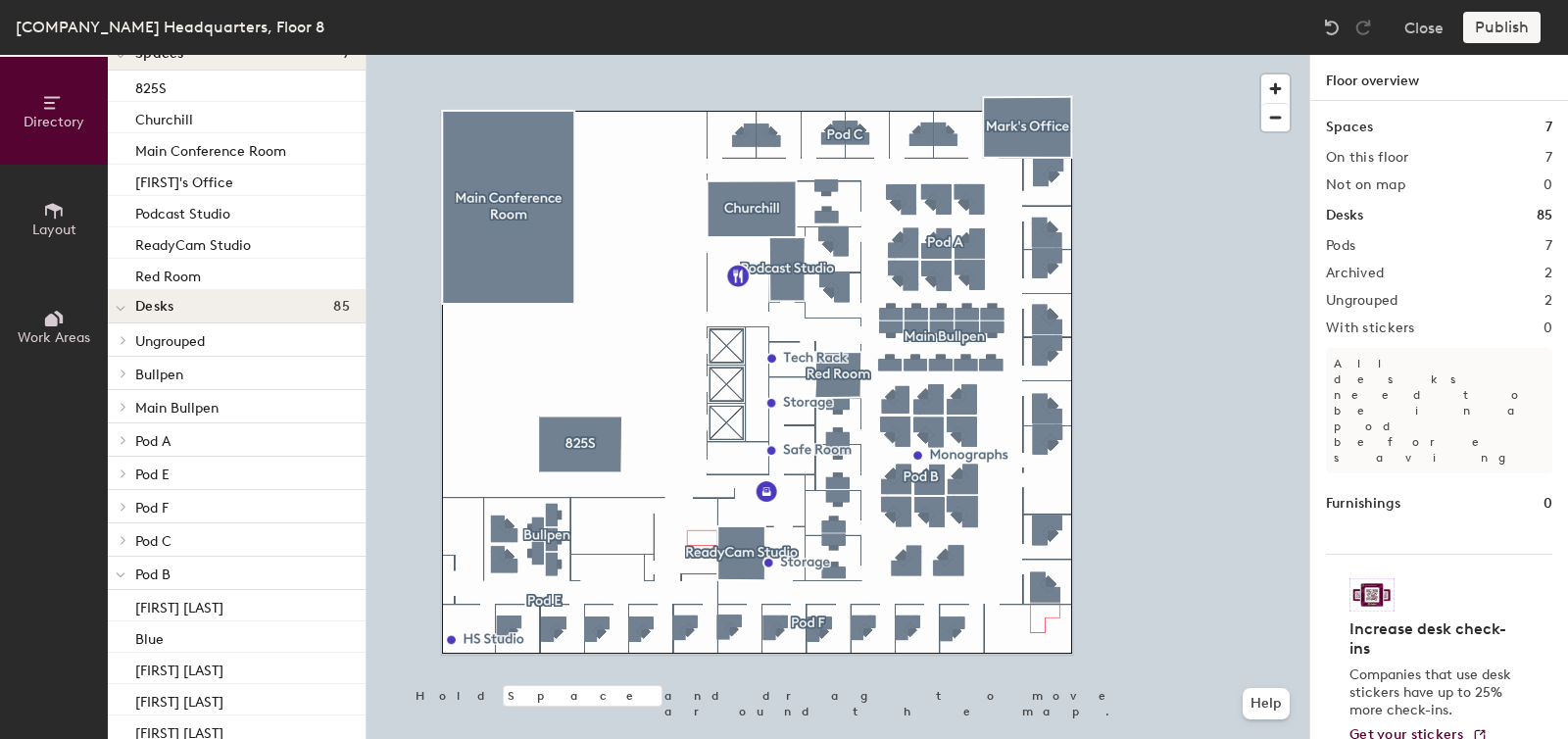 click at bounding box center (121, 575) 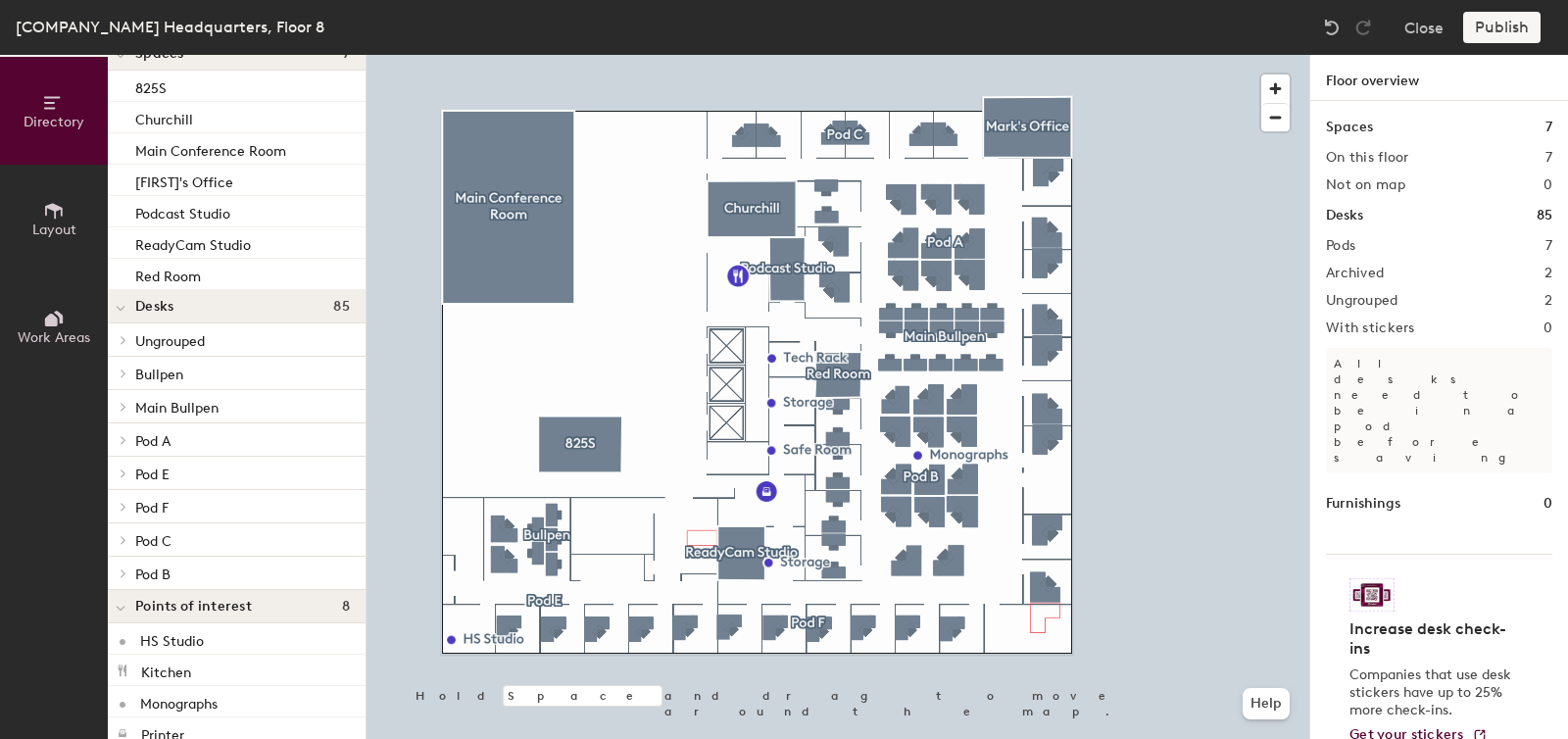 click on "Pod B" at bounding box center (242, 373) 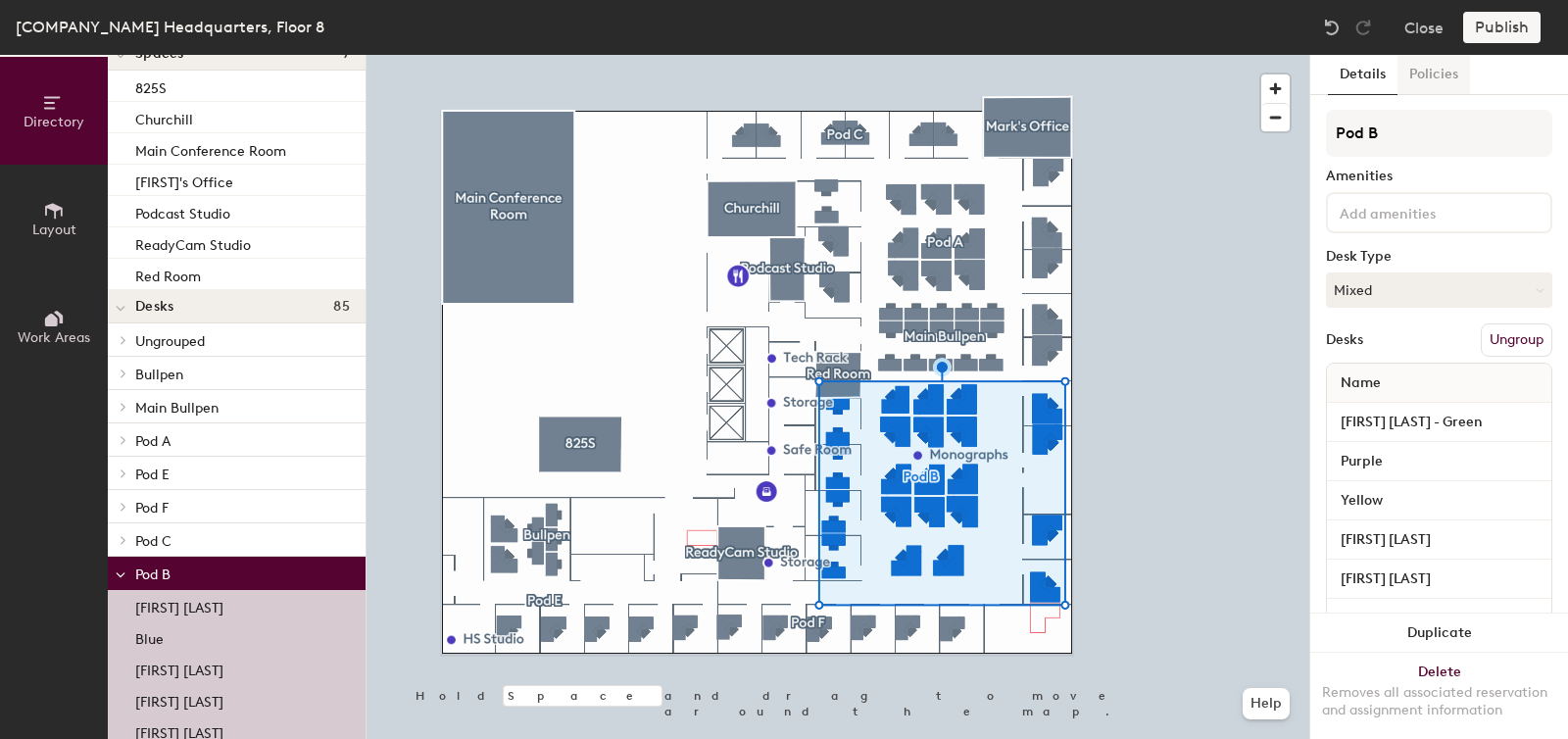 click on "Policies" at bounding box center (1434, 74) 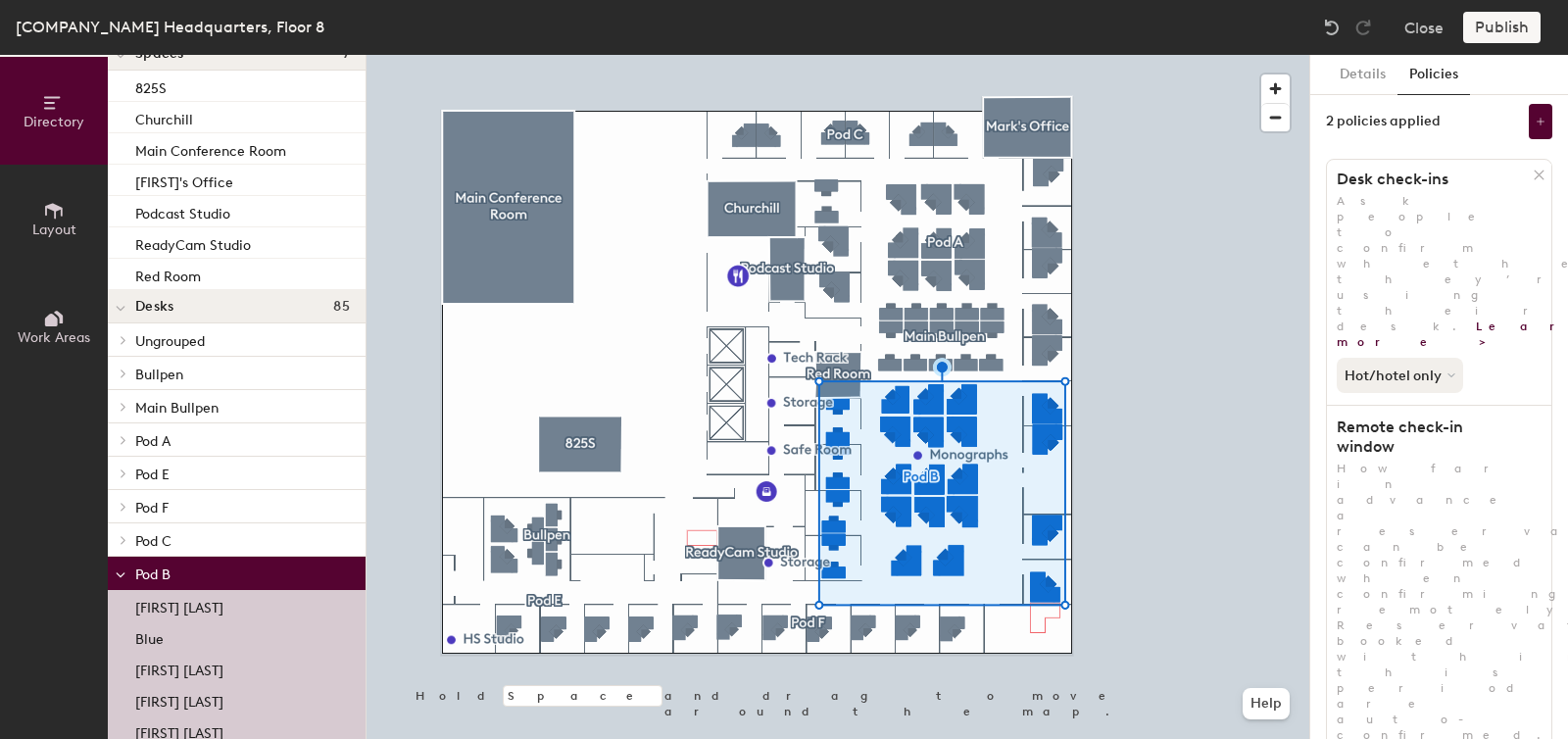 scroll, scrollTop: 0, scrollLeft: 0, axis: both 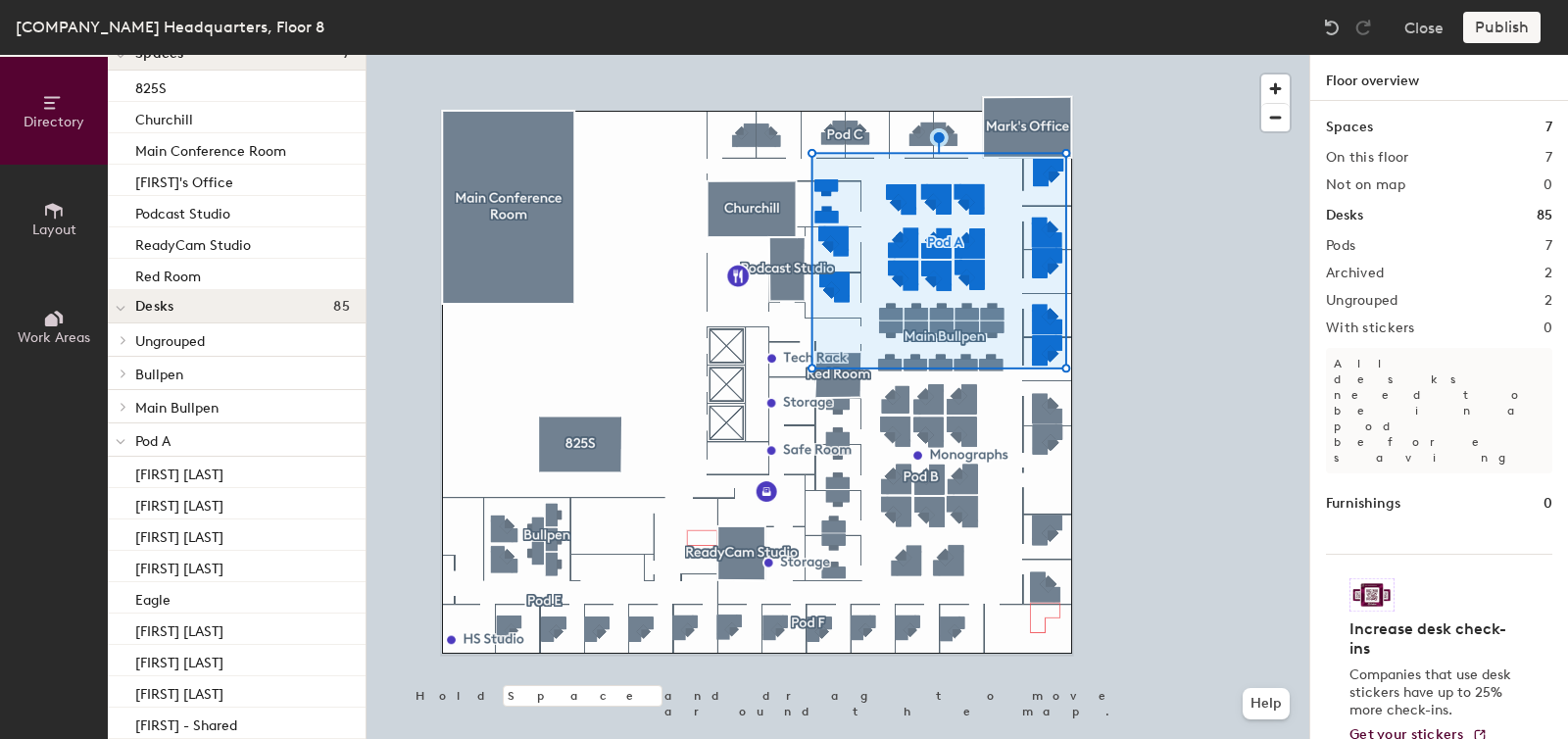 click at bounding box center [838, 55] 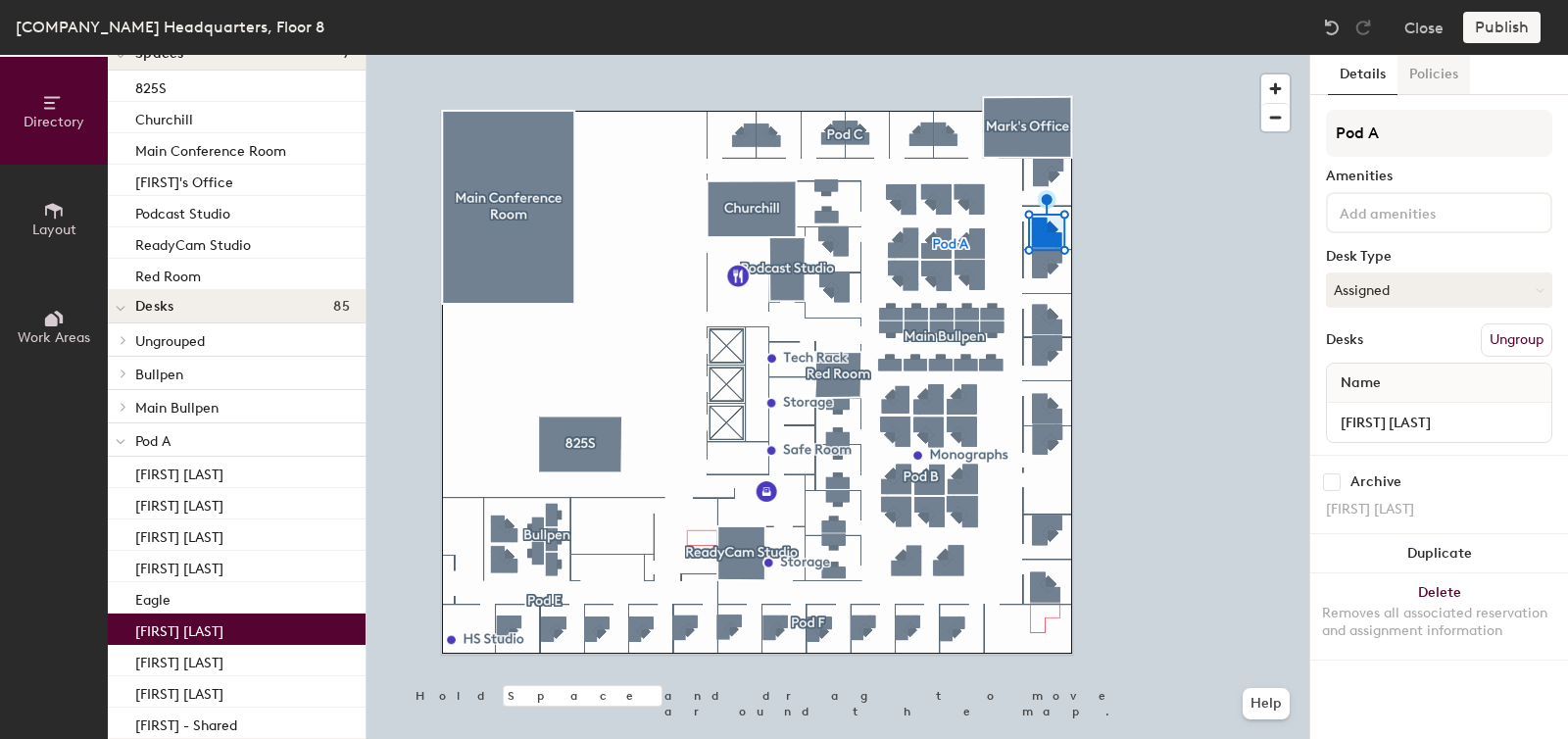 click on "Policies" at bounding box center (1434, 74) 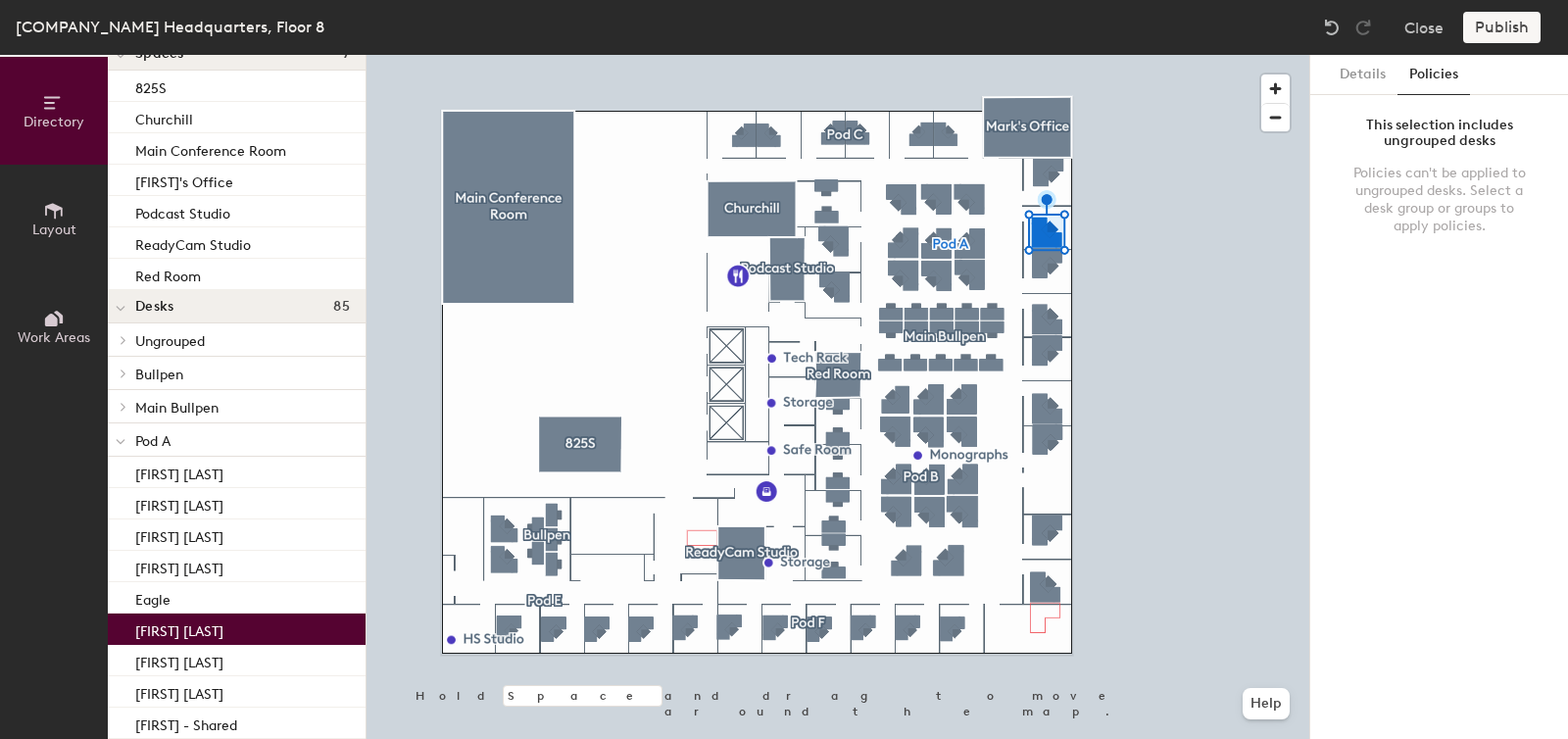 click on "Ungrouped" at bounding box center (170, 341) 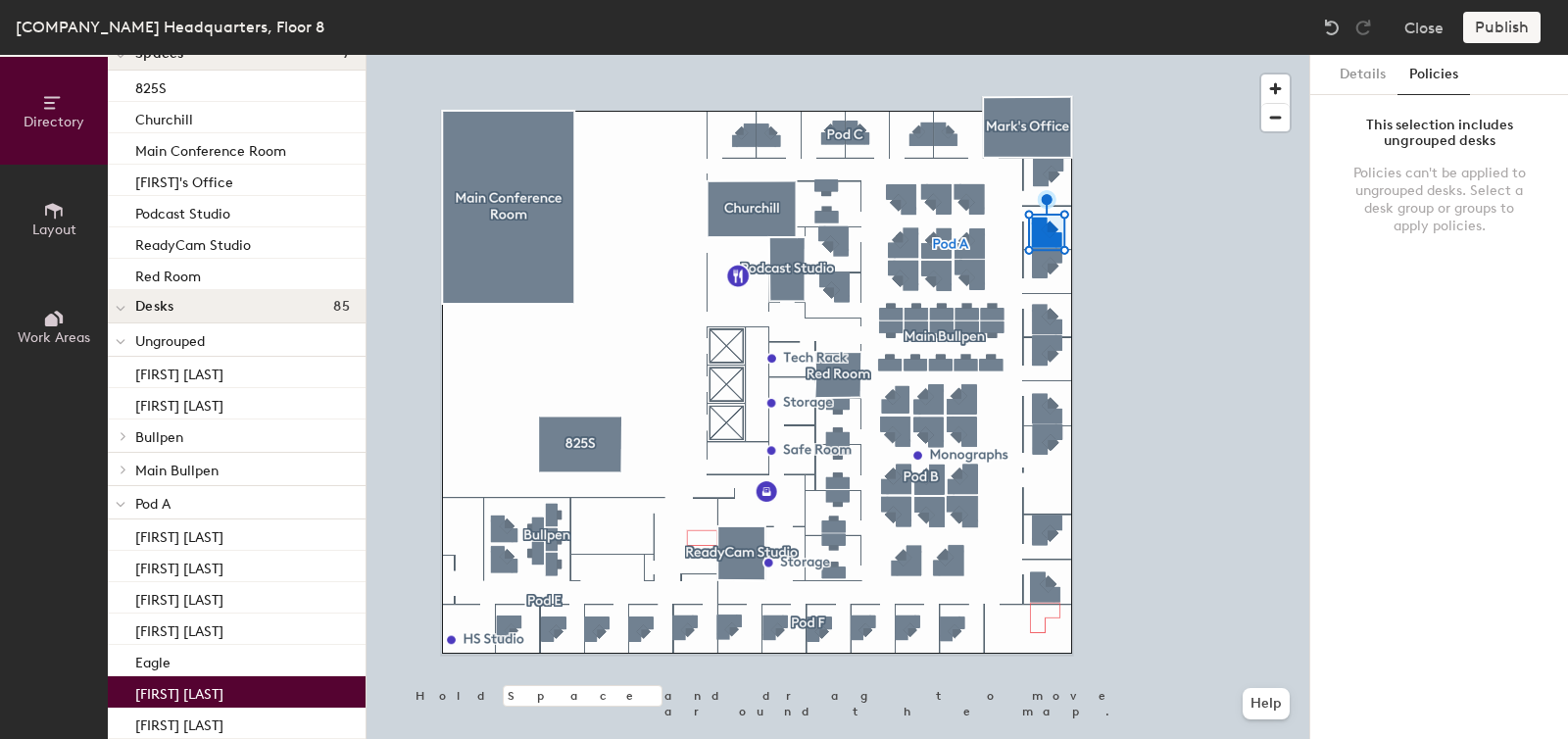 click on "Ungrouped" at bounding box center [170, 341] 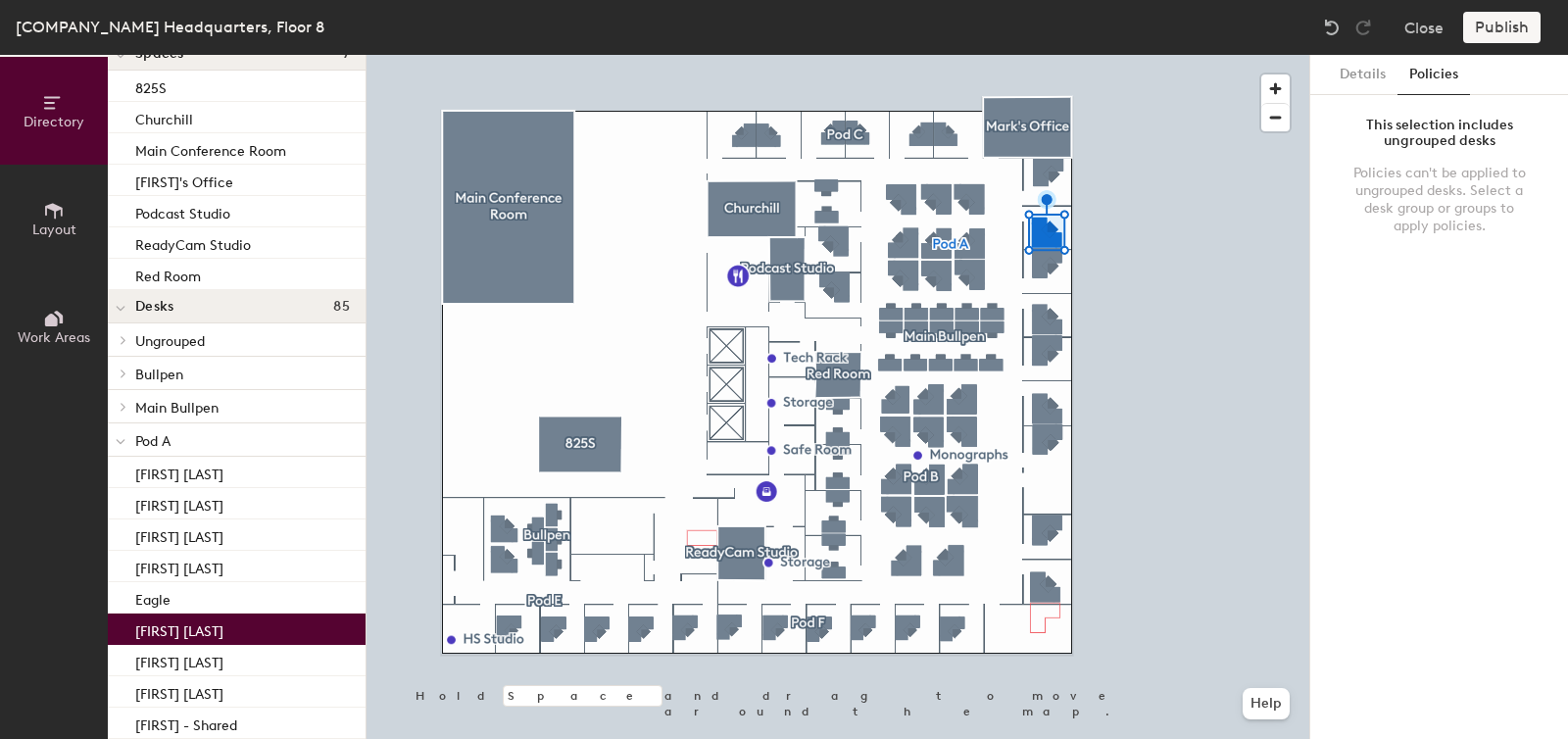 click on "Ungrouped" at bounding box center [170, 341] 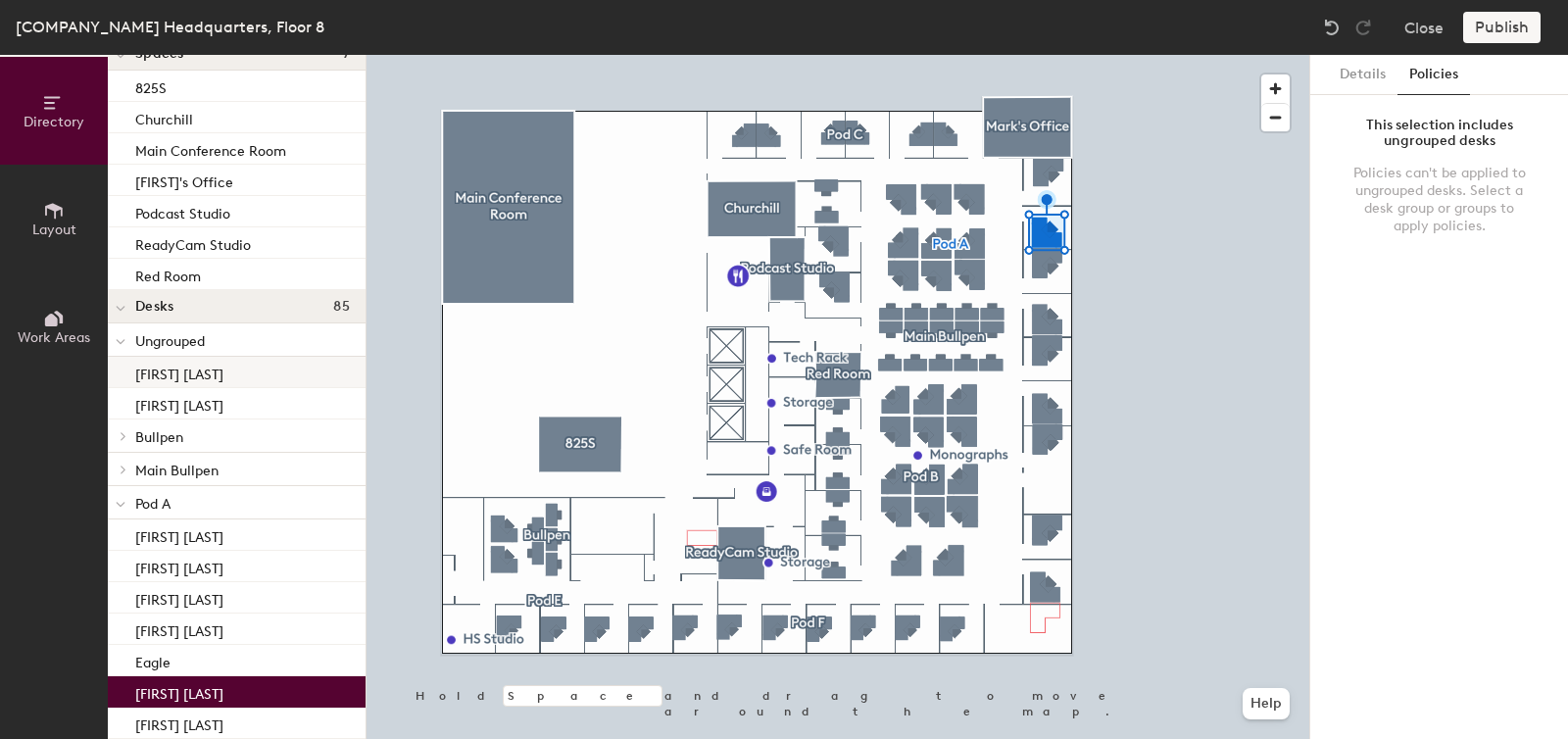 click on "[FIRST] [LAST]" at bounding box center [179, 371] 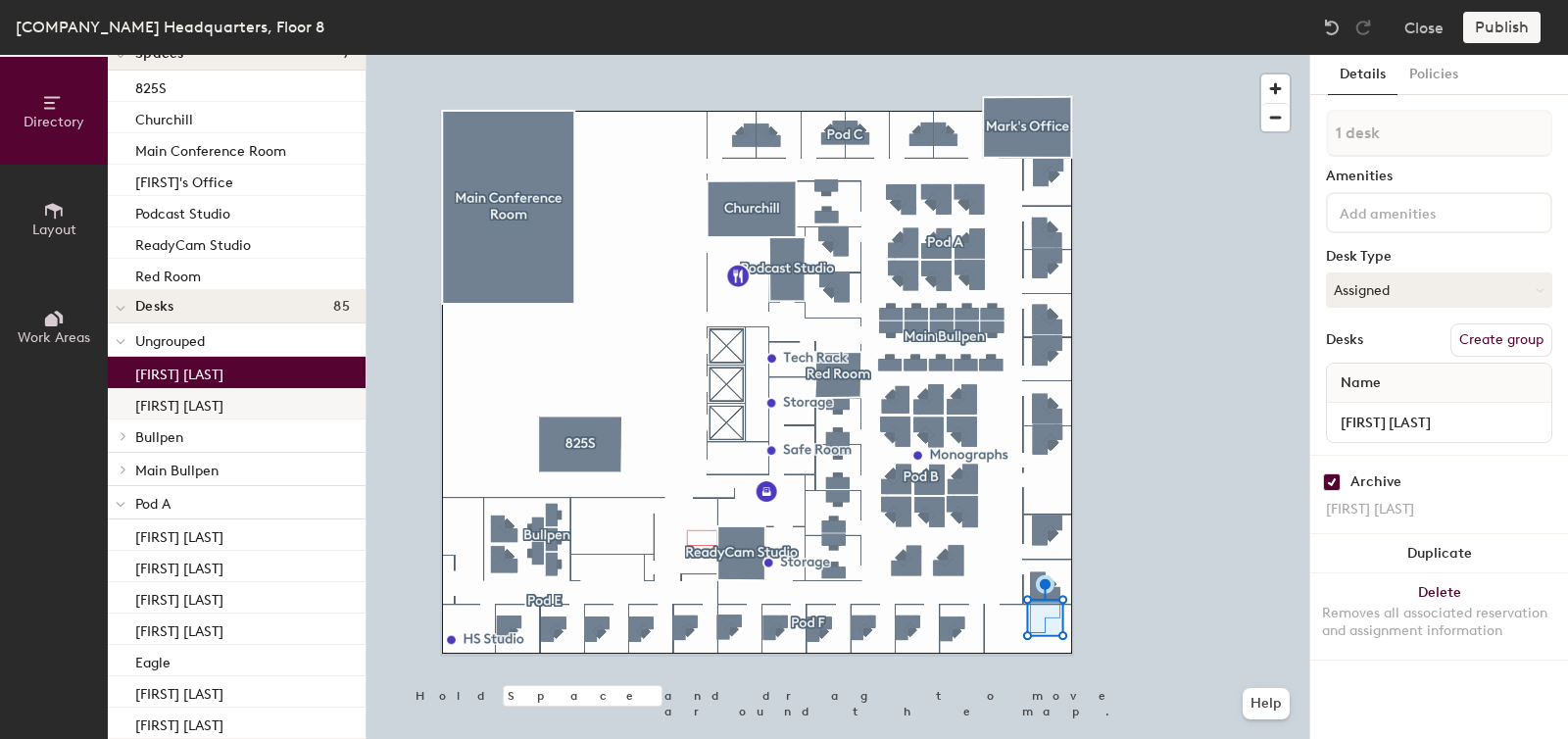 click on "[FIRST] [LAST]" at bounding box center [236, 404] 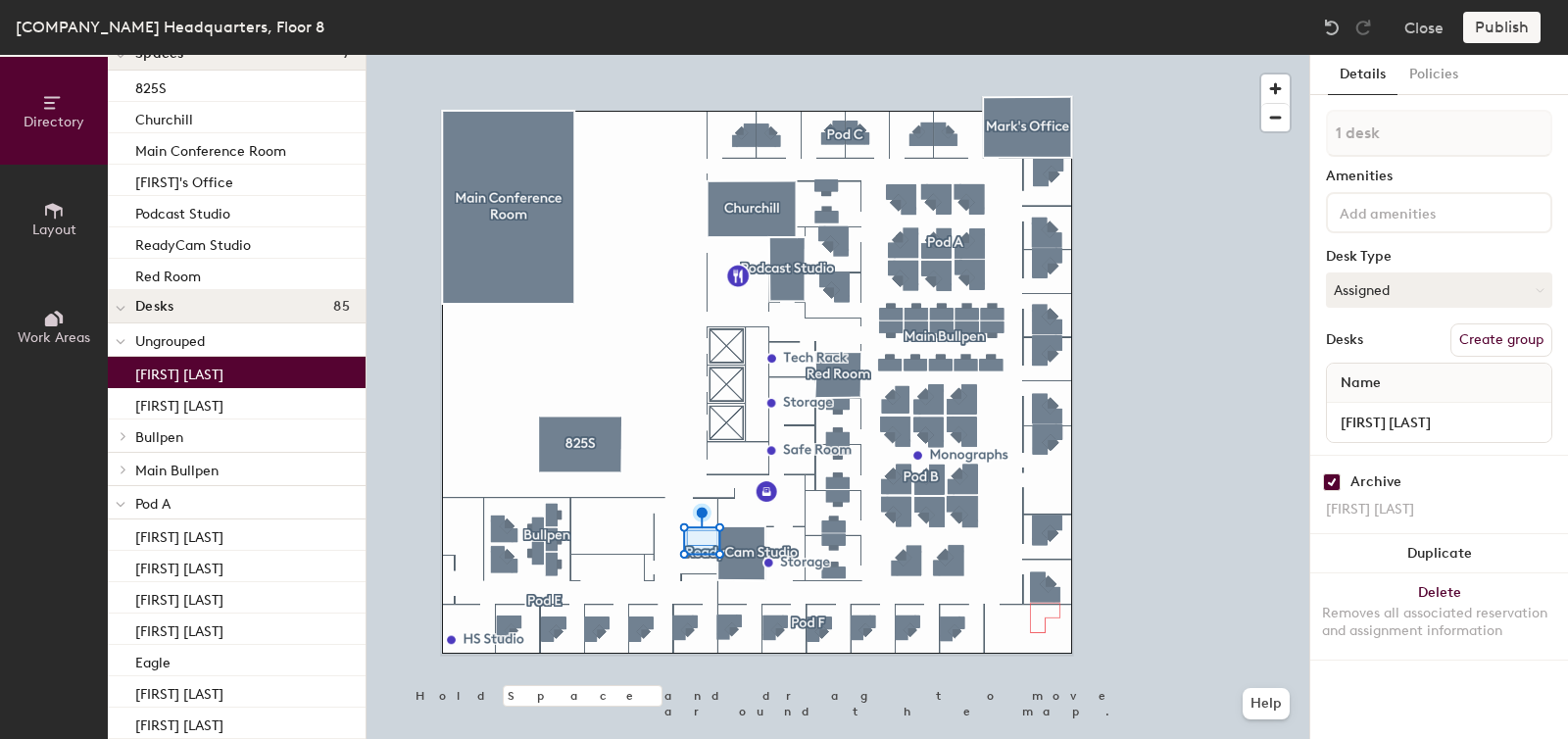 click on "[FIRST] [LAST]" at bounding box center [179, 371] 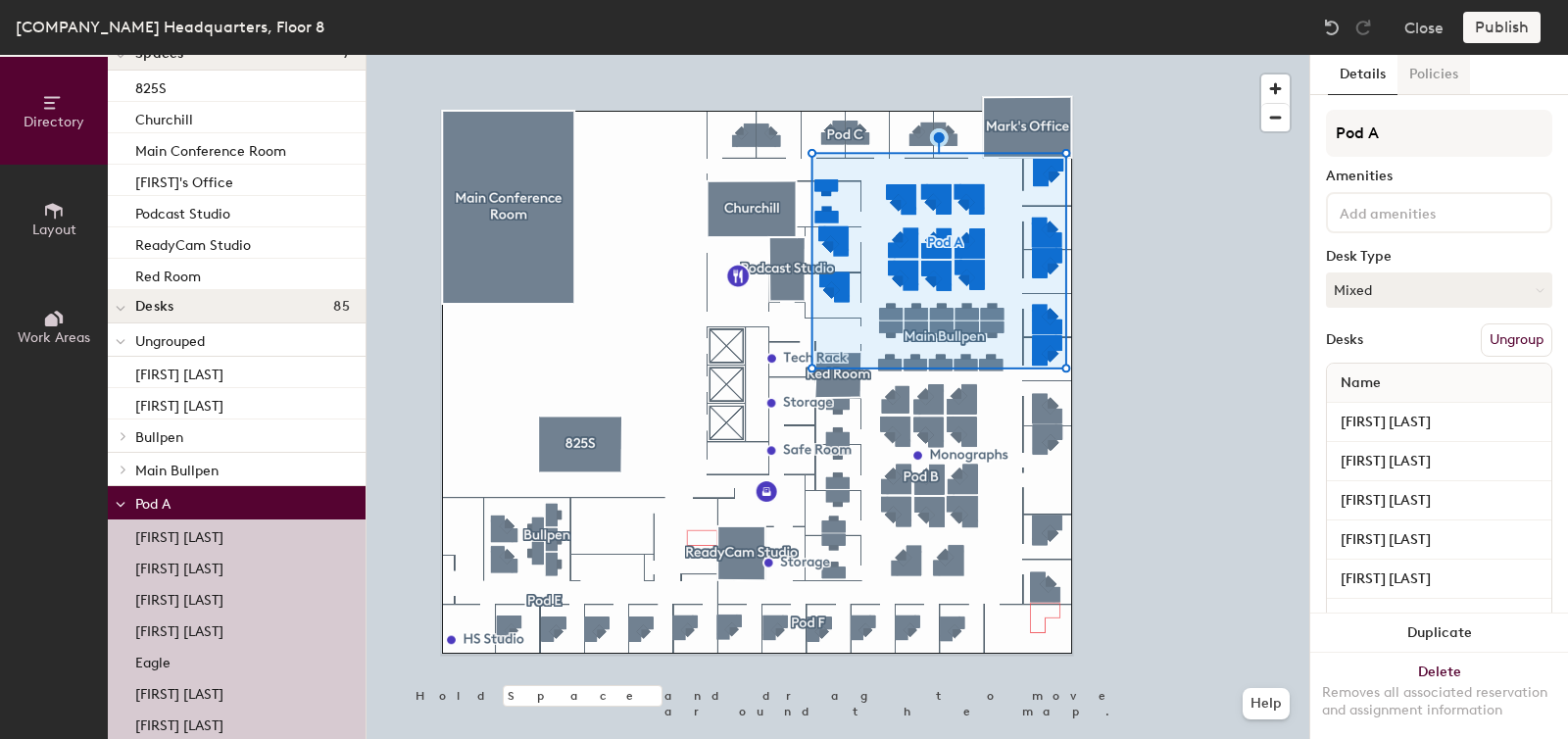 click on "Policies" at bounding box center (1434, 74) 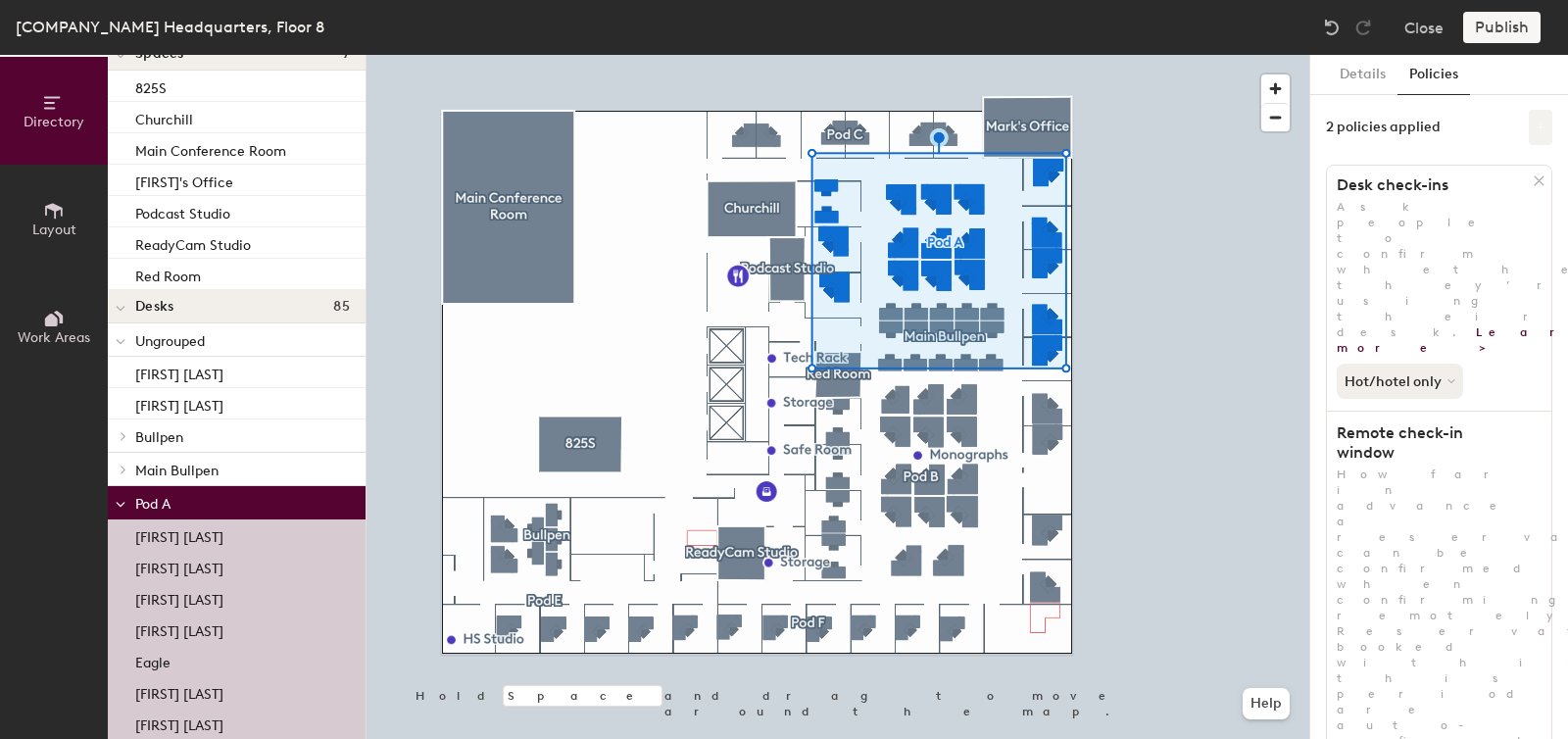 click at bounding box center [1541, 127] 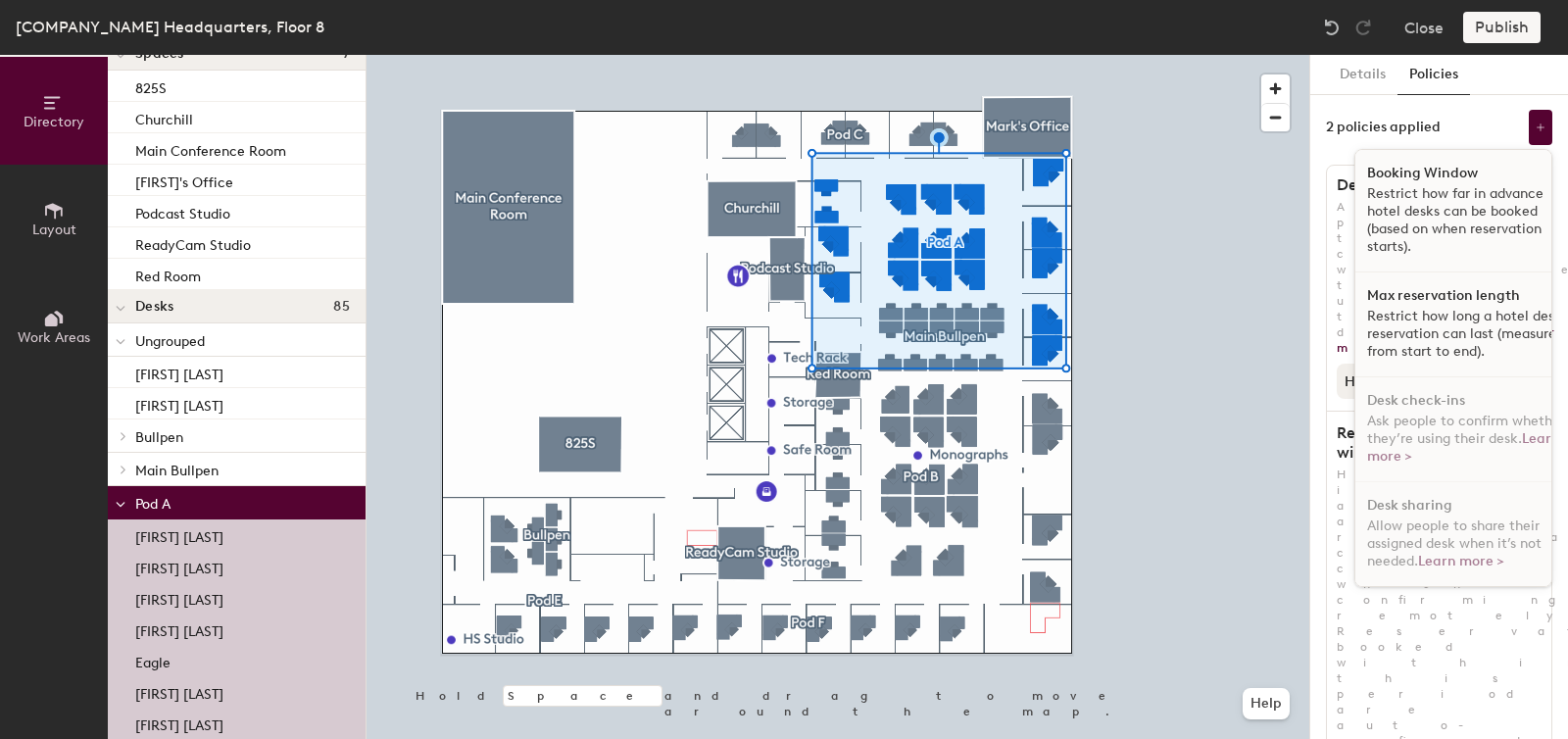 scroll, scrollTop: 0, scrollLeft: 0, axis: both 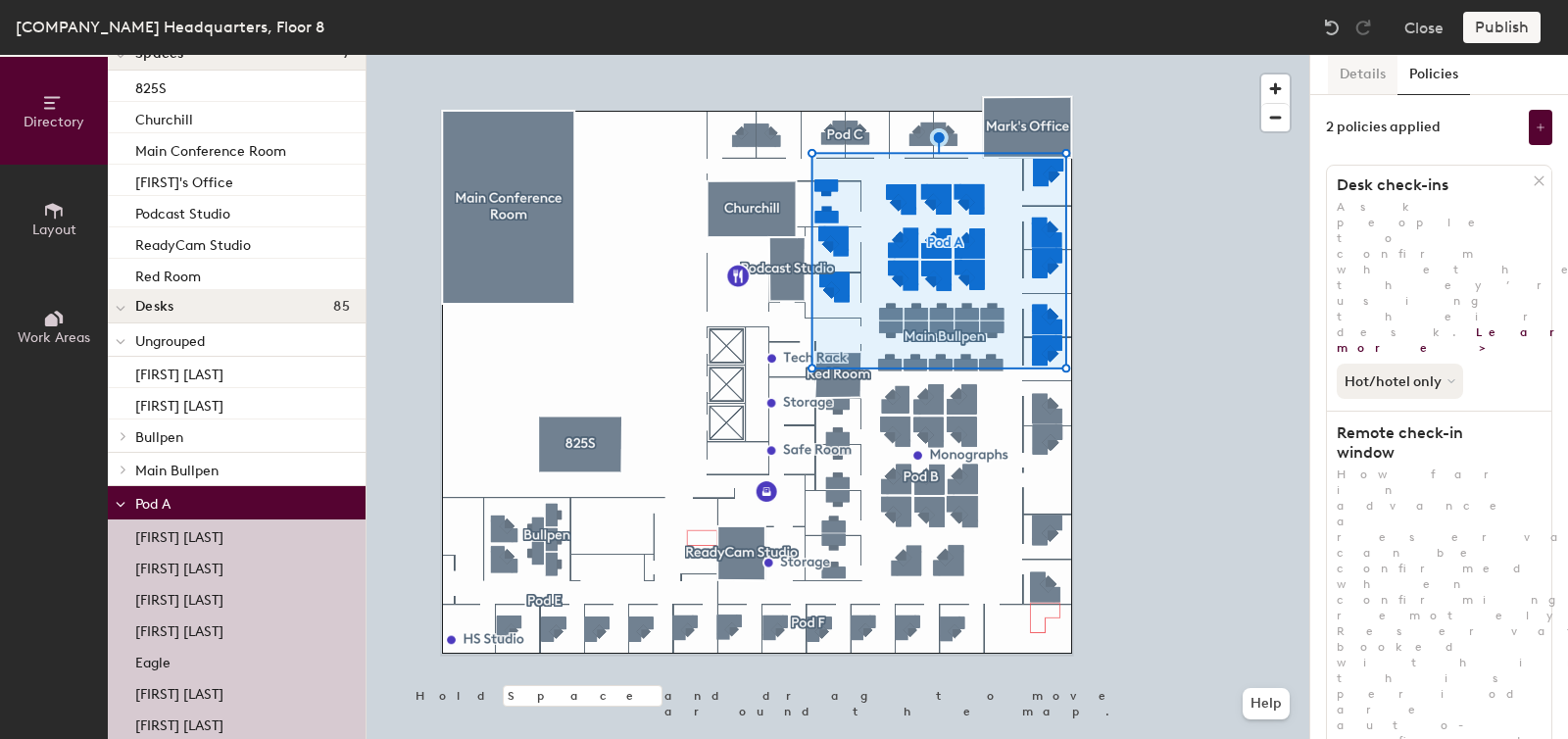 click on "Details" at bounding box center [1362, 74] 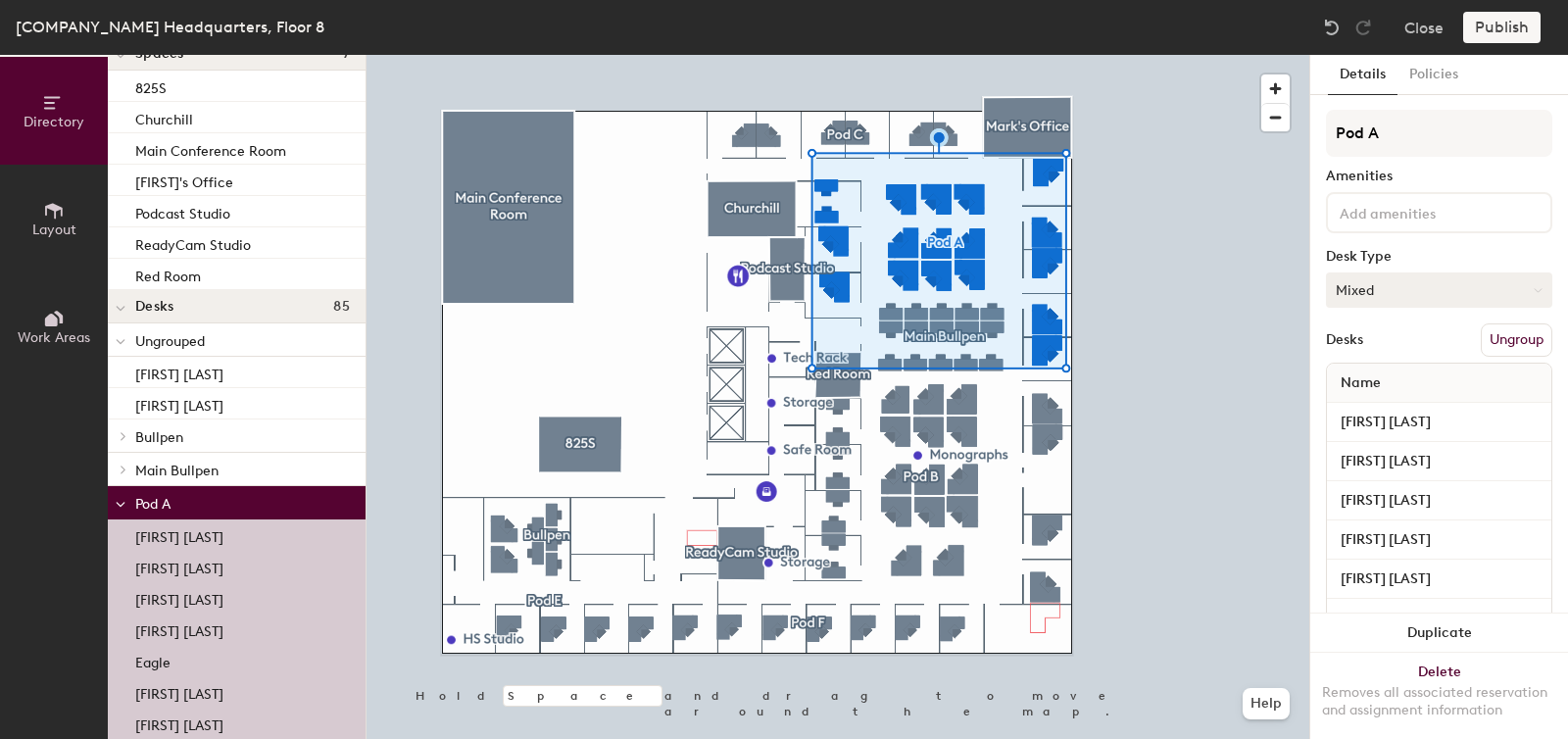 scroll, scrollTop: 4, scrollLeft: 0, axis: vertical 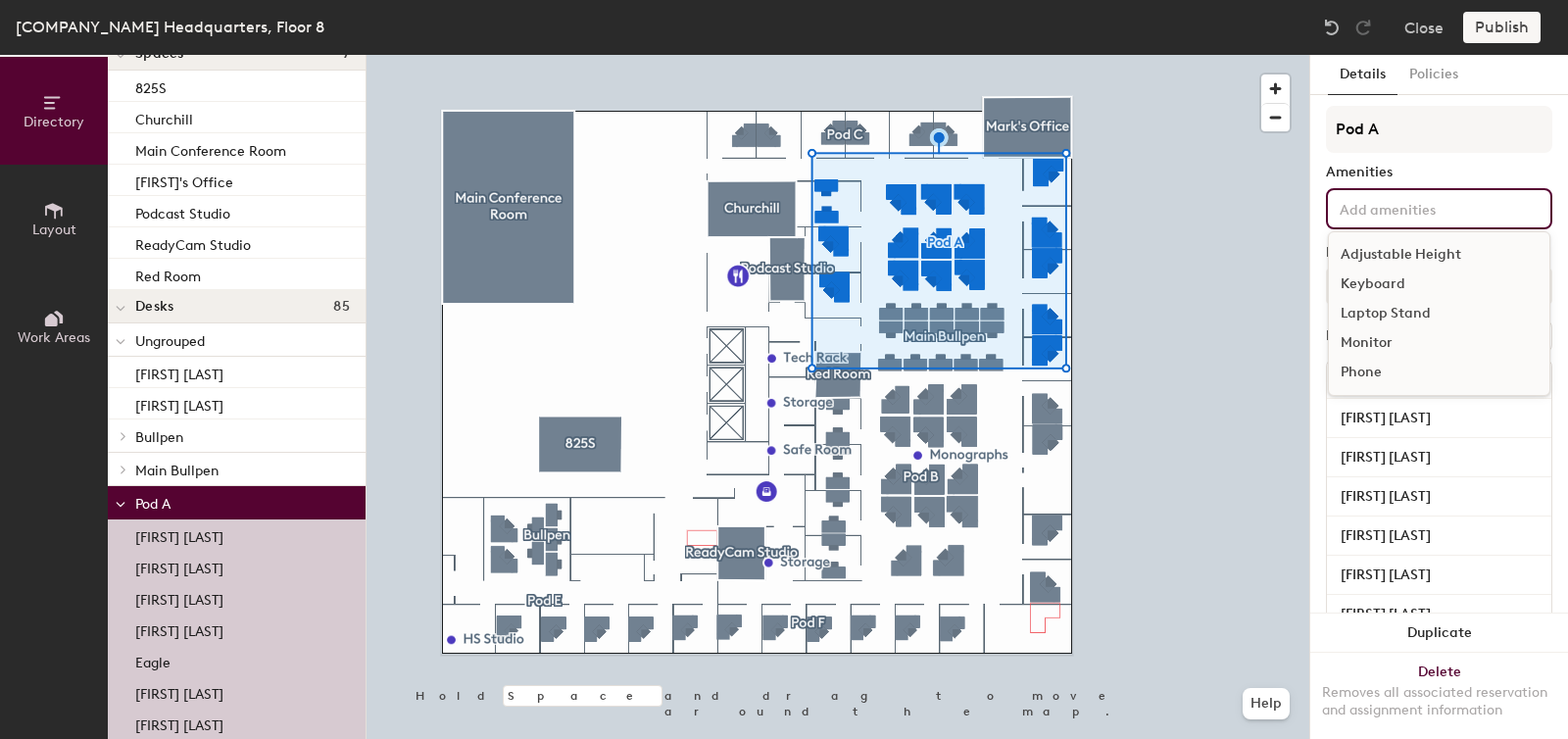 click at bounding box center [1424, 208] 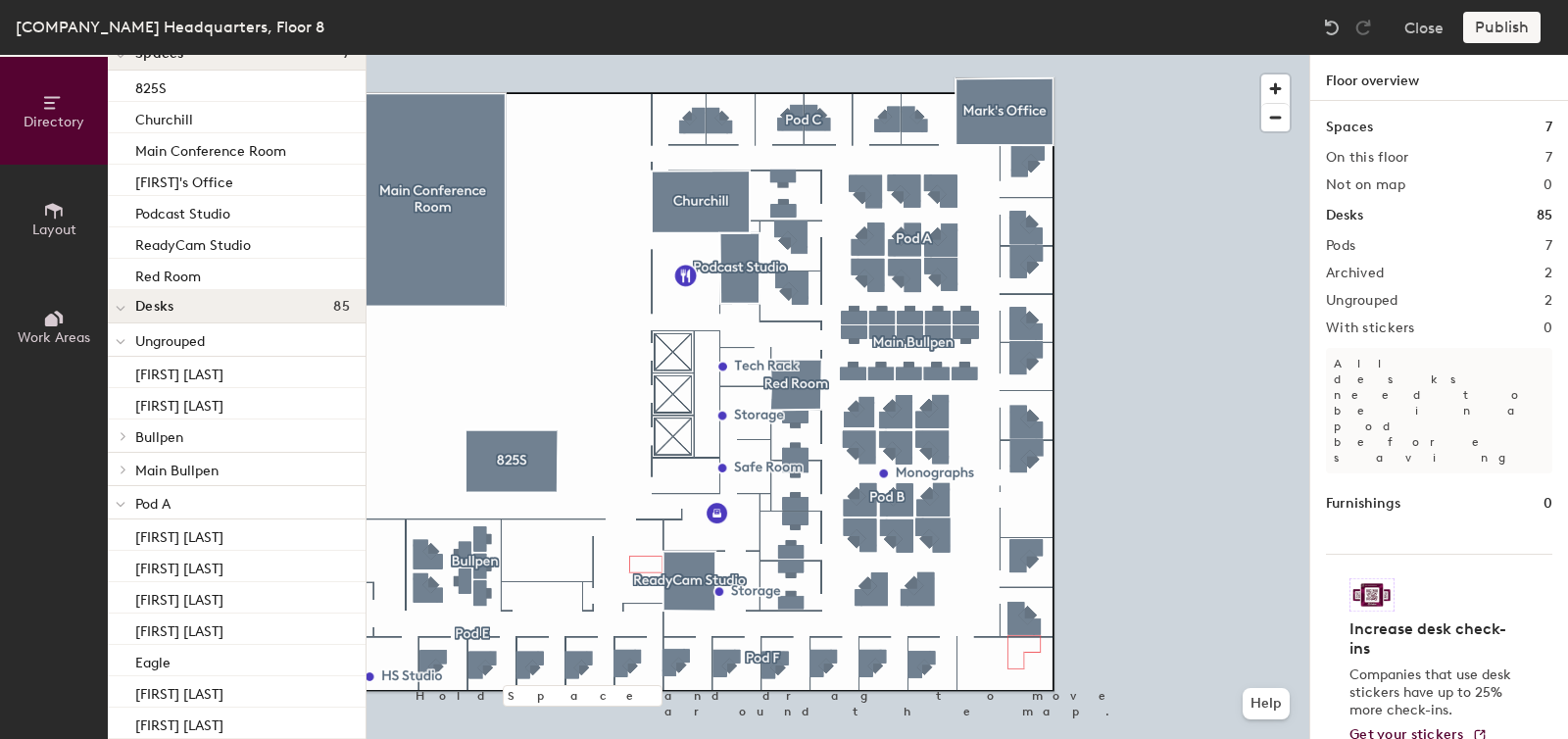 click at bounding box center (838, 55) 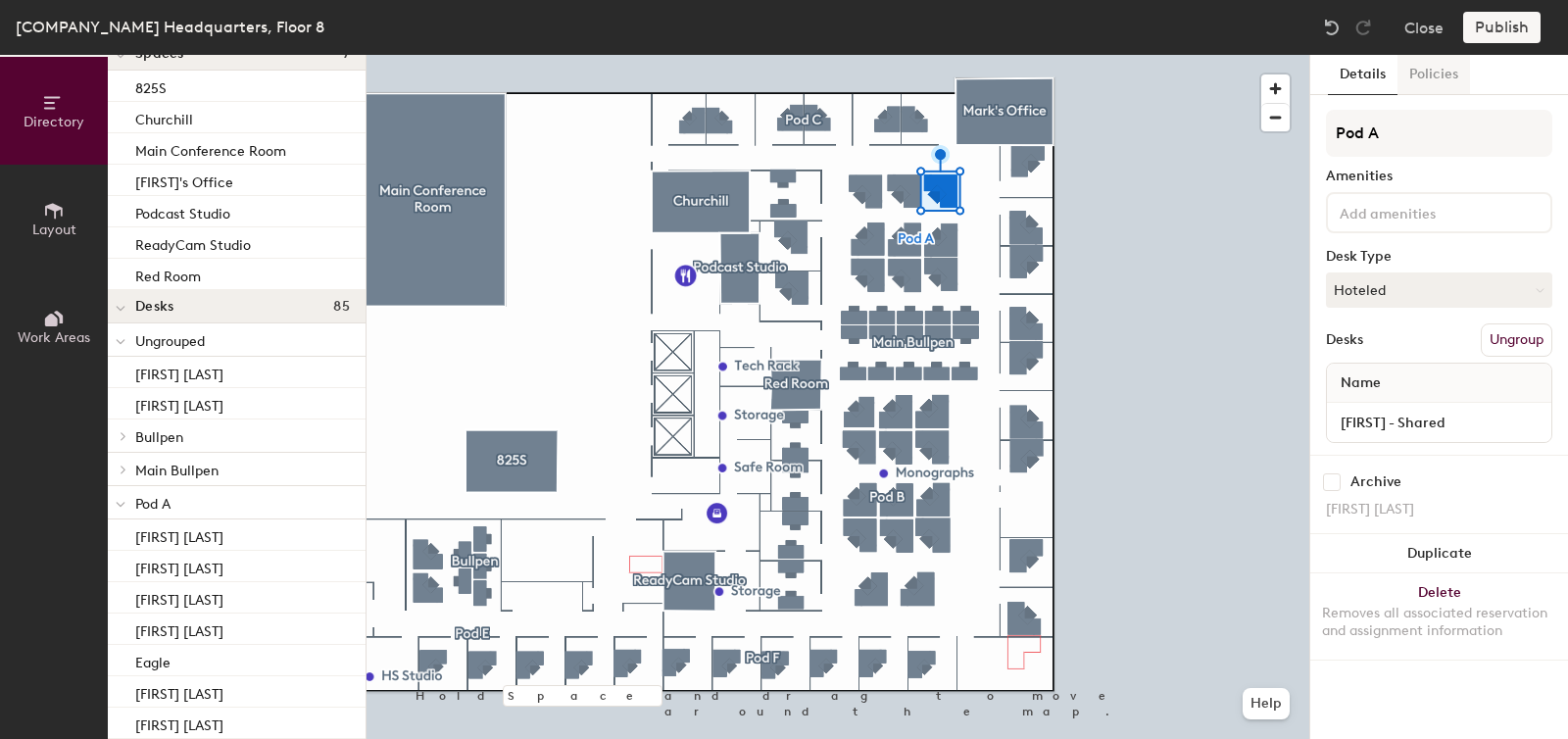 click on "Policies" at bounding box center [1434, 74] 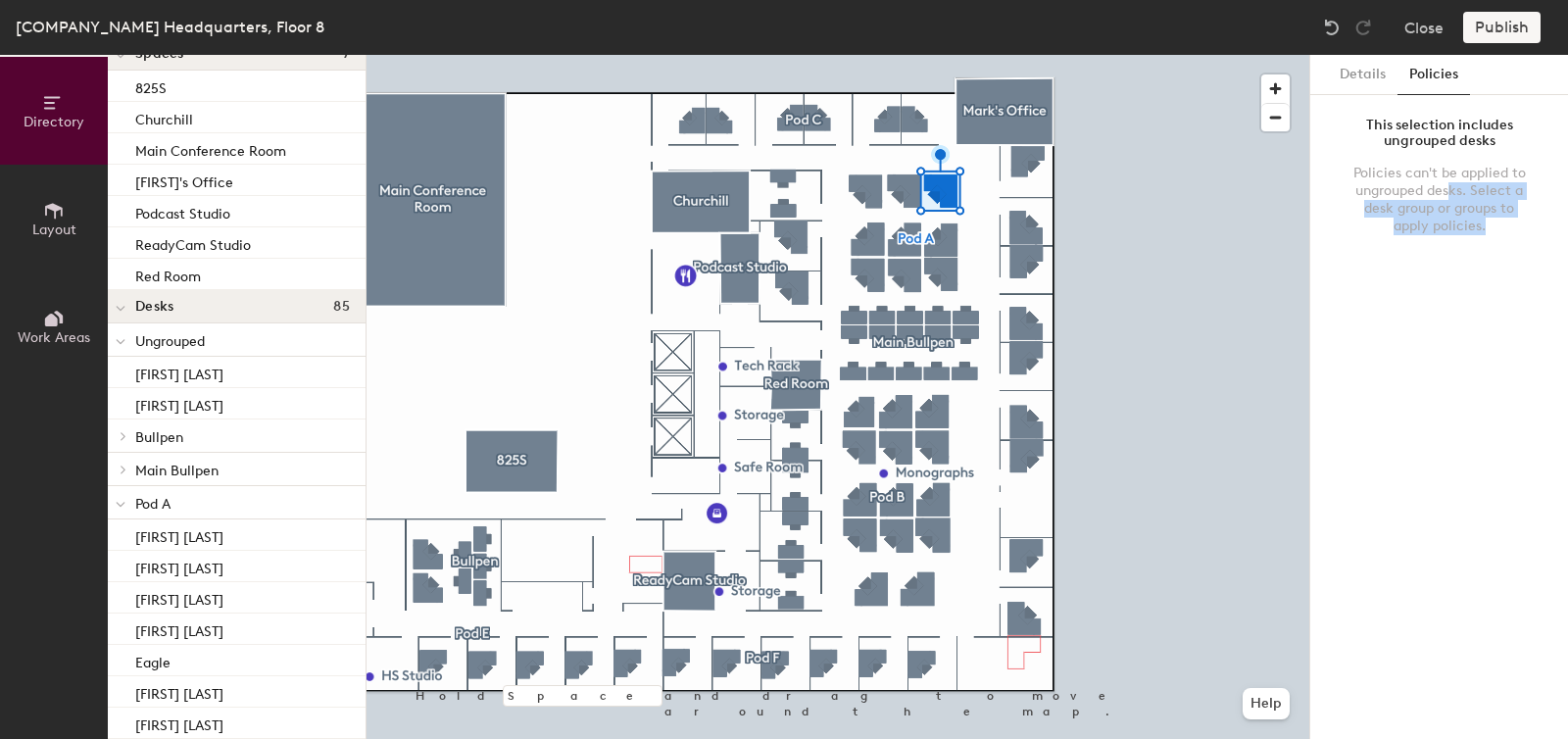 drag, startPoint x: 1452, startPoint y: 188, endPoint x: 1492, endPoint y: 242, distance: 67.20119 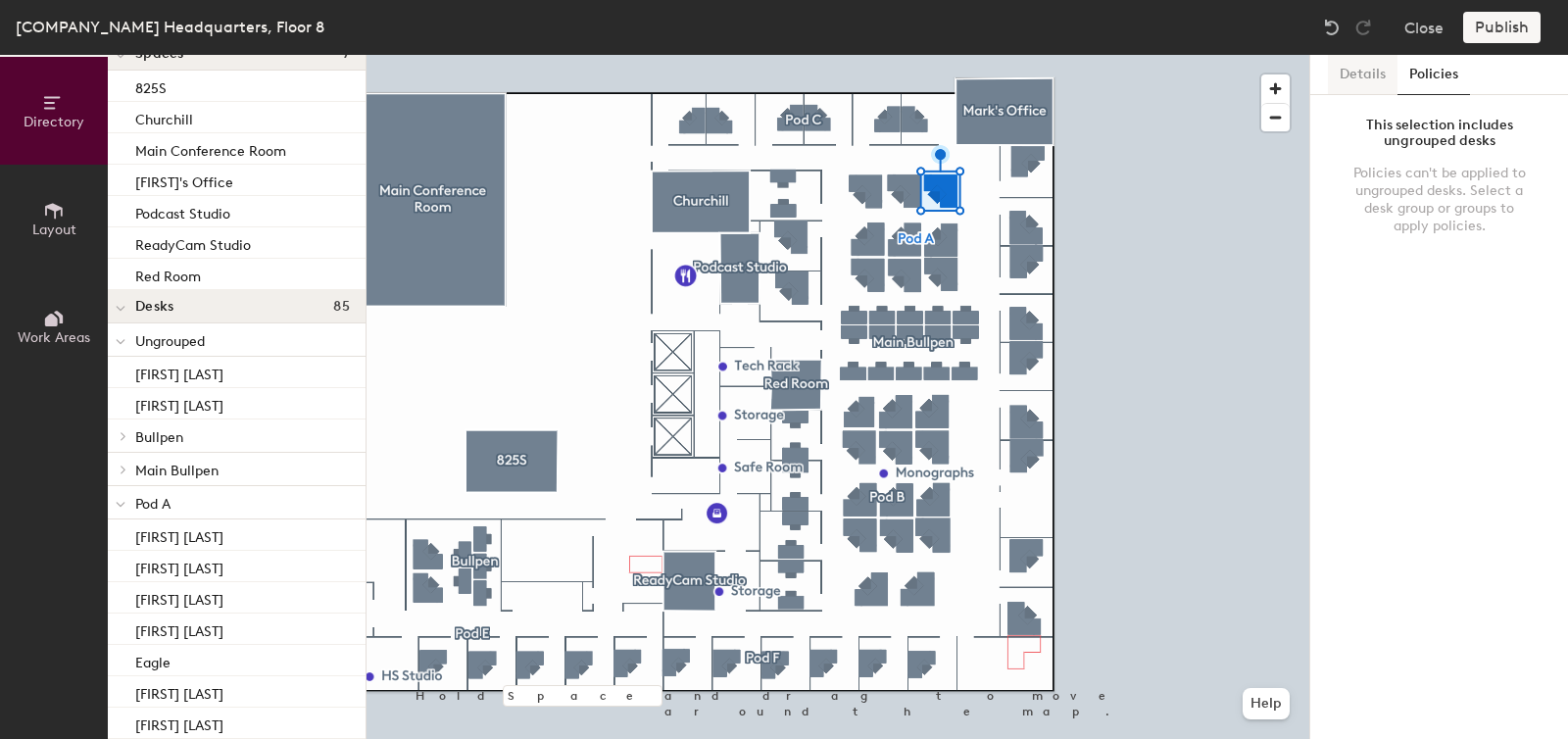 click on "Details" at bounding box center (1362, 74) 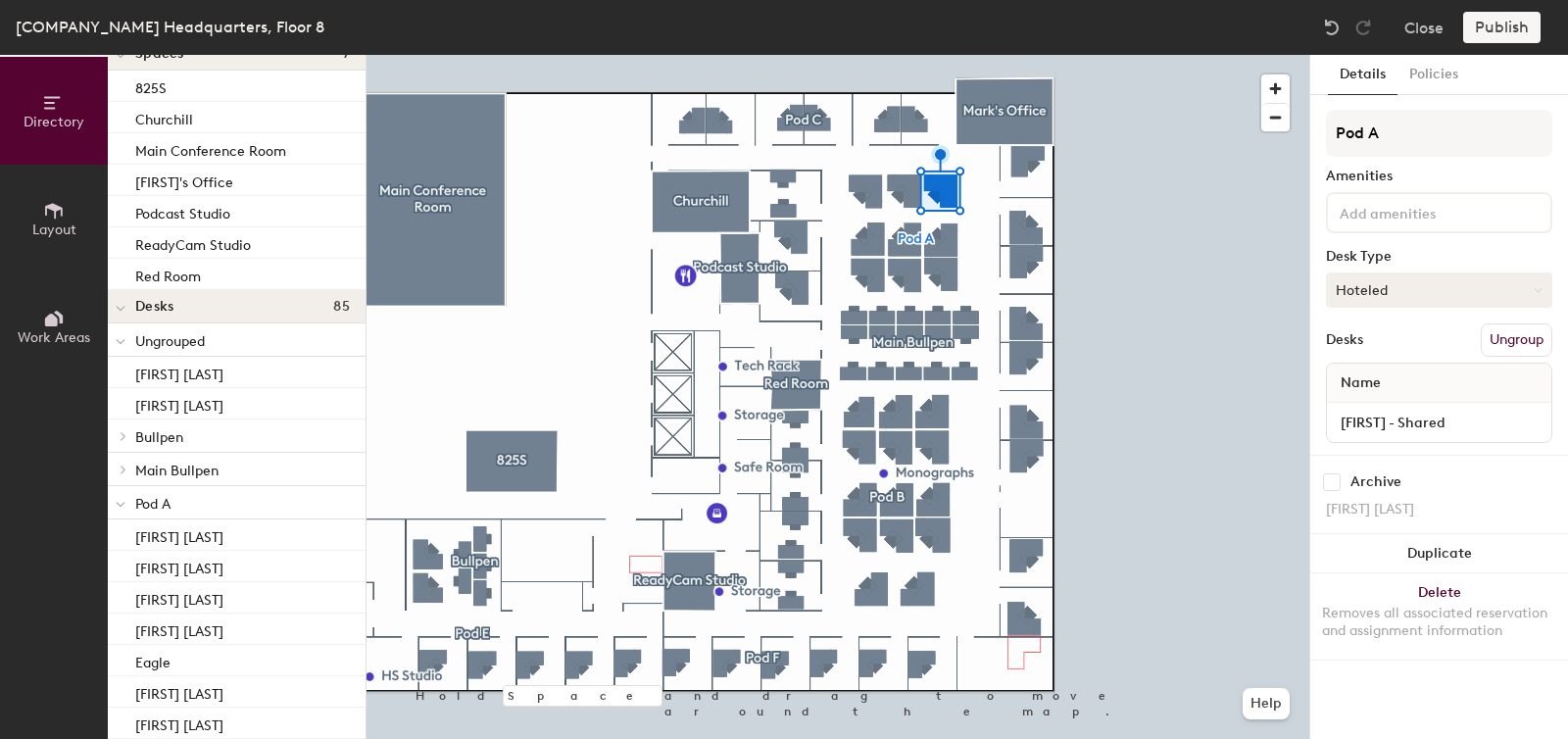 click on "Hoteled" at bounding box center (1439, 290) 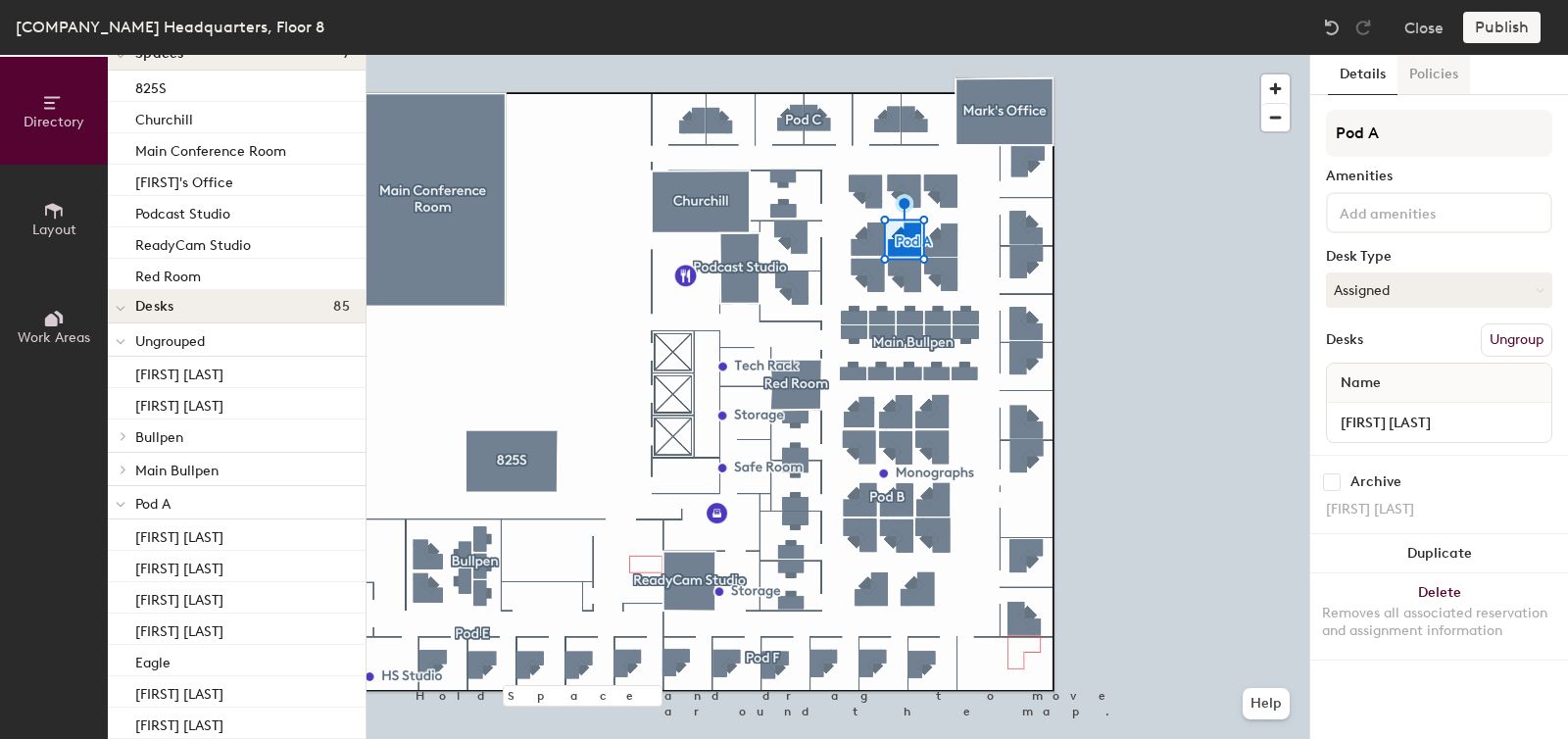 click on "Policies" at bounding box center (1434, 74) 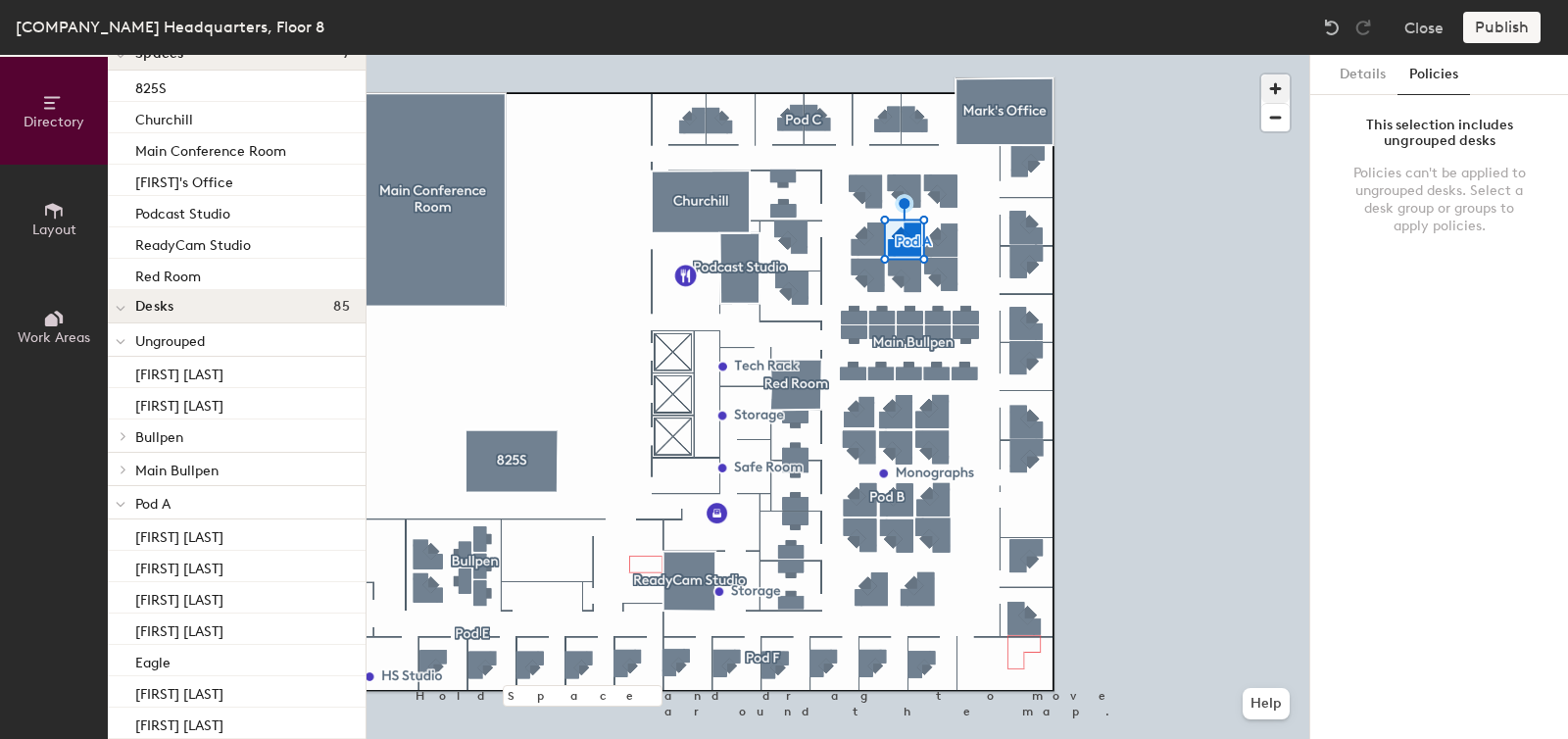 click at bounding box center [838, 55] 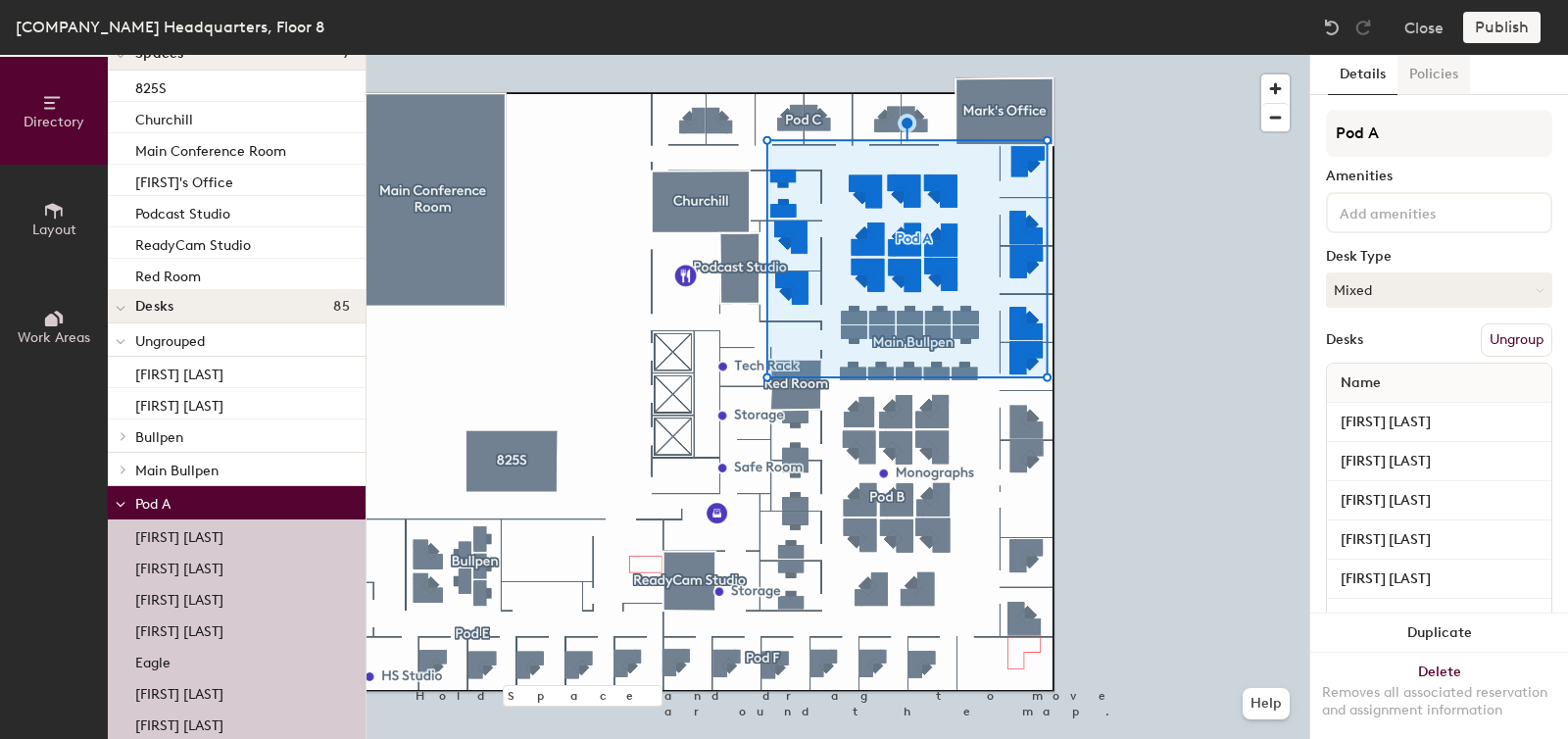 click on "Policies" at bounding box center (1434, 74) 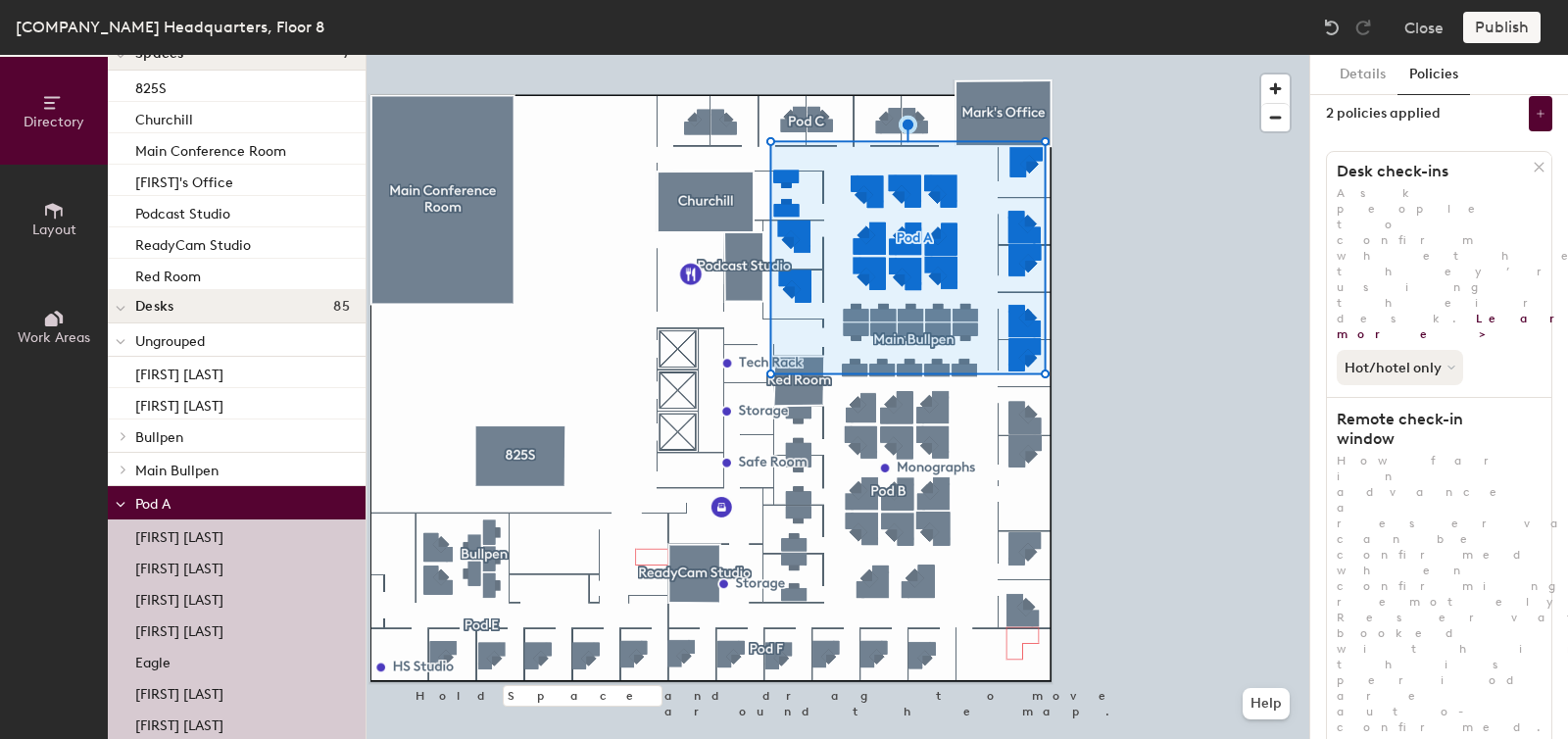 scroll, scrollTop: 119, scrollLeft: 0, axis: vertical 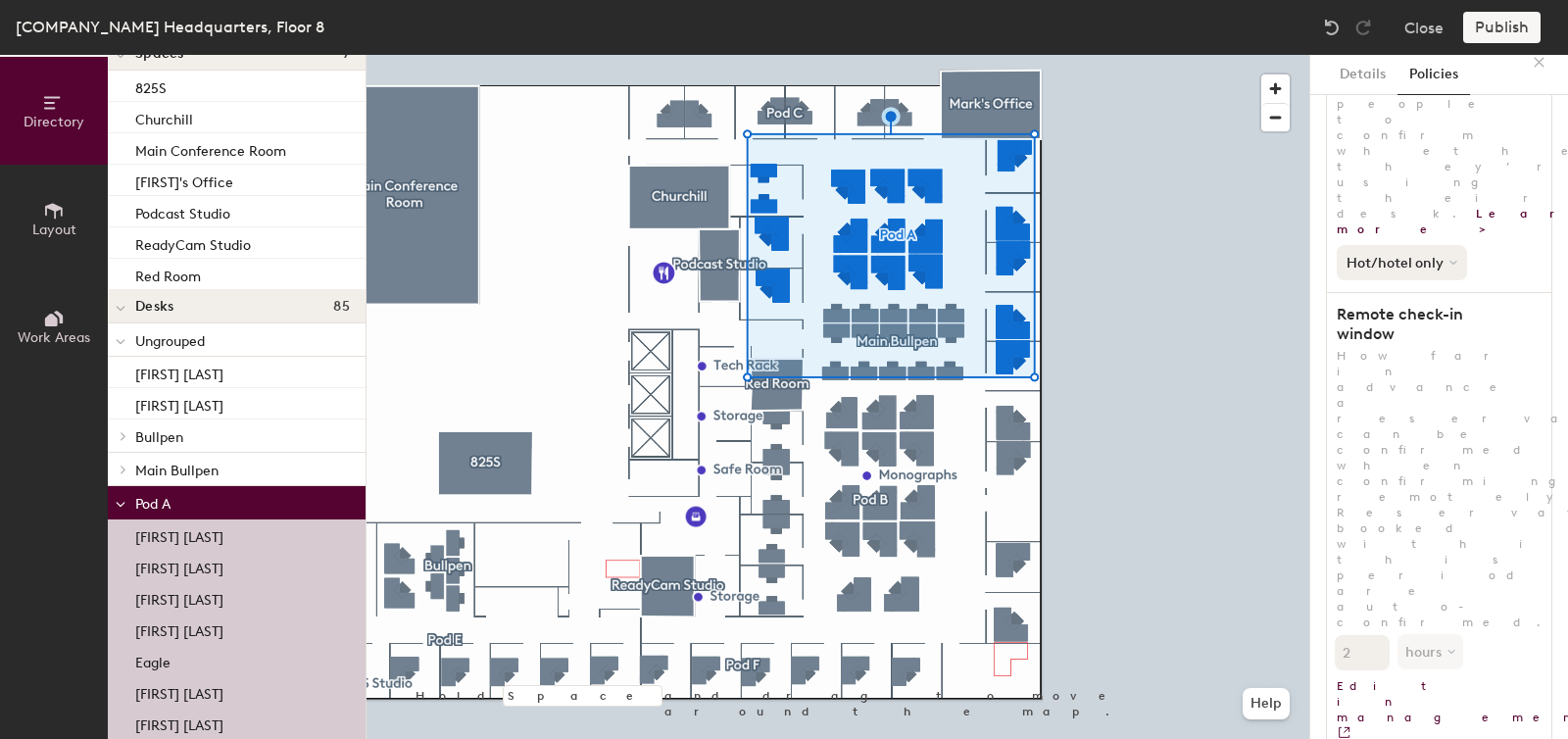 click on "Hot/hotel only" at bounding box center (1401, 263) 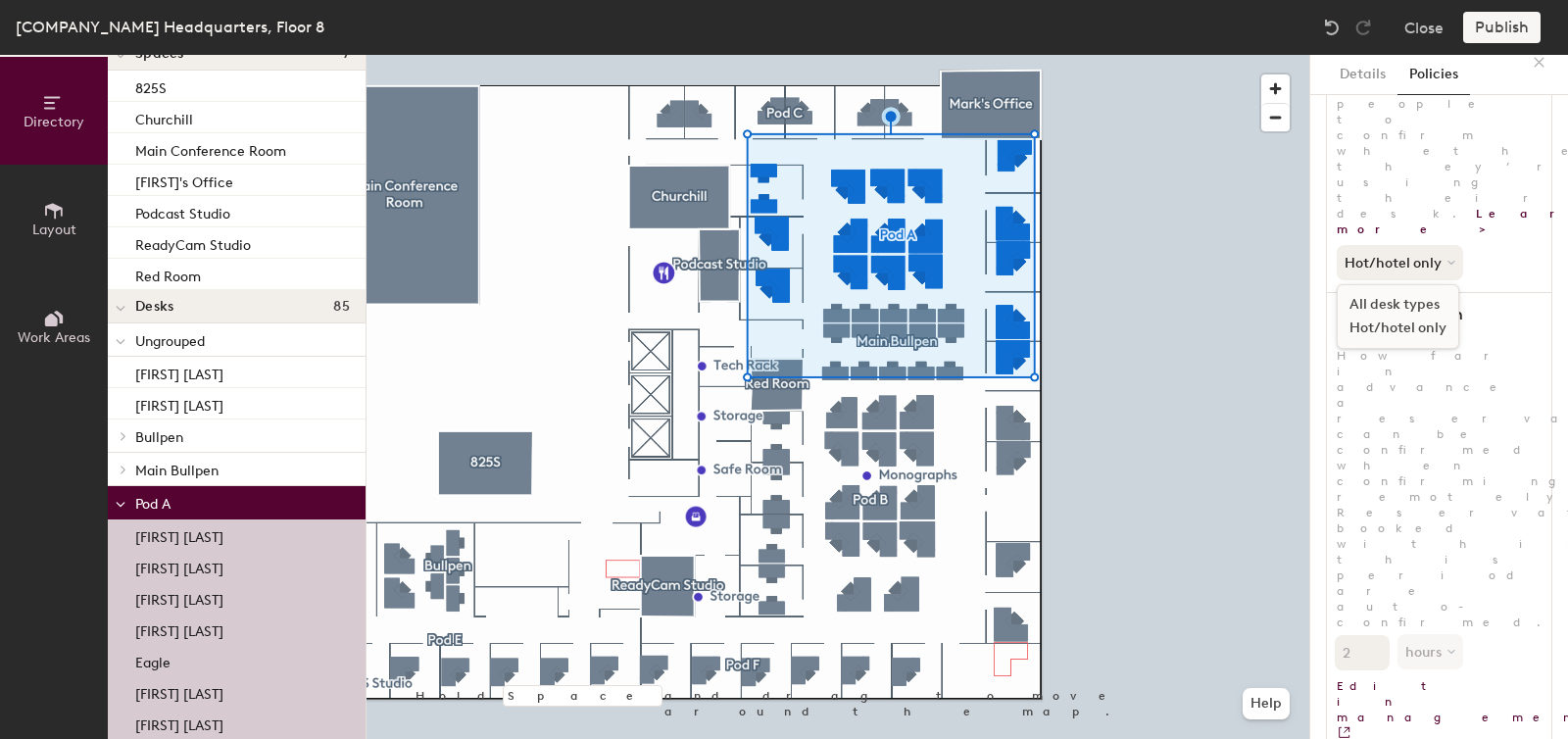 click on "All desk types" at bounding box center [1397, 305] 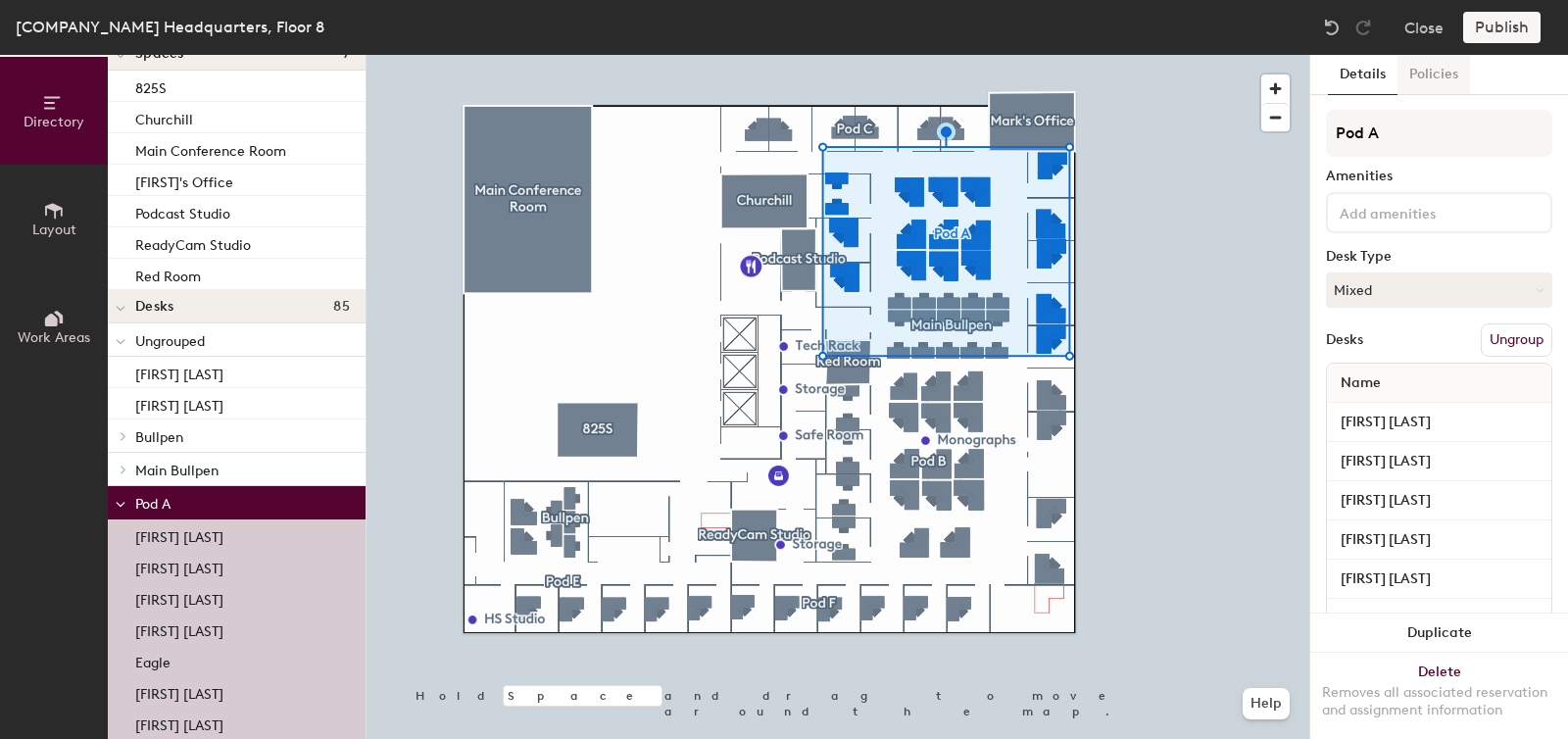 click on "Policies" at bounding box center [1434, 74] 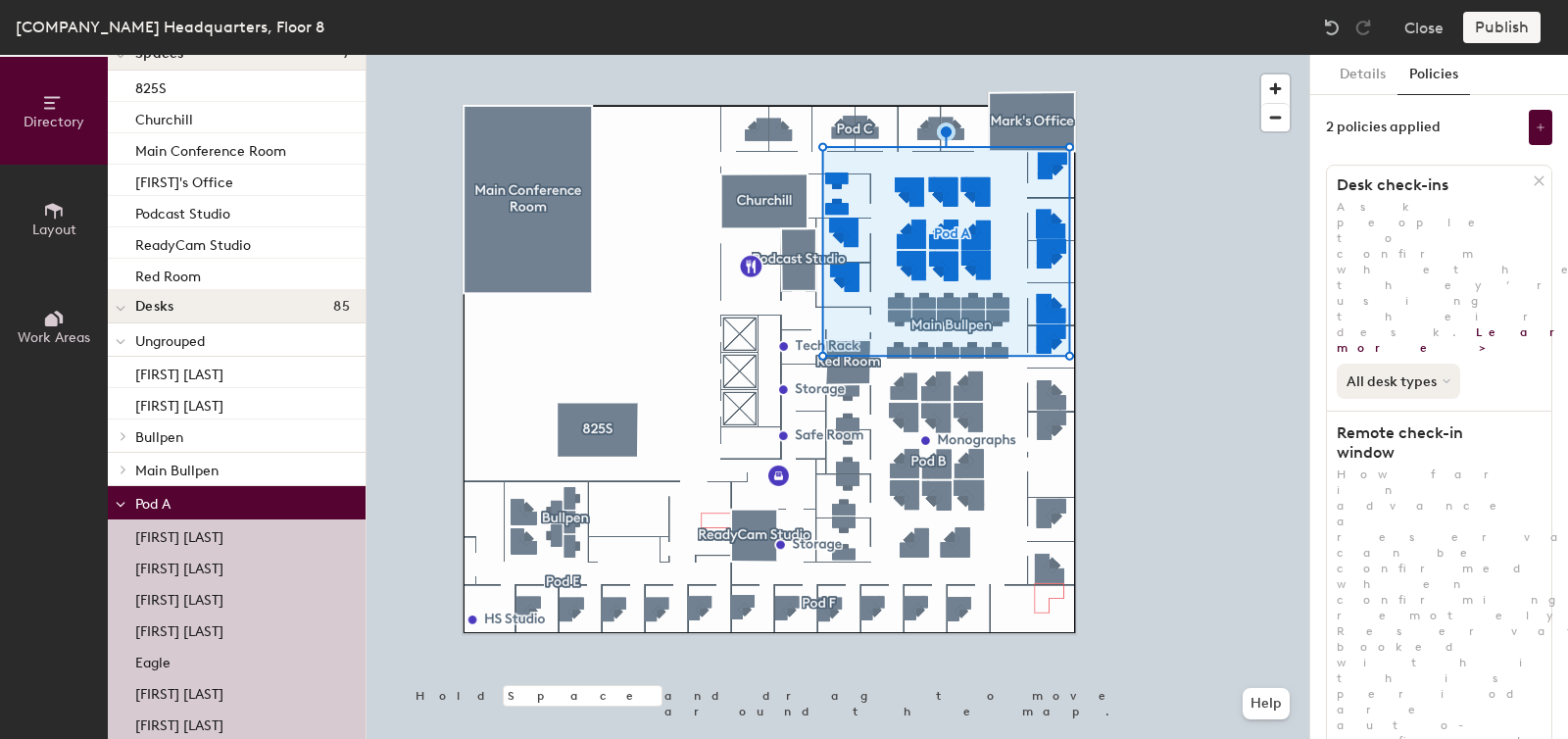 click on "All desk types" at bounding box center [1398, 381] 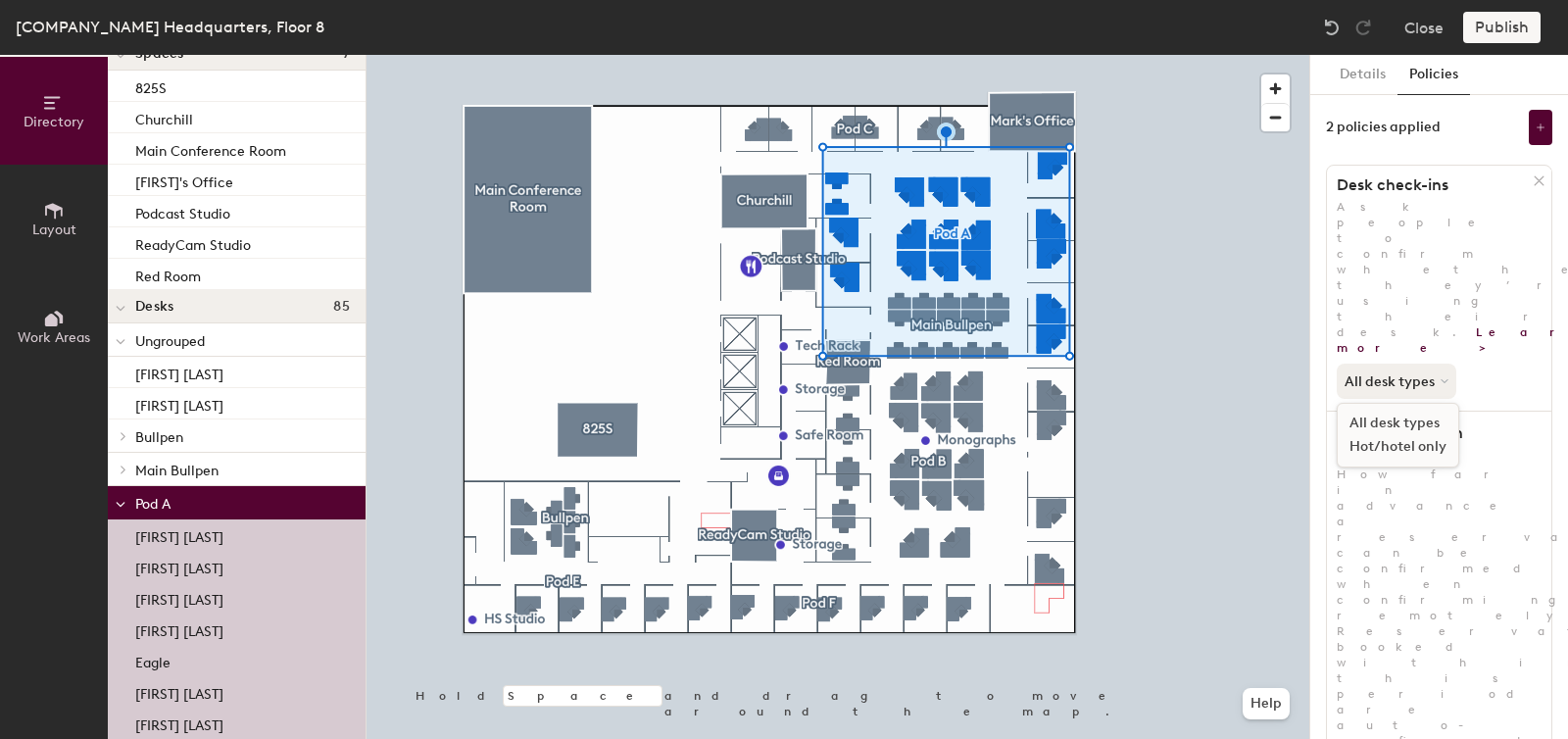 click on "Hot/hotel only" at bounding box center (1397, 447) 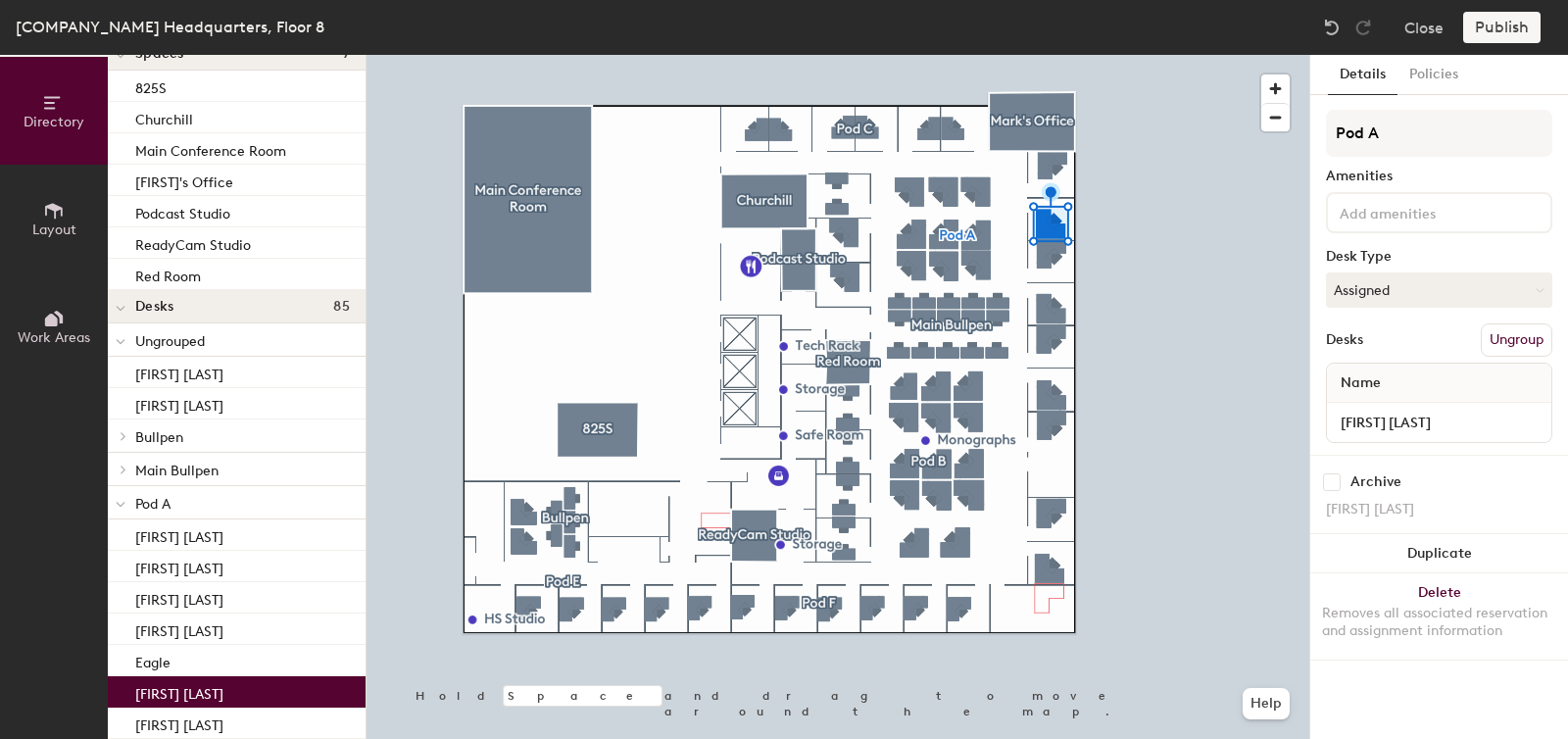 click at bounding box center [838, 55] 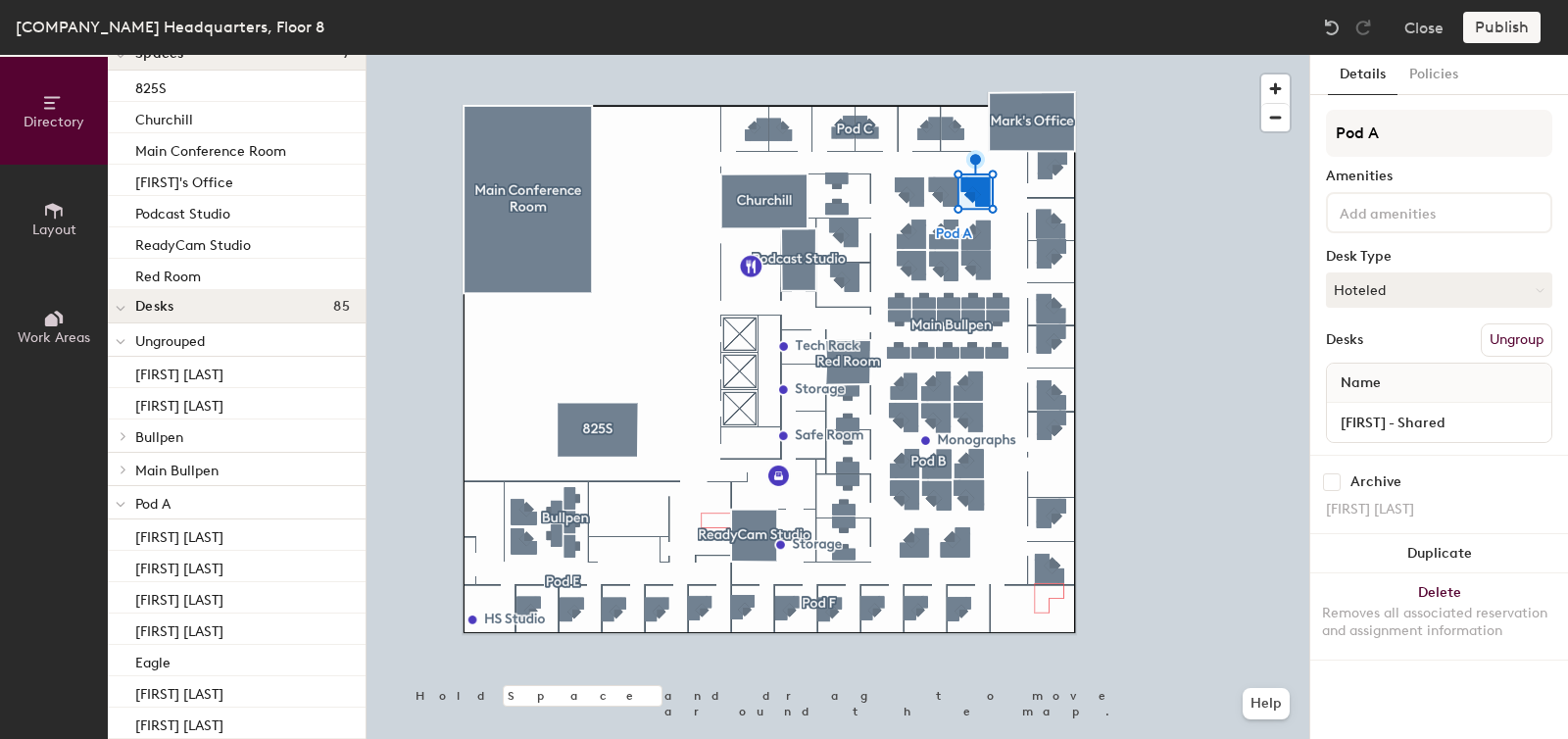 click on "Ungroup" at bounding box center [1516, 340] 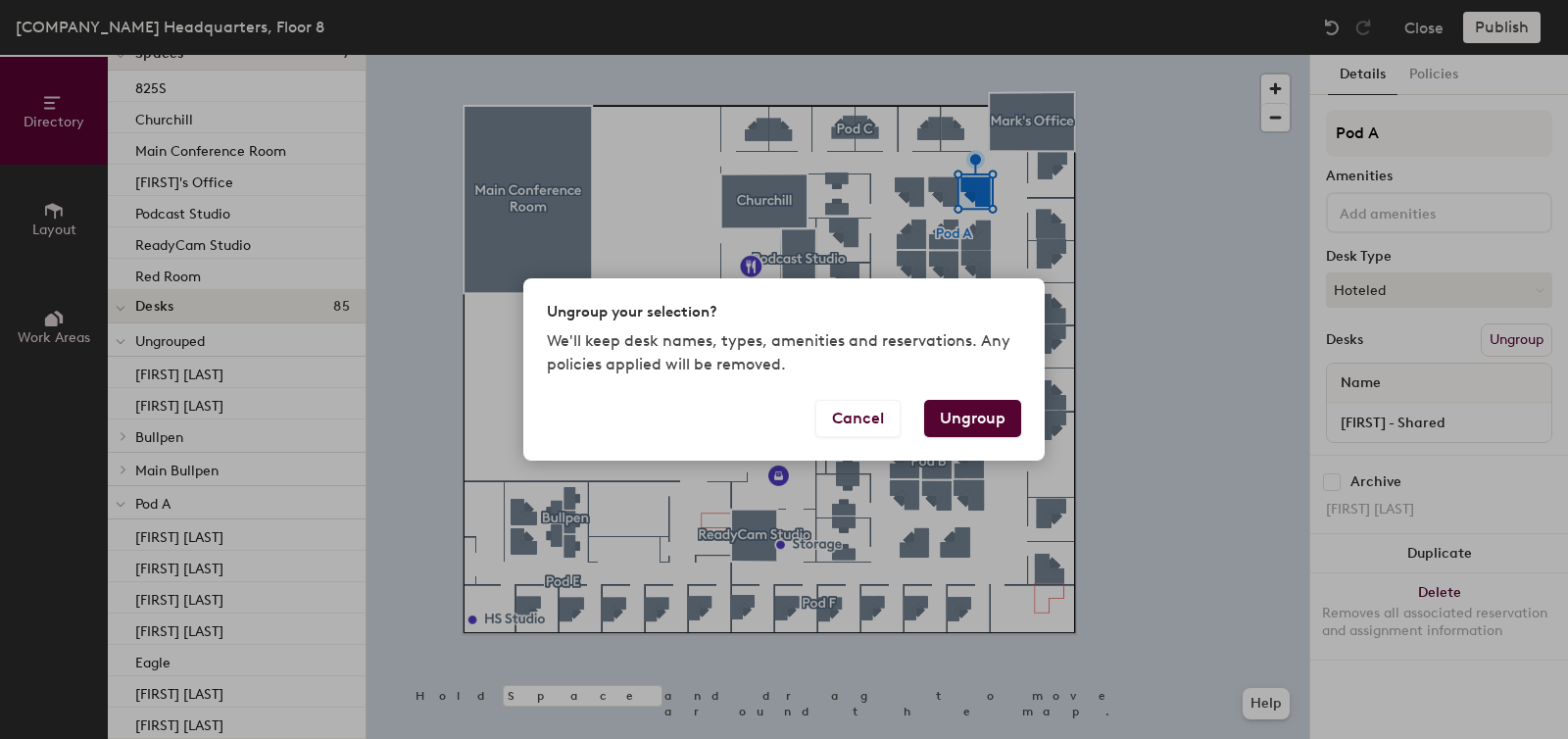 click on "Ungroup" at bounding box center (972, 419) 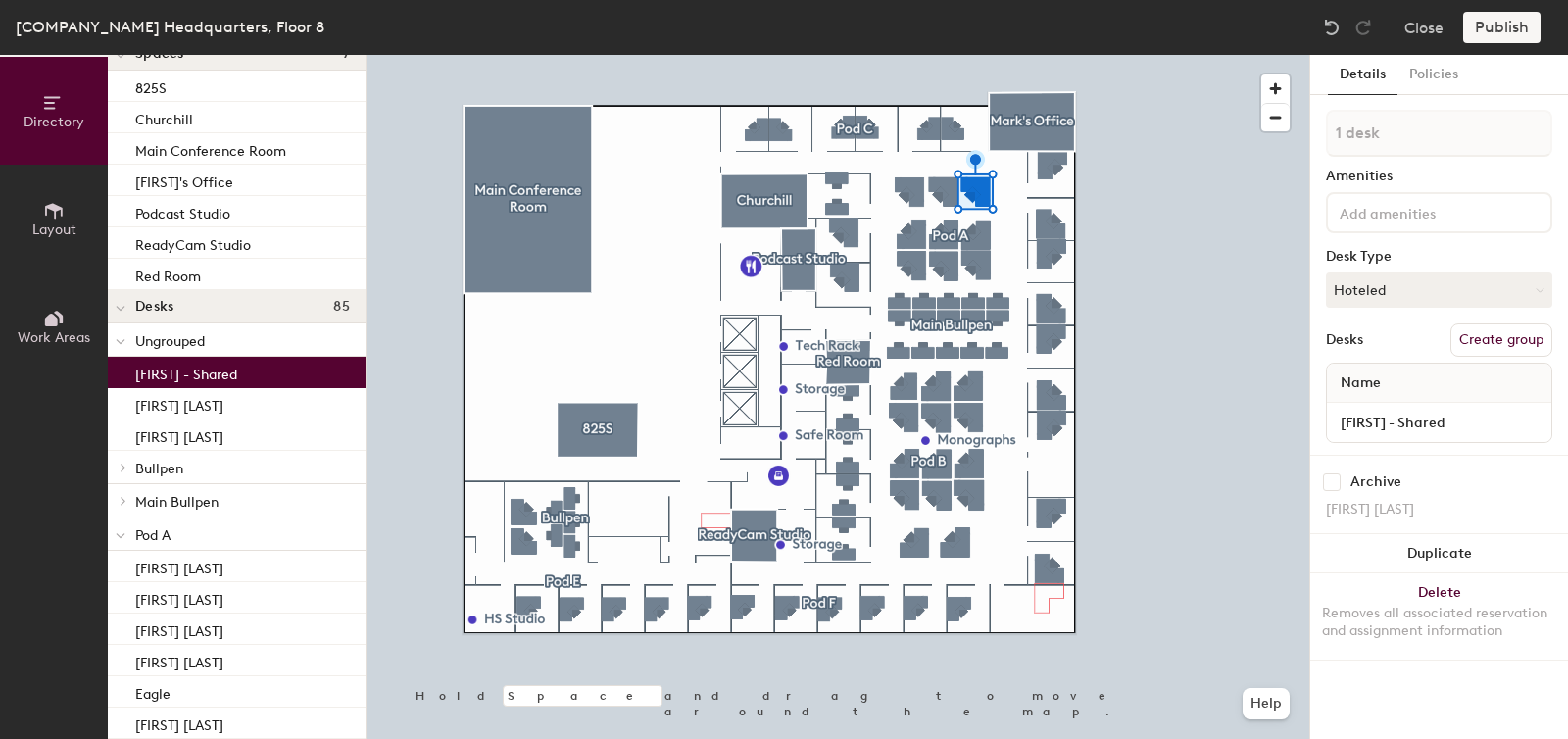 click on "Pavak - Shared" at bounding box center (186, 371) 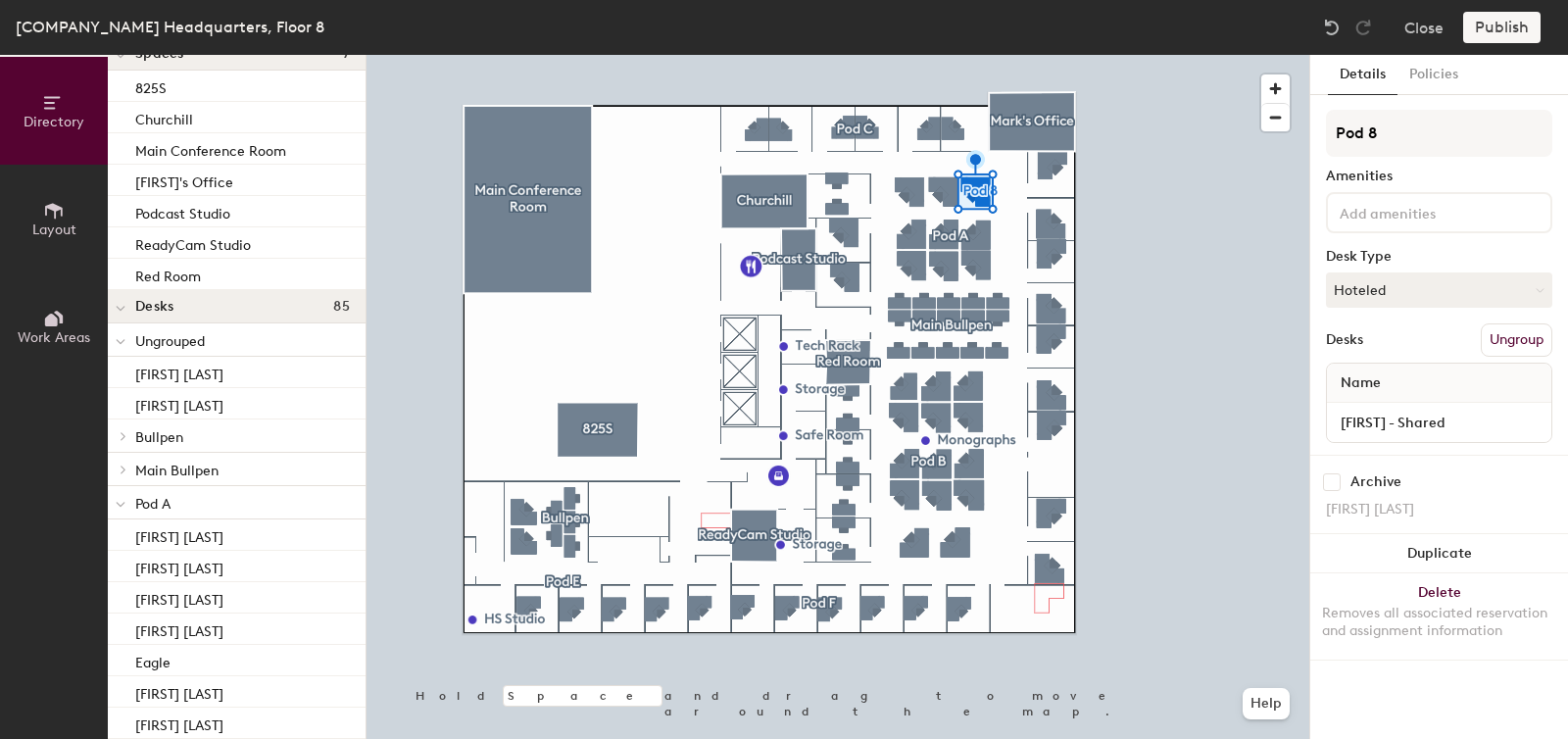 click on "Publish" at bounding box center [1507, 27] 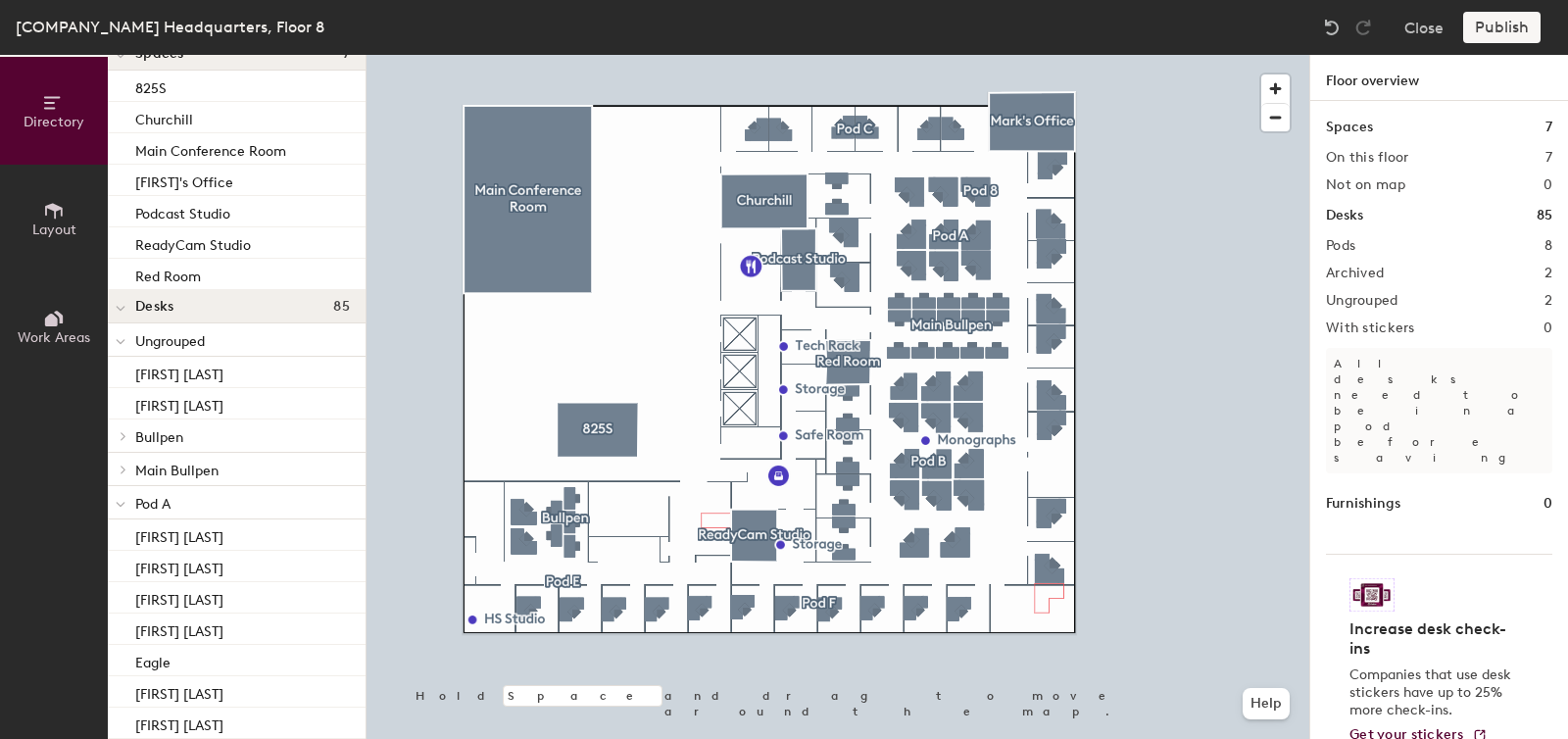 click on "Publish" at bounding box center [1507, 27] 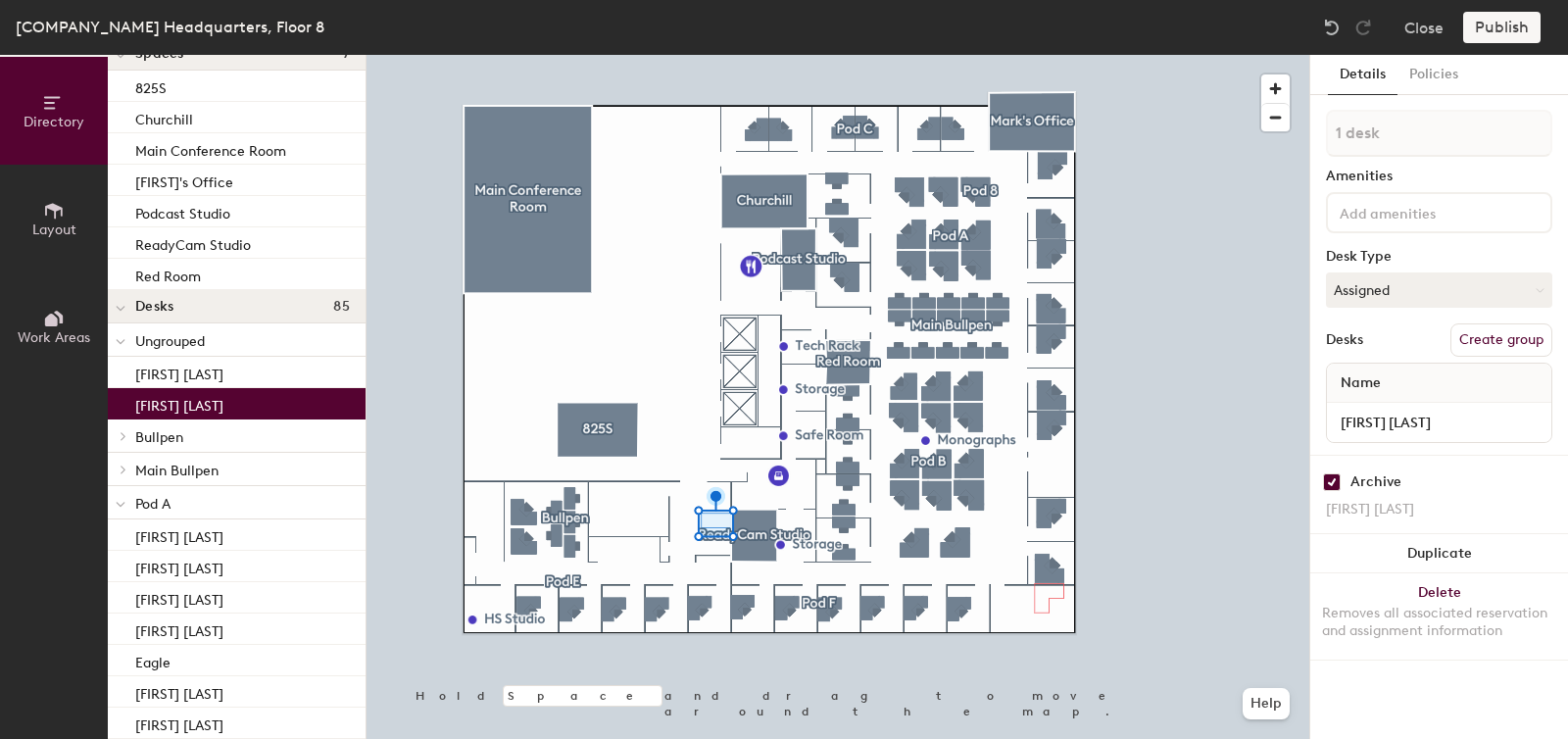 click at bounding box center [1332, 482] 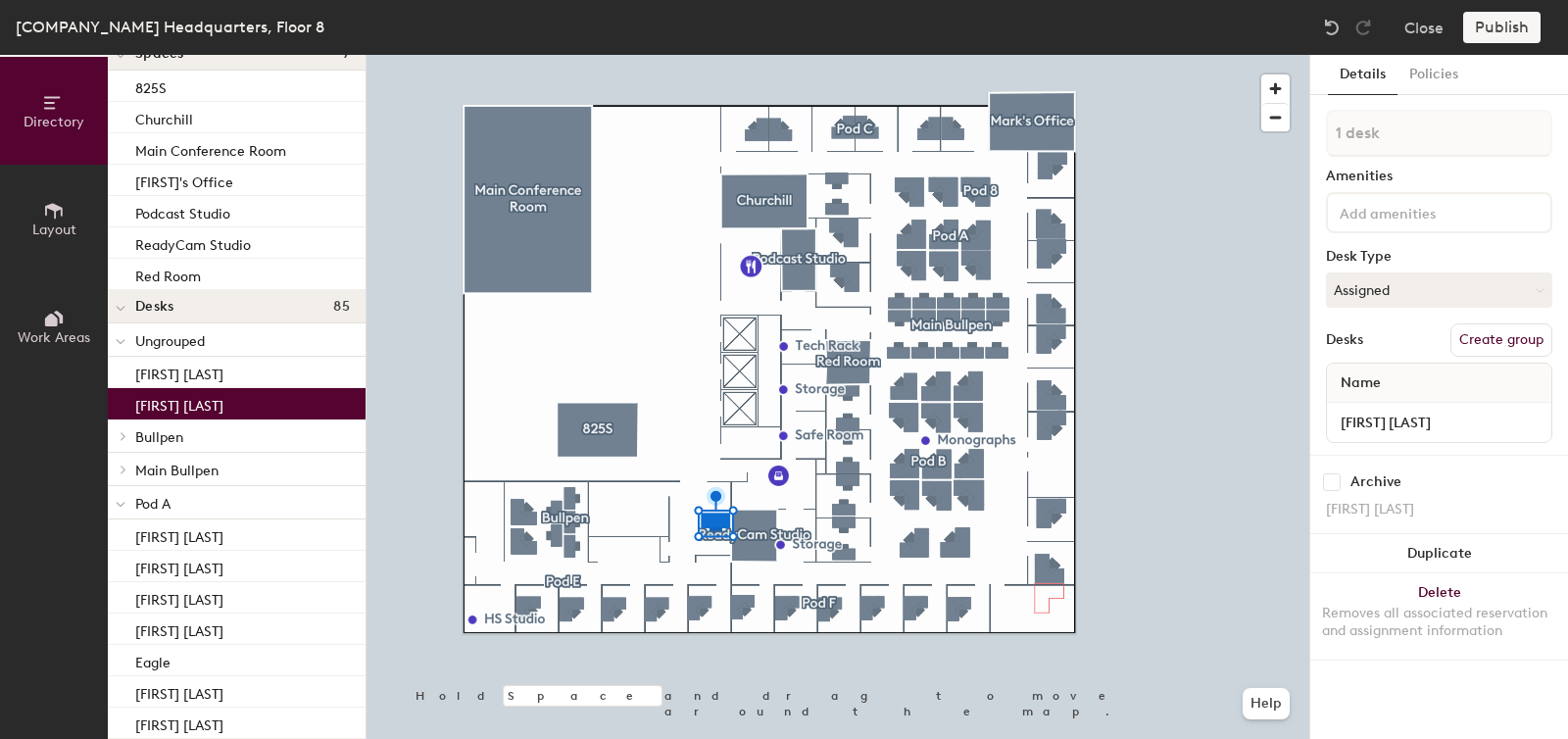 click at bounding box center (838, 55) 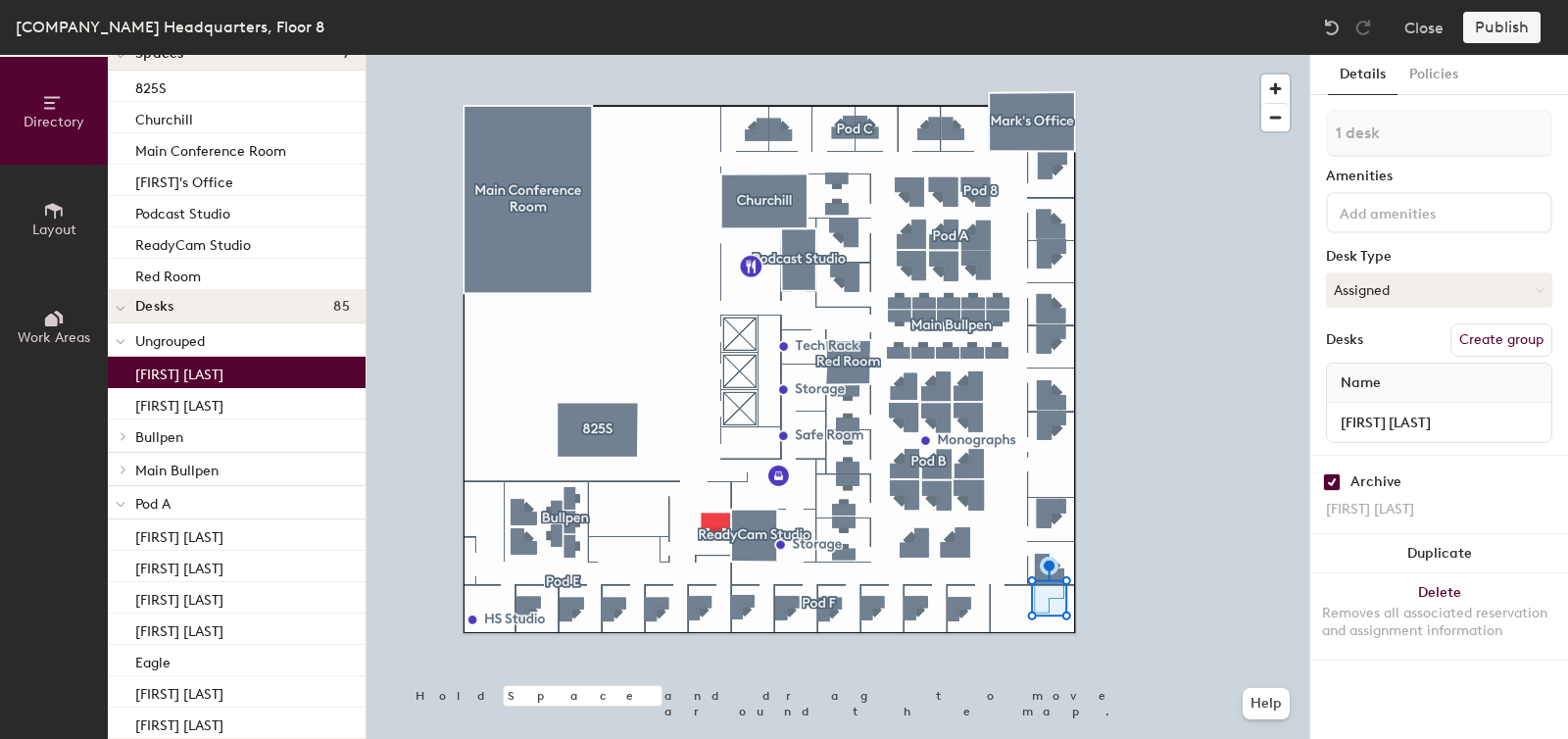 click at bounding box center (1332, 482) 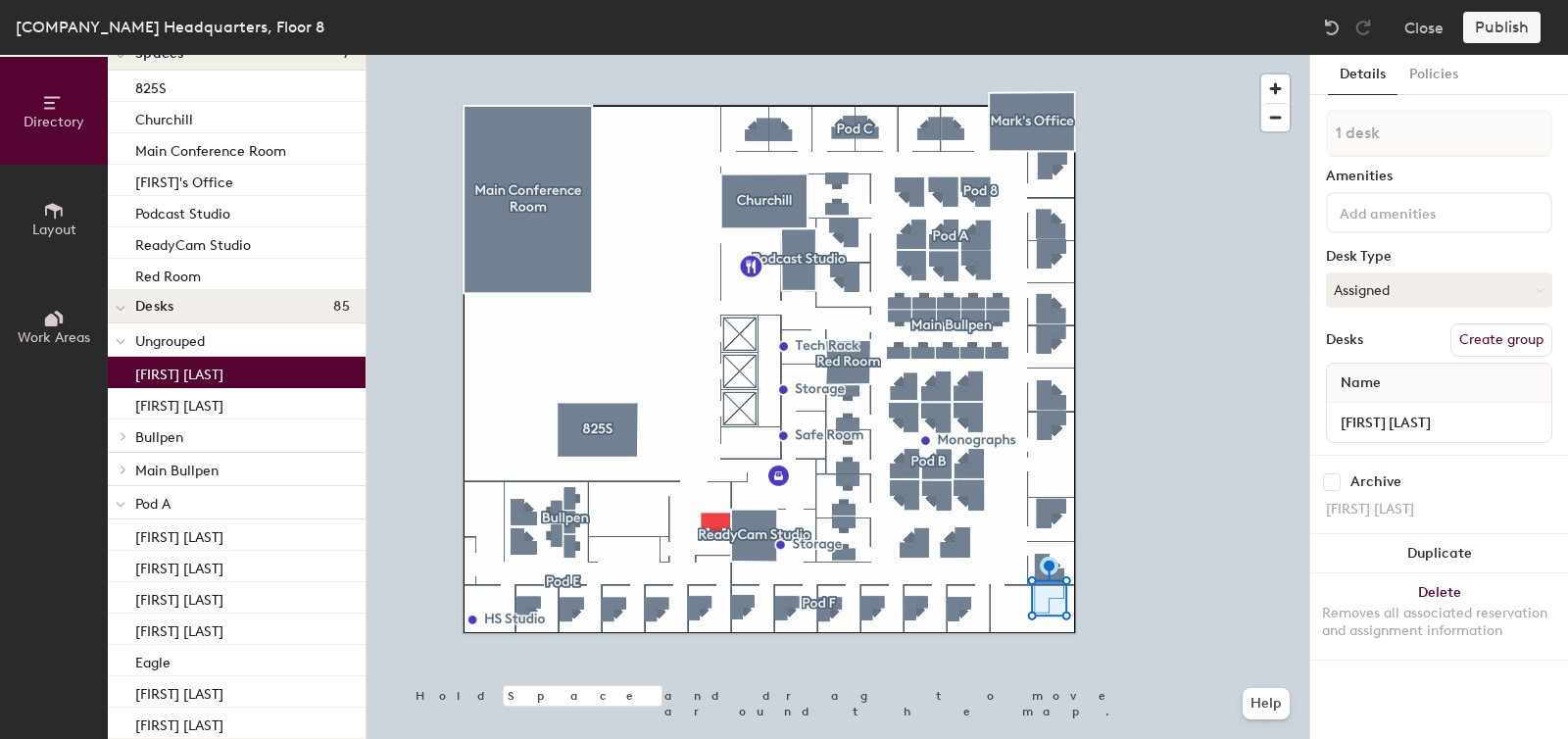 checkbox on "false" 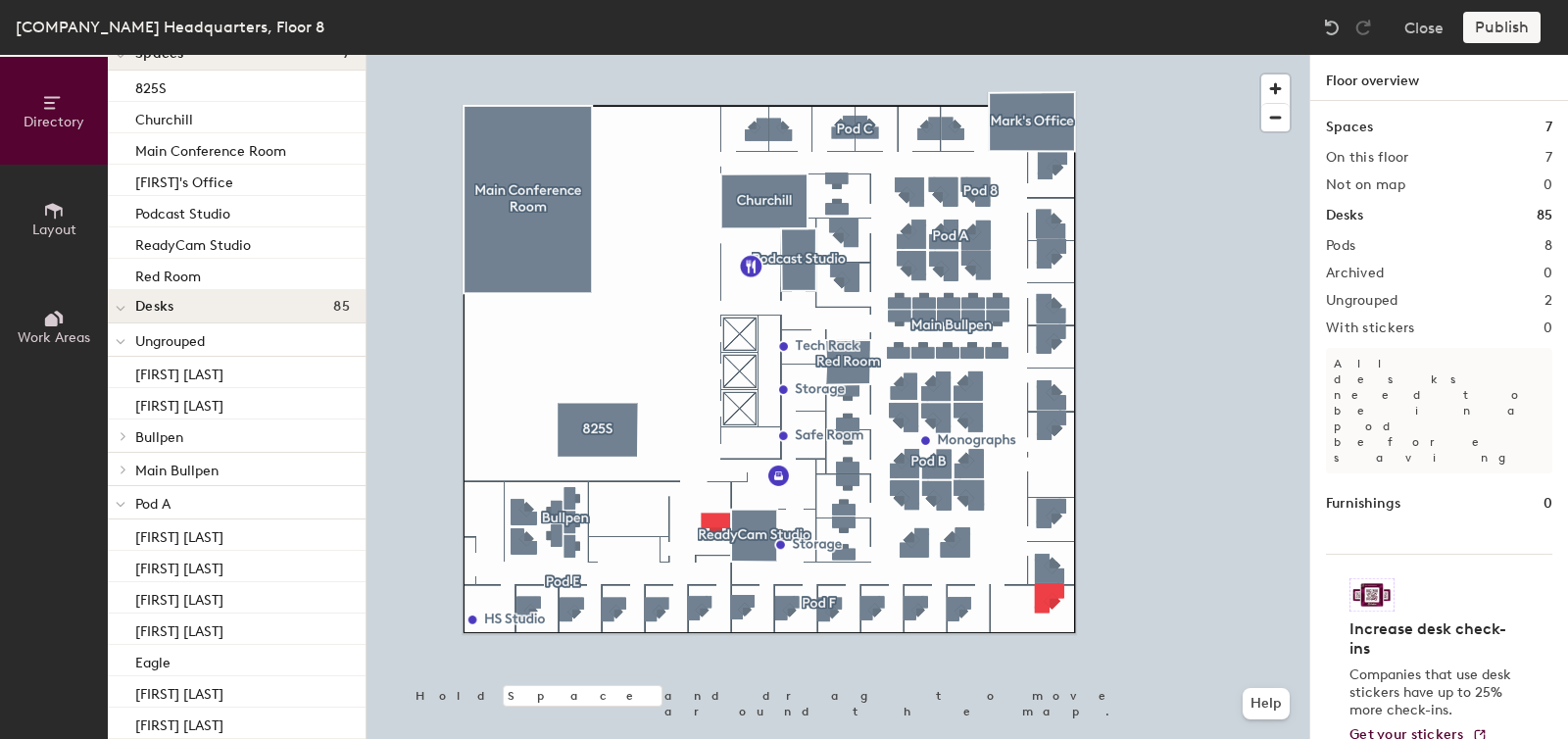 click at bounding box center [838, 55] 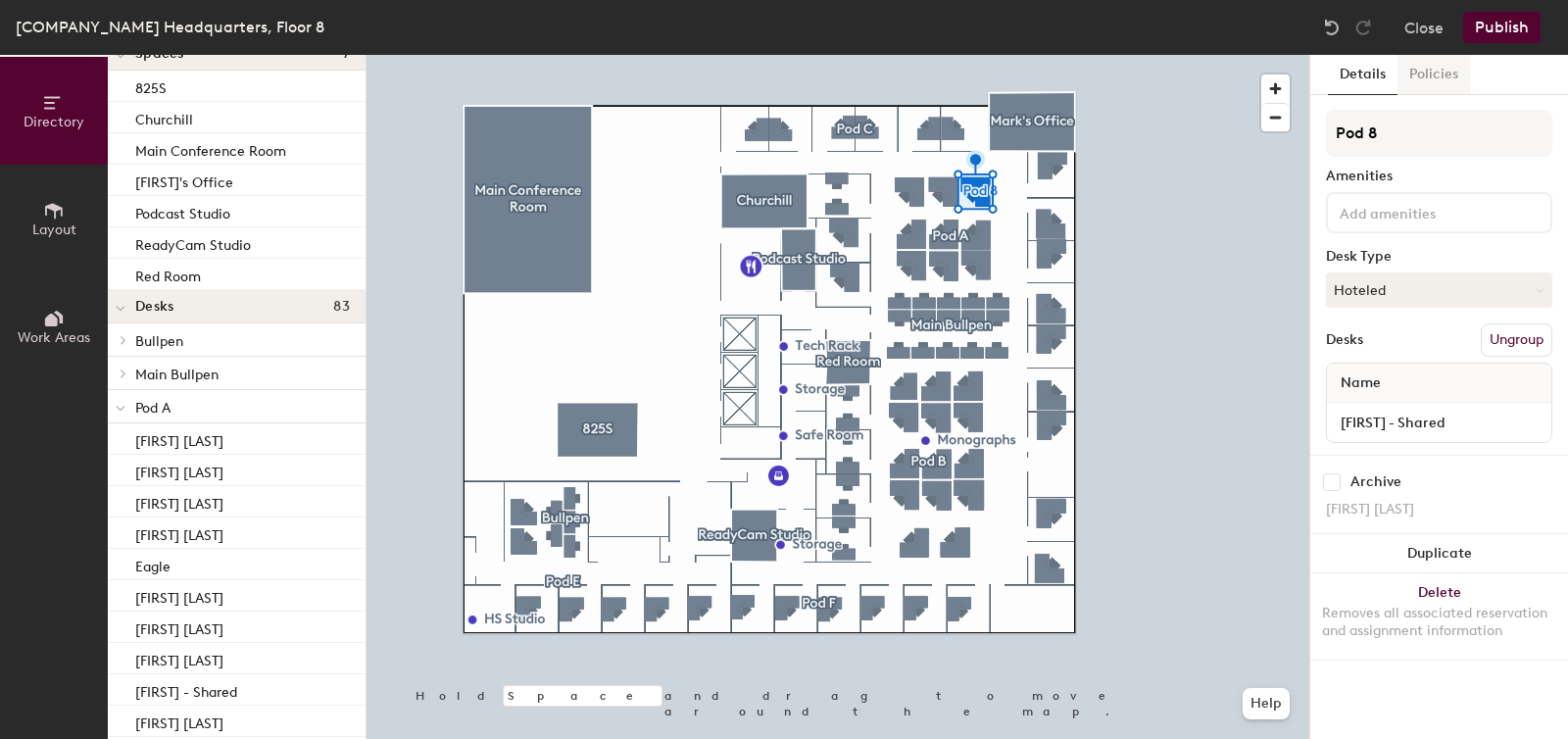 click on "••••••••" at bounding box center [1434, 74] 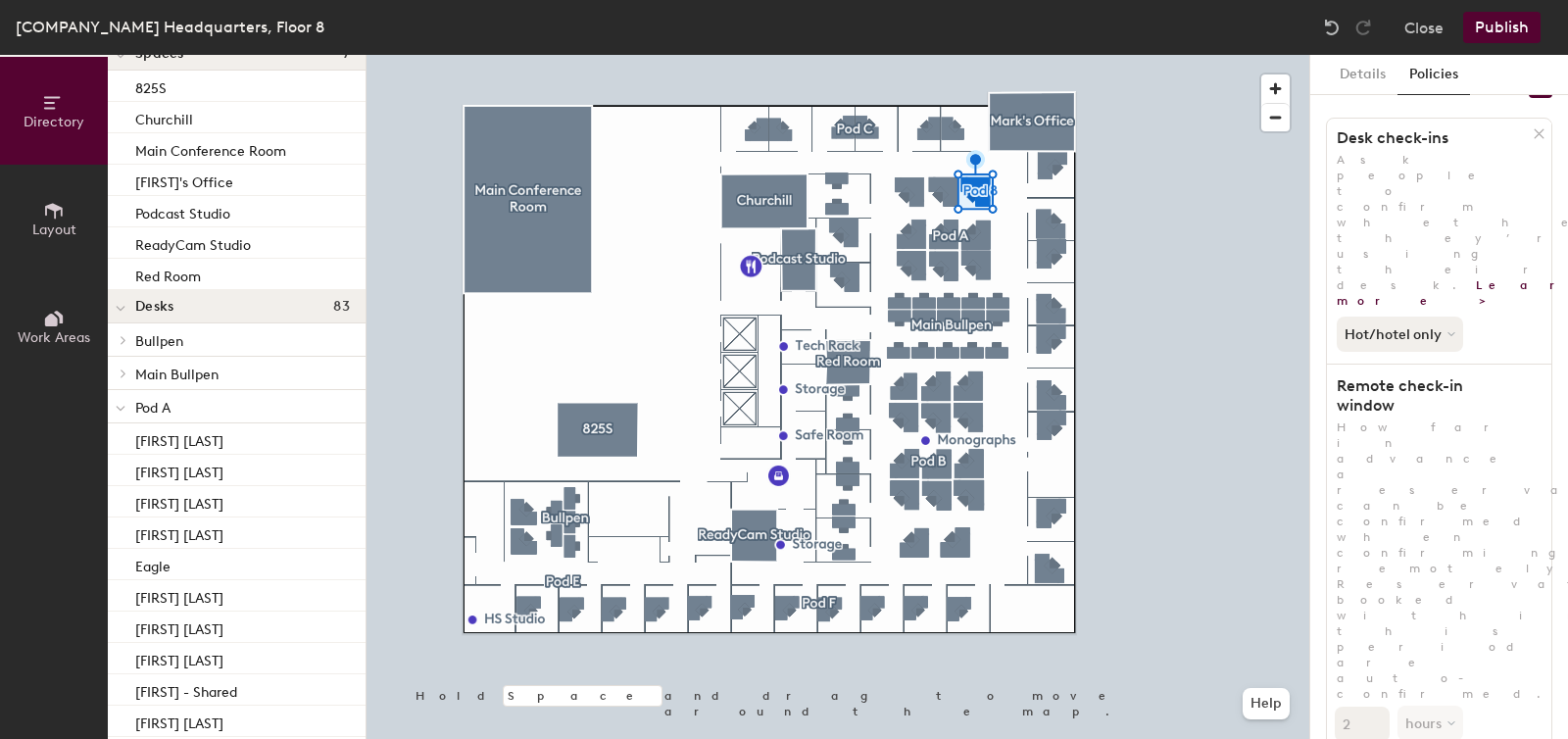 scroll, scrollTop: 119, scrollLeft: 0, axis: vertical 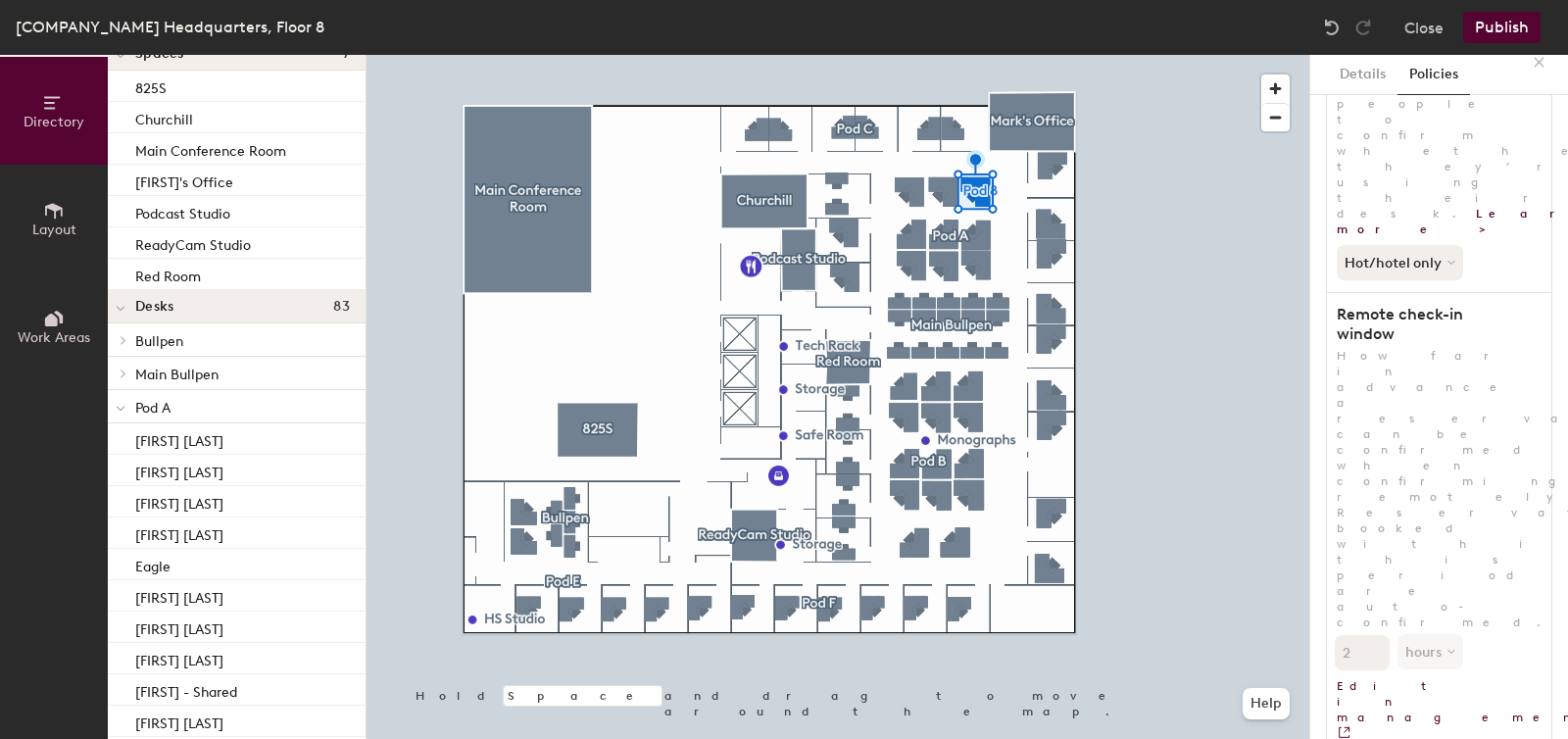 drag, startPoint x: 1345, startPoint y: 645, endPoint x: 1511, endPoint y: 687, distance: 171.23084 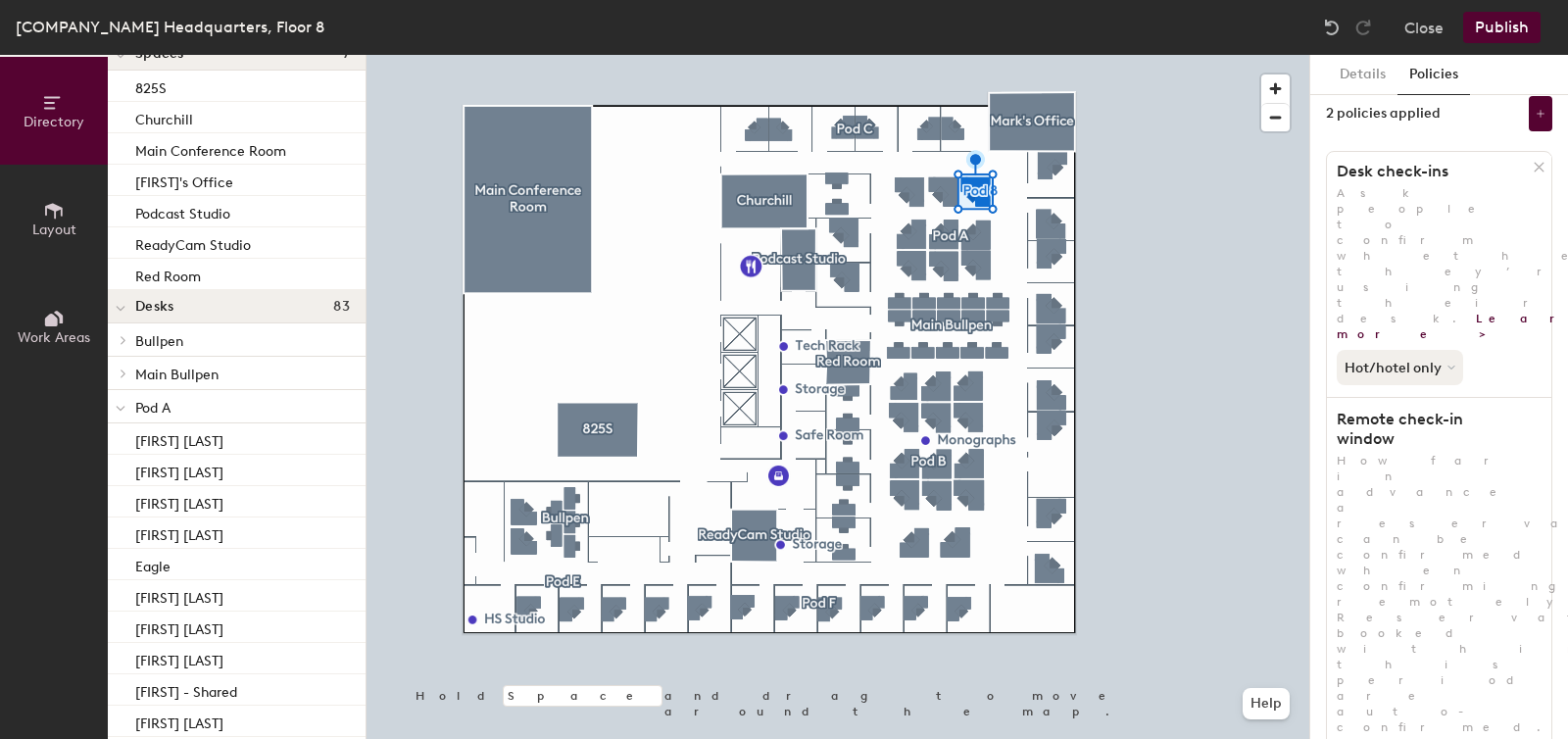 scroll, scrollTop: 0, scrollLeft: 0, axis: both 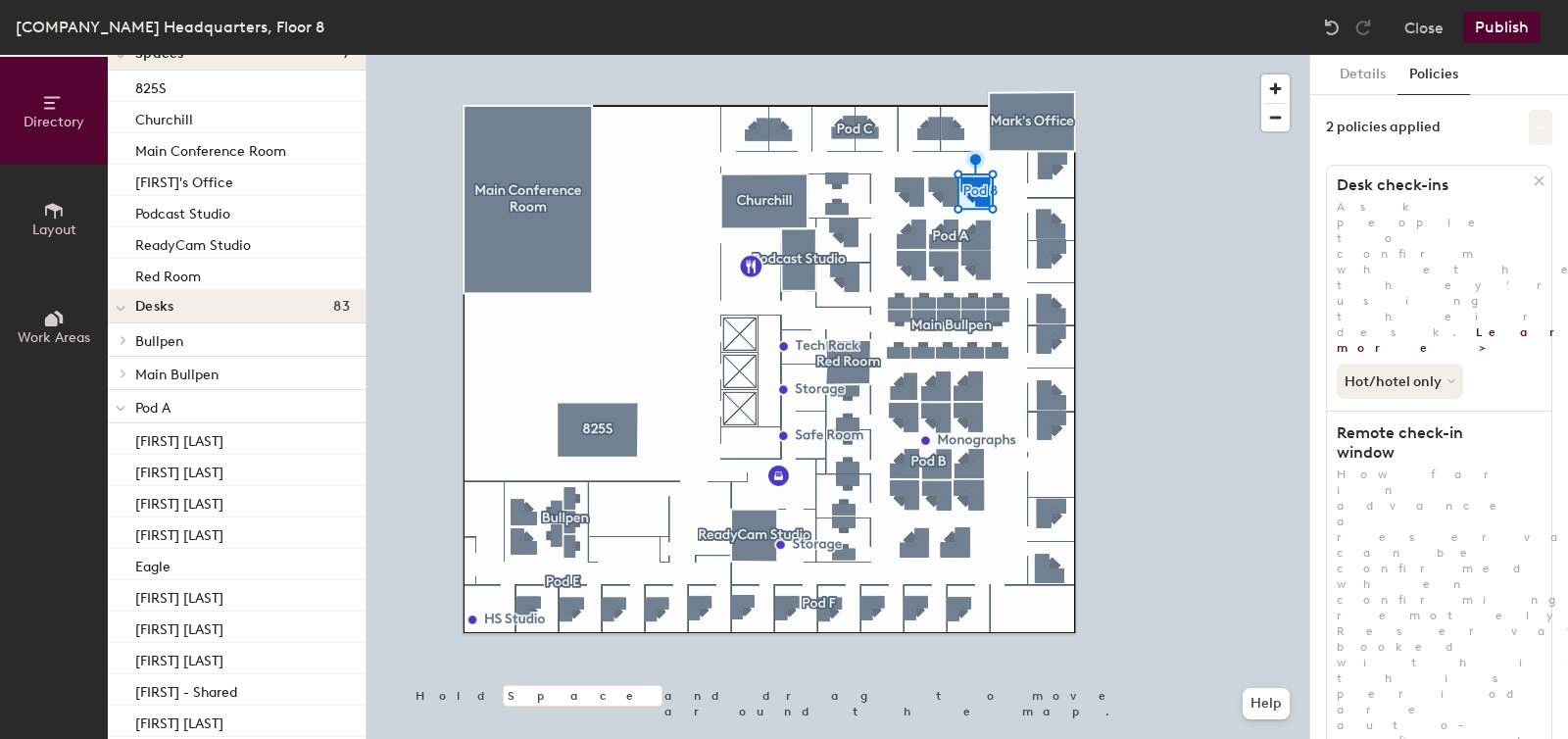 click at bounding box center [1541, 127] 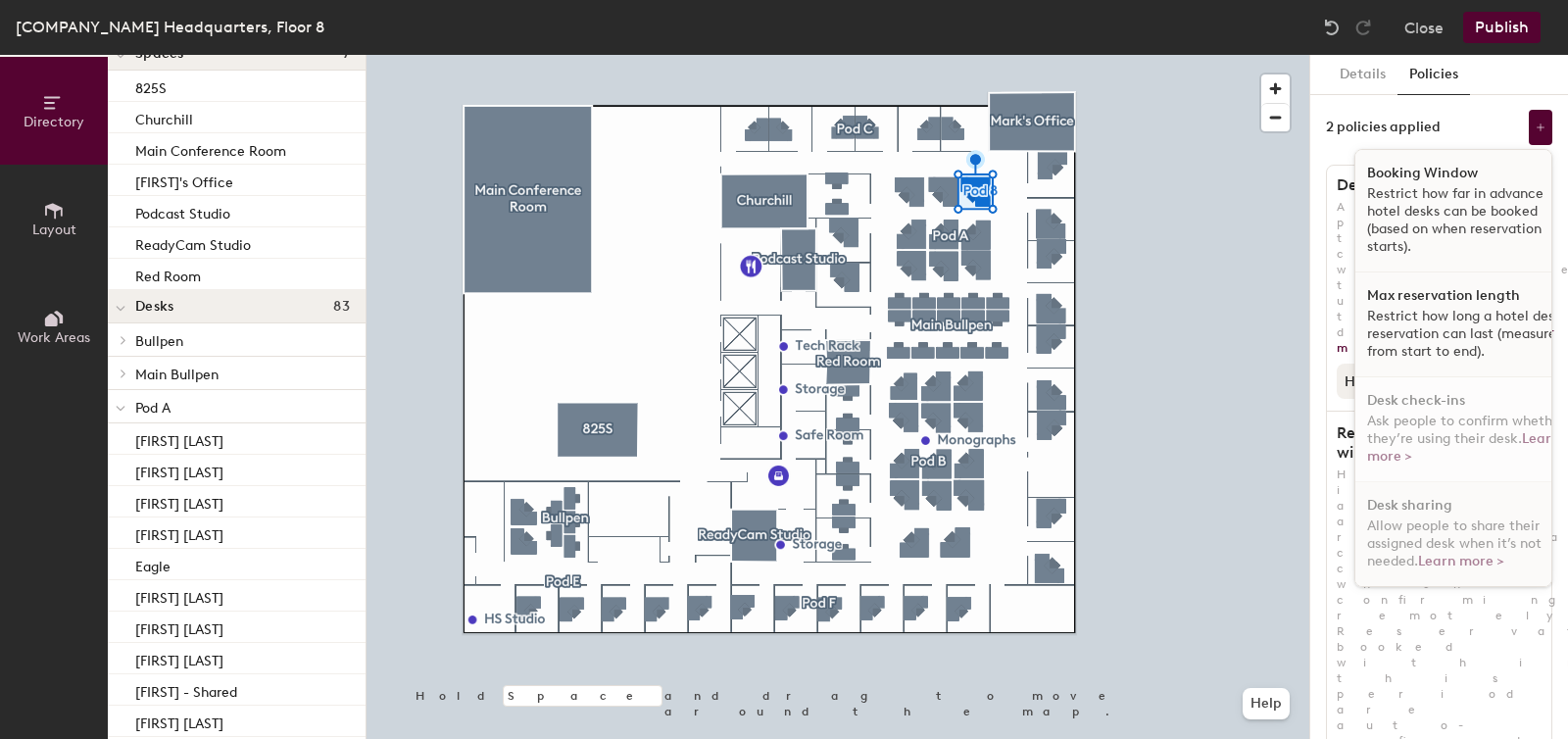 scroll, scrollTop: 0, scrollLeft: 0, axis: both 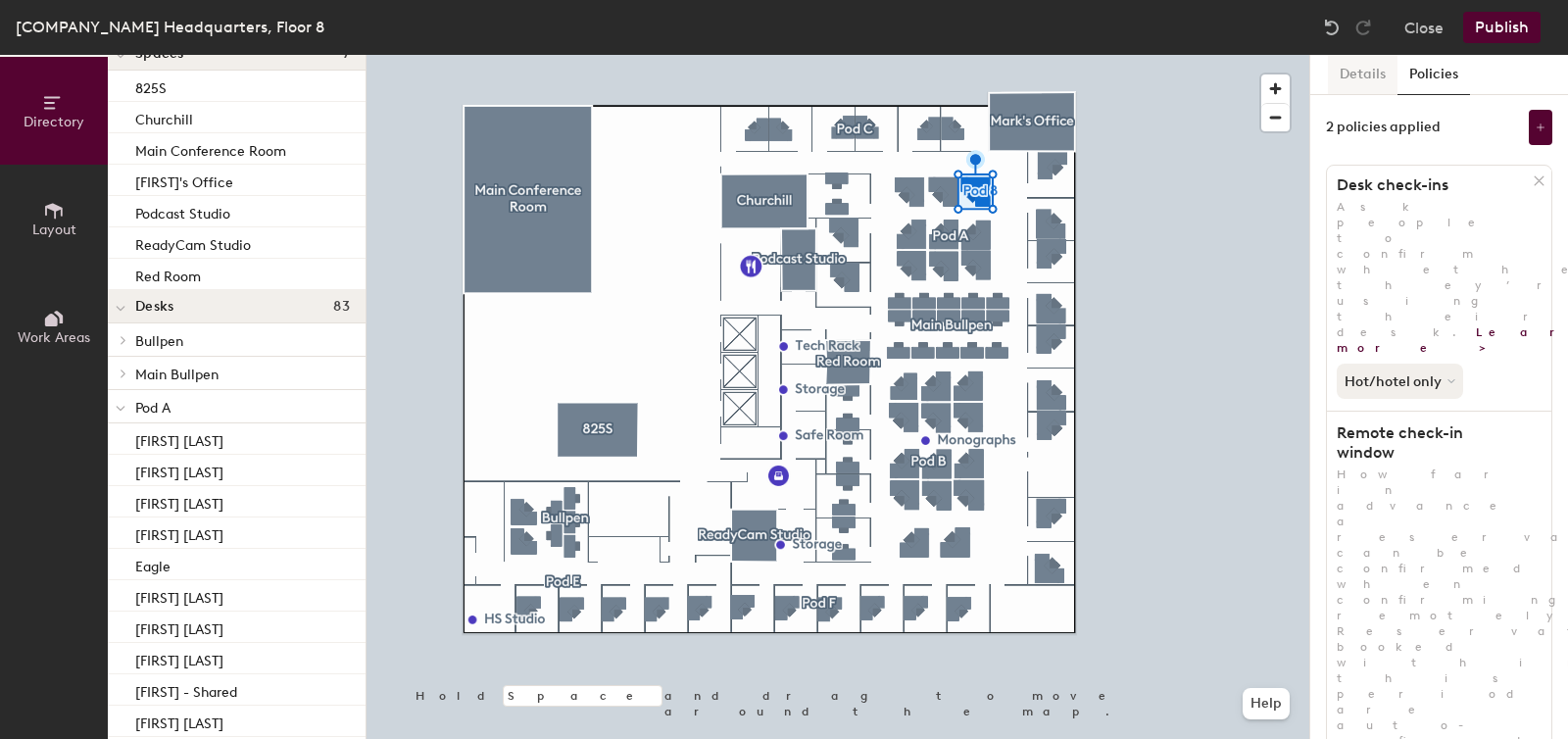 click on "•••••••" at bounding box center (1362, 74) 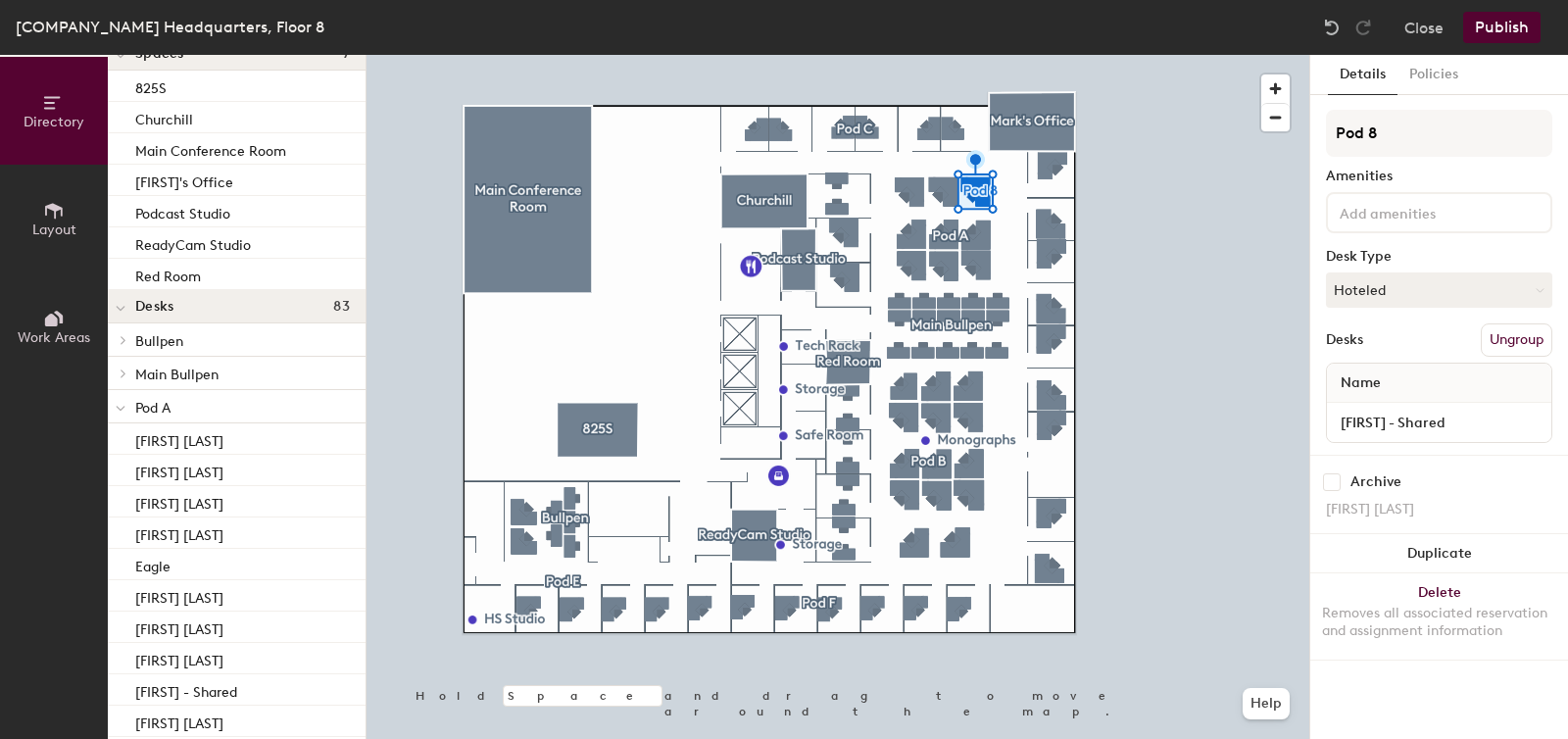 click on "•••••••" at bounding box center [1501, 27] 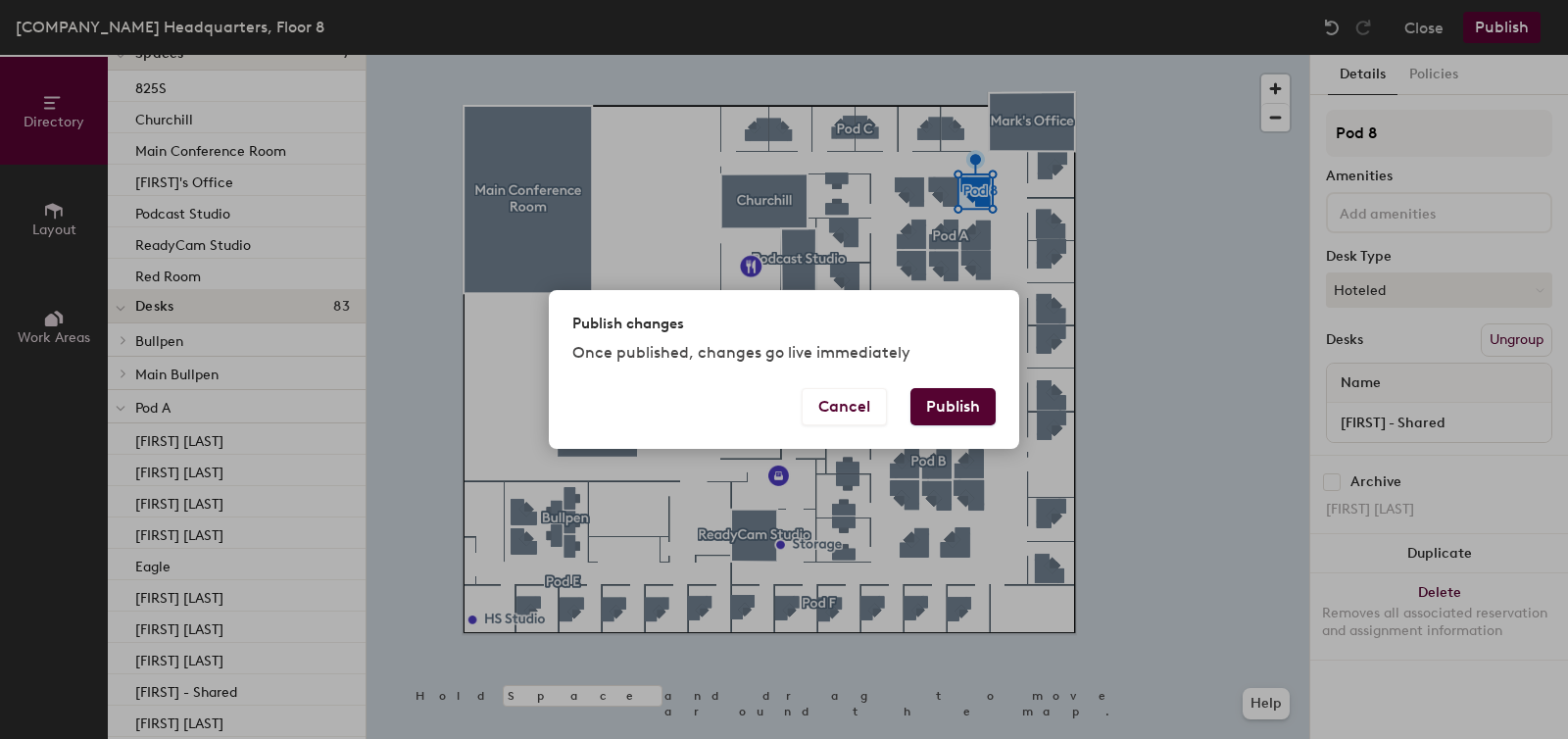 click on "•••••••" at bounding box center (953, 407) 